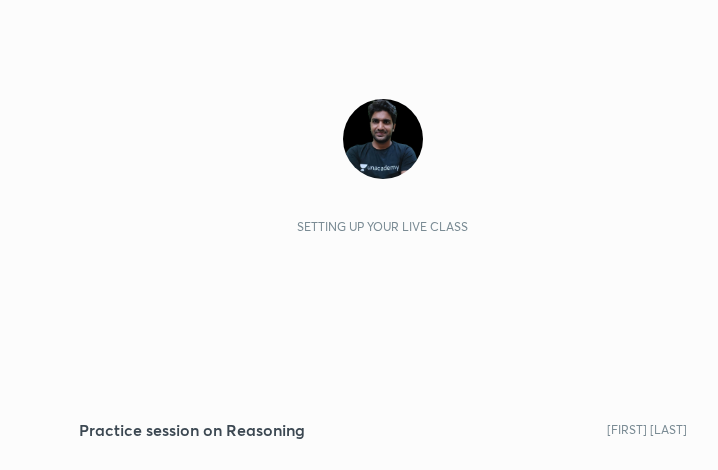 scroll, scrollTop: 0, scrollLeft: 0, axis: both 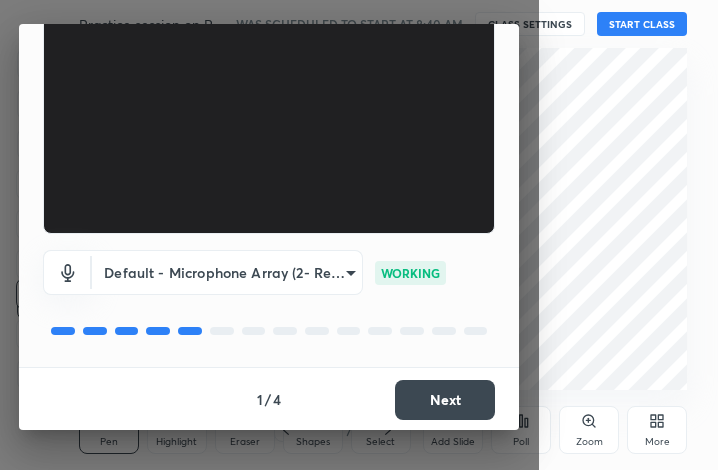 click on "Next" at bounding box center (445, 400) 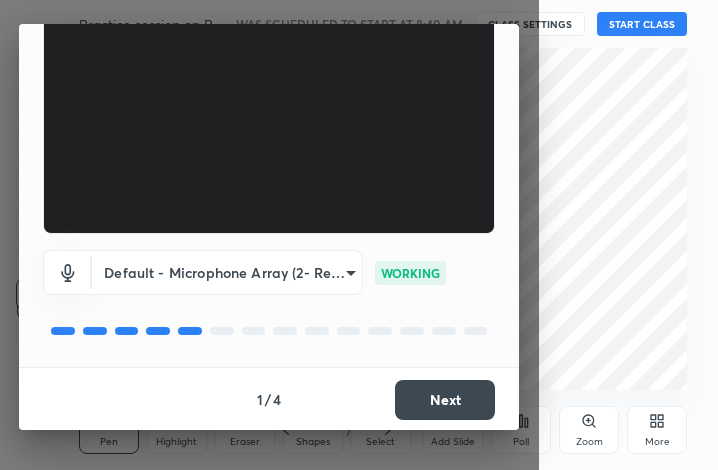 scroll, scrollTop: 108, scrollLeft: 0, axis: vertical 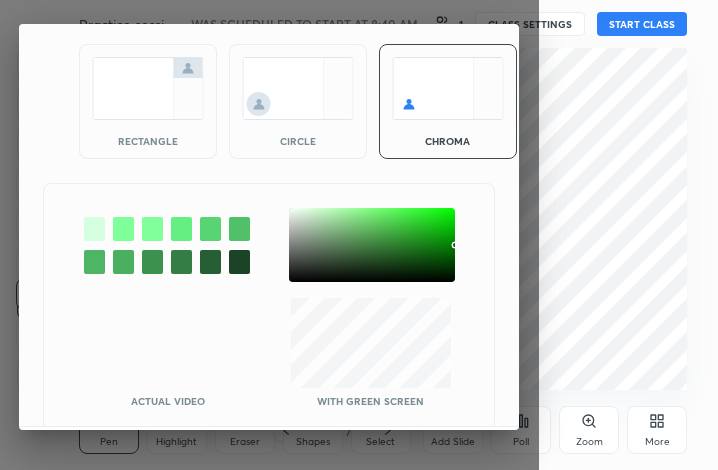 click at bounding box center (148, 88) 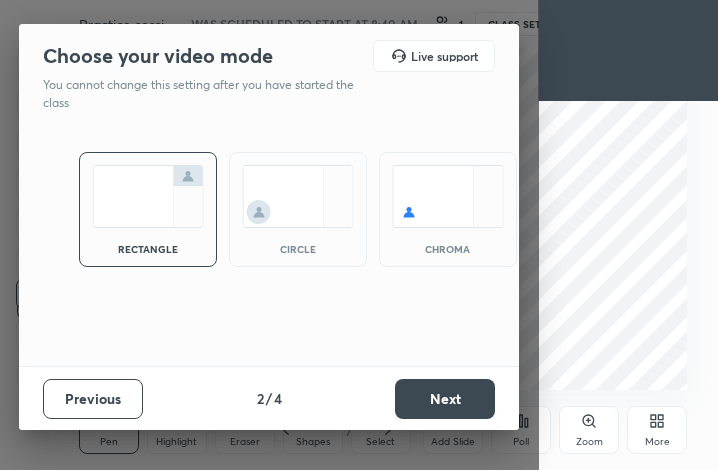 scroll, scrollTop: 0, scrollLeft: 0, axis: both 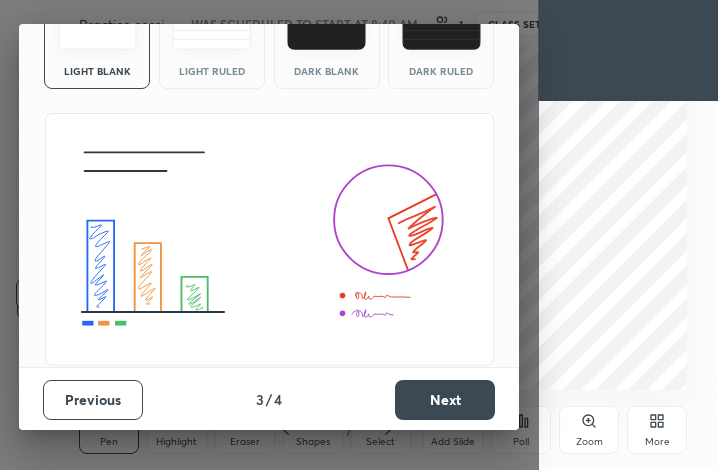 click on "Next" at bounding box center [445, 400] 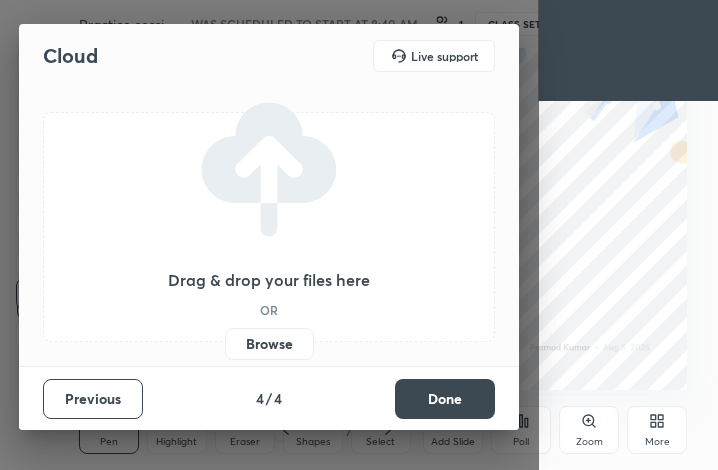 click on "Done" at bounding box center (445, 399) 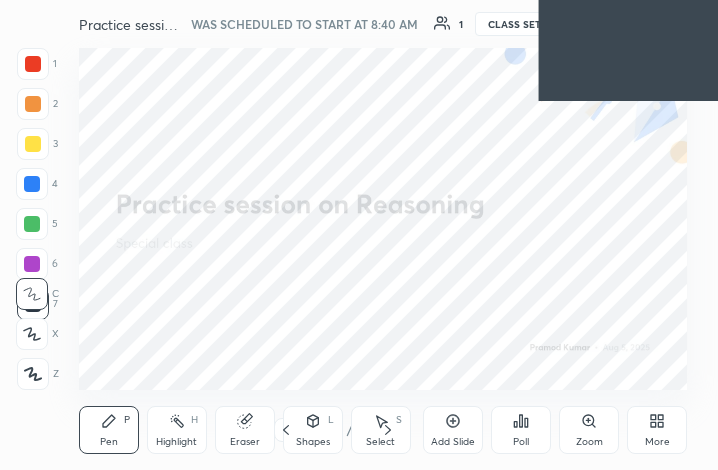 click on "More" at bounding box center [657, 430] 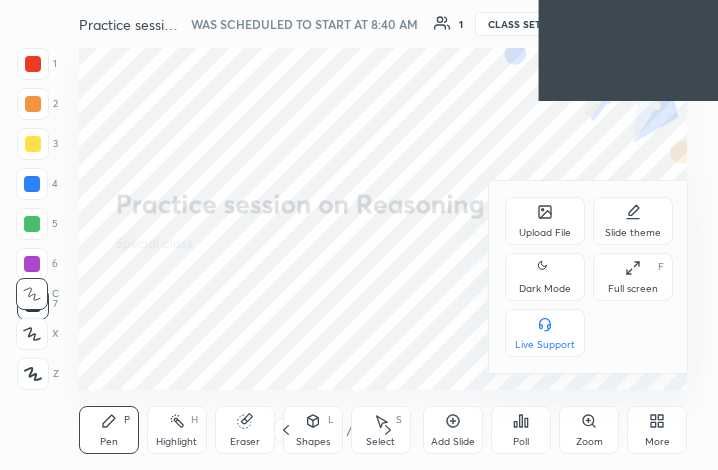 drag, startPoint x: 658, startPoint y: 435, endPoint x: 627, endPoint y: 408, distance: 41.109608 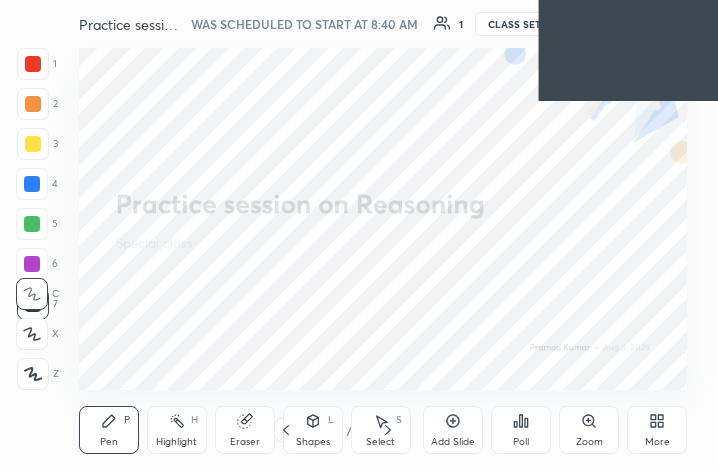 click on "More" at bounding box center [657, 430] 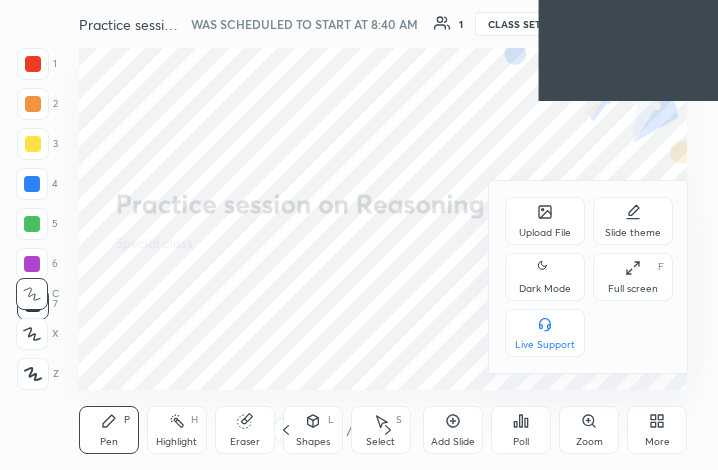 click on "Upload File" at bounding box center [545, 233] 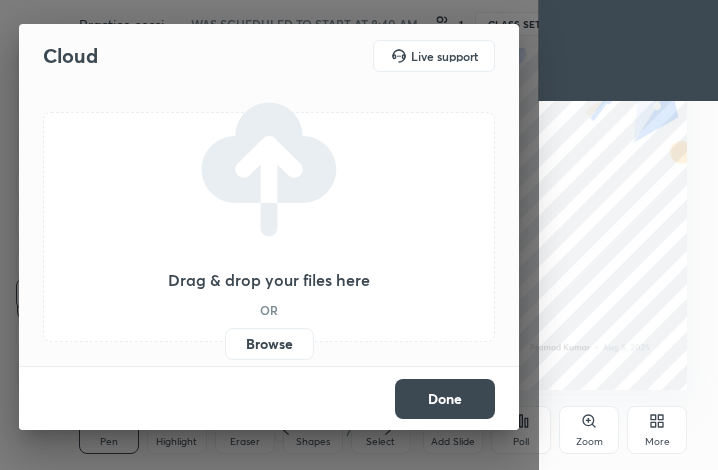 click on "Browse" at bounding box center [269, 344] 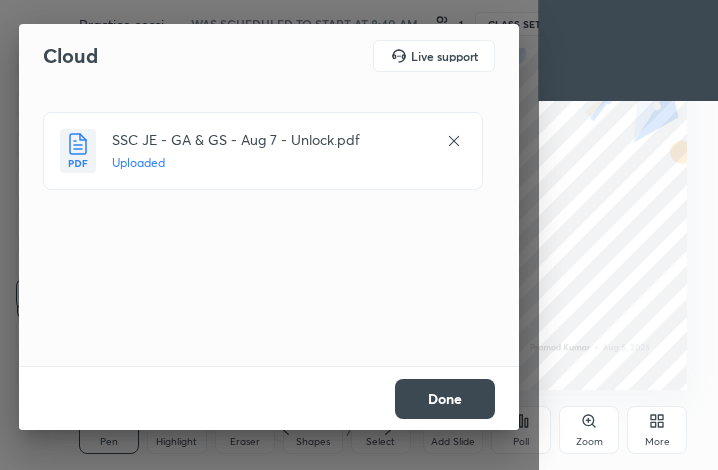 click on "Done" at bounding box center (445, 399) 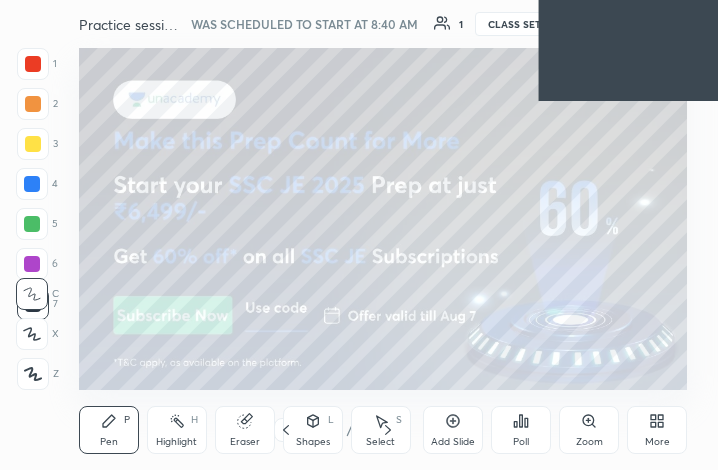 click on "More" at bounding box center (657, 430) 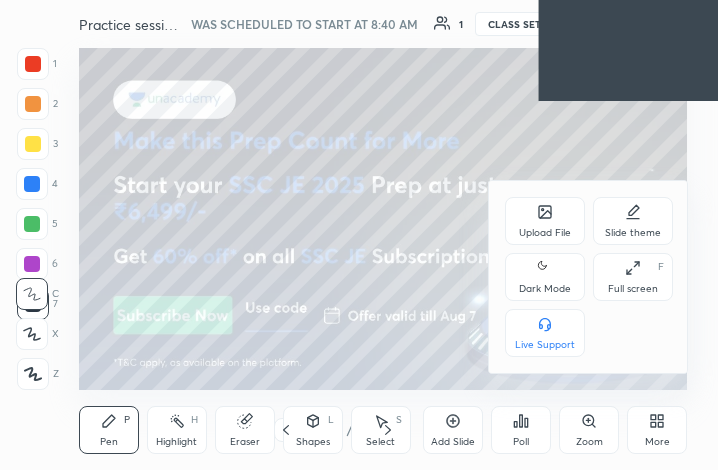click on "Upload File" at bounding box center (545, 221) 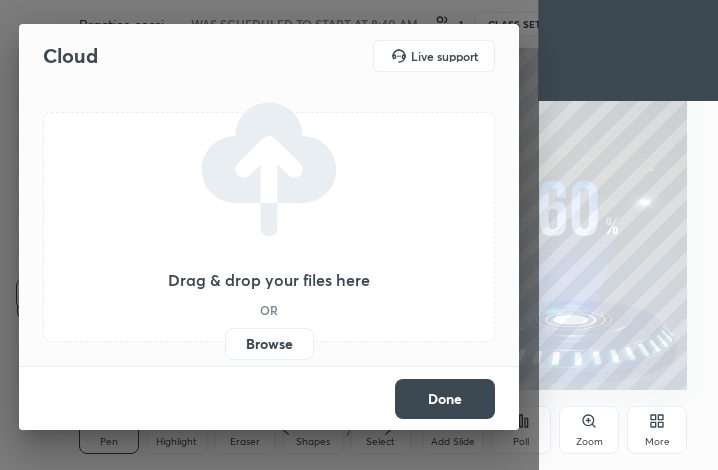 click on "Browse" at bounding box center (269, 344) 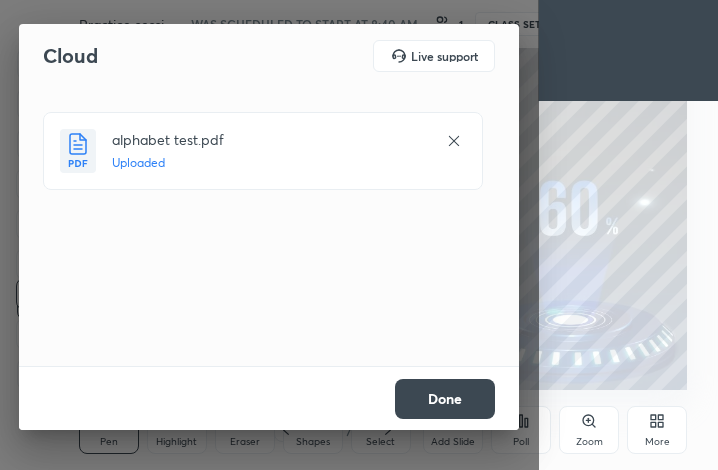 click on "Done" at bounding box center [445, 399] 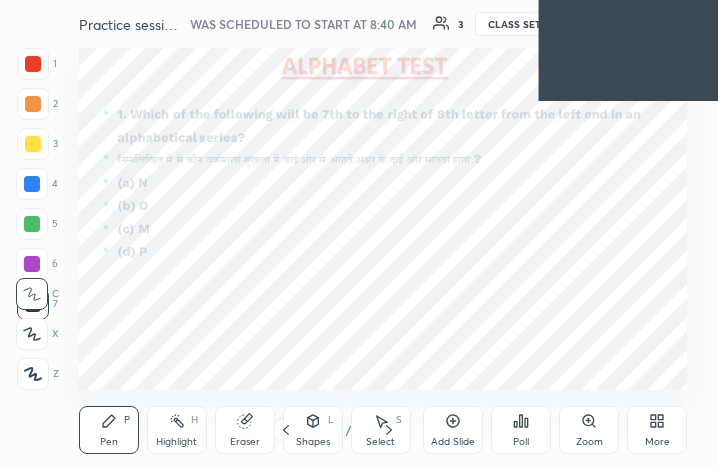 click on "4 / 29" at bounding box center (337, 430) 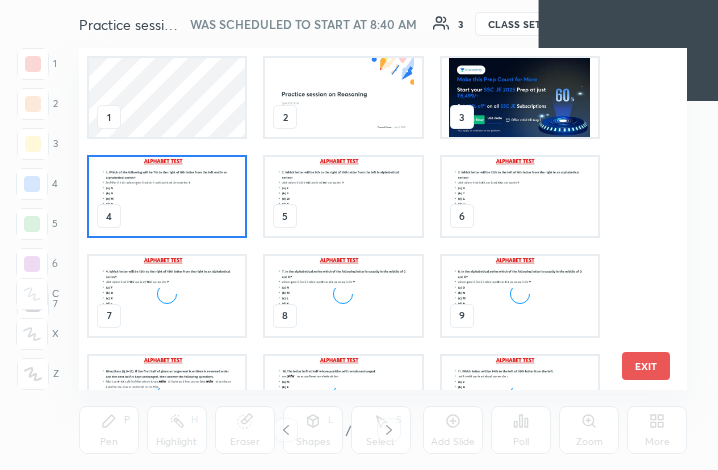 scroll, scrollTop: 6, scrollLeft: 11, axis: both 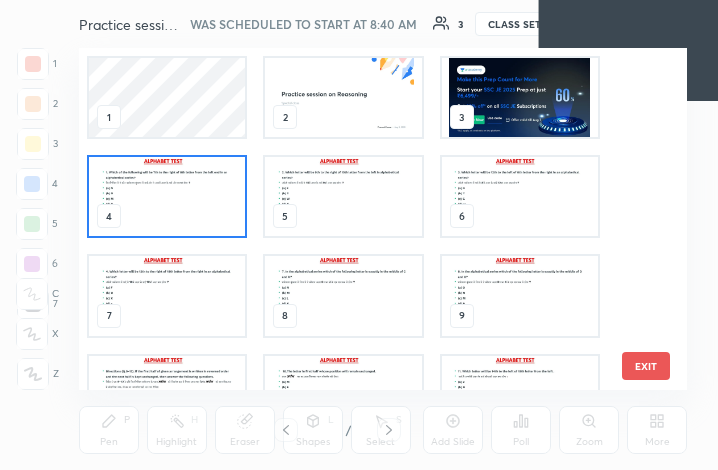 click at bounding box center [343, 97] 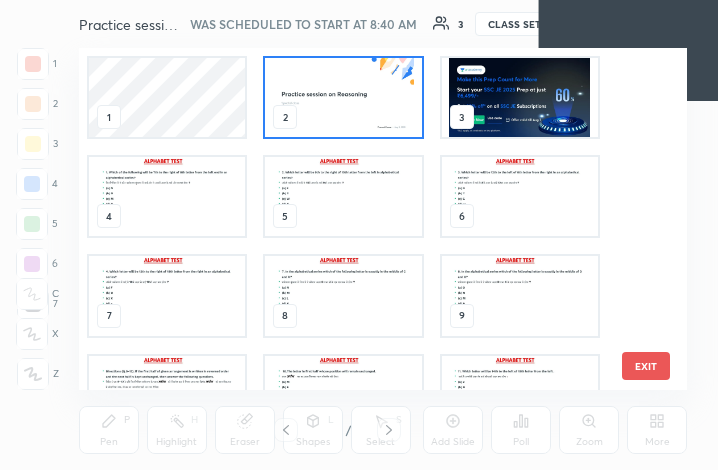 click at bounding box center (343, 97) 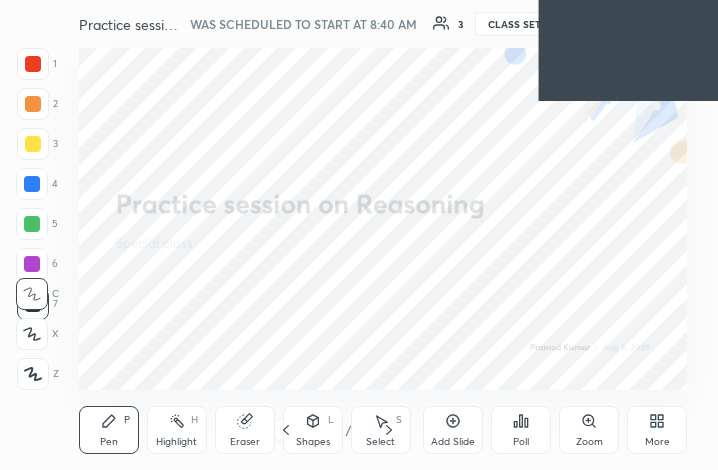 click at bounding box center (343, 97) 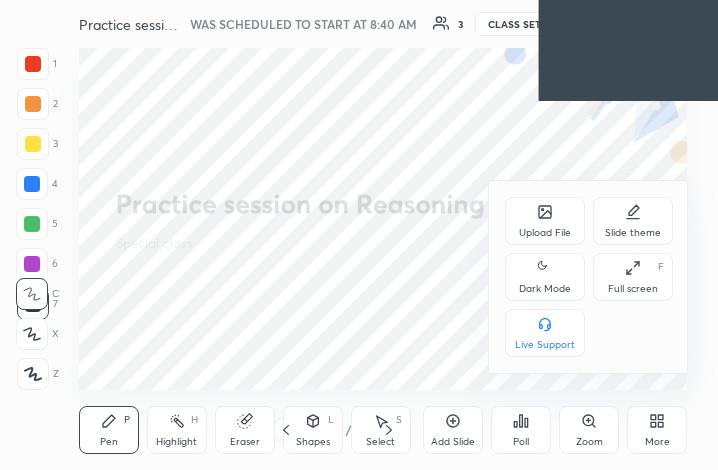 drag, startPoint x: 644, startPoint y: 270, endPoint x: 835, endPoint y: 504, distance: 302.05463 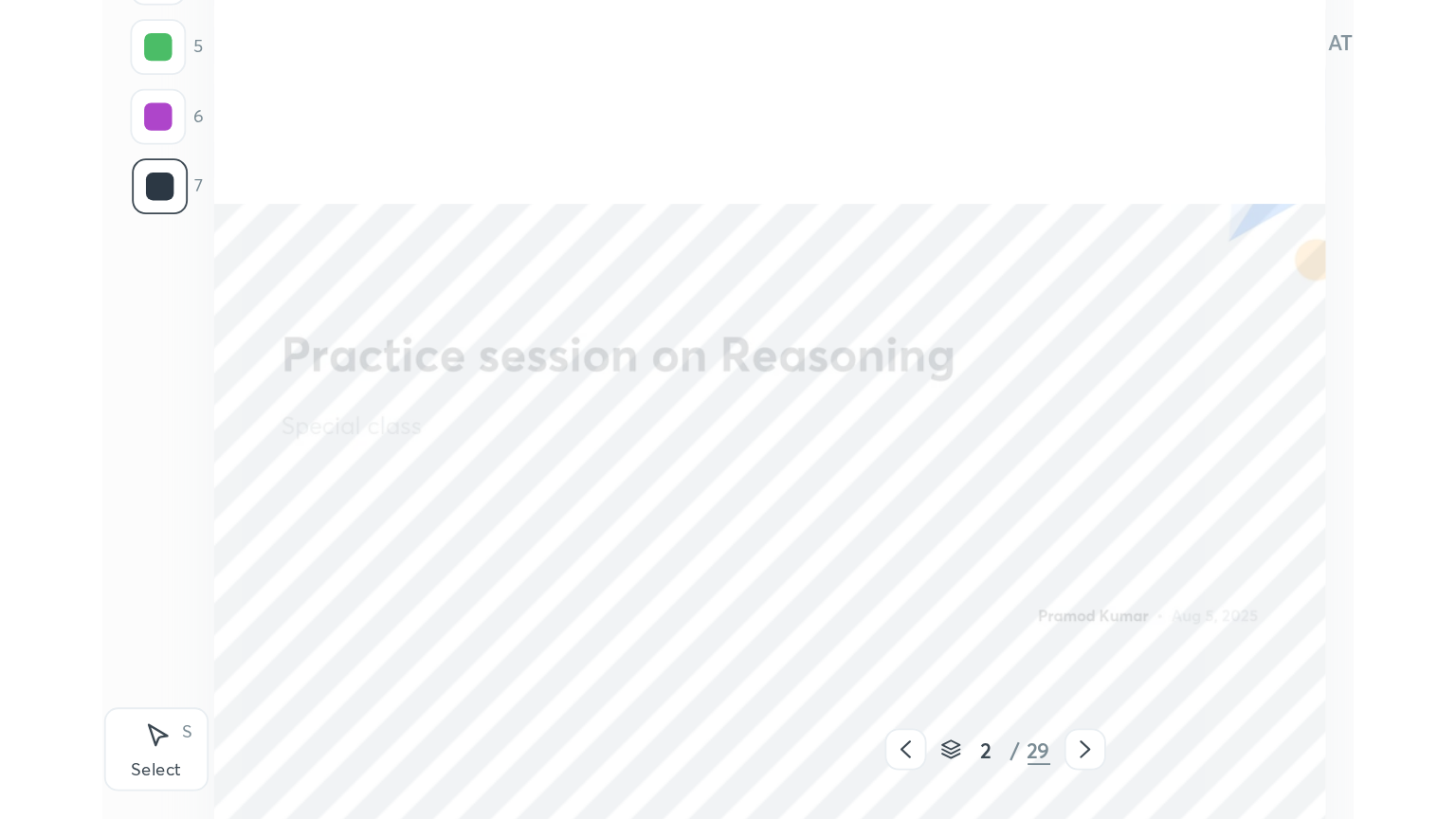 scroll, scrollTop: 94094, scrollLeft: 93436, axis: both 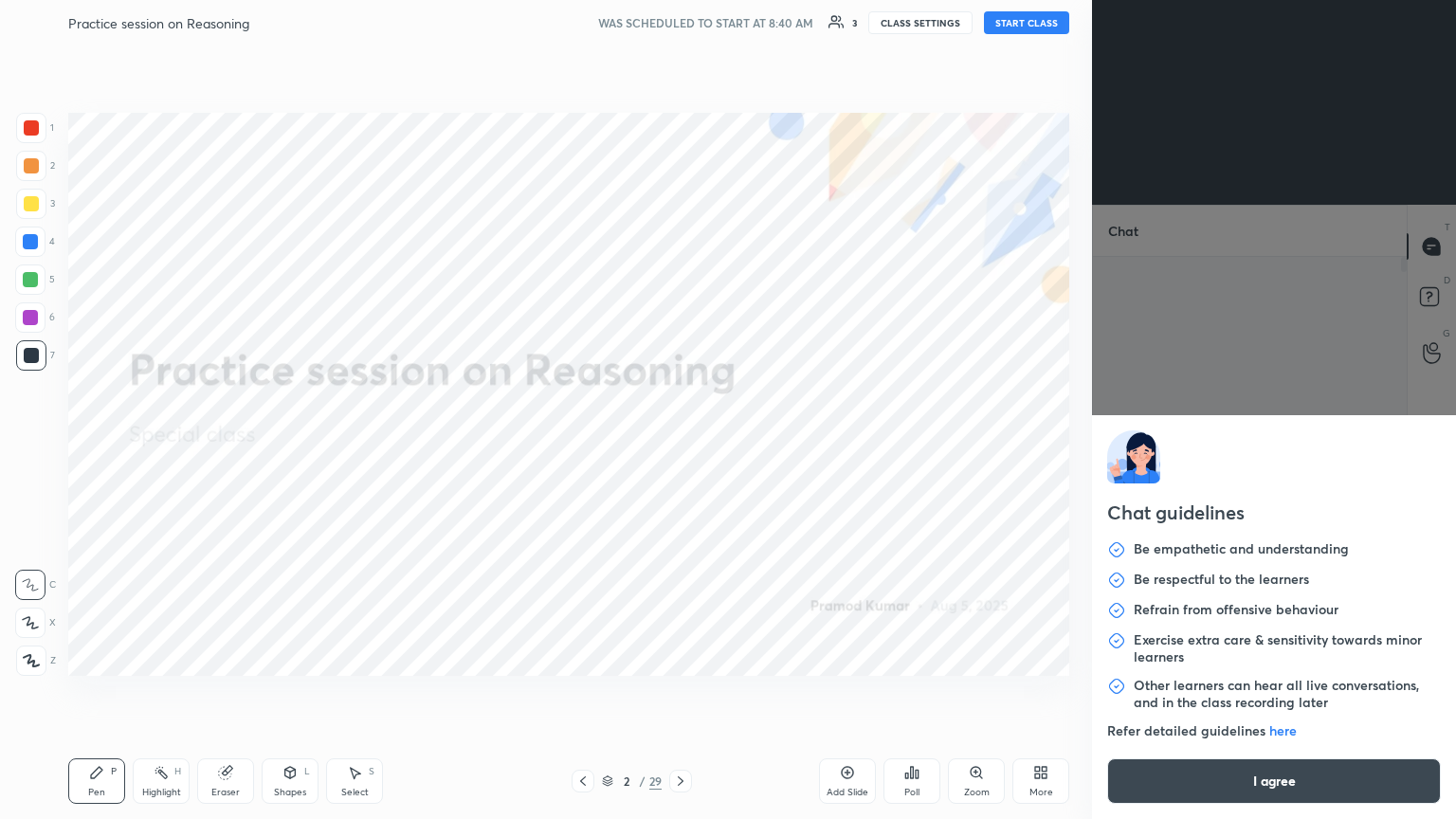 click on "1 2 3 4 5 6 7 C X Z C X Z E E Erase all   H H Practice session on Reasoning WAS SCHEDULED TO START AT  8:40 AM 3 CLASS SETTINGS START CLASS Setting up your live class Back Practice session on Reasoning [FIRST] [LAST] Pen P Highlight H Eraser Shapes L Select S 2 / 29 Add Slide Poll Zoom More Chat You  joined [FIRST]  joined 2 NEW MESSAGES Enable hand raising Enable raise hand to speak to learners. Once enabled, chat will be turned off temporarily. Enable x   introducing Raise a hand with a doubt Now learners can raise their hand along with a doubt  How it works? Doubts asked by learners will show up here Raise hand disabled You have disabled Raise hand currently. Enable it to invite learners to speak Enable Can't raise hand Looks like educator just invited you to speak. Please wait before you can raise your hand again. Got it T Messages (T) D Doubts (D) G Raise Hand (G) Report an issue Reason for reporting Buffering Chat not working Audio - Video sync issue Educator video quality low ​ Attach an image Report" at bounding box center [728, 410] 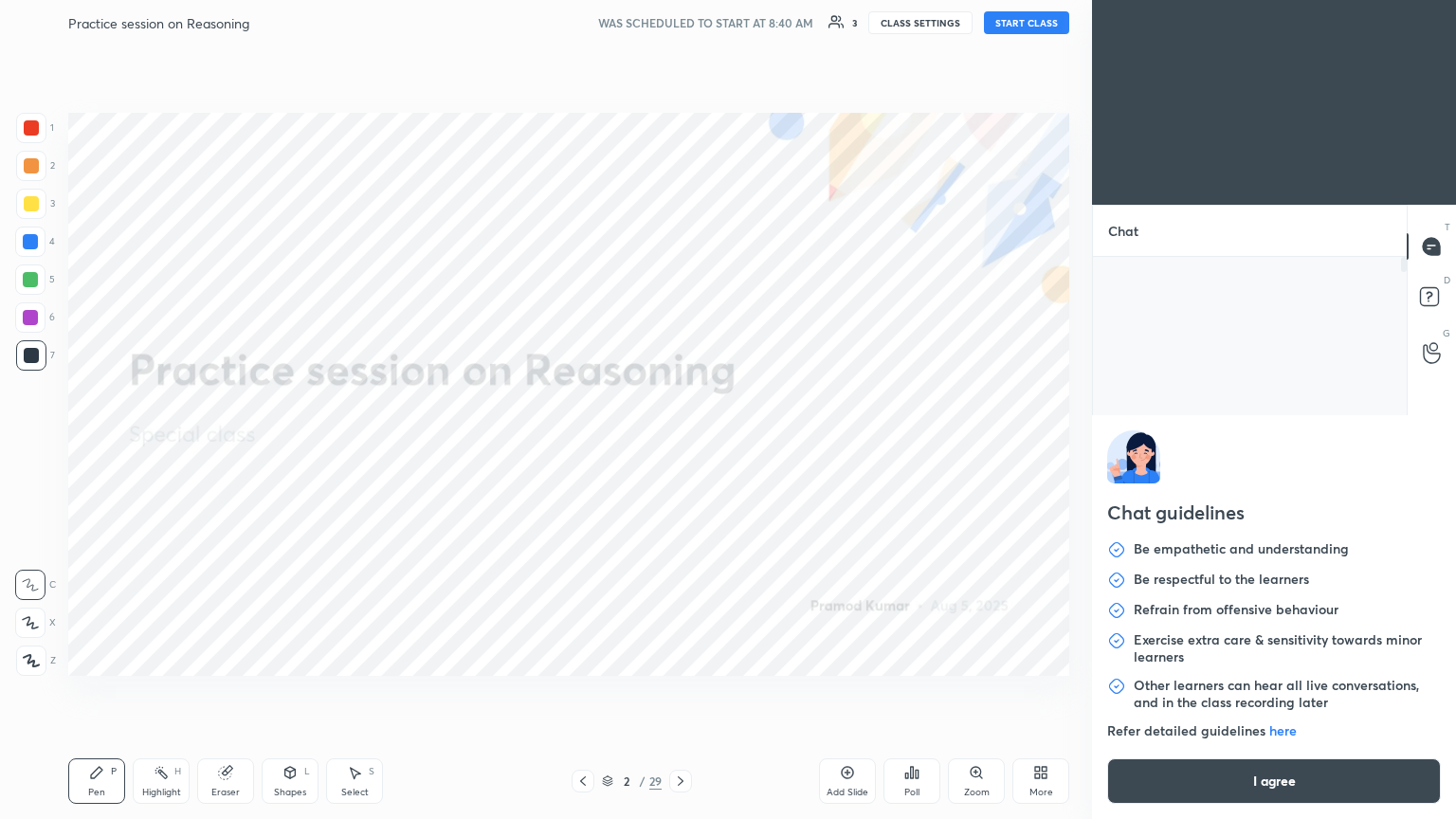 type on "x" 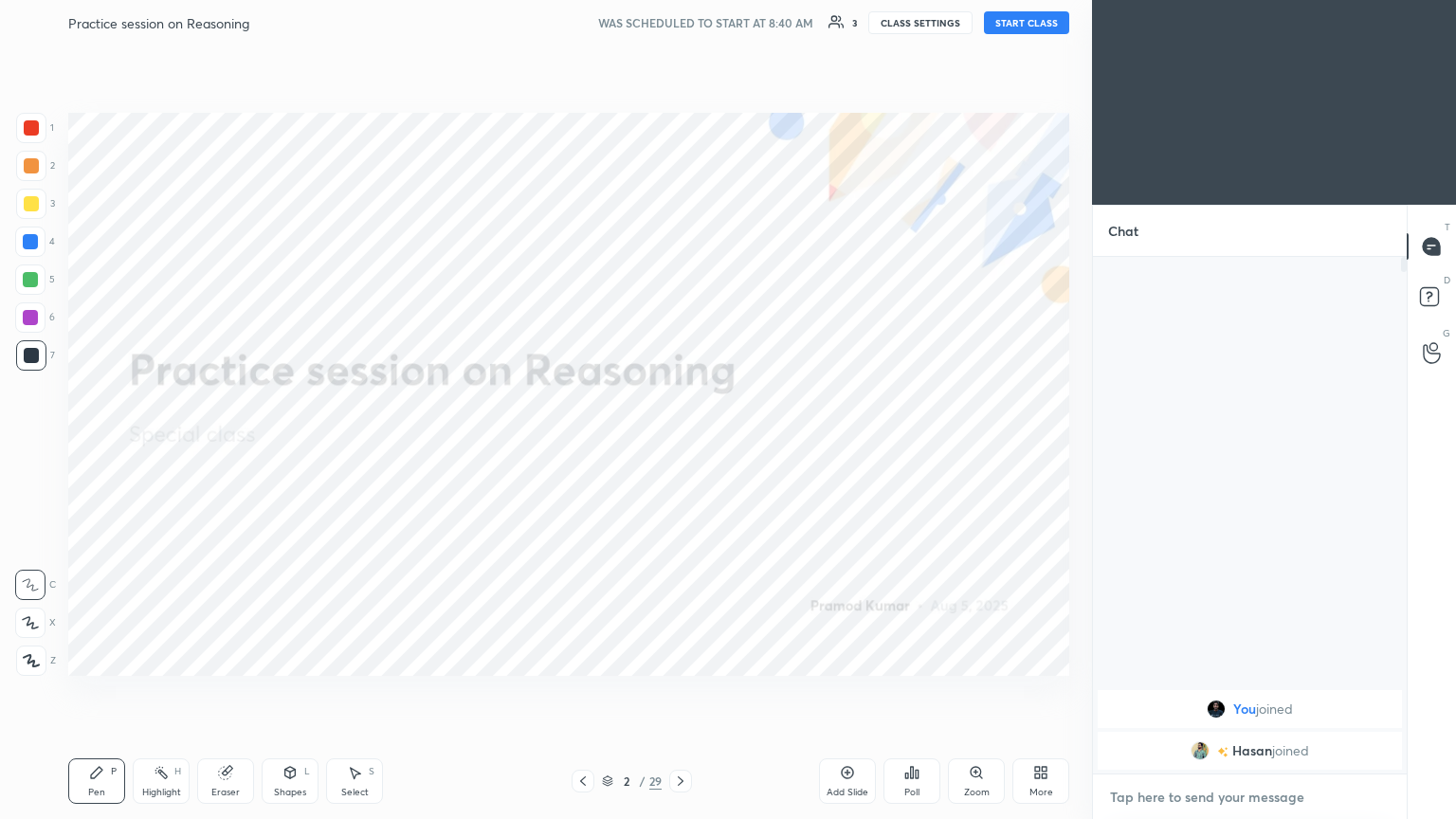 paste on "https://t.me/unacademypramod" 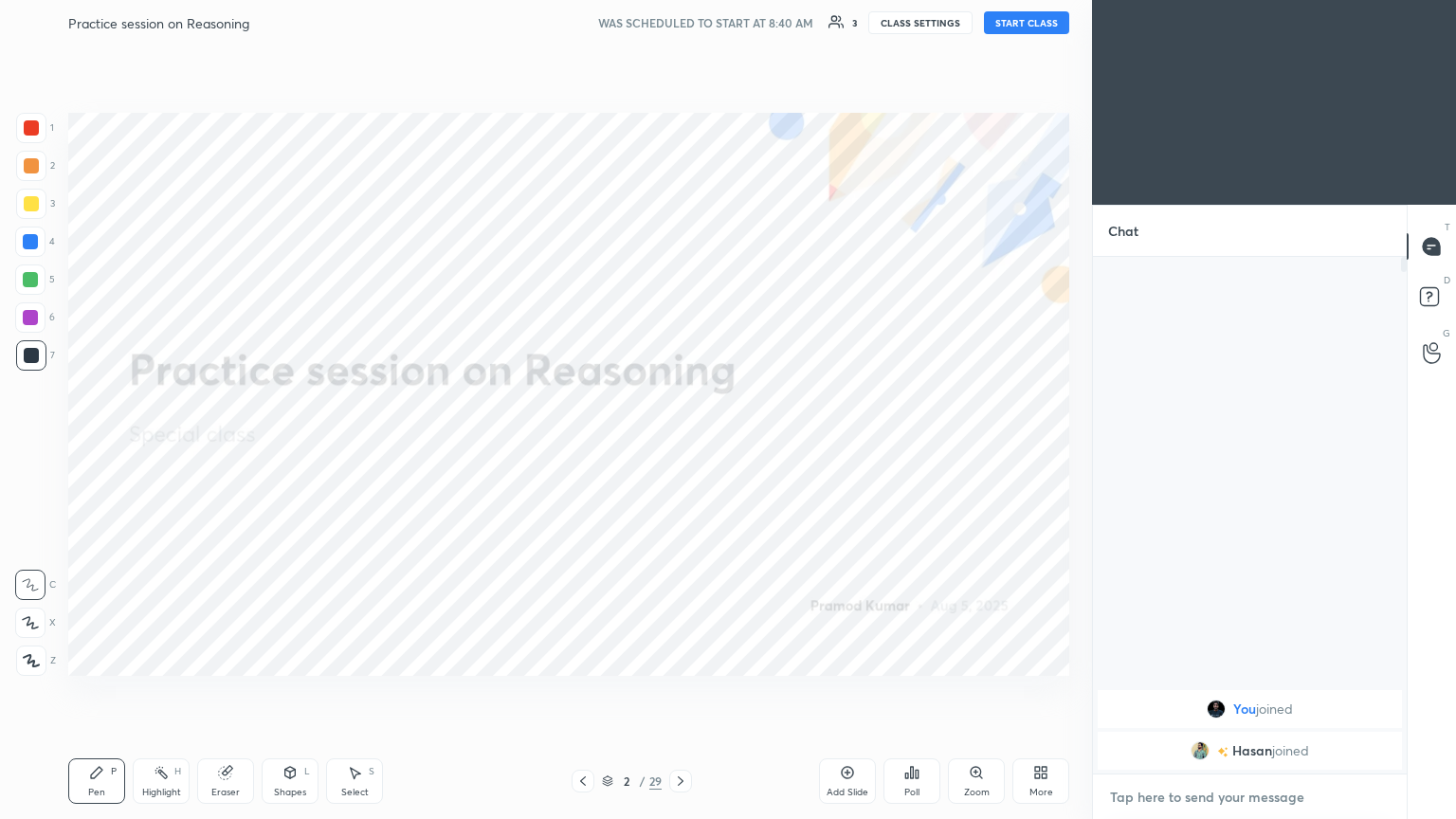 type on "https://t.me/unacademypramod" 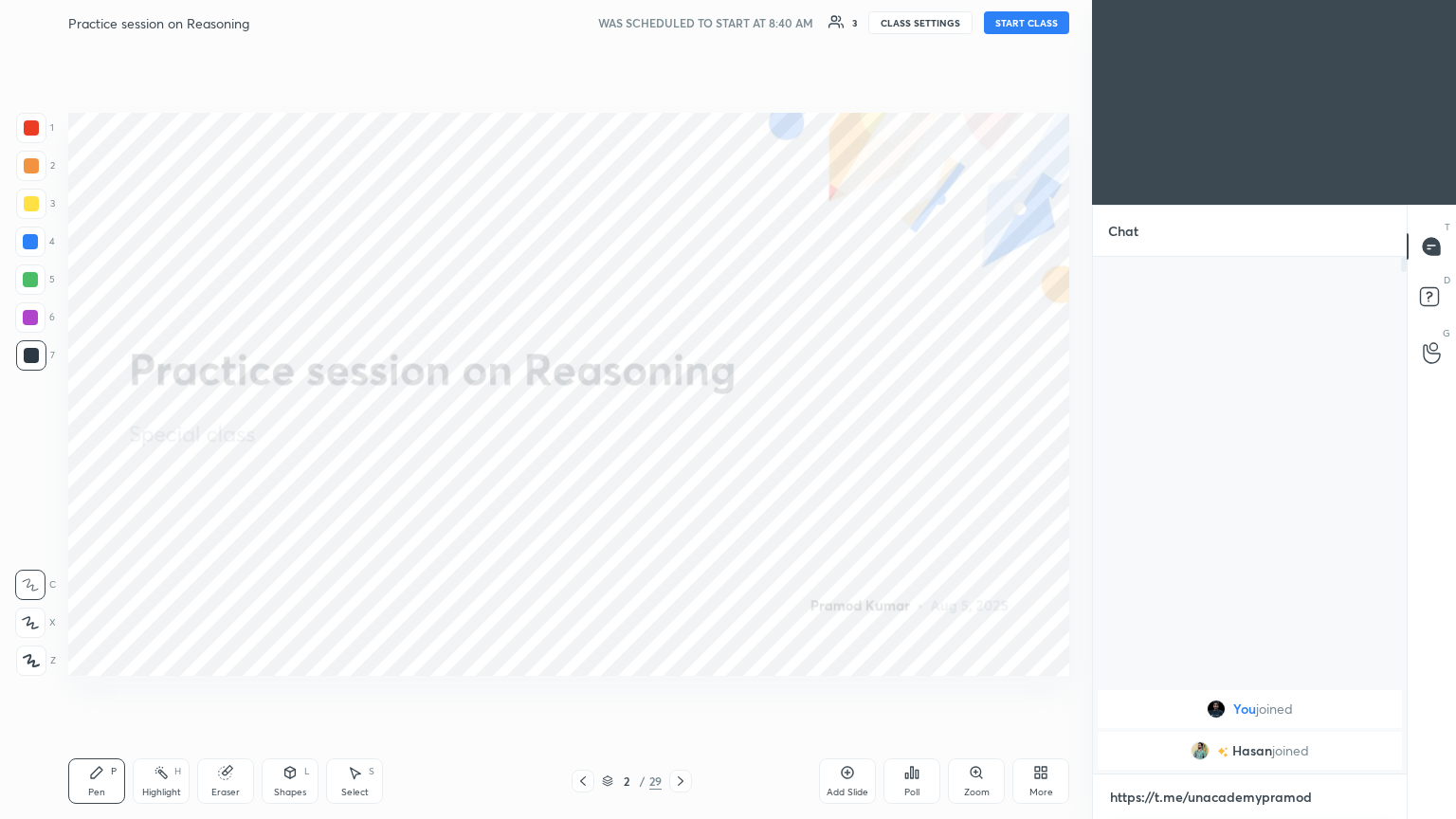 scroll, scrollTop: 511, scrollLeft: 308, axis: both 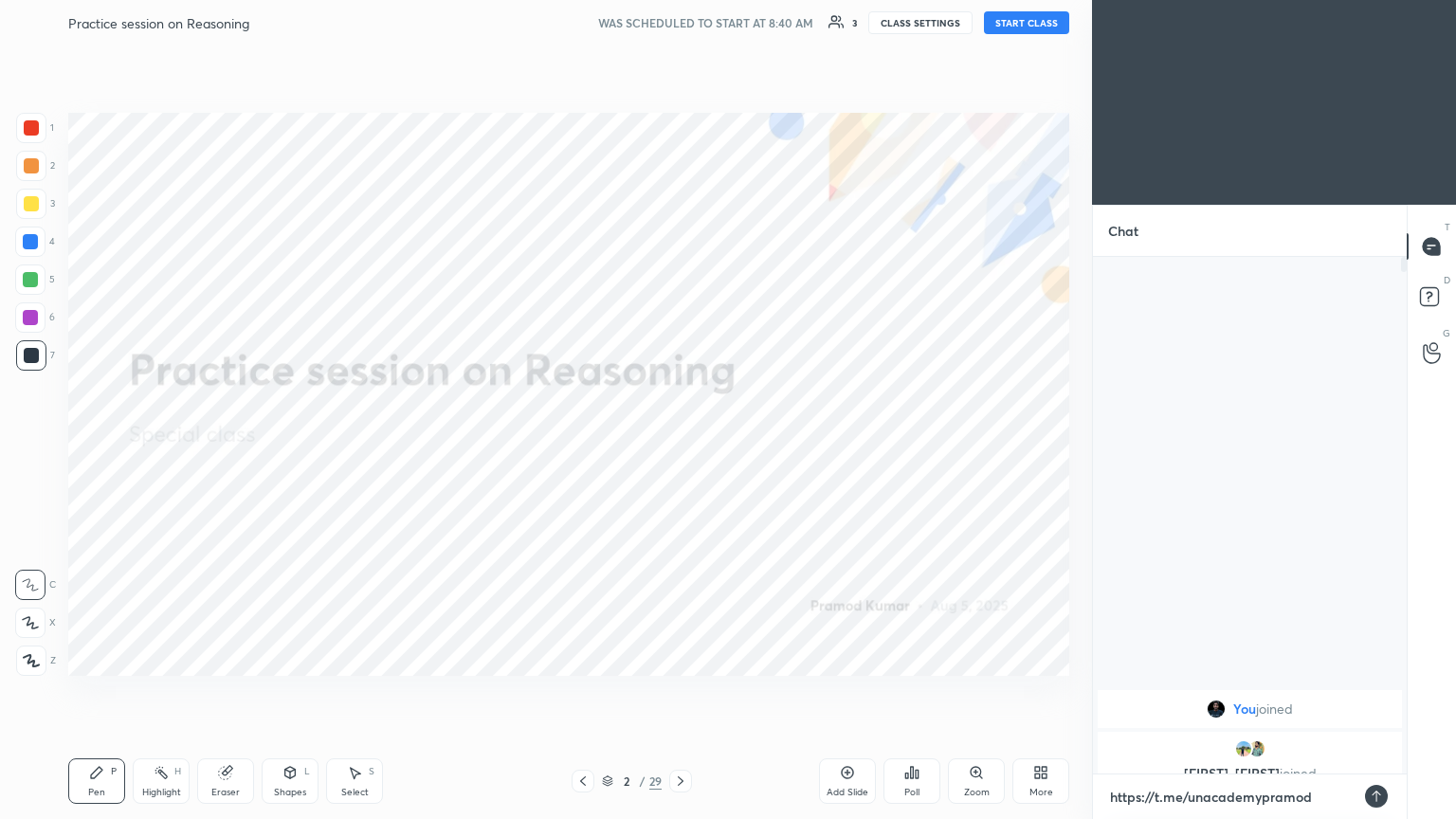 click on "https://t.me/unacademypramod" at bounding box center (1230, 797) 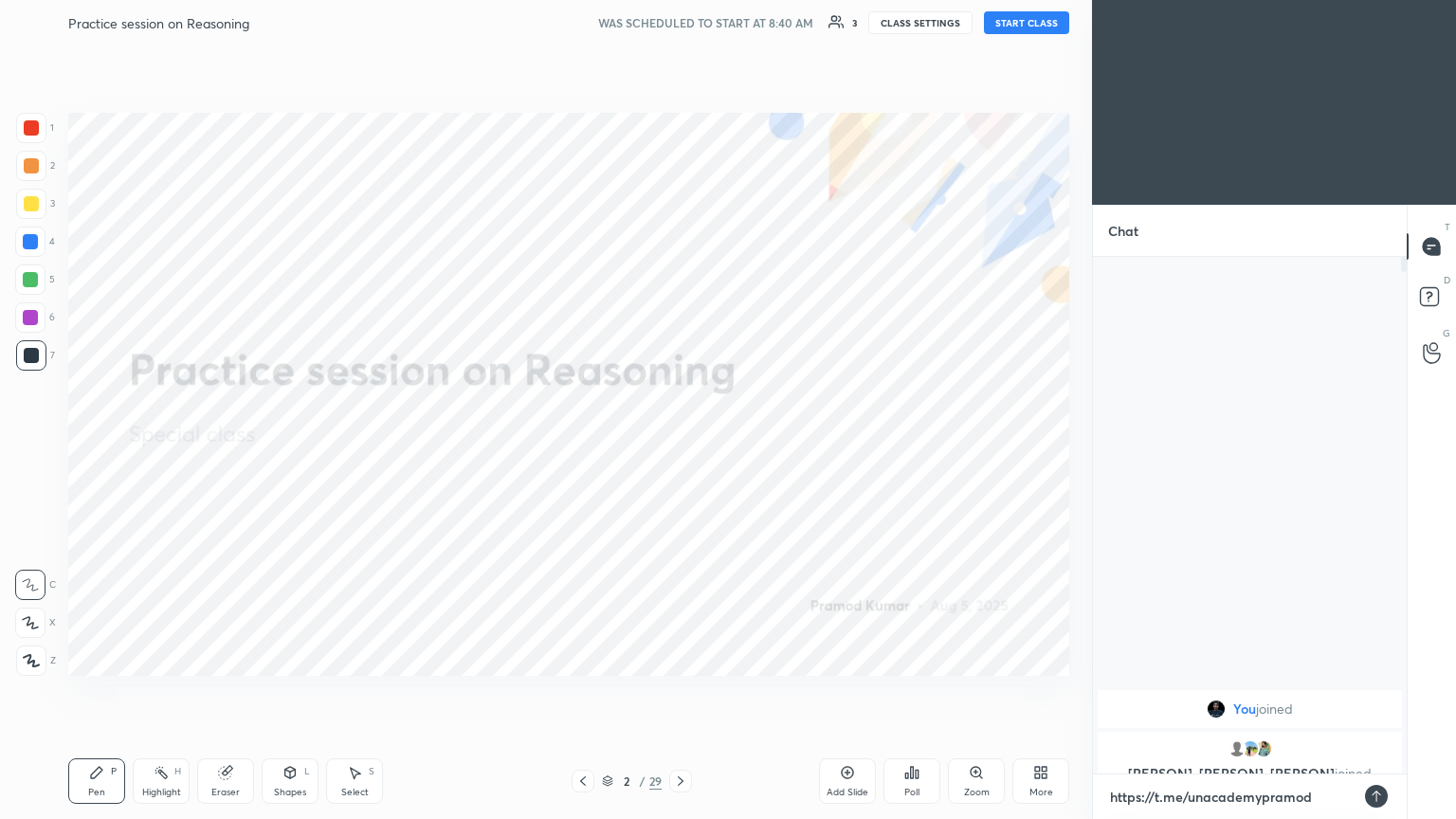 type on "https://te.me/unacademypramod" 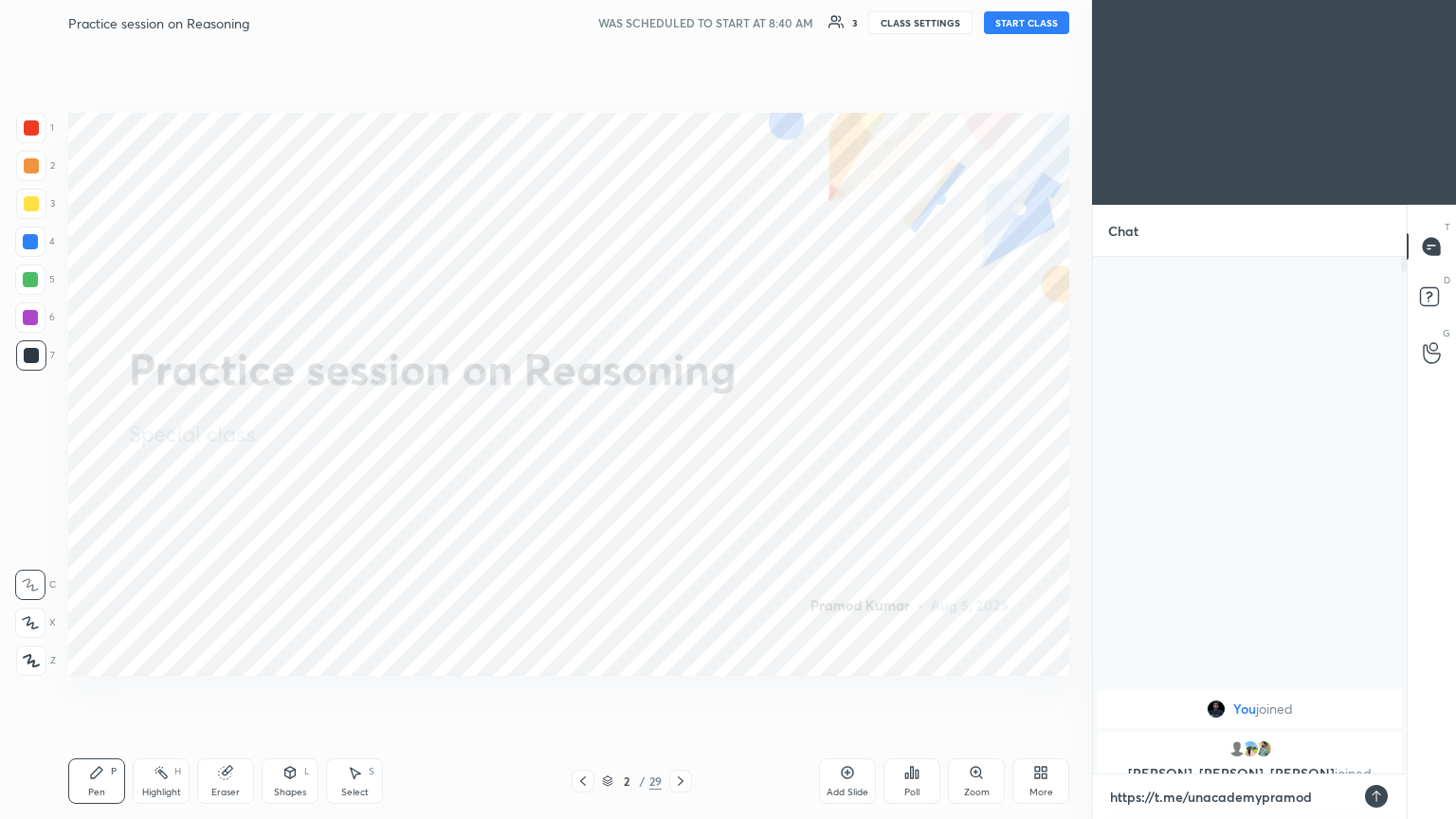 type on "x" 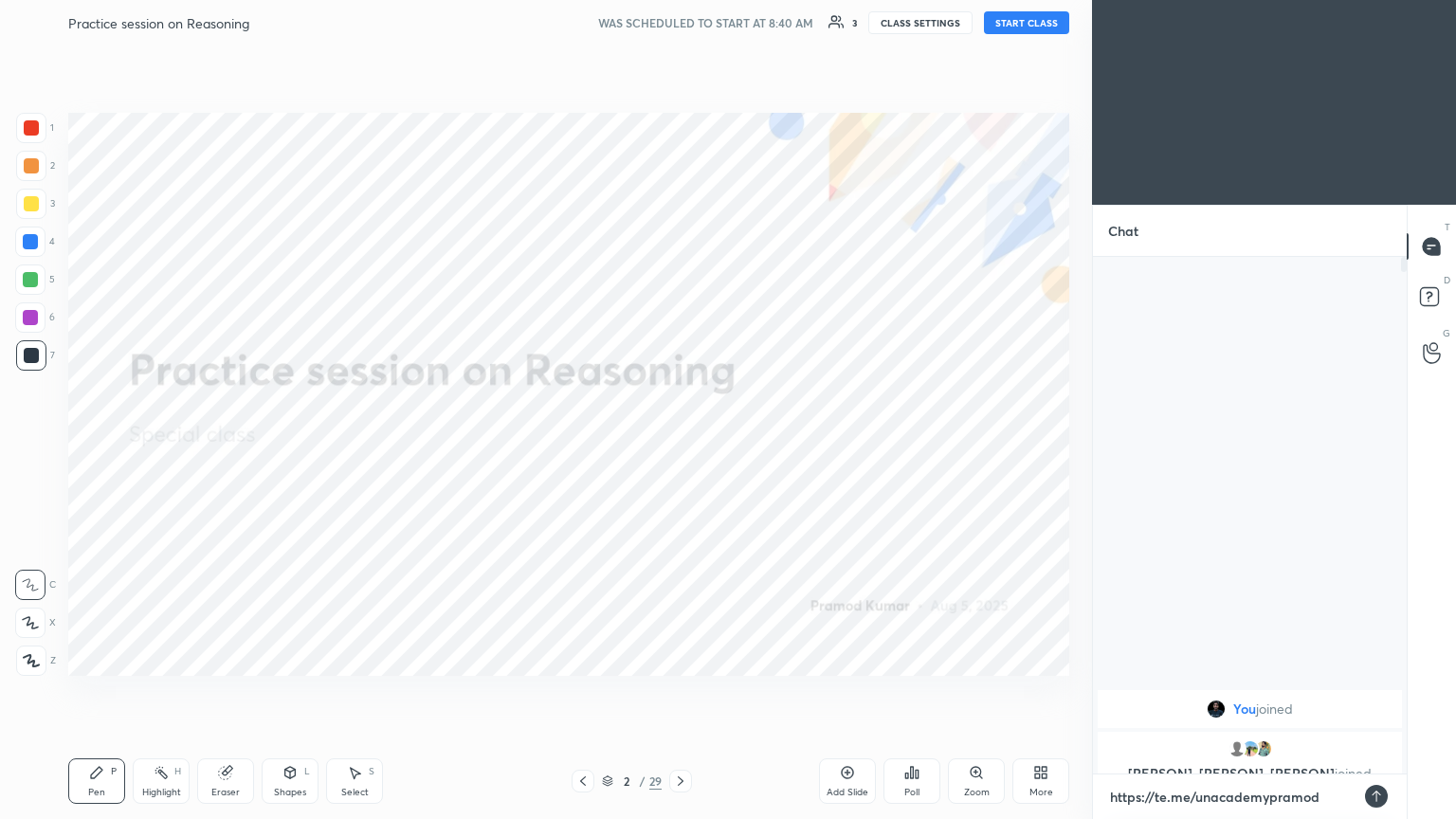 type on "https://tel.me/unacademy[PERSON]" 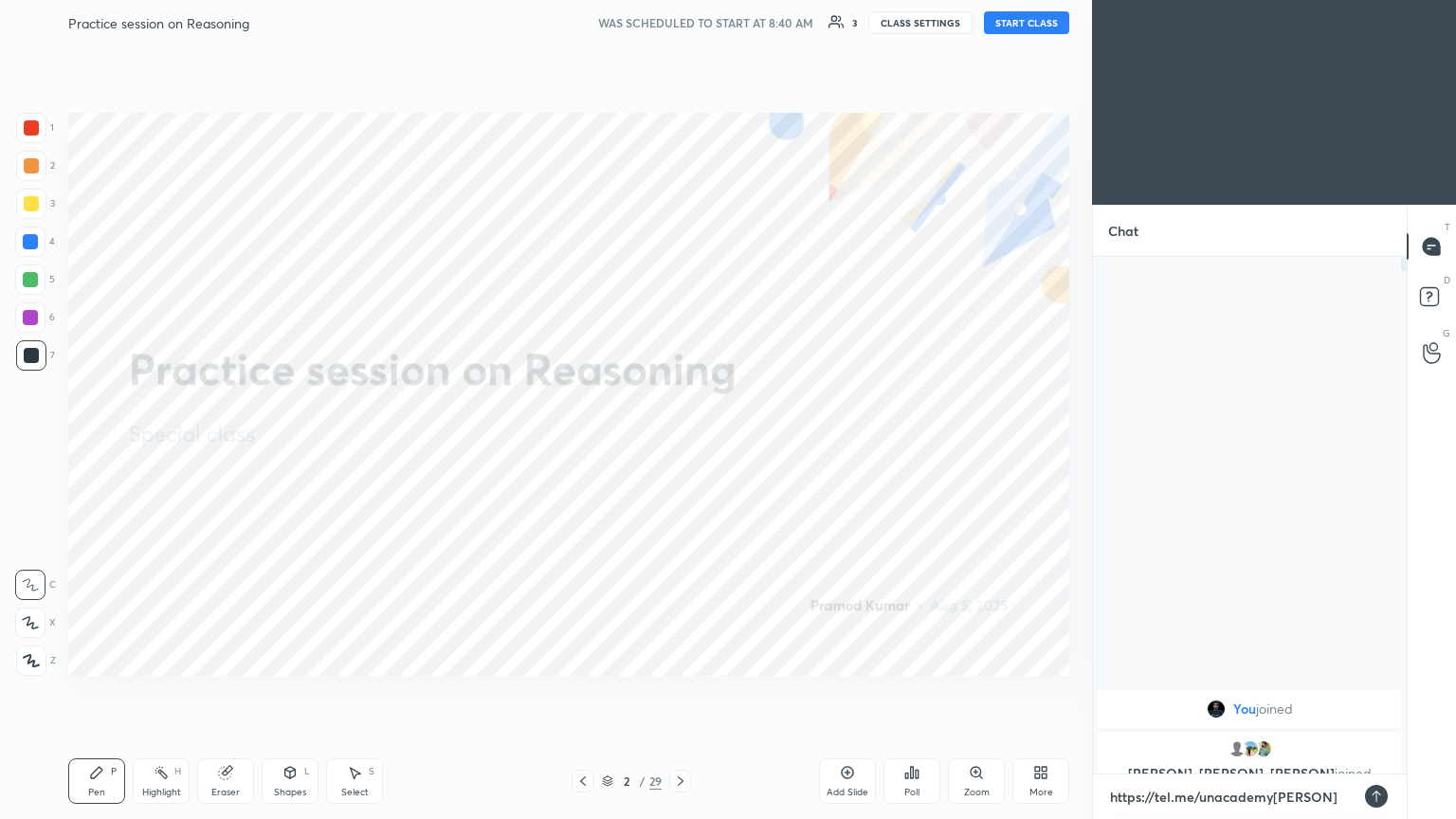 type on "https://tele.me/unacademy[PERSON]" 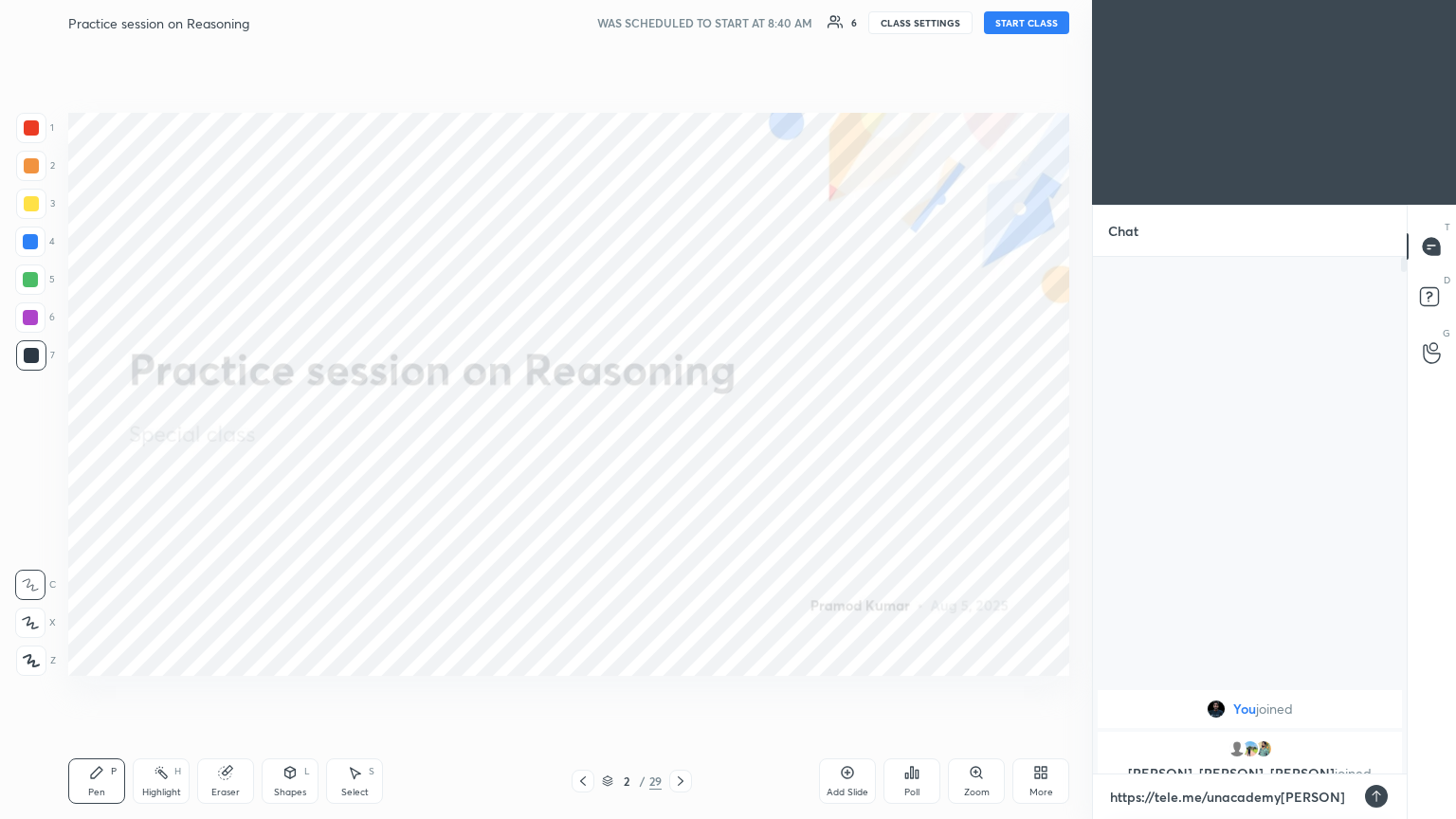 type on "https://teleg.me/unacademy[USERNAME]" 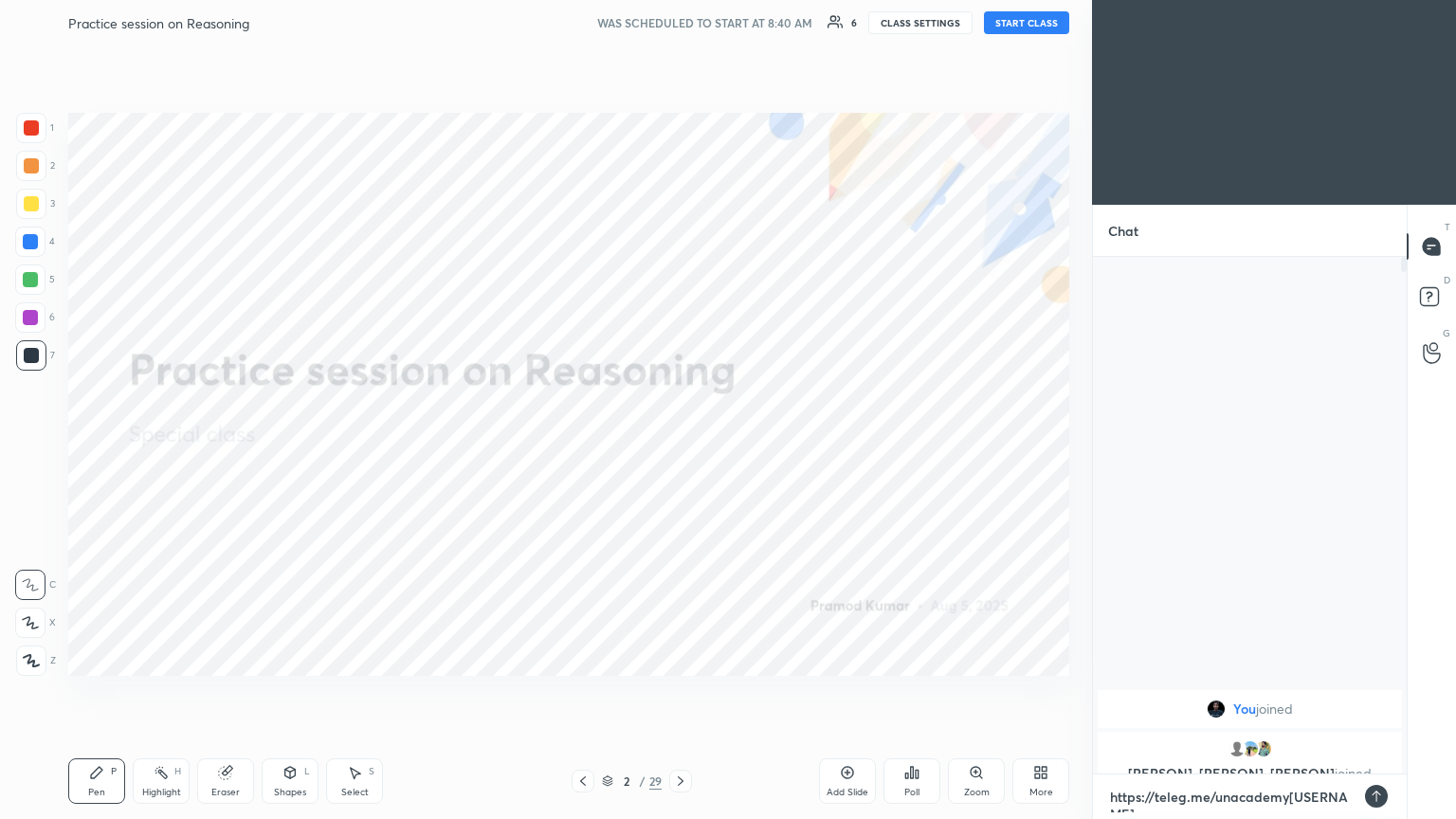 type on "https://telegr.me/unacademypramod" 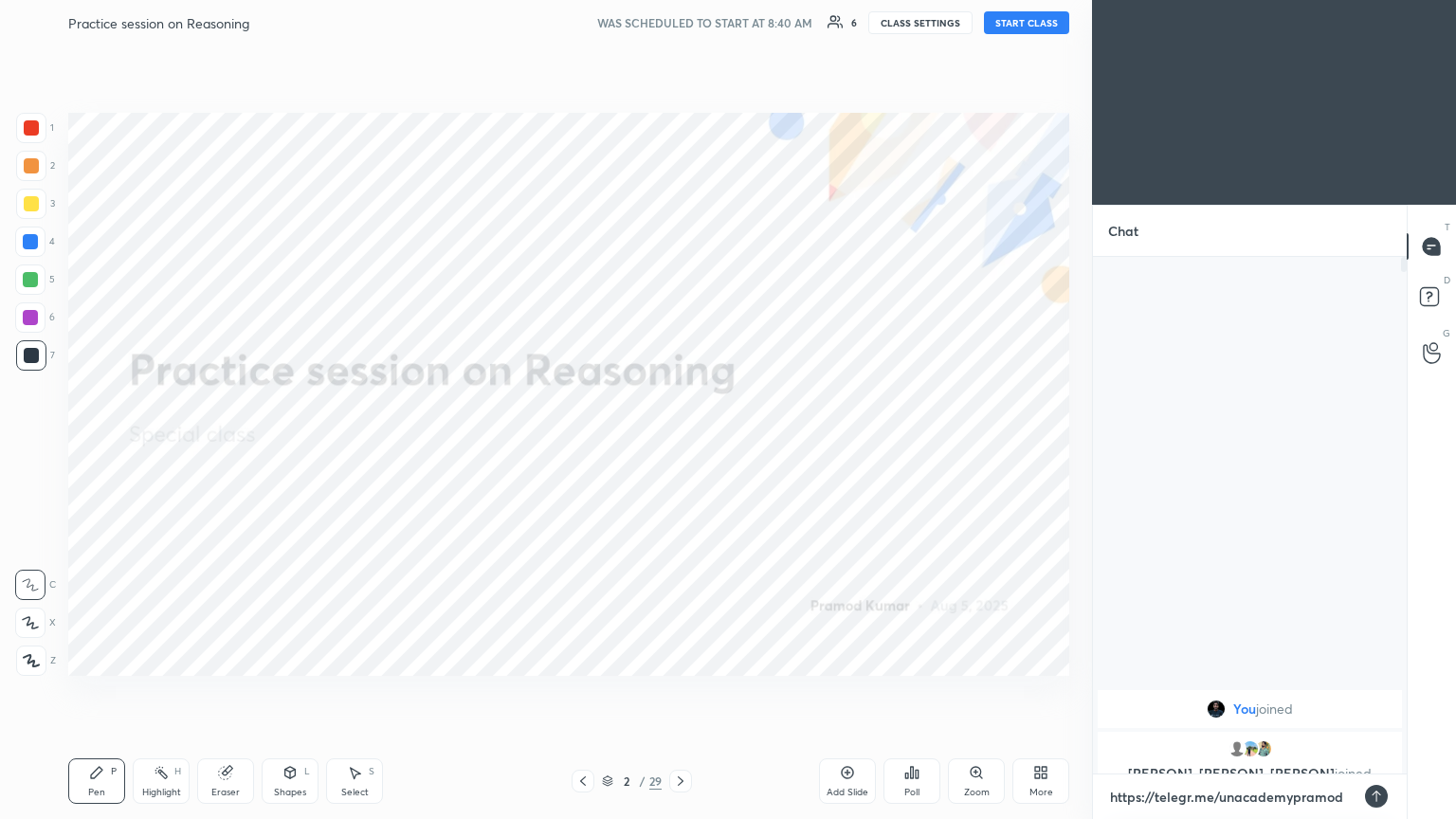 type on "https://telegra.me/unacademypramod" 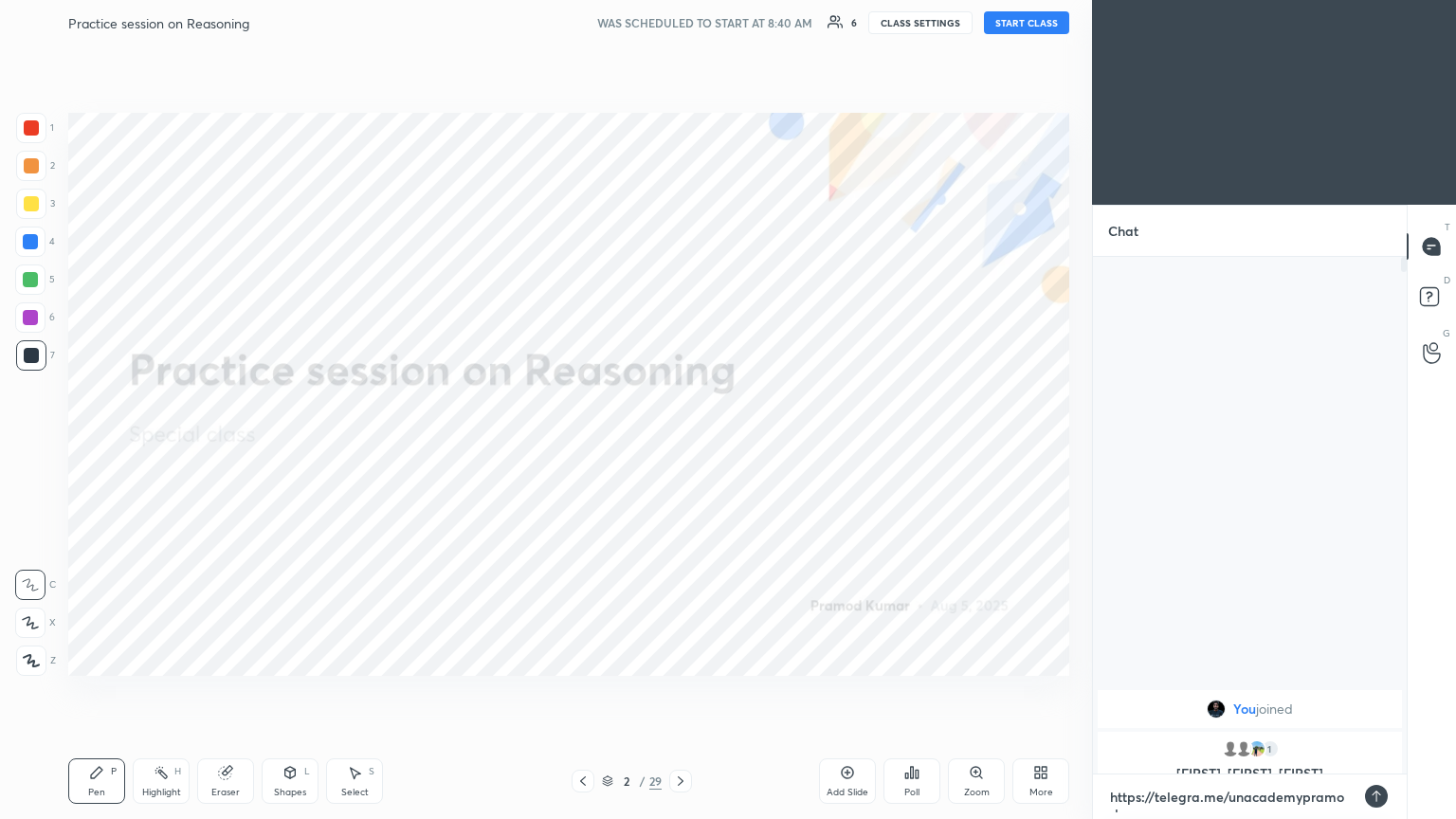 type on "https://telegram.me/unacademy[PERSON]" 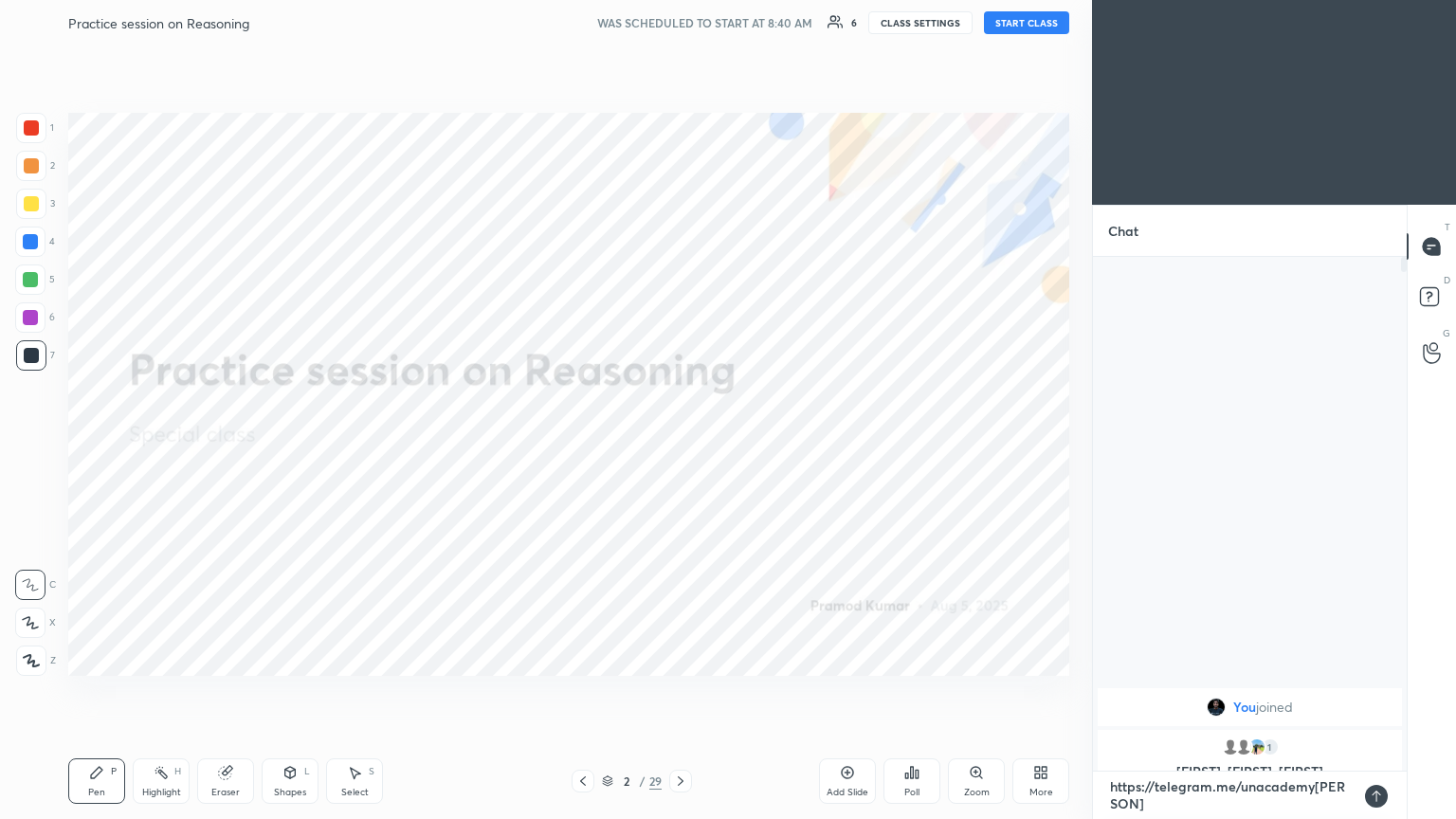 scroll, scrollTop: 508, scrollLeft: 308, axis: both 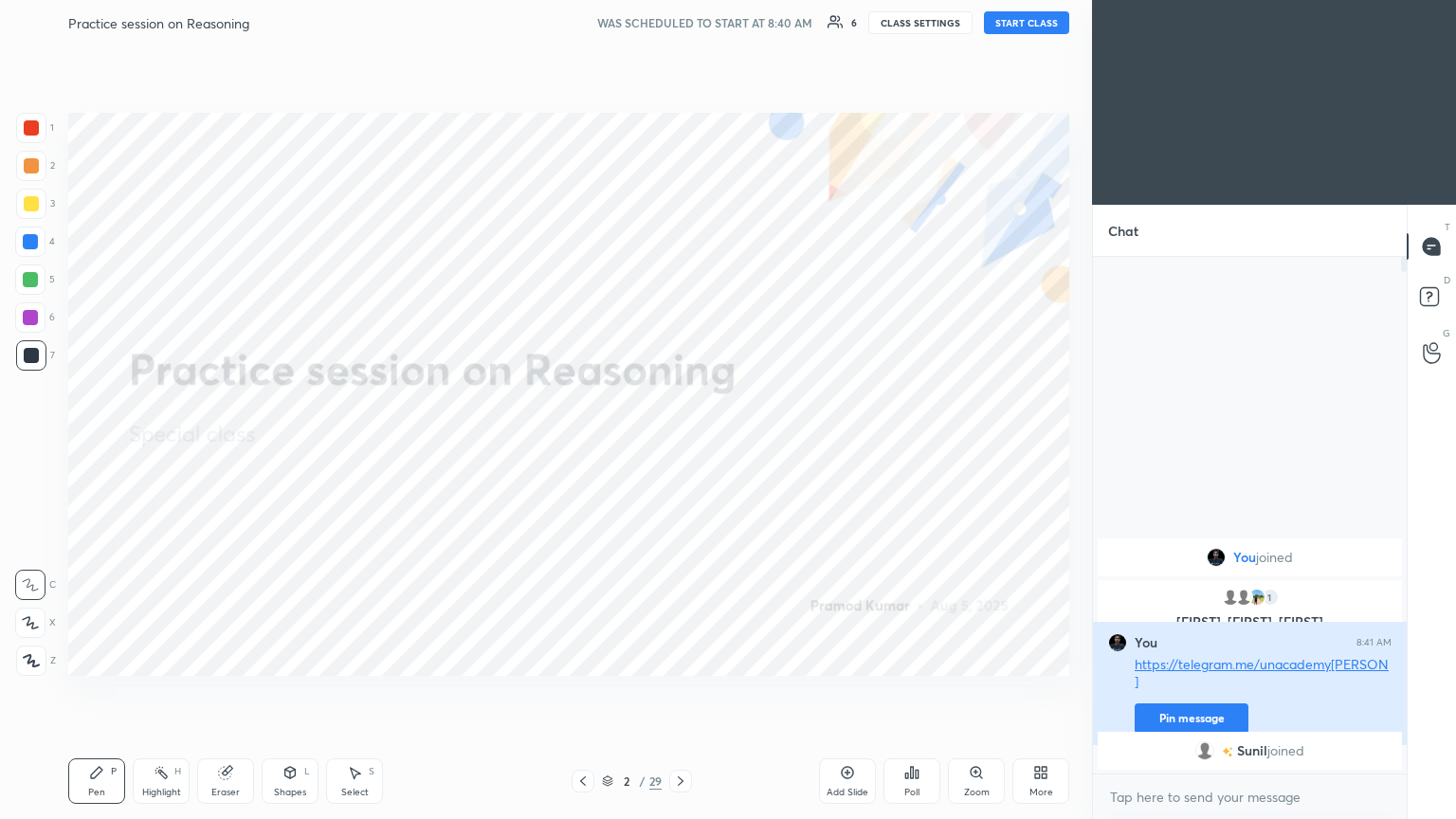 click on "Pin message" at bounding box center (1192, 719) 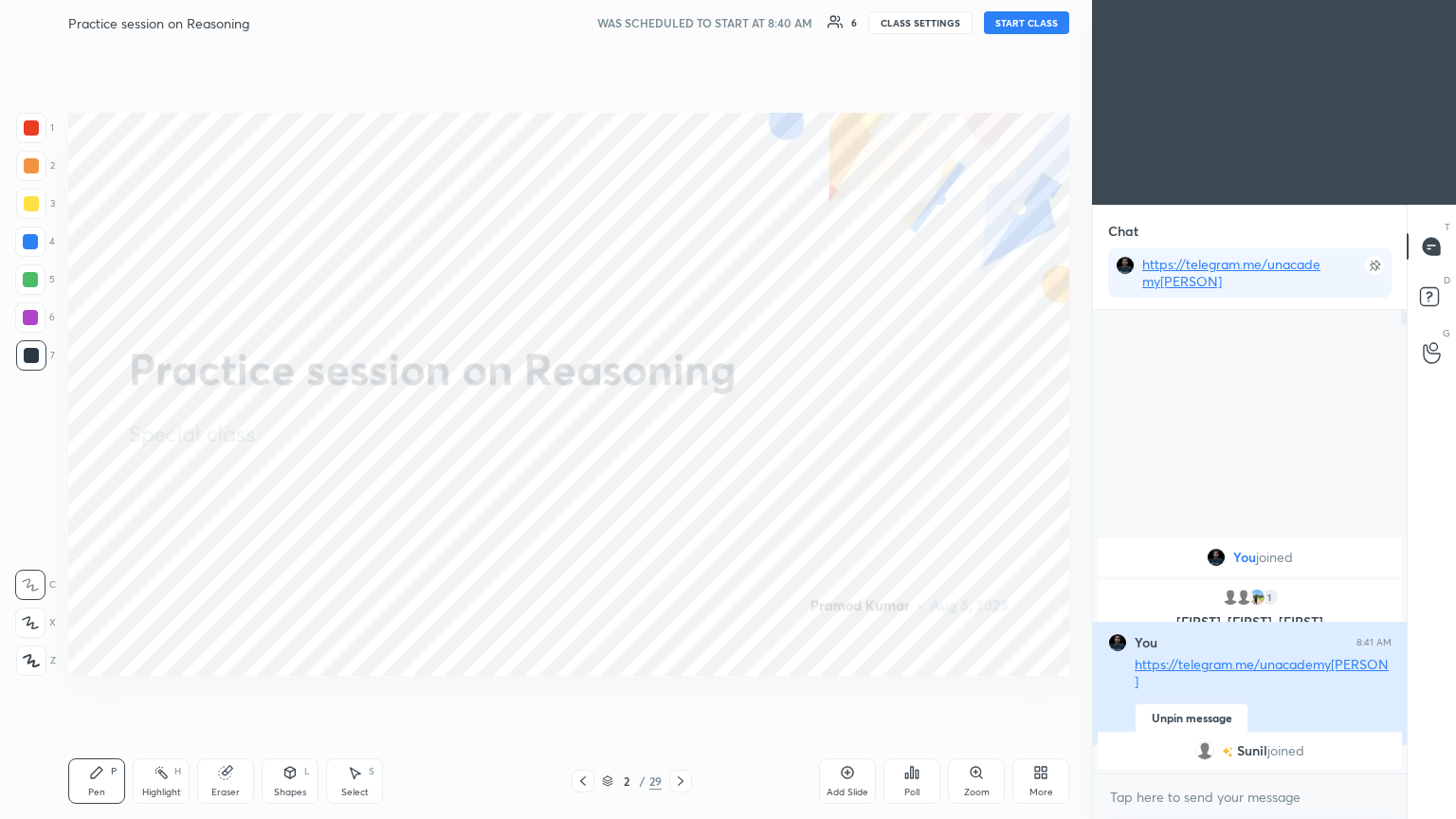 scroll, scrollTop: 458, scrollLeft: 308, axis: both 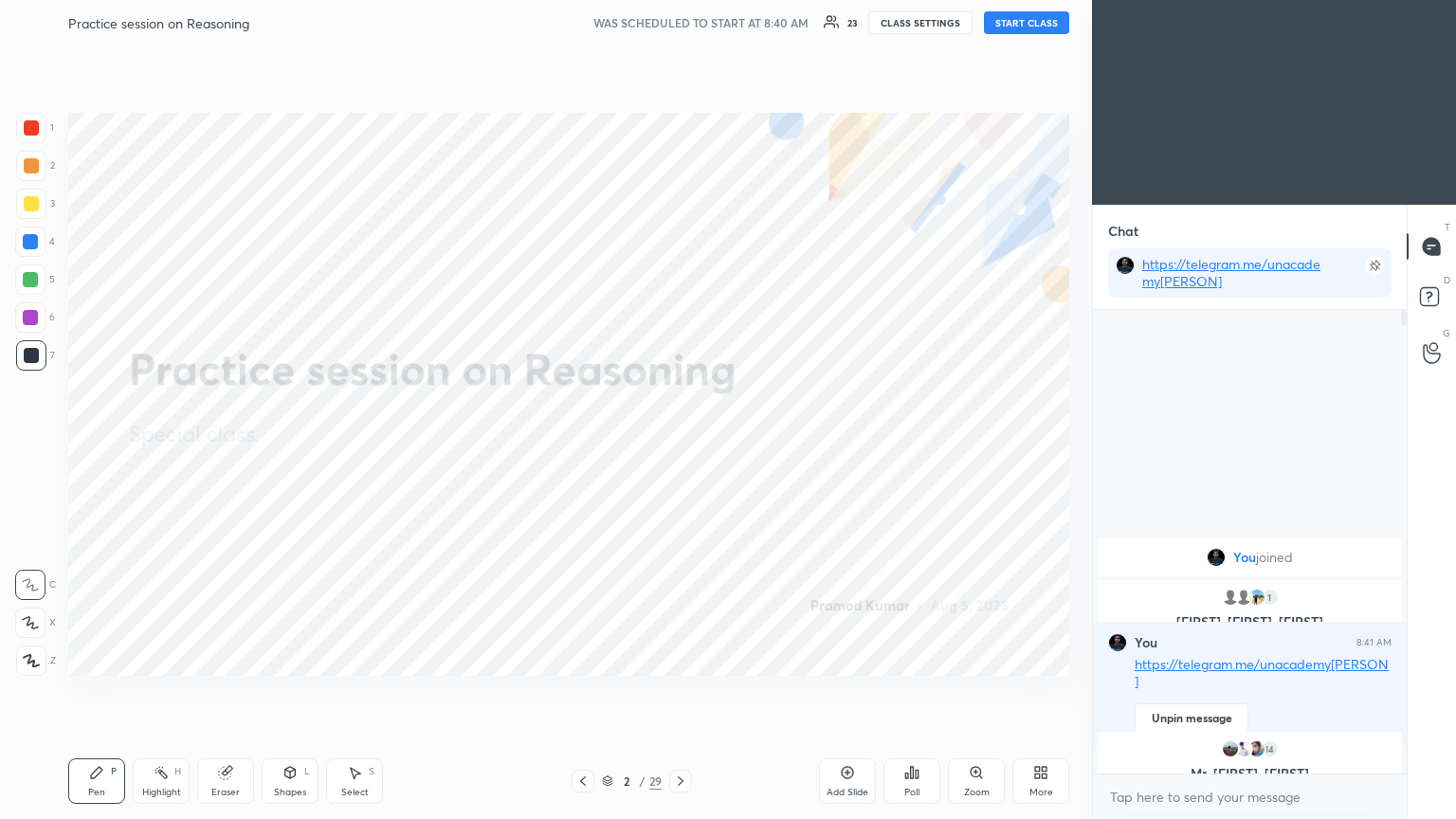 click on "START CLASS" at bounding box center (1027, 23) 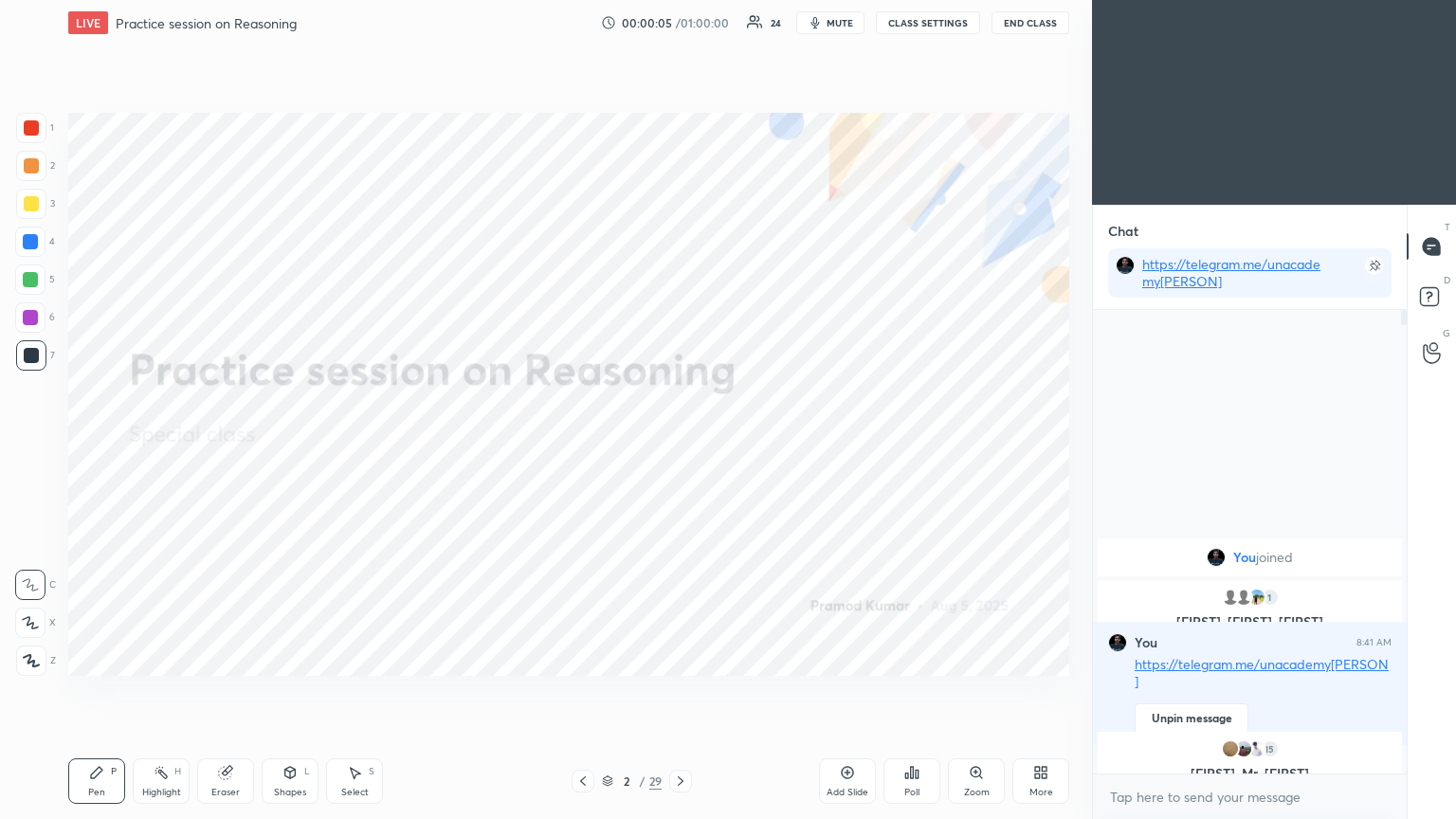 click 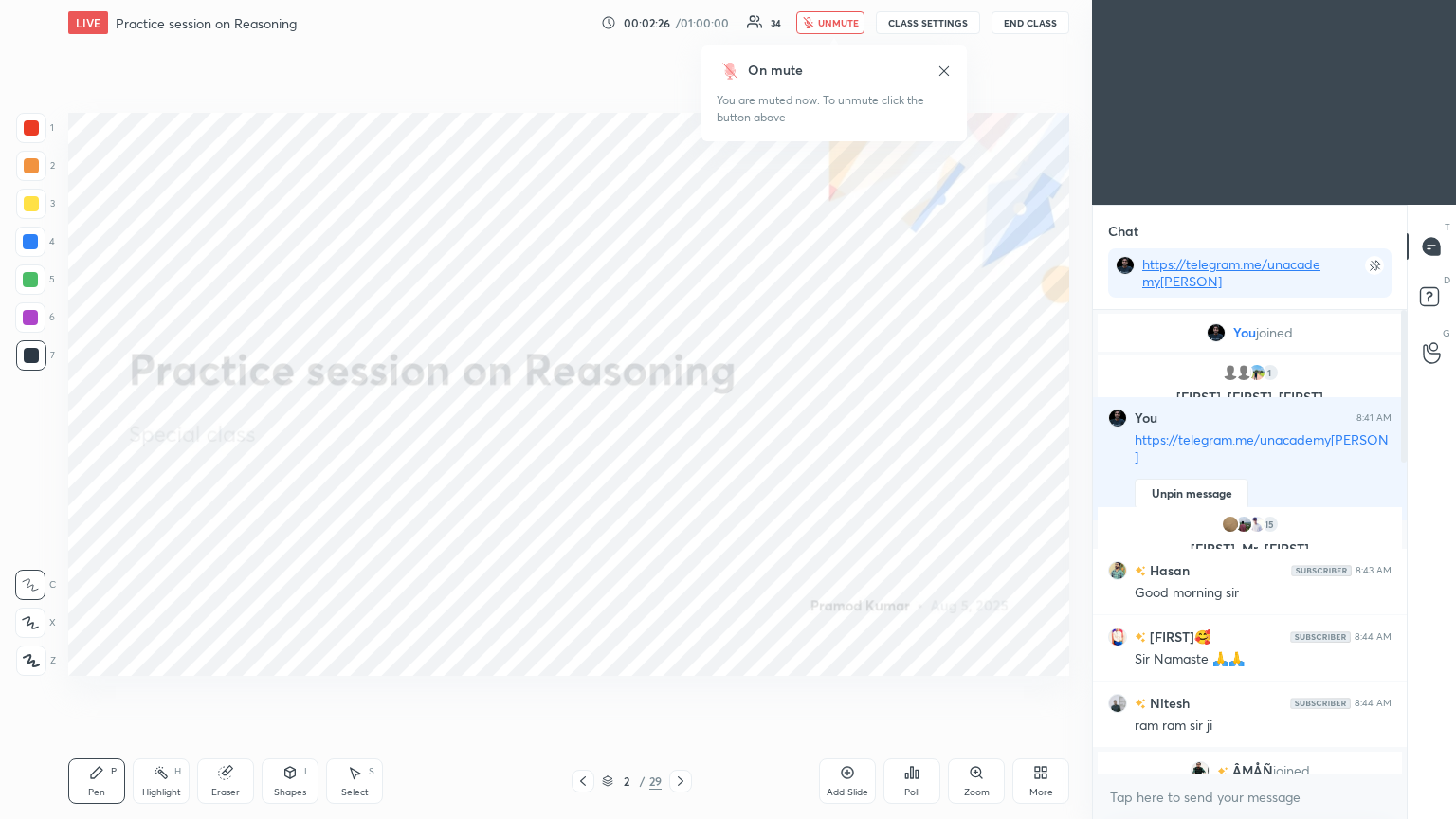 click 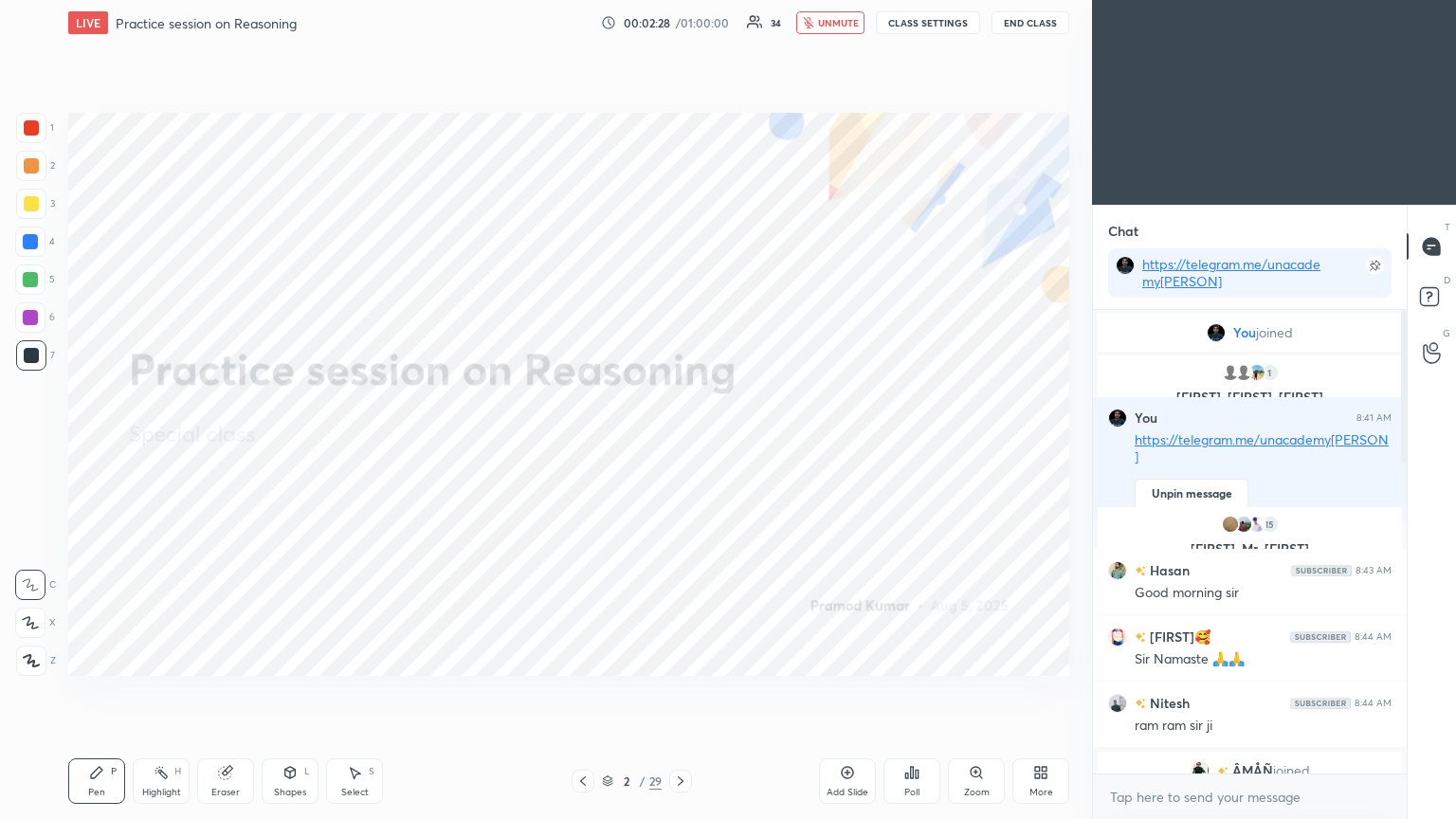click on "unmute" at bounding box center (830, 23) 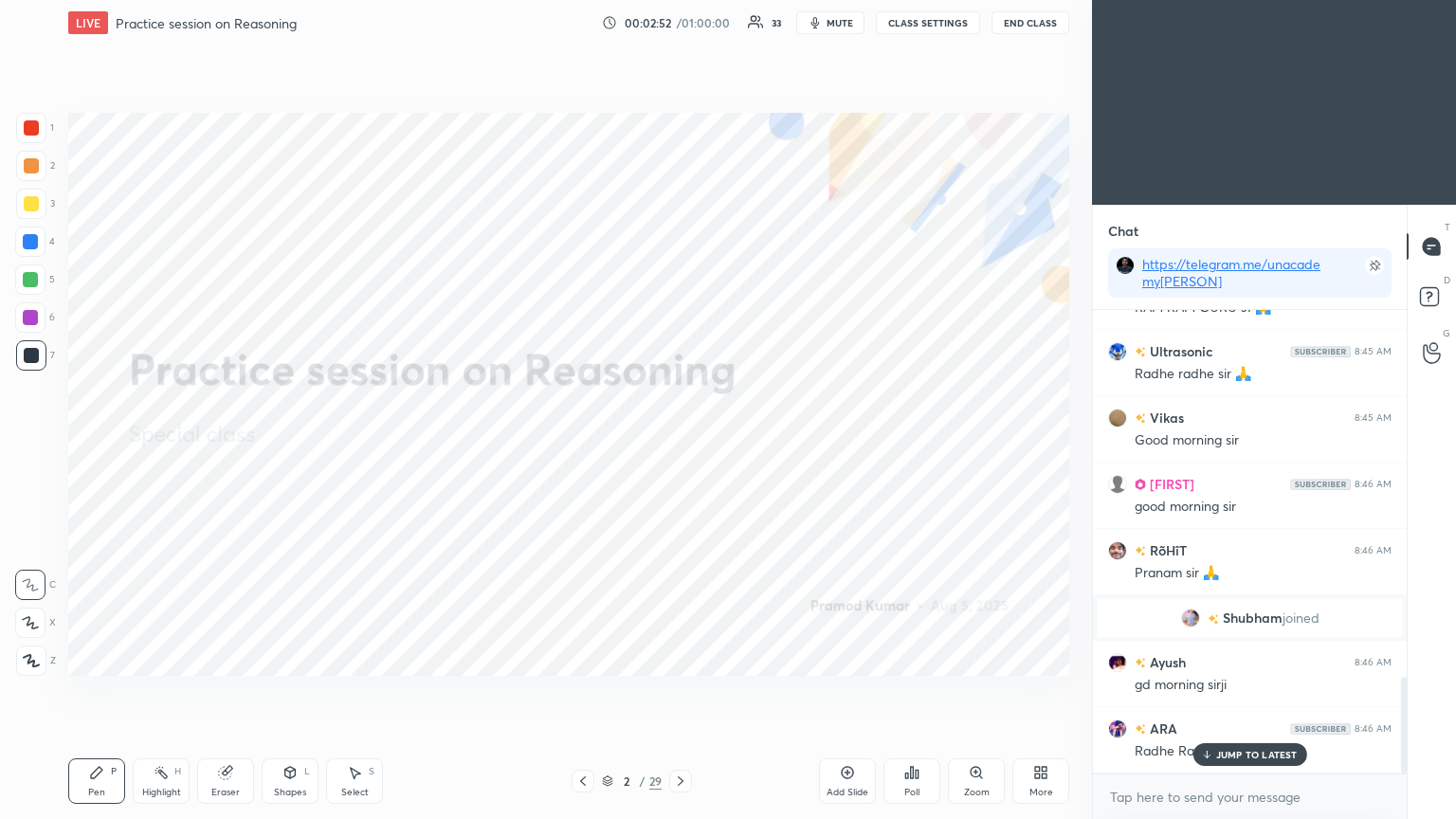 scroll, scrollTop: 1748, scrollLeft: 0, axis: vertical 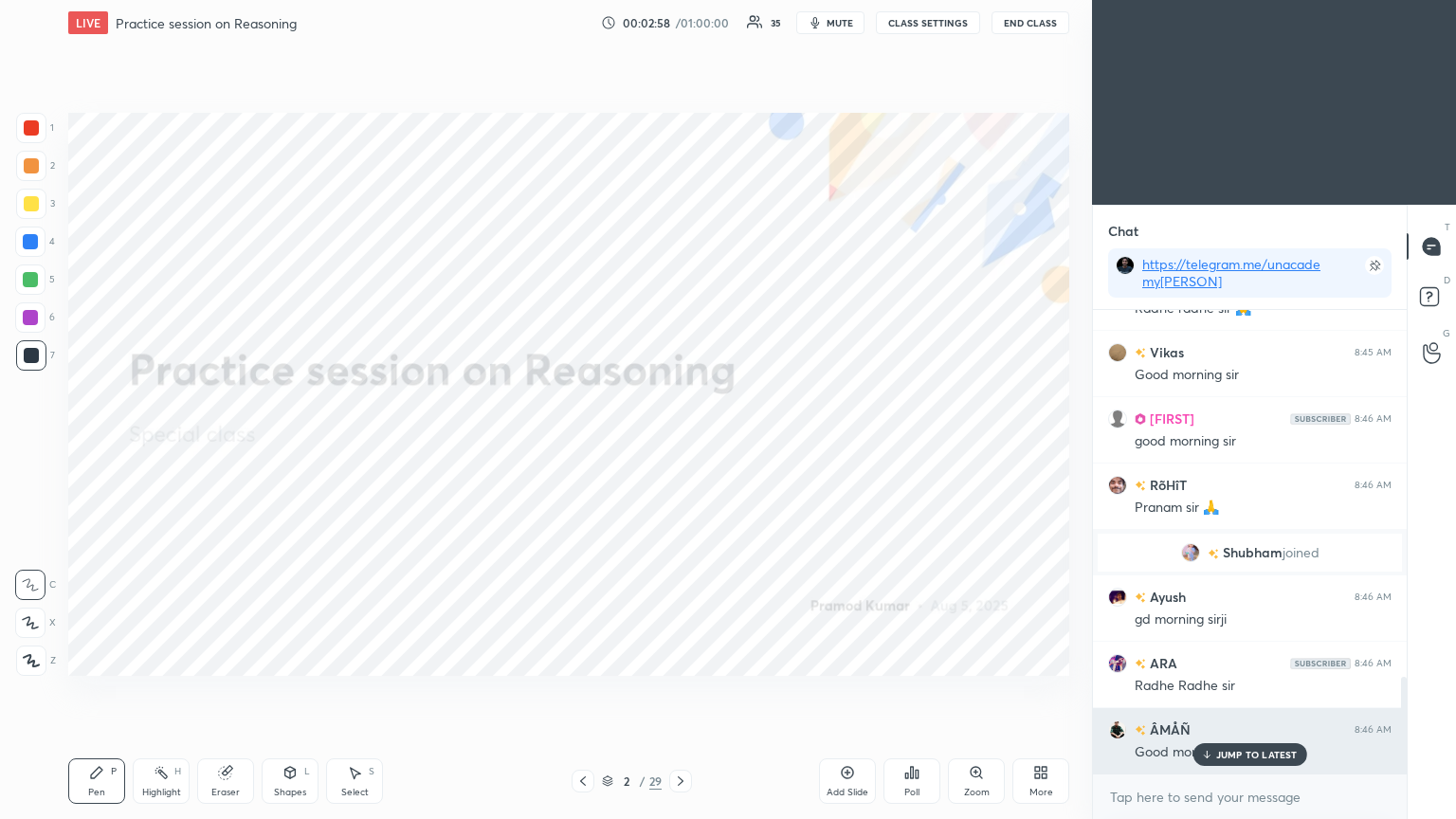 click on "JUMP TO LATEST" at bounding box center (1257, 755) 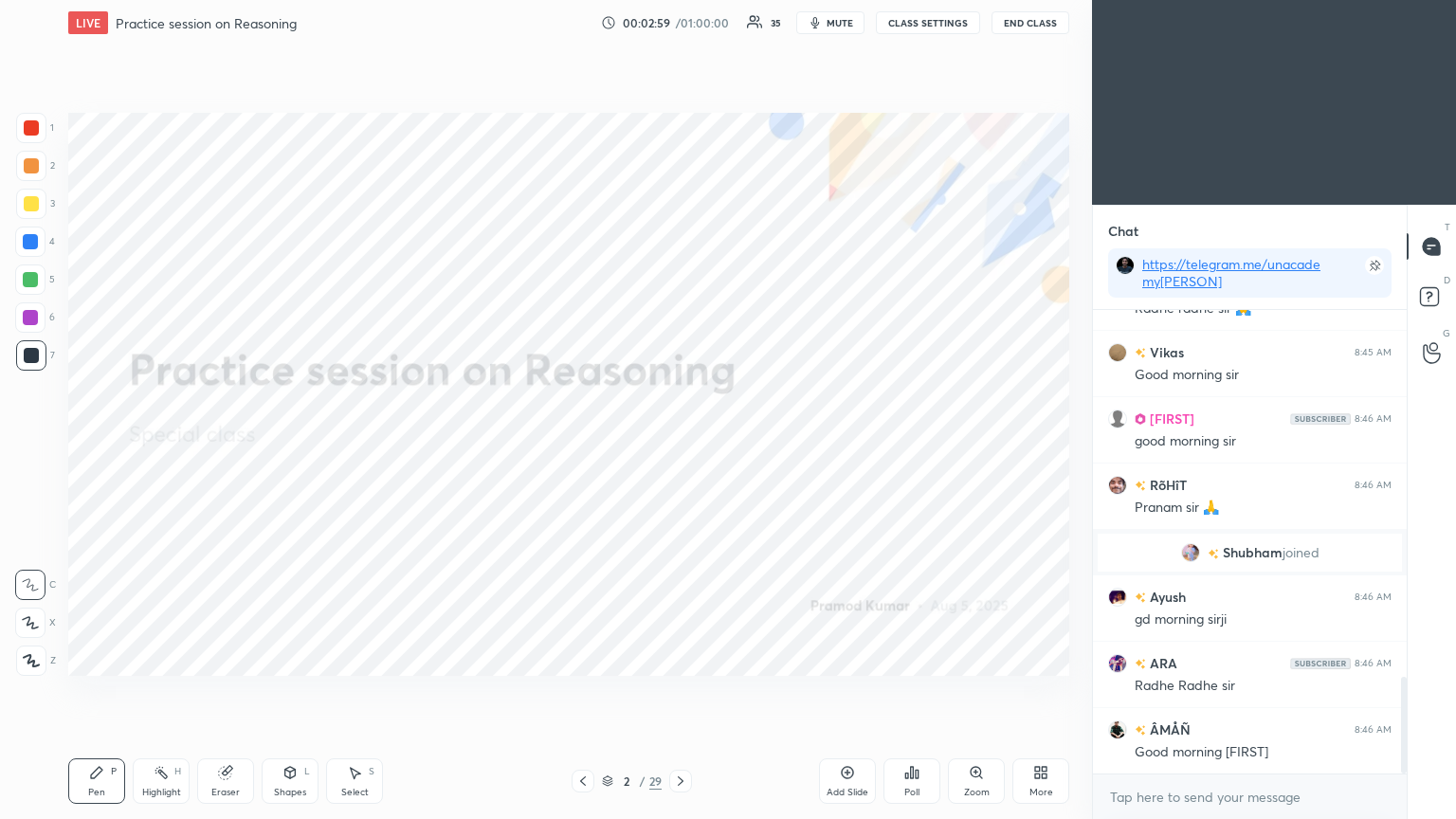 scroll, scrollTop: 1815, scrollLeft: 0, axis: vertical 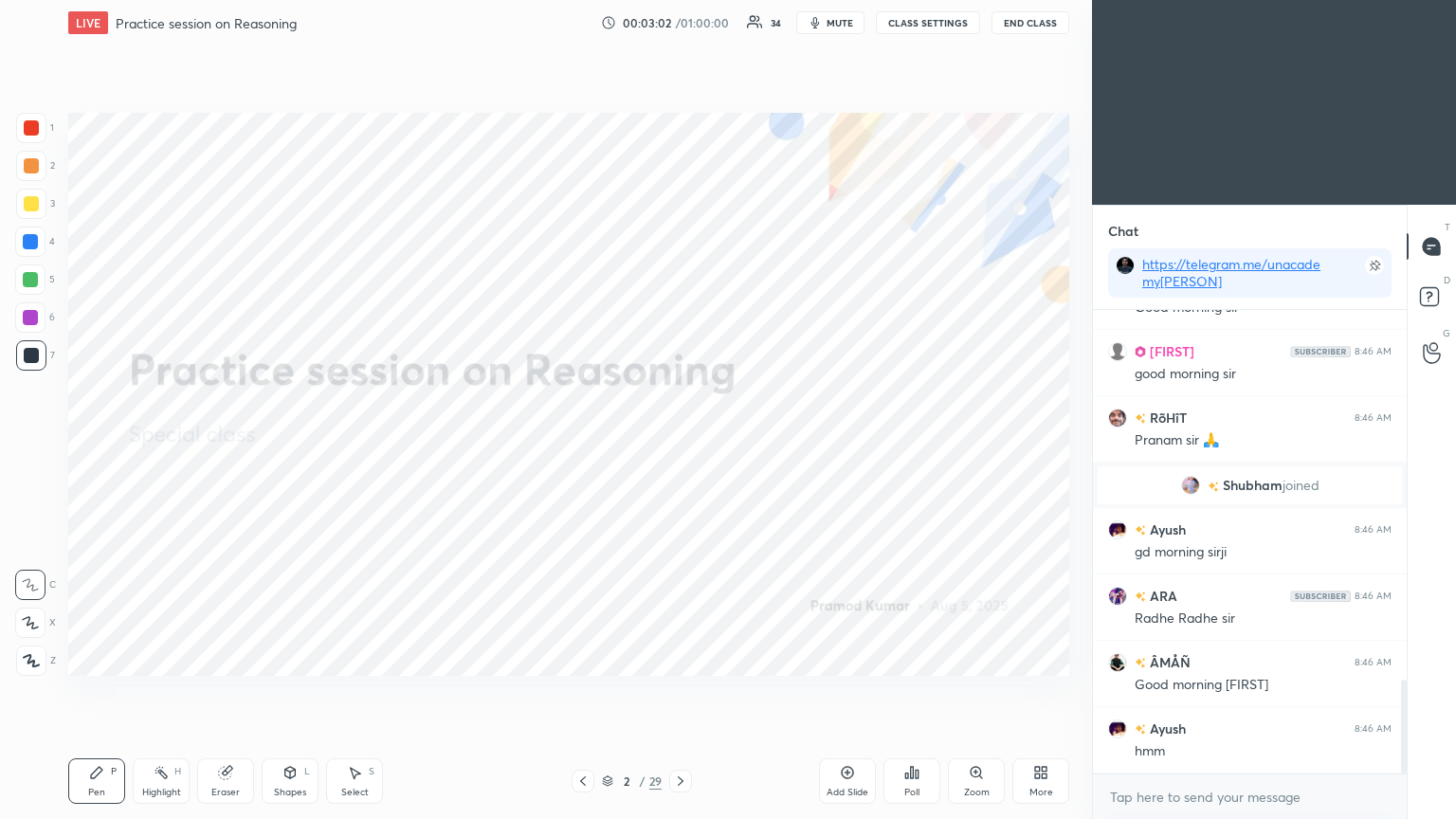 click 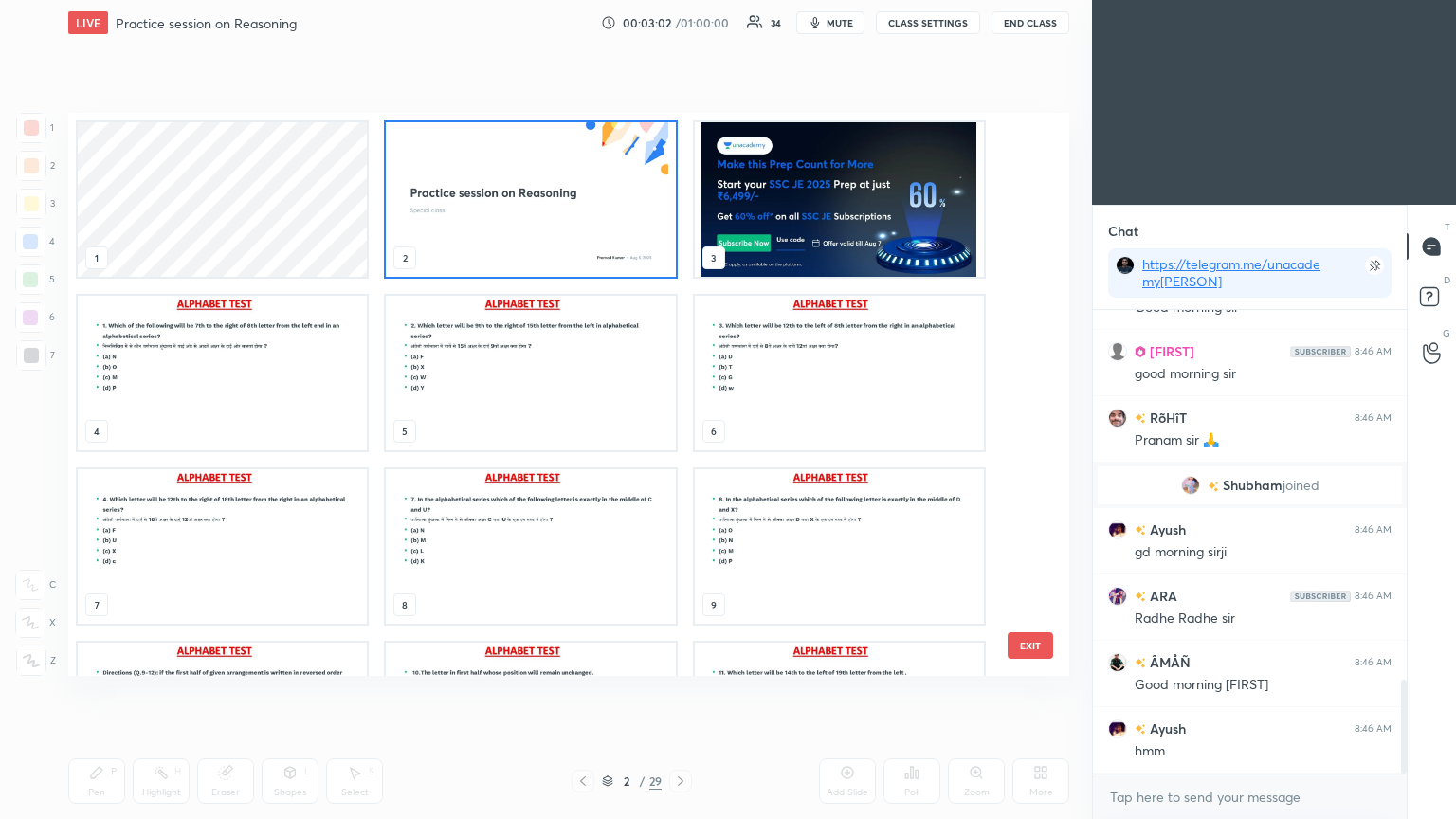 scroll, scrollTop: 6, scrollLeft: 9, axis: both 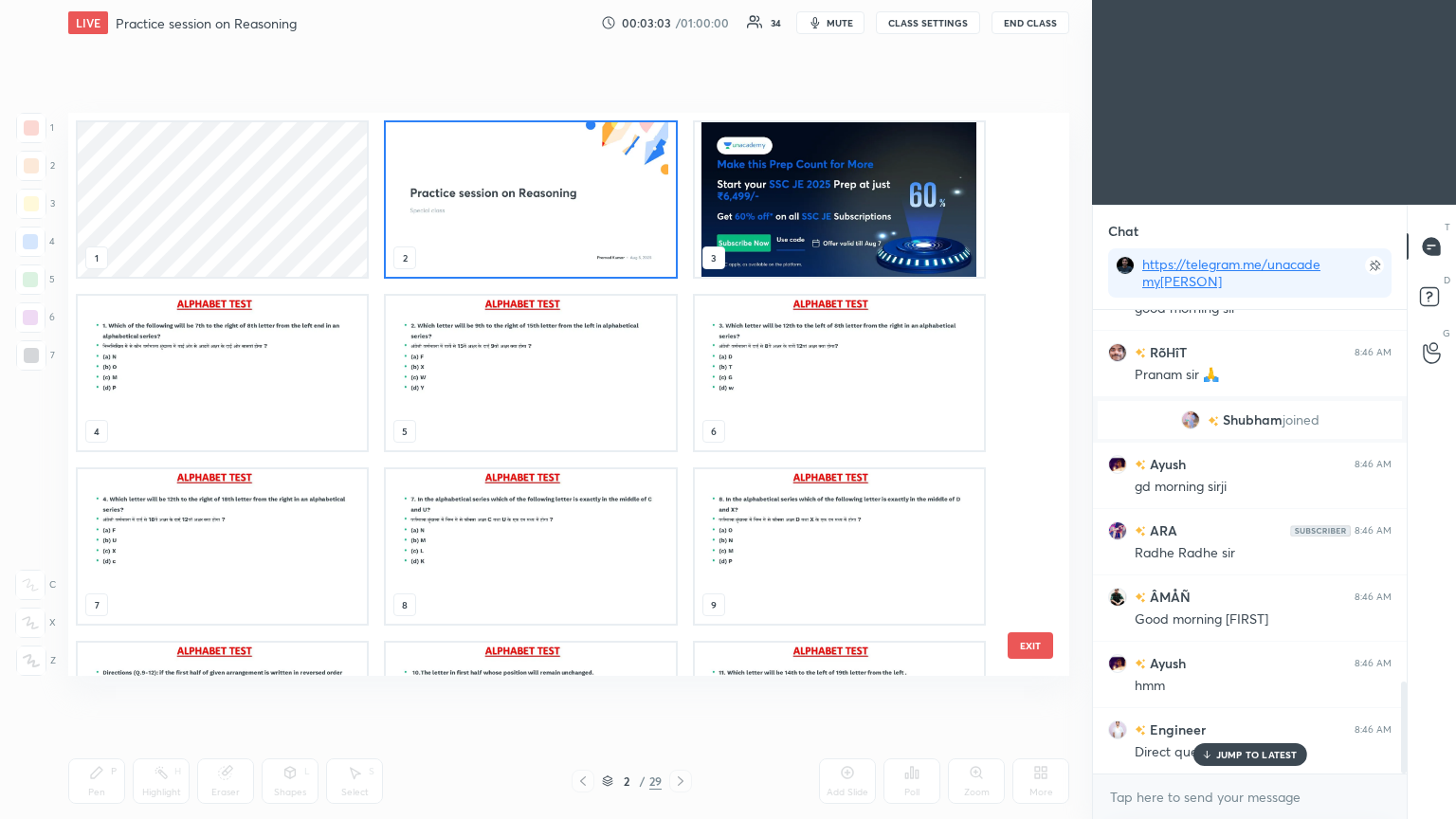 click at bounding box center [839, 199] 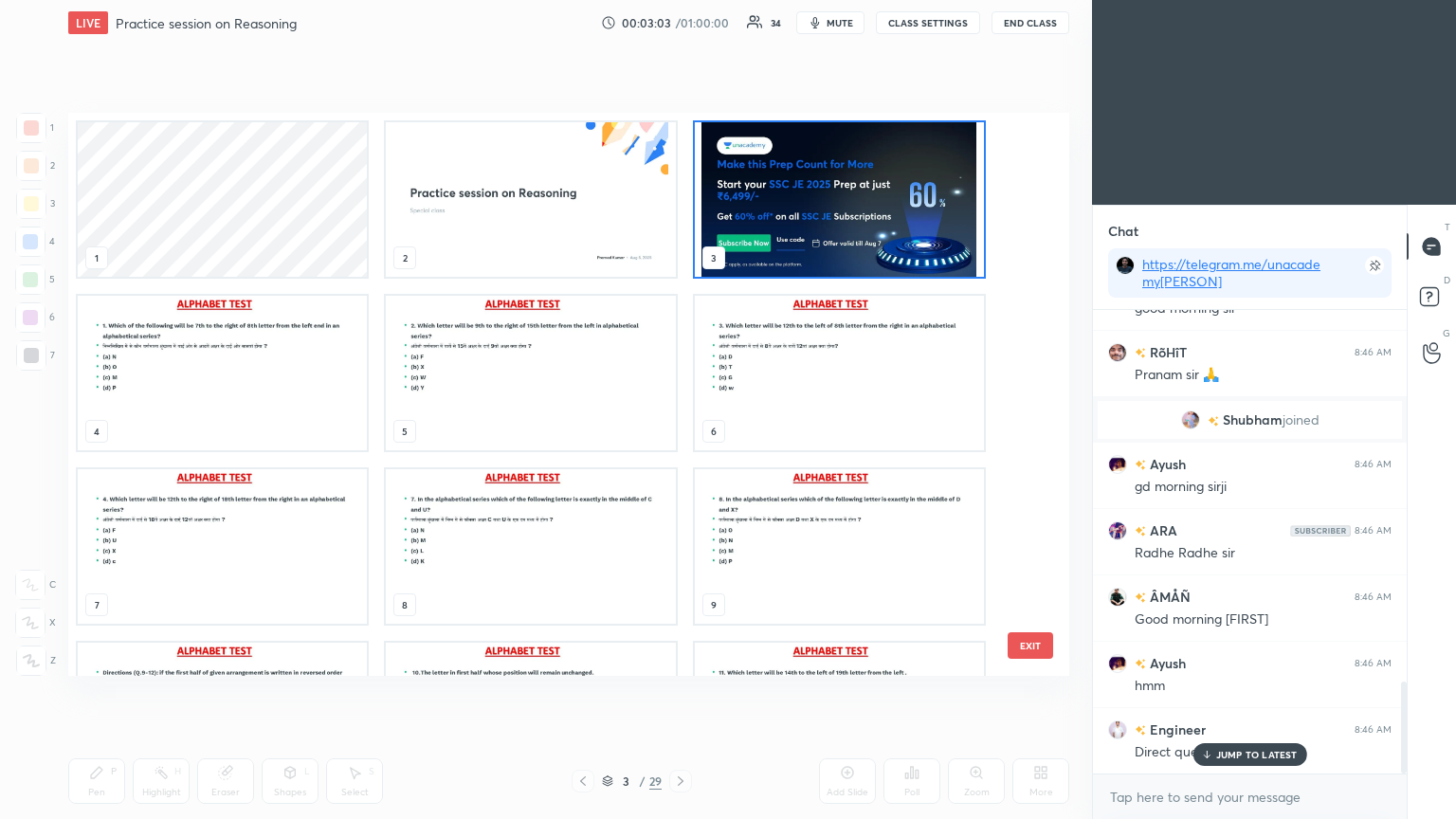 click at bounding box center (839, 199) 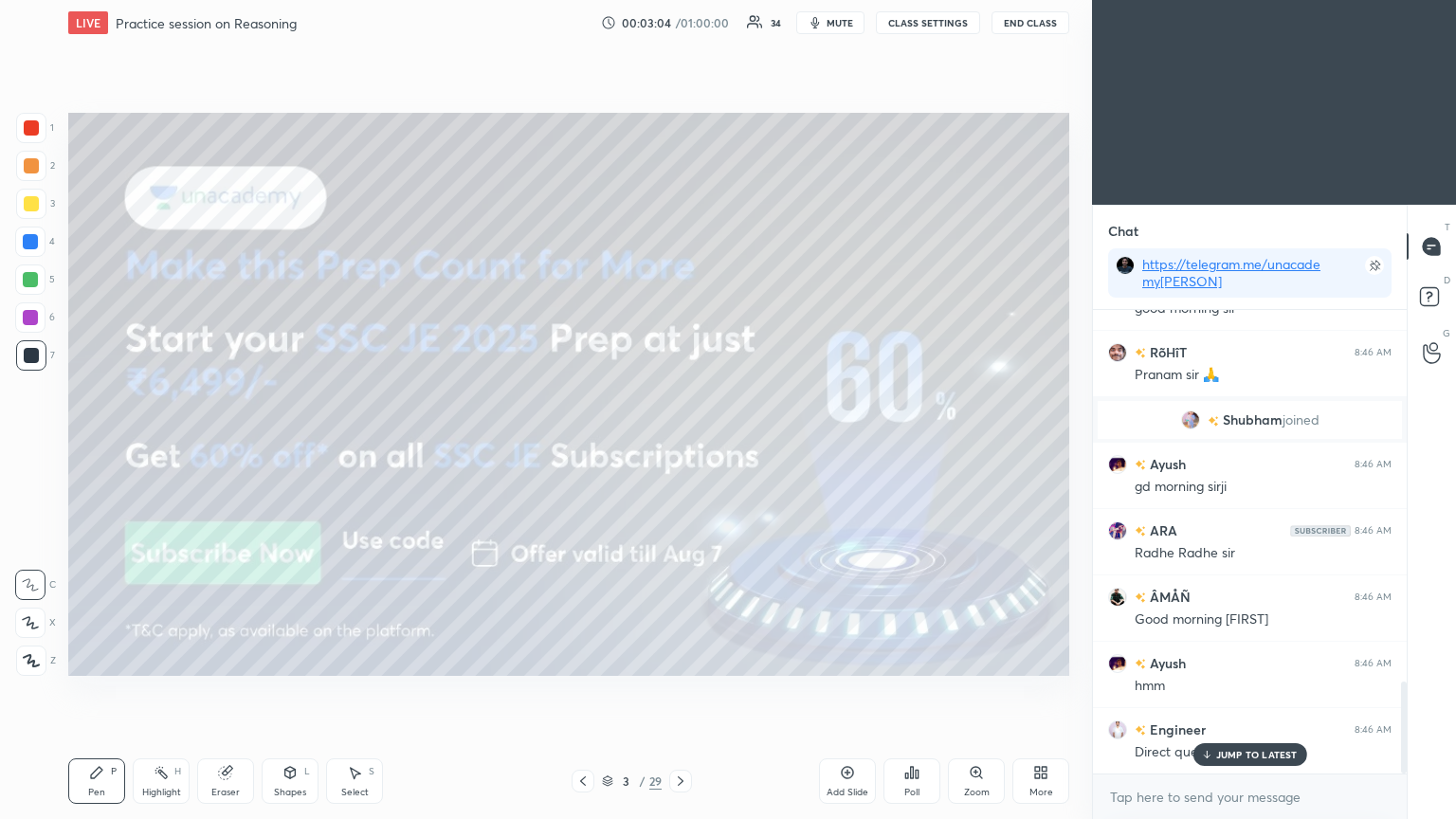 click at bounding box center [839, 199] 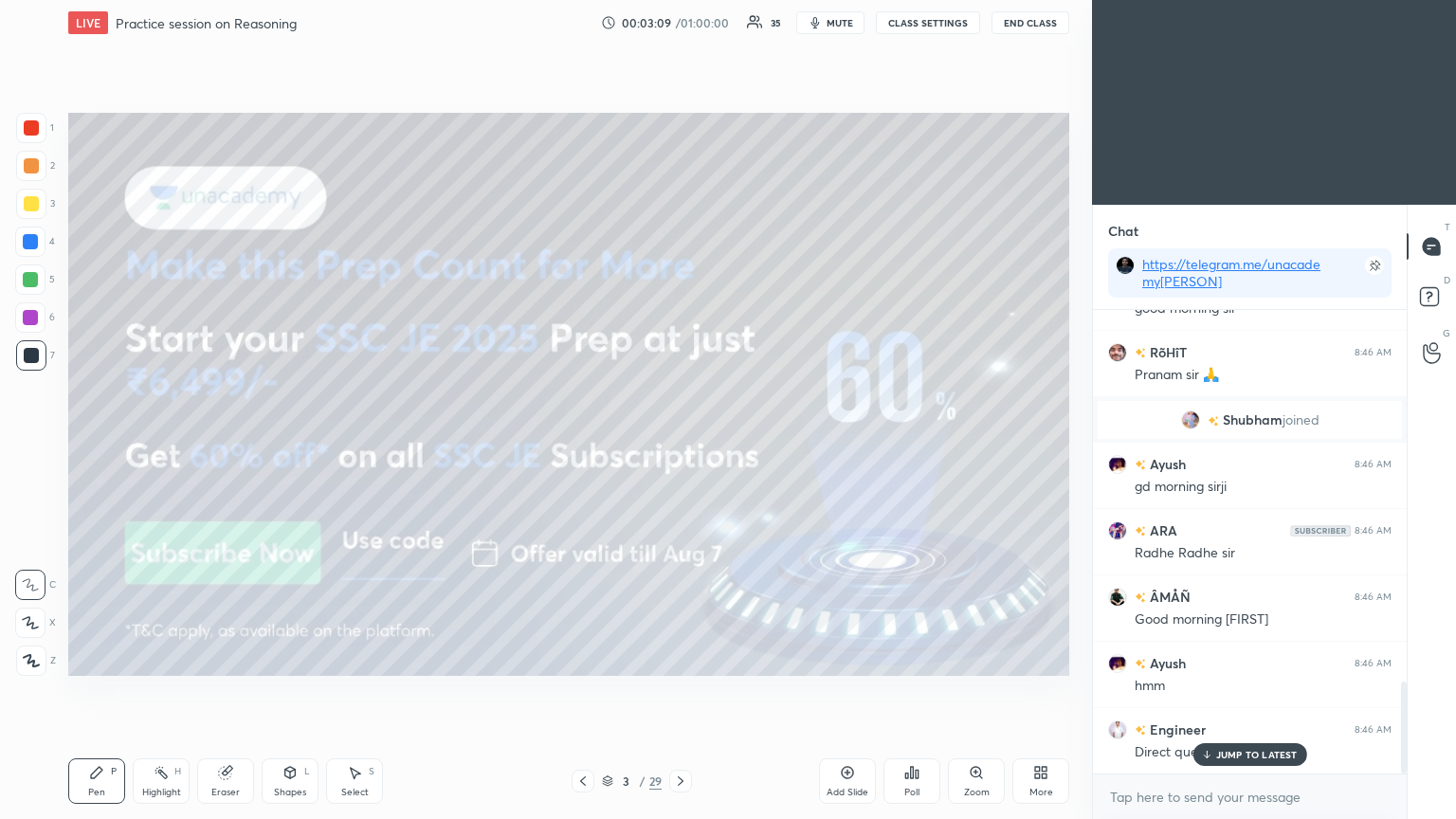 click at bounding box center (31, 661) 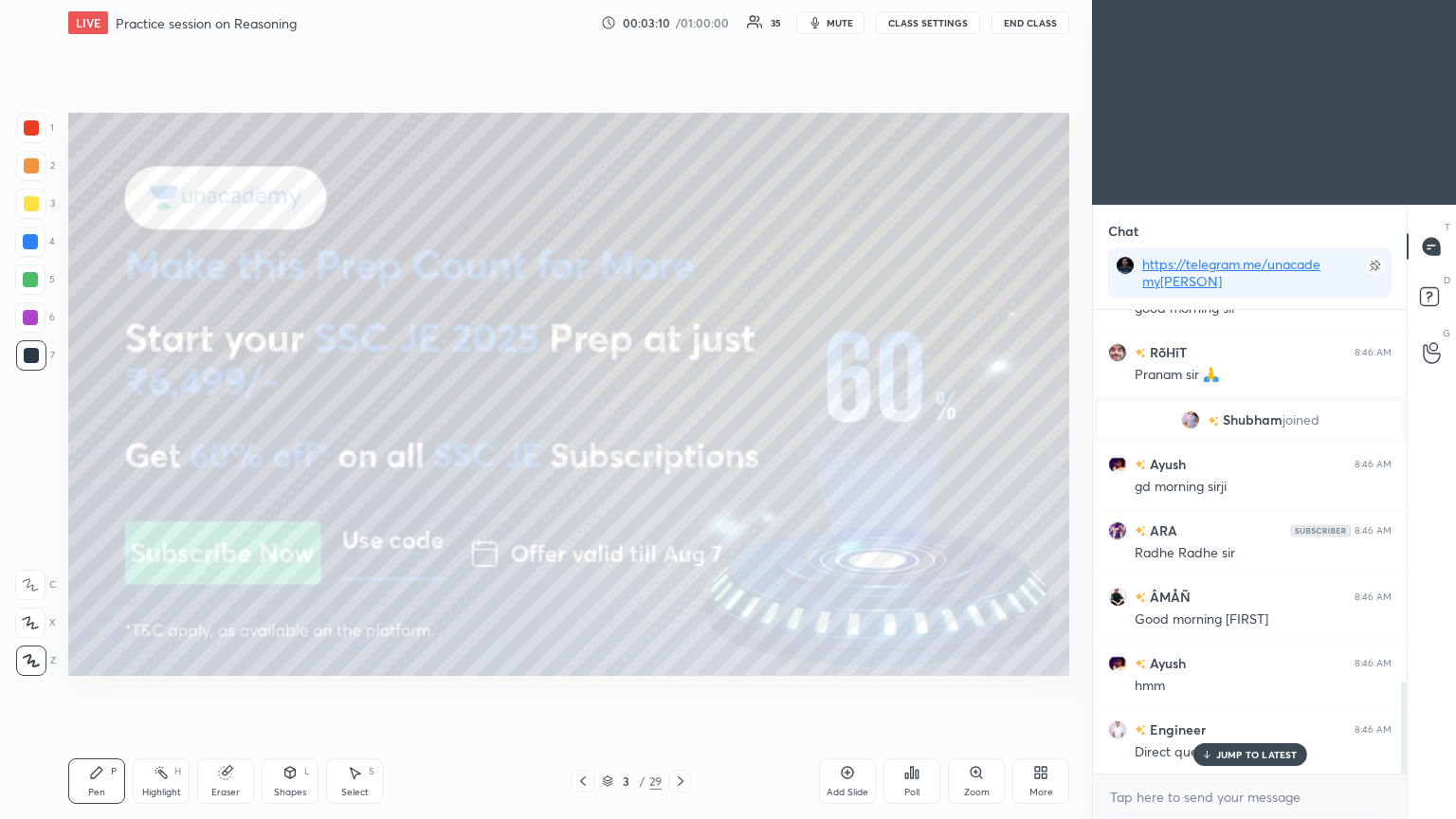 click at bounding box center [31, 204] 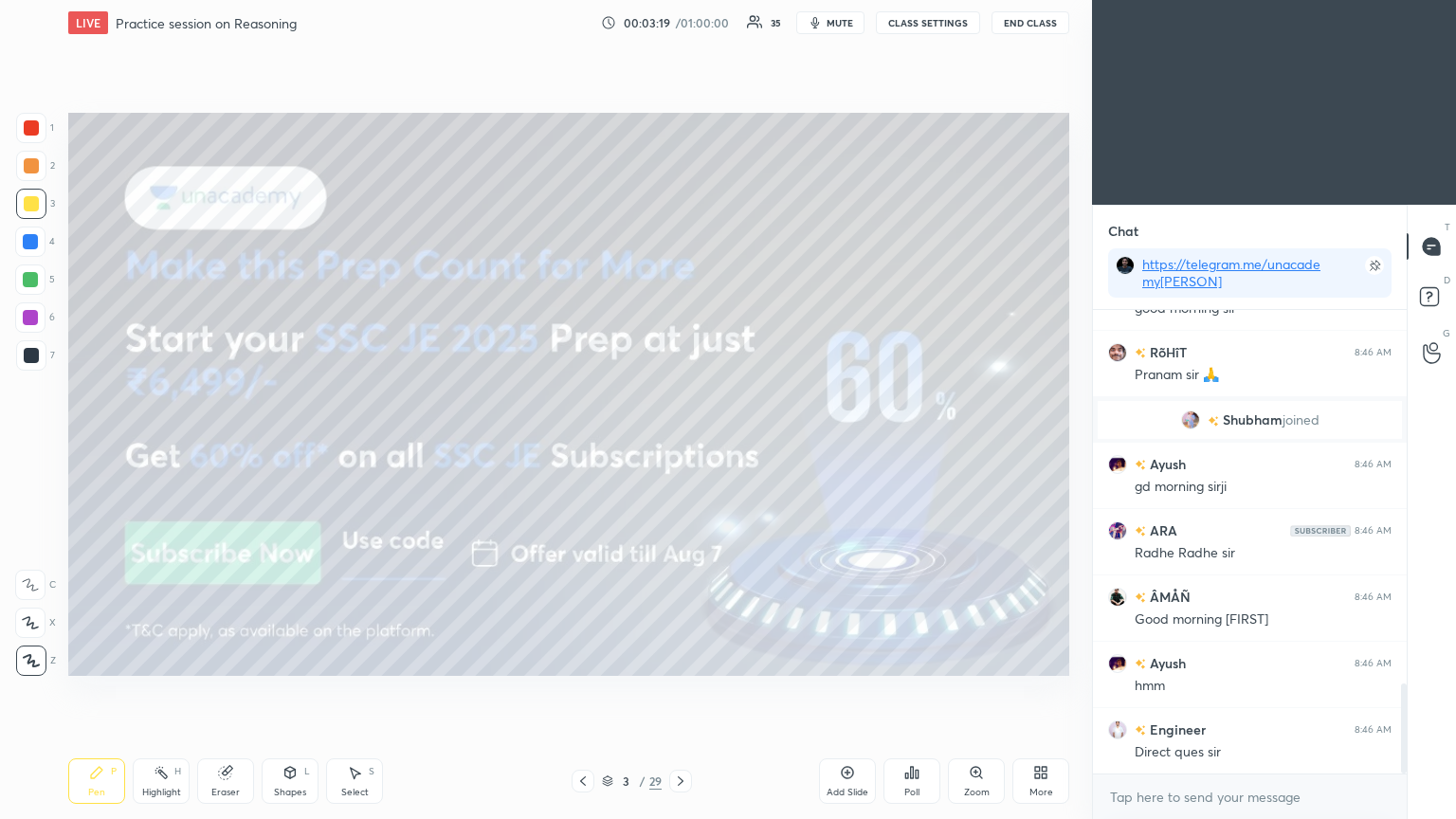scroll, scrollTop: 1926, scrollLeft: 0, axis: vertical 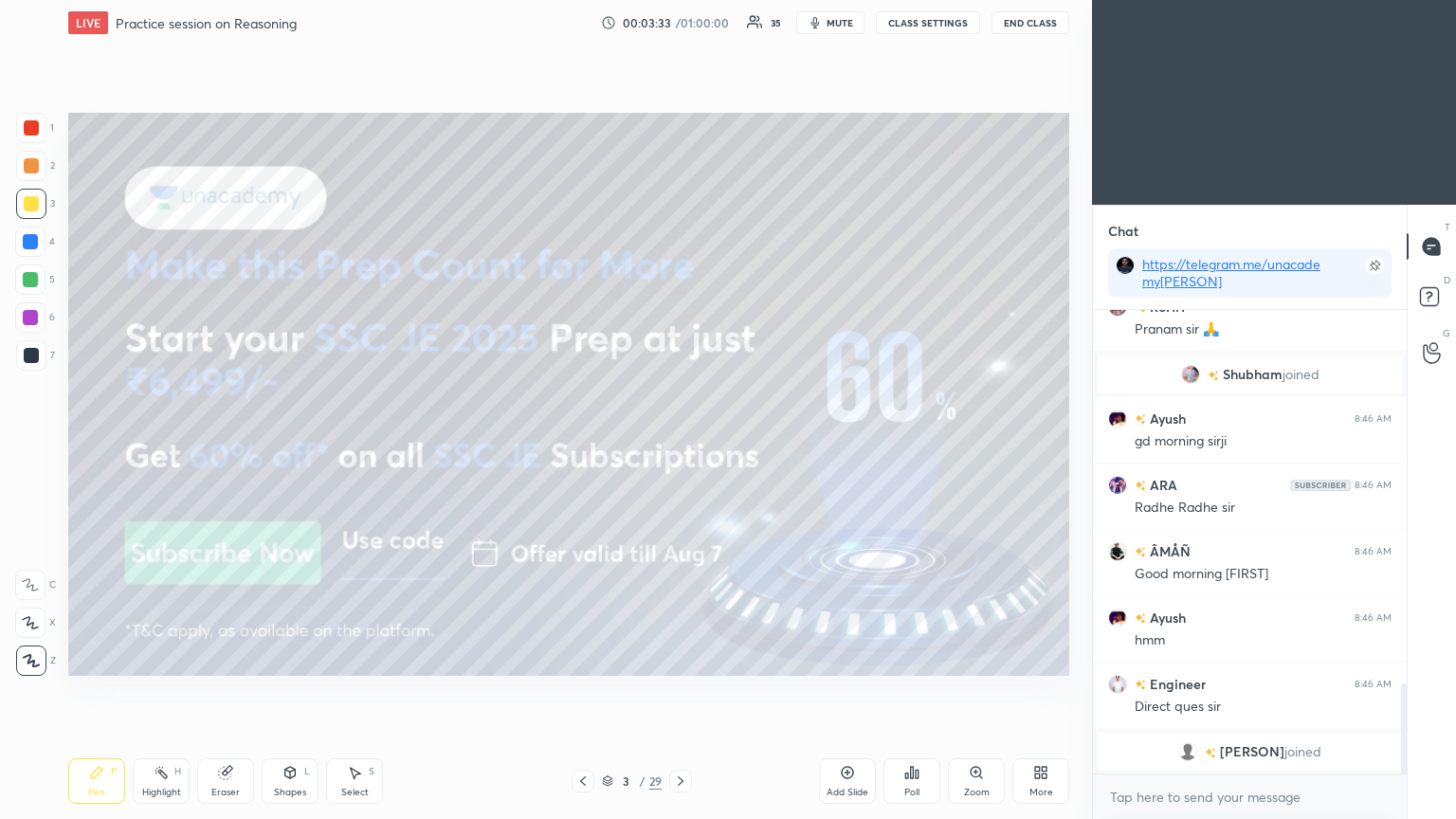 click 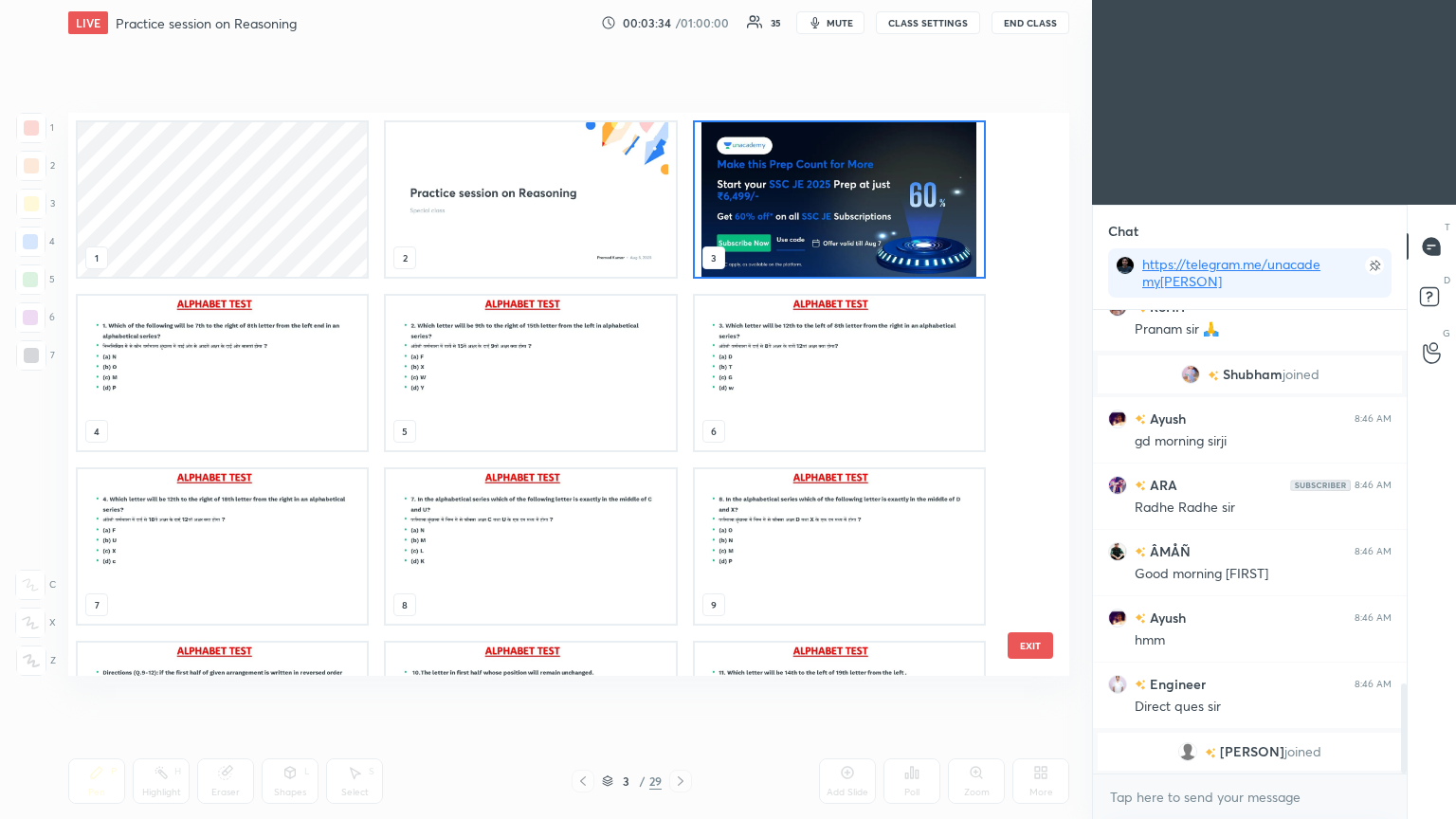 scroll, scrollTop: 6, scrollLeft: 9, axis: both 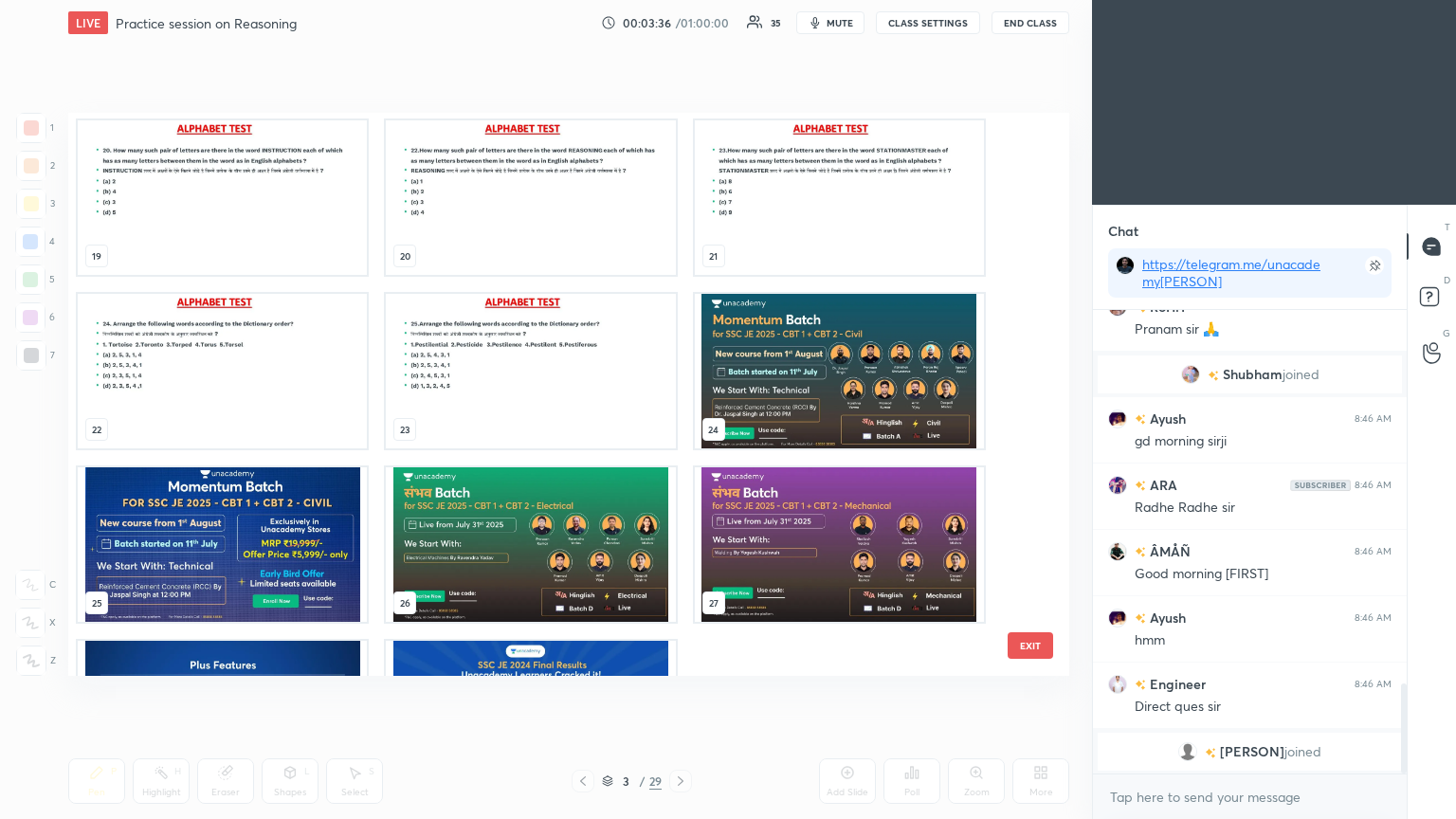 click at bounding box center (839, 371) 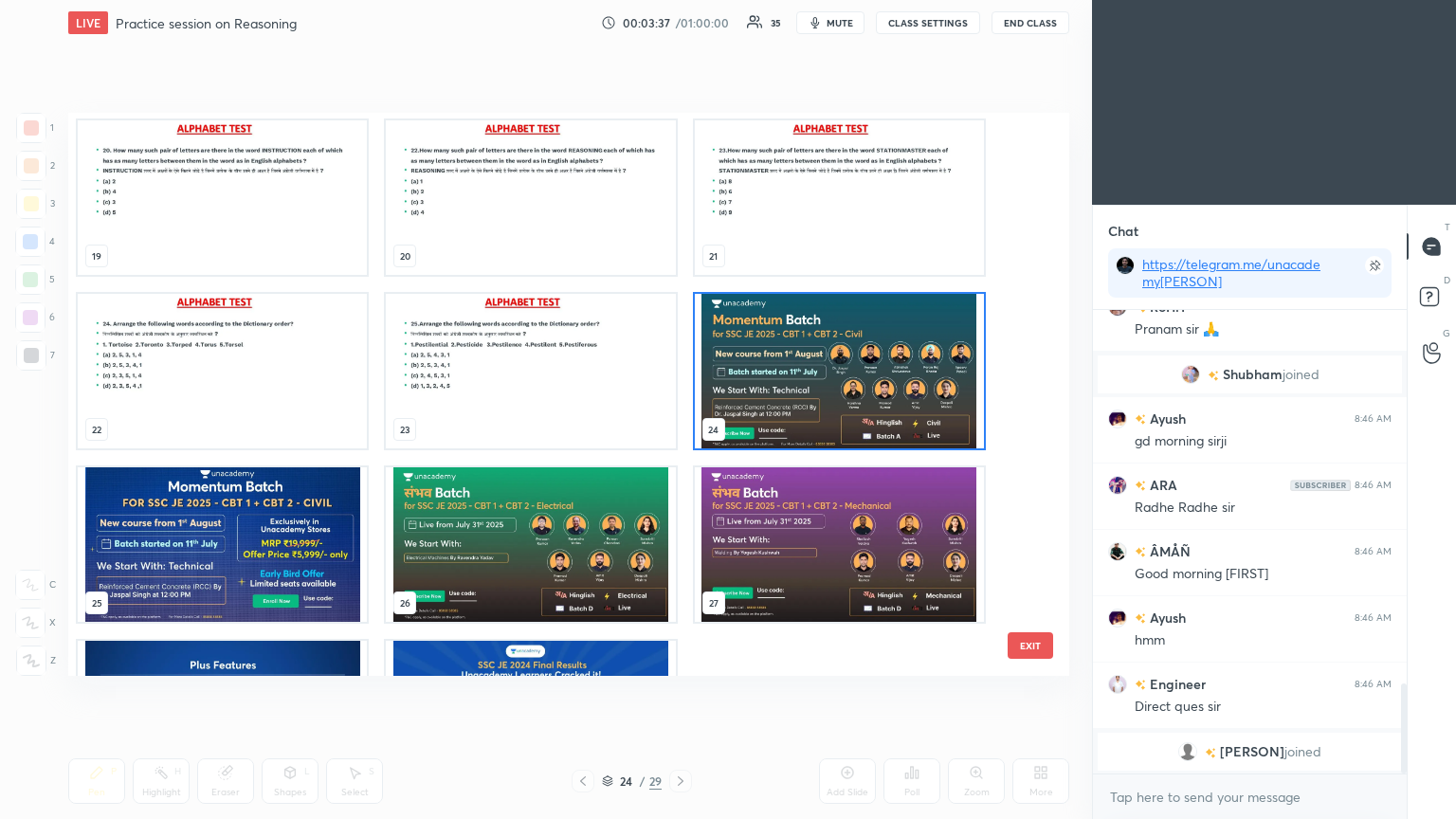 click at bounding box center [839, 371] 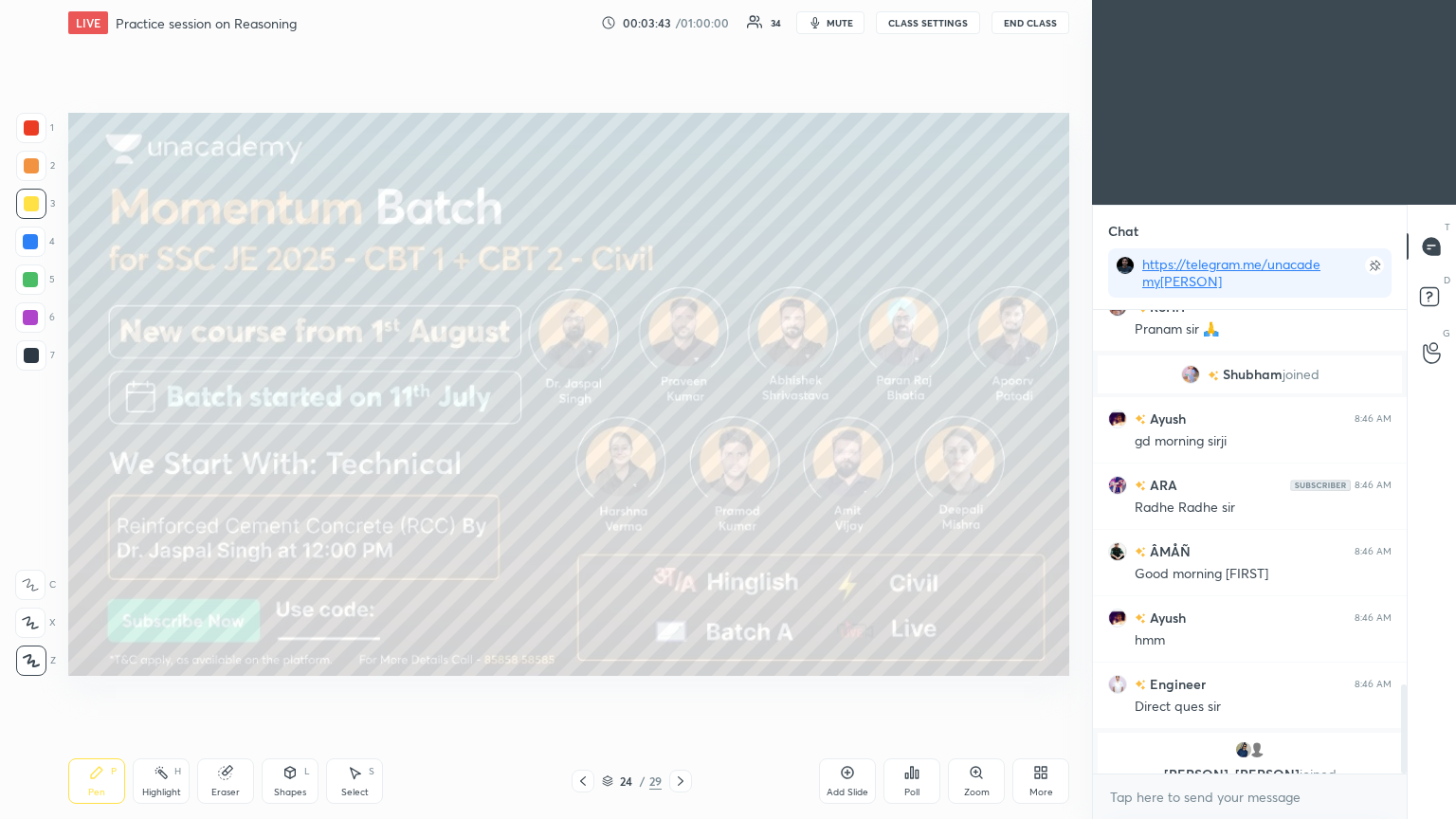 scroll, scrollTop: 1949, scrollLeft: 0, axis: vertical 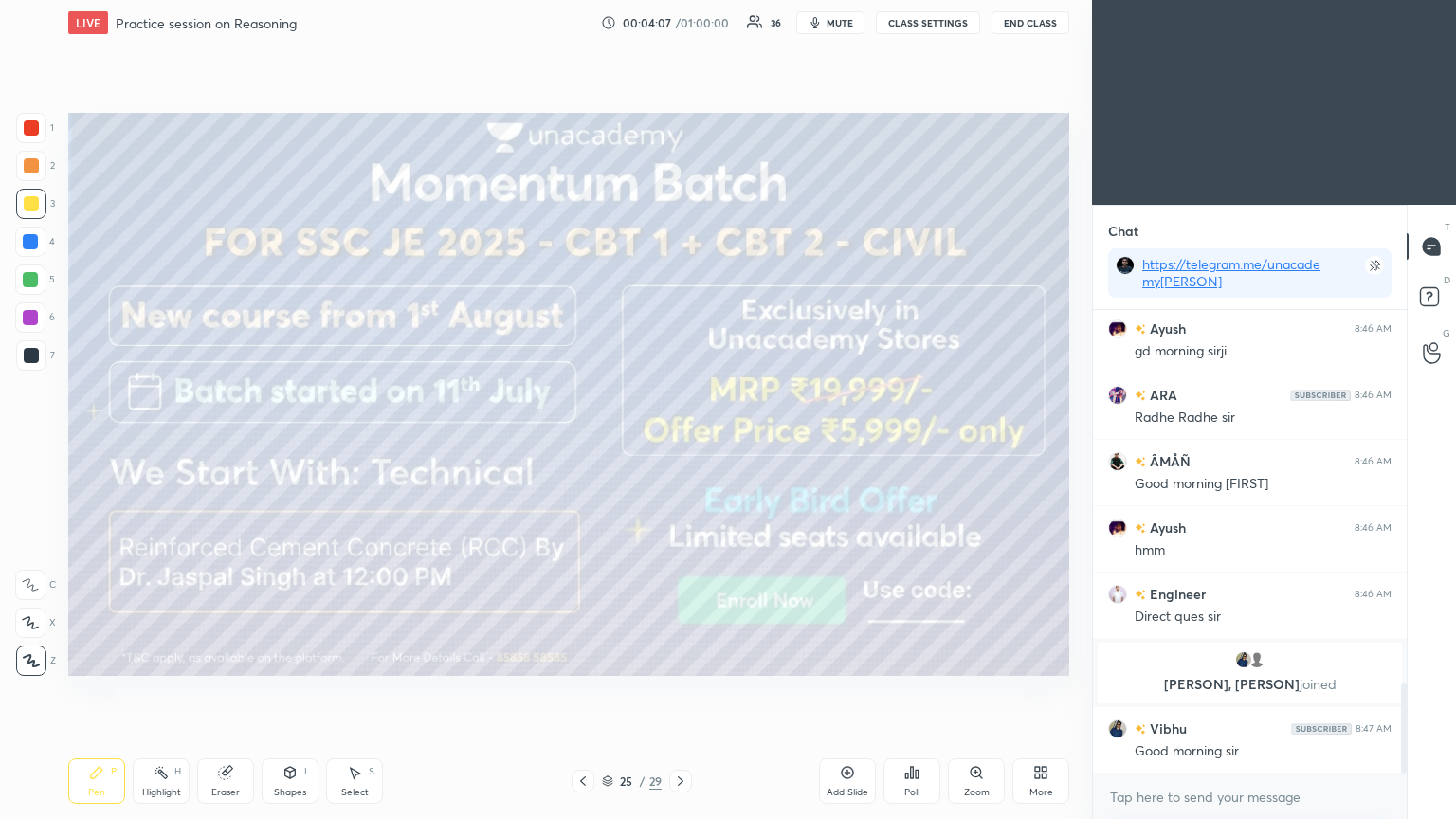 click at bounding box center [681, 781] 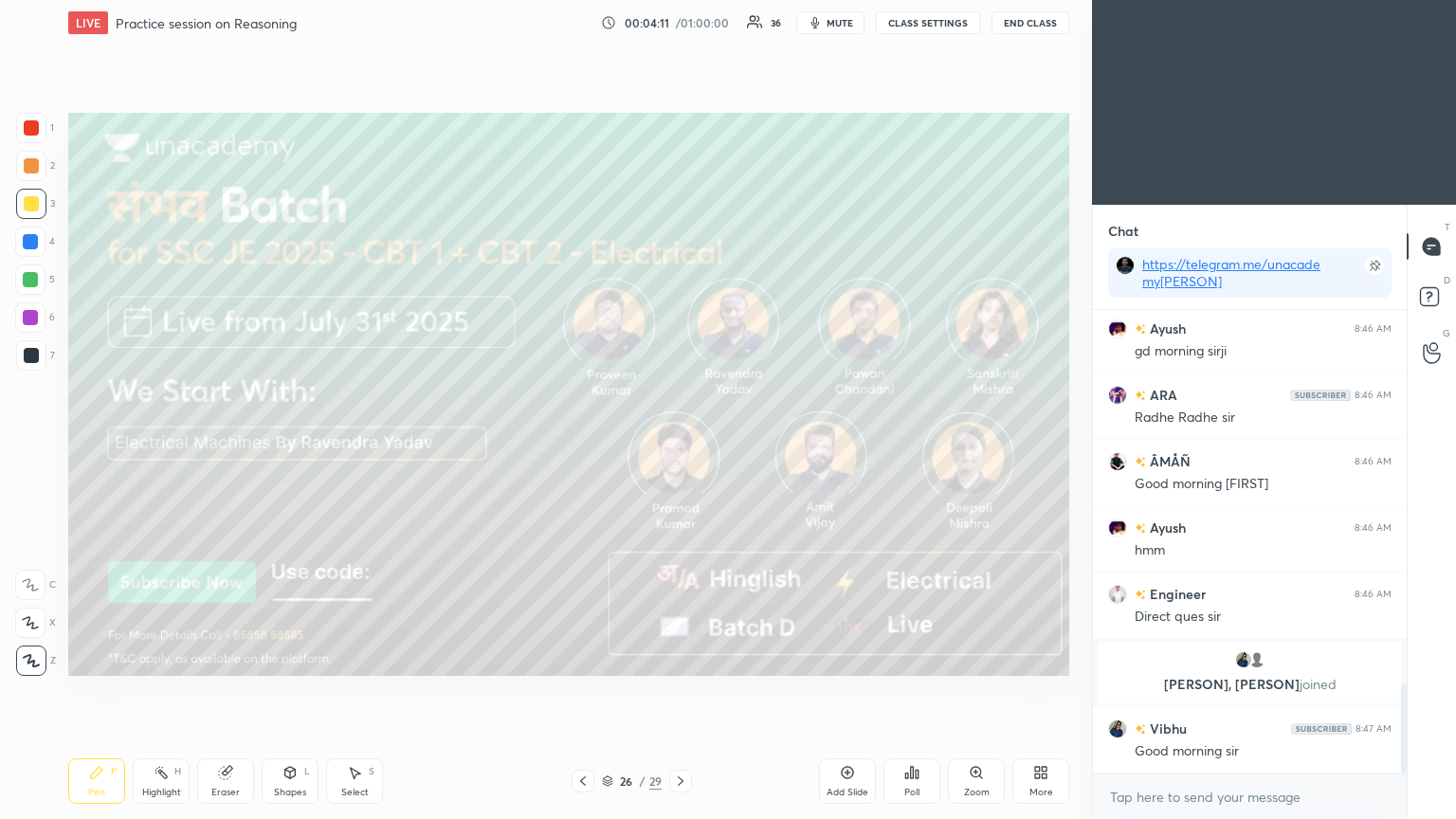 click at bounding box center [681, 781] 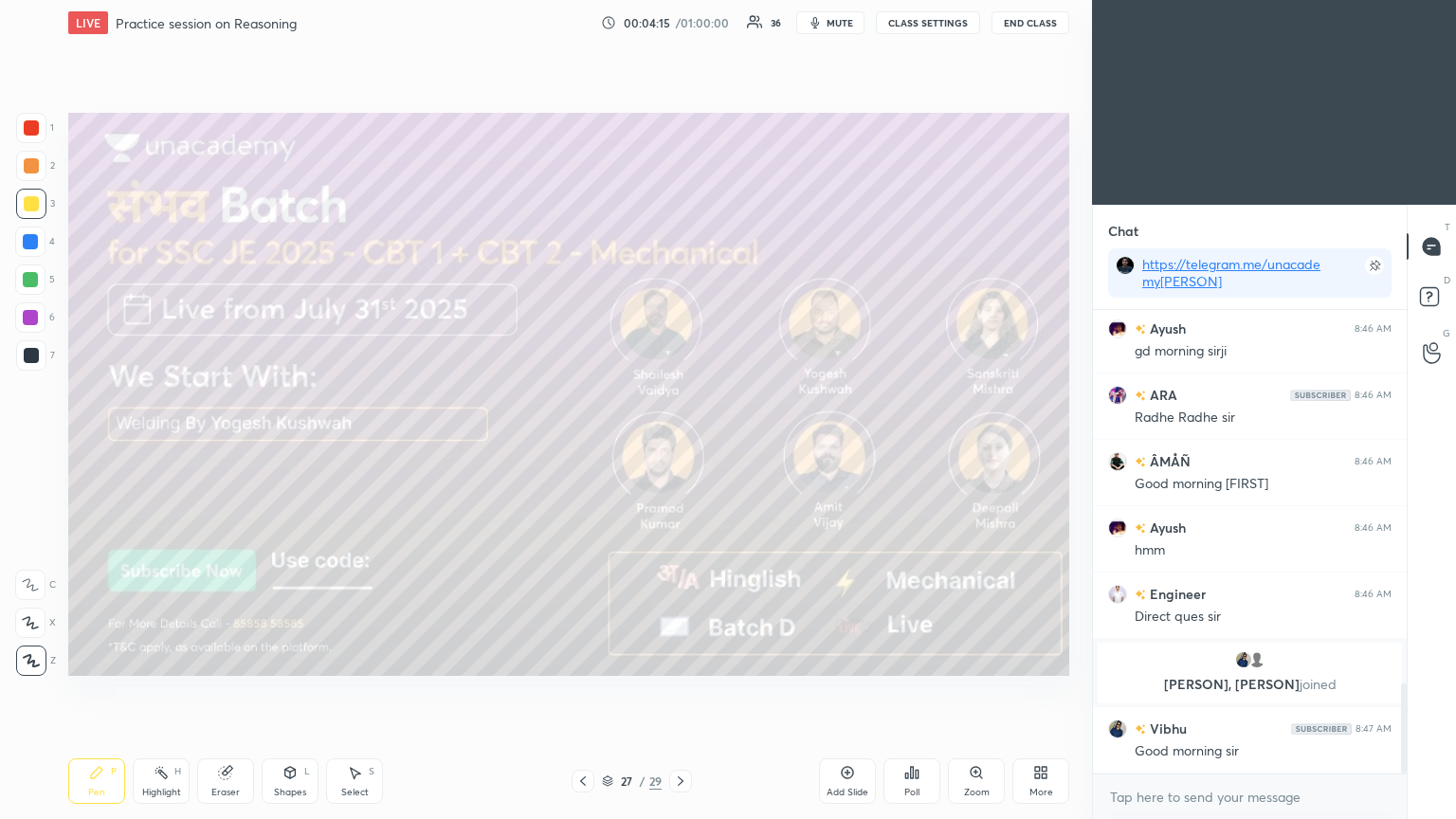 scroll, scrollTop: 1998, scrollLeft: 0, axis: vertical 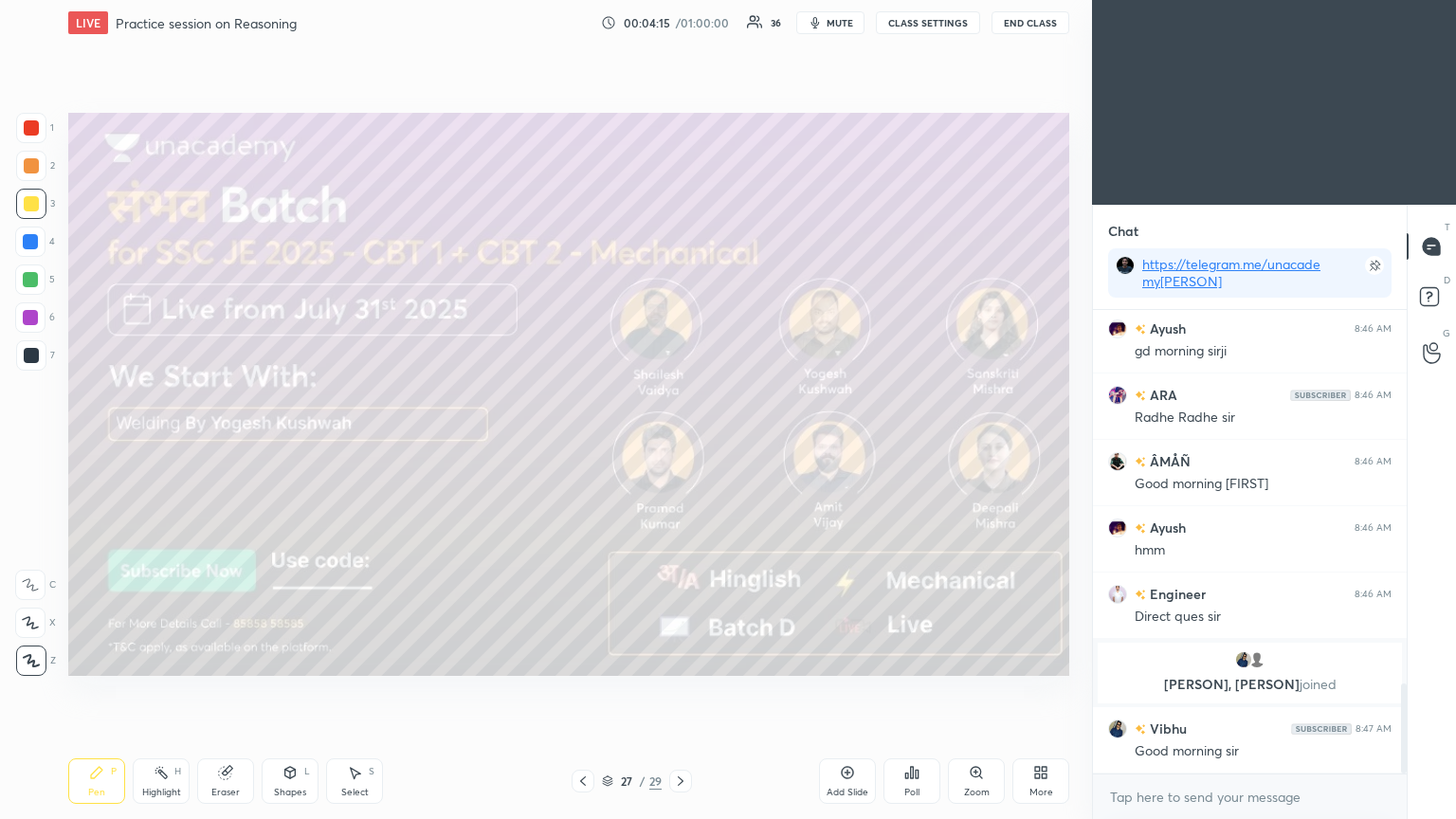click 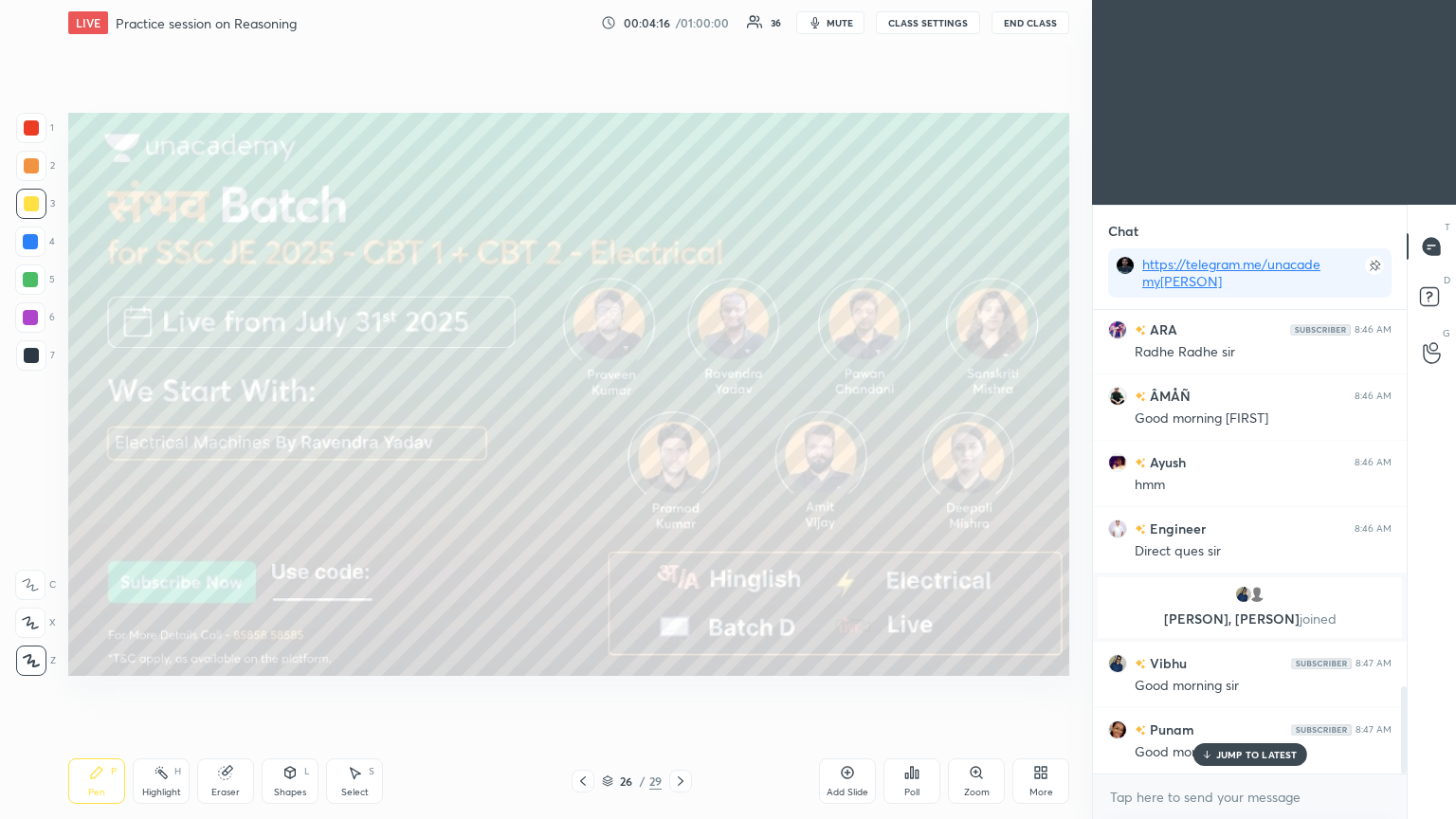 click 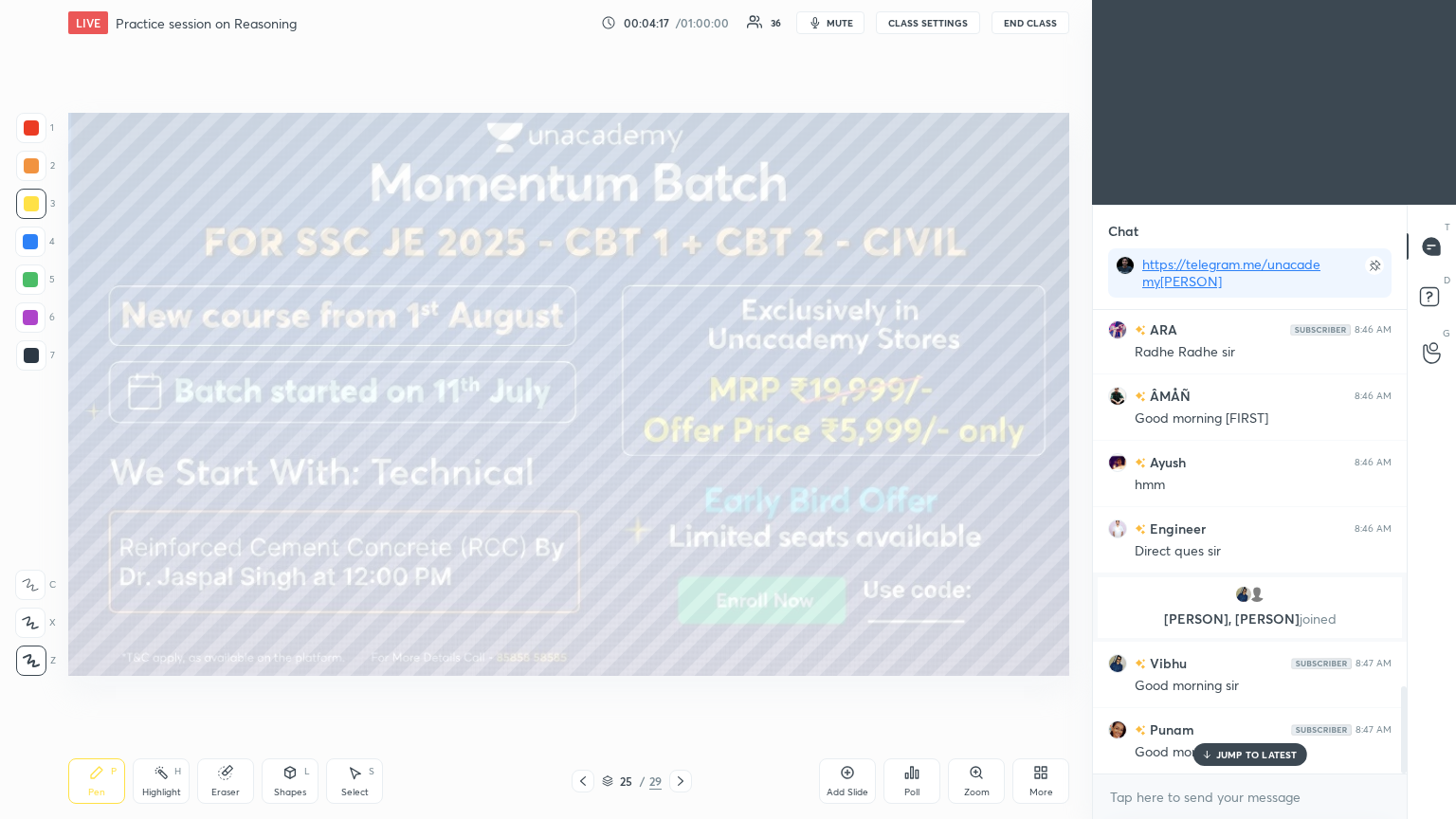 click 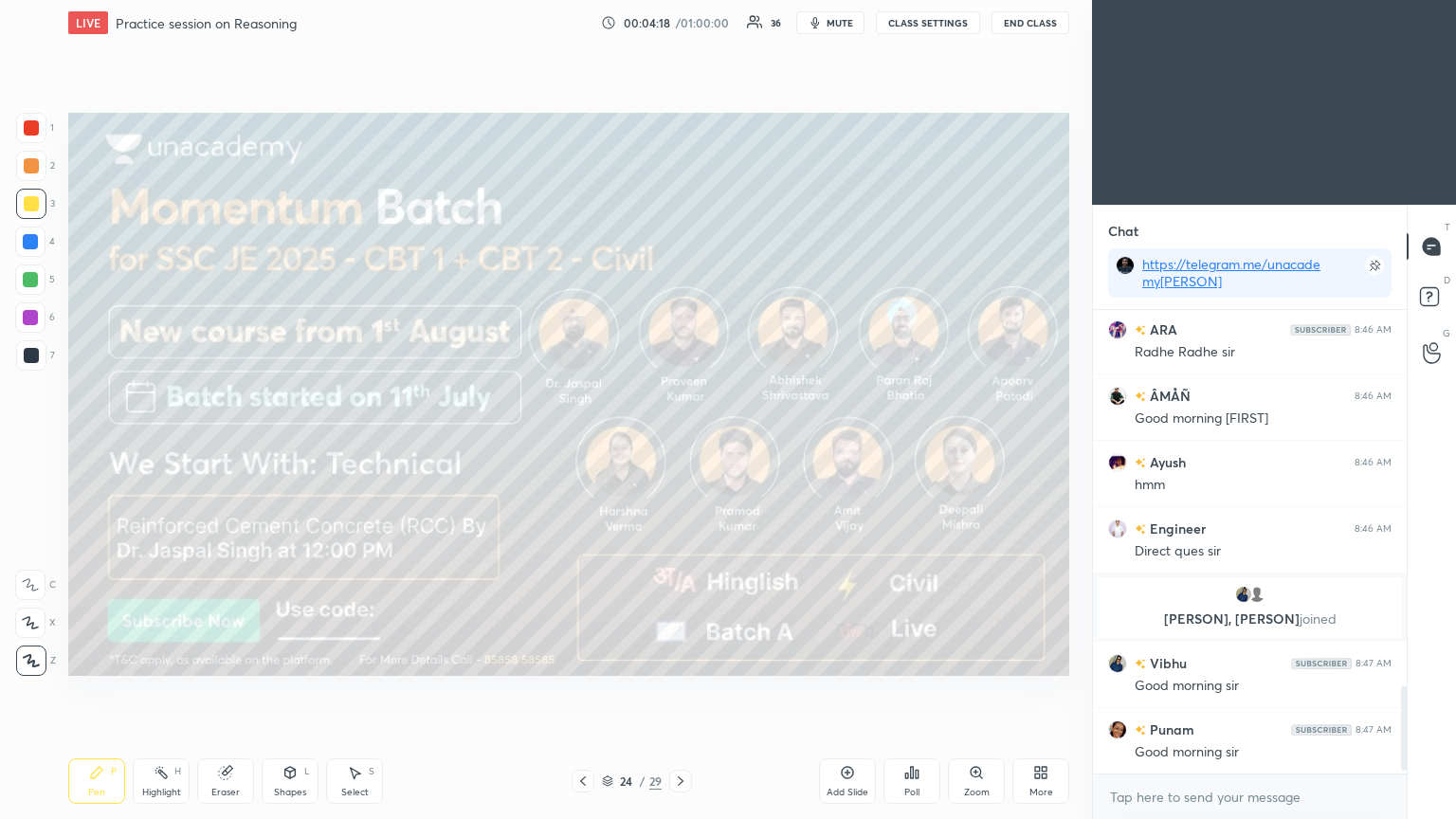 scroll, scrollTop: 2082, scrollLeft: 0, axis: vertical 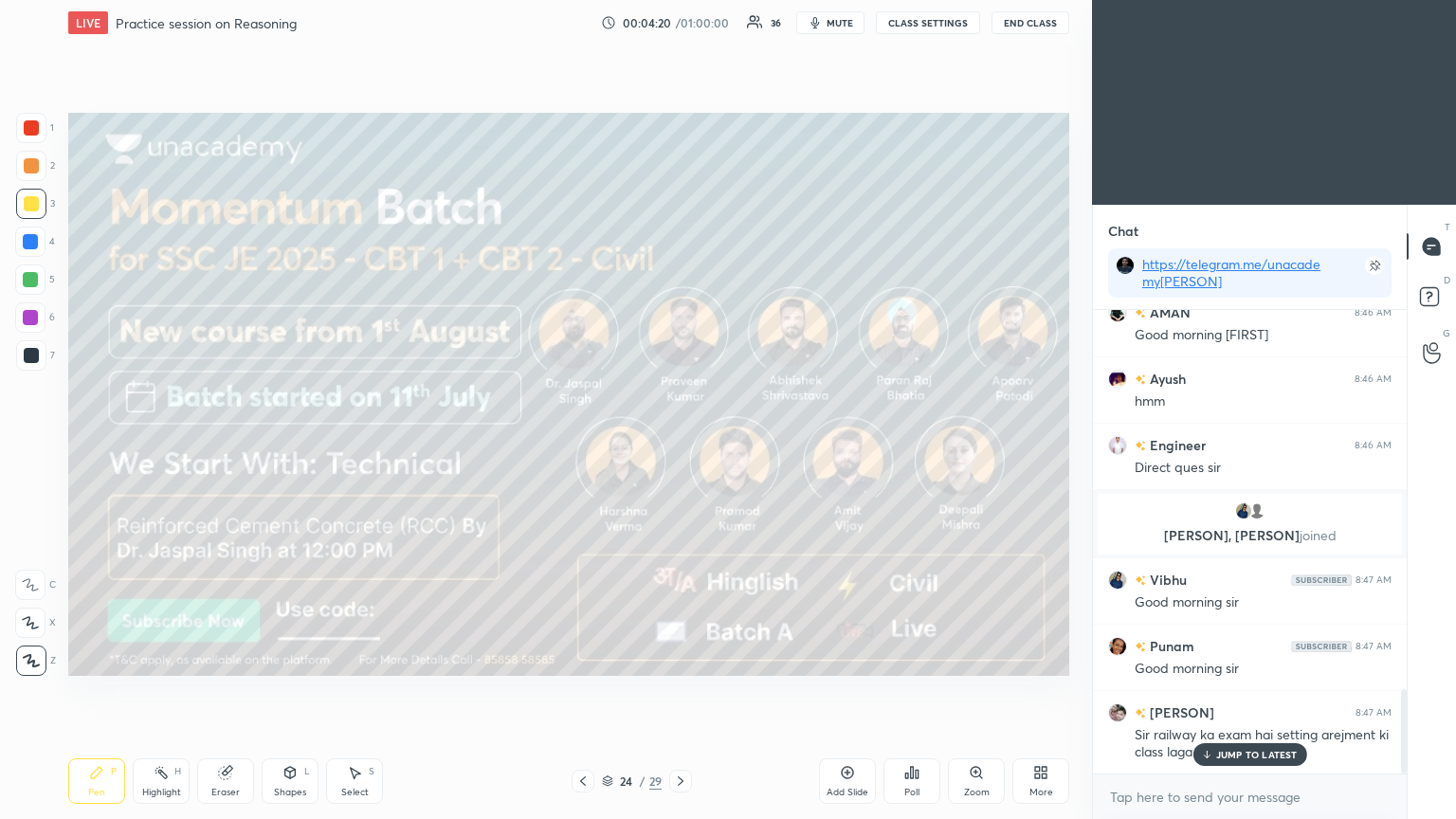 click 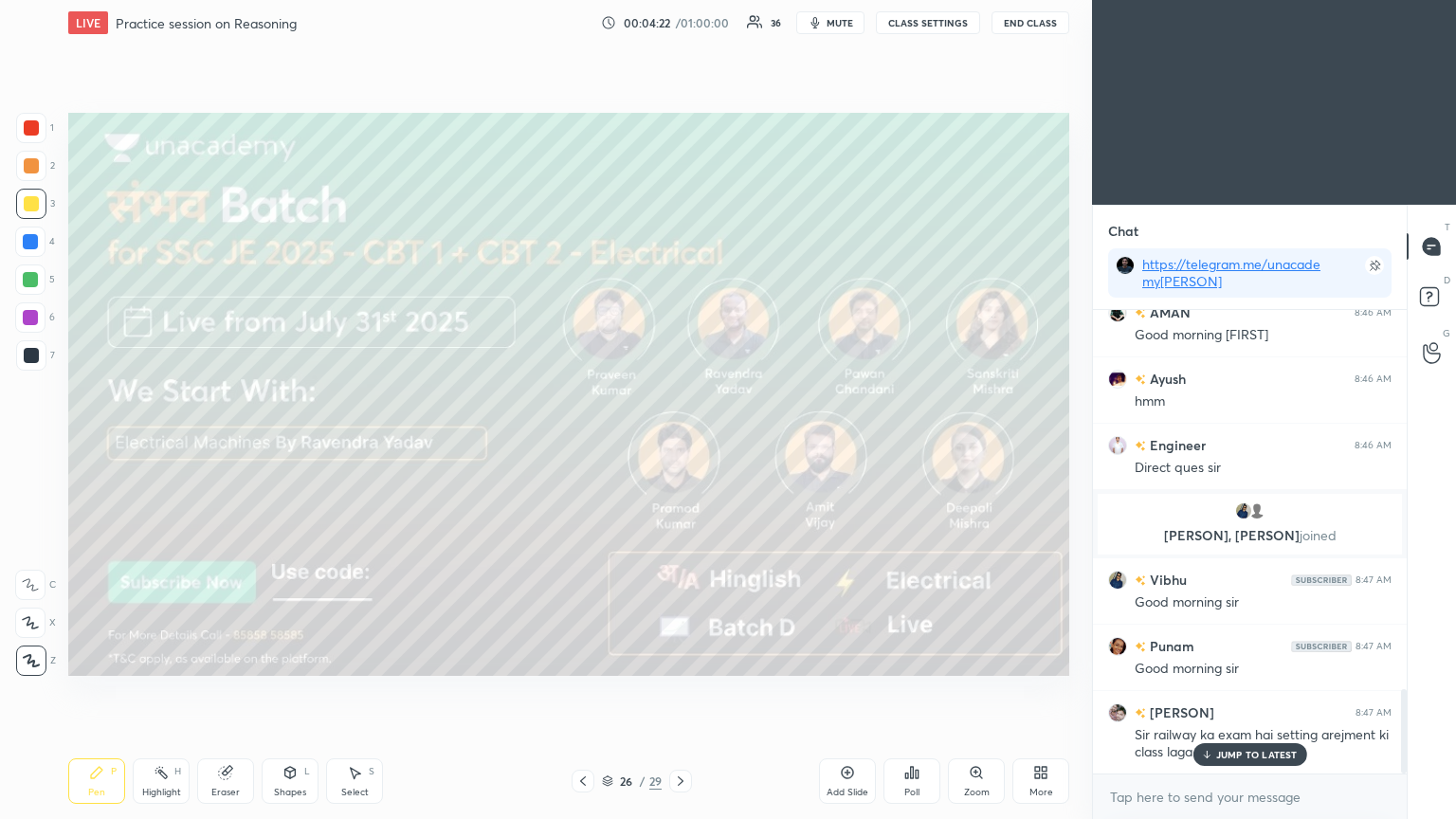 click 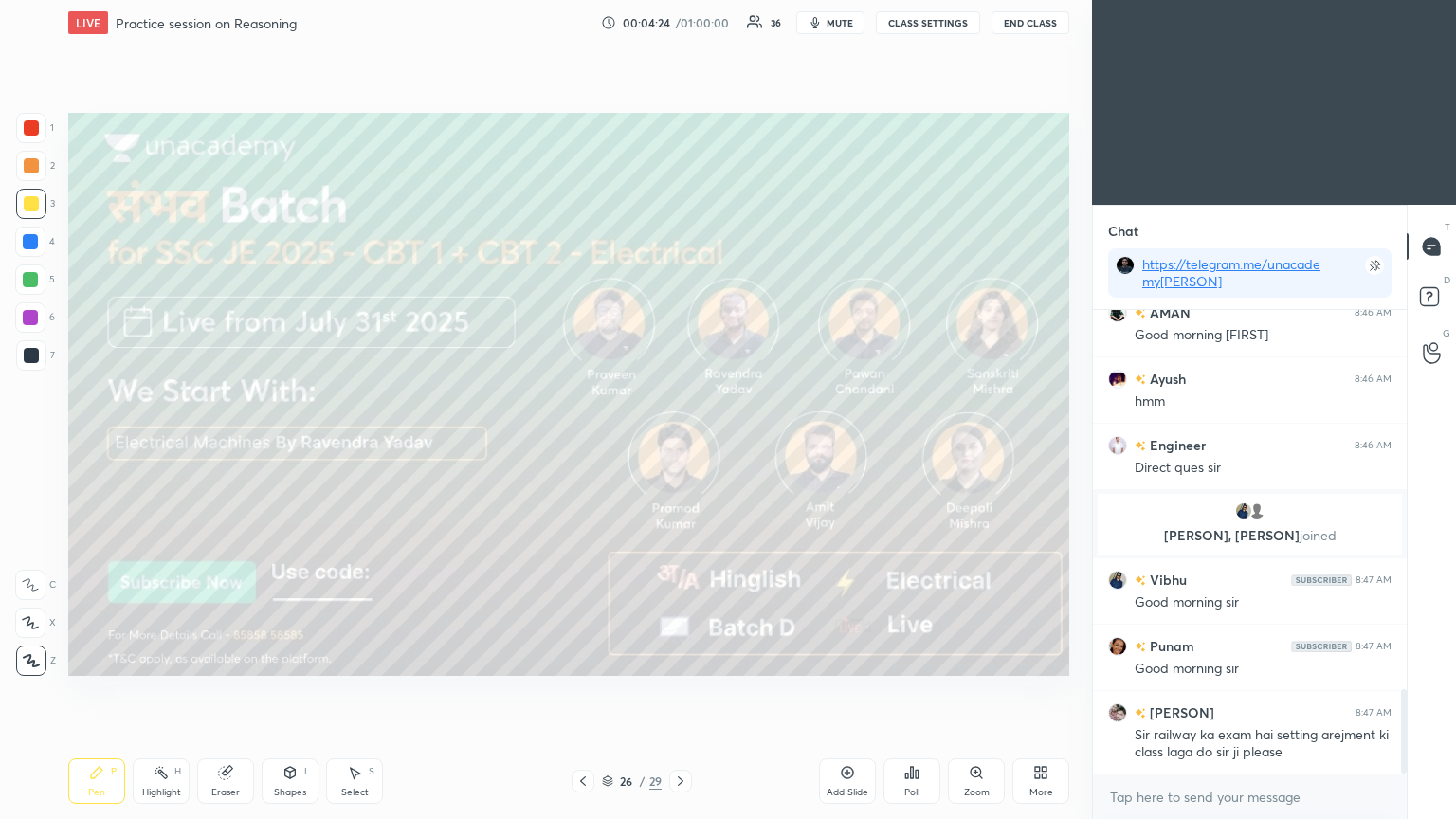 click 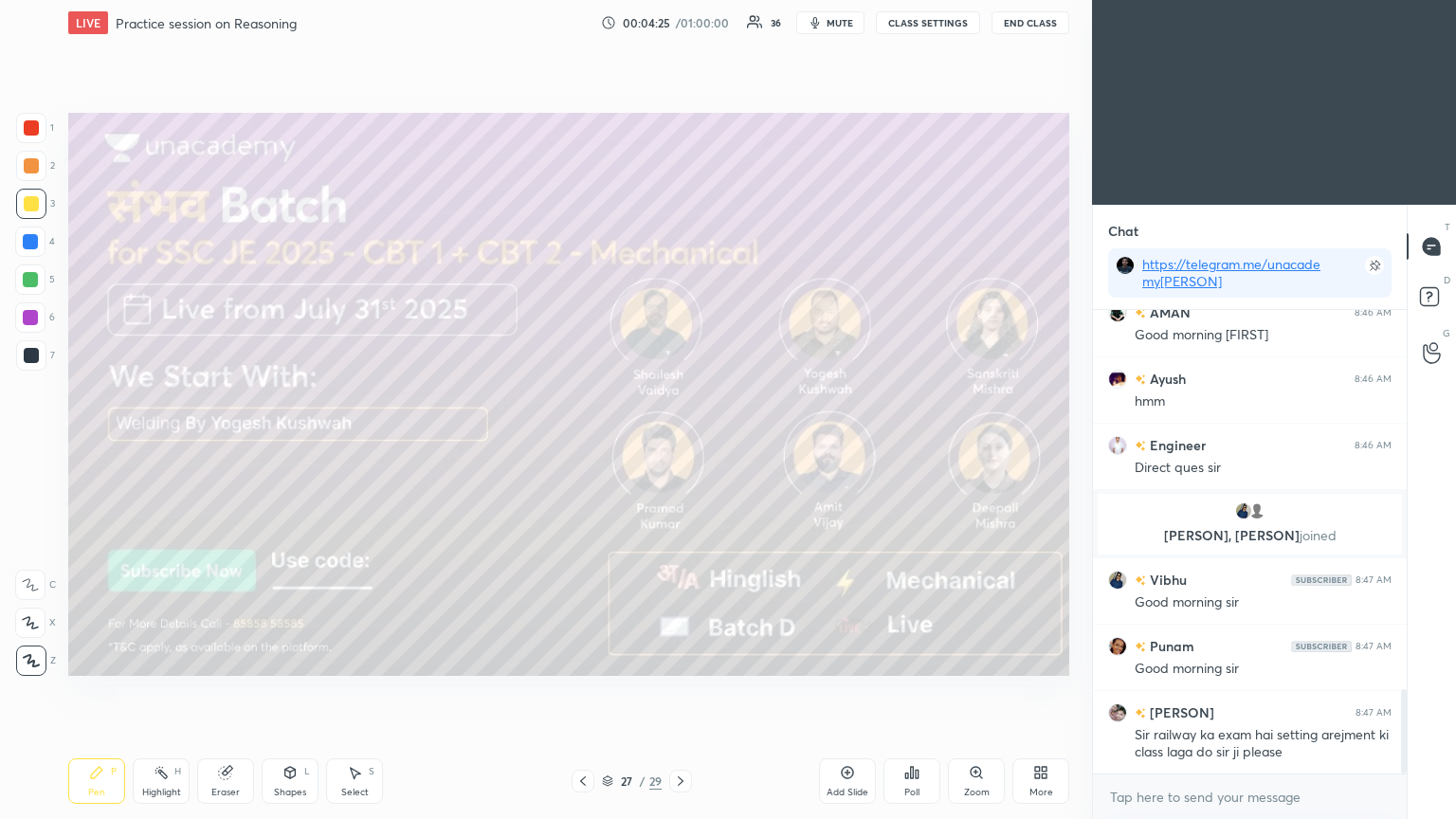 click 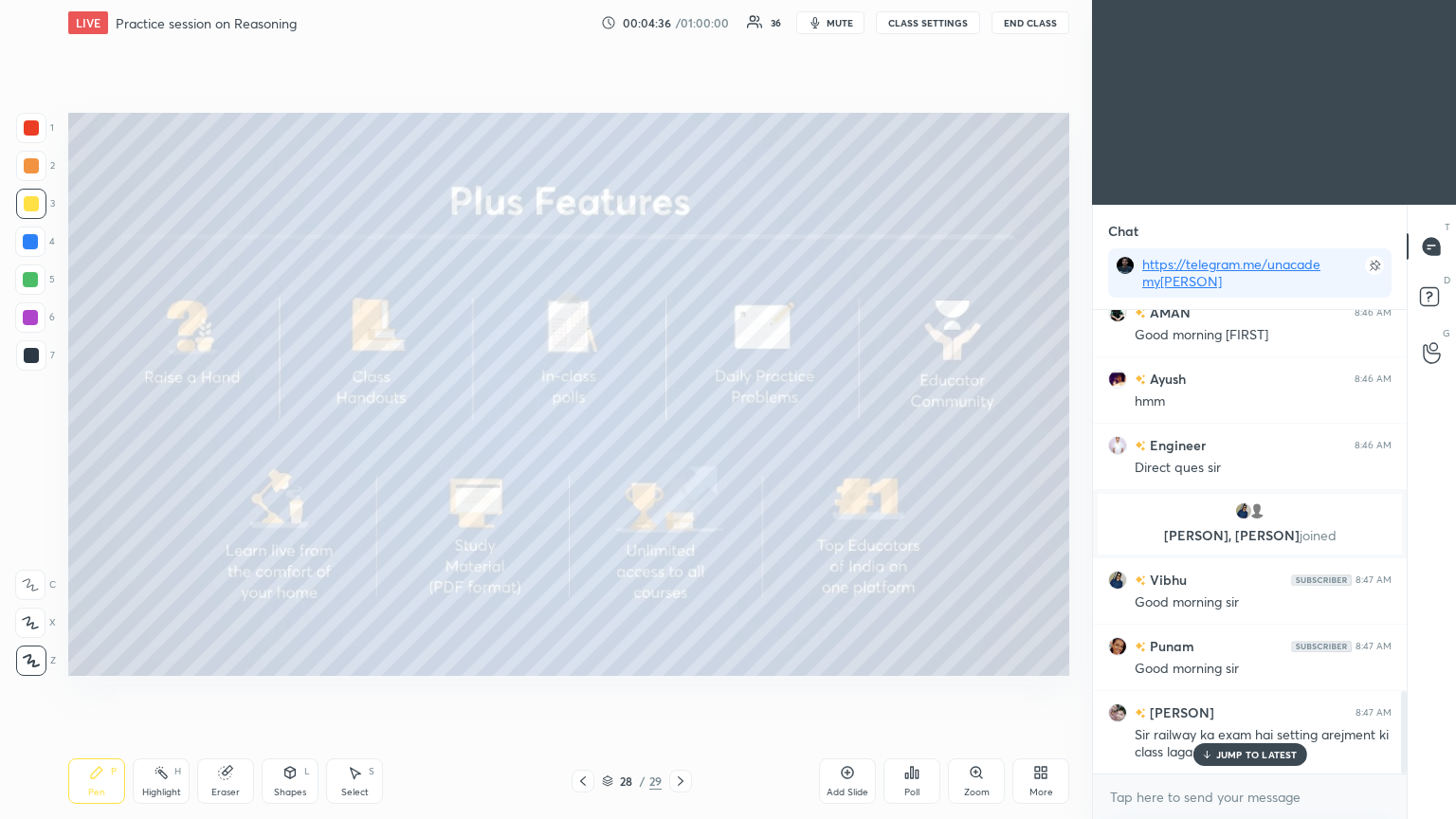 scroll, scrollTop: 2127, scrollLeft: 0, axis: vertical 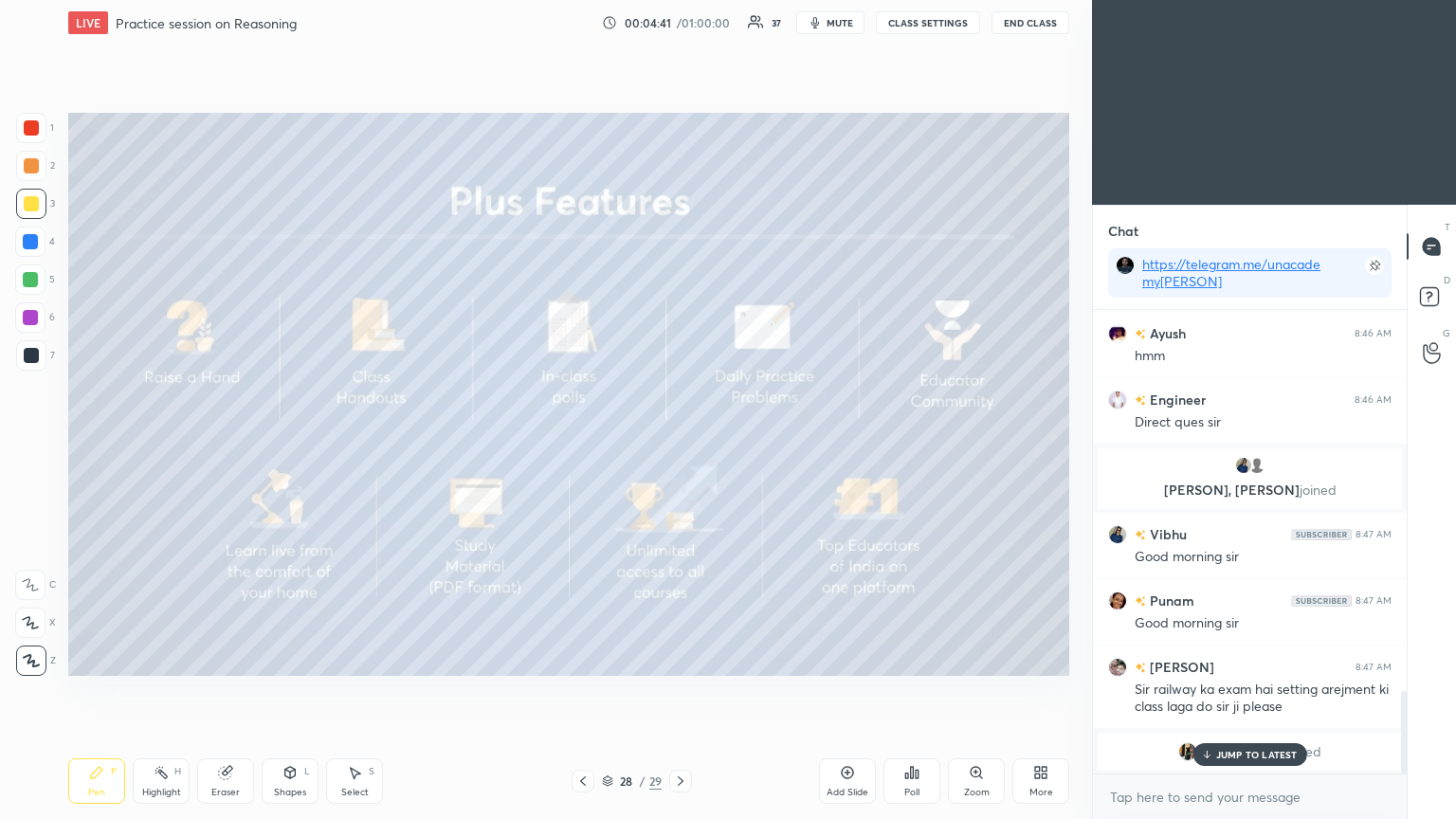 click on "JUMP TO LATEST" at bounding box center (1257, 755) 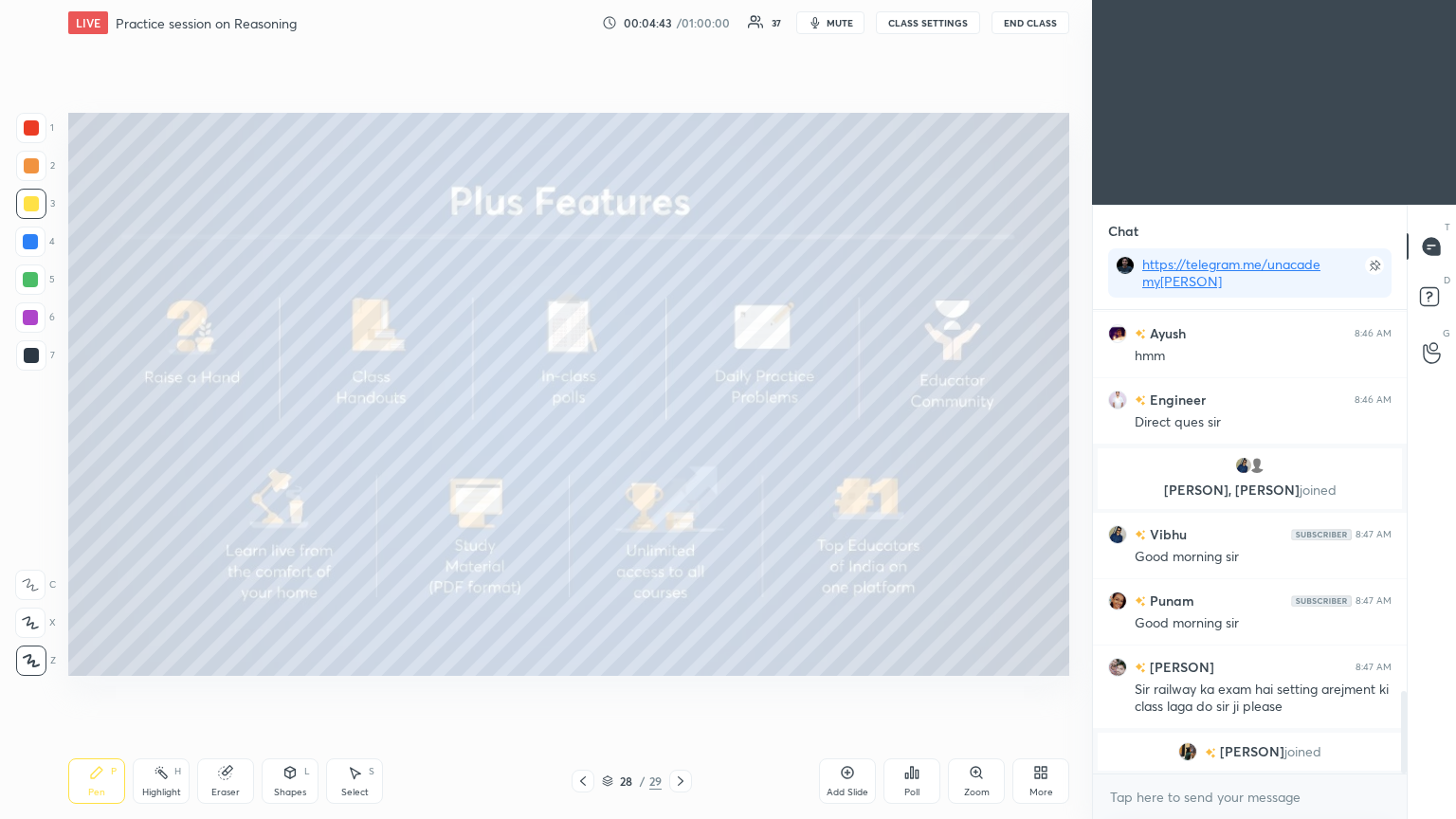 click 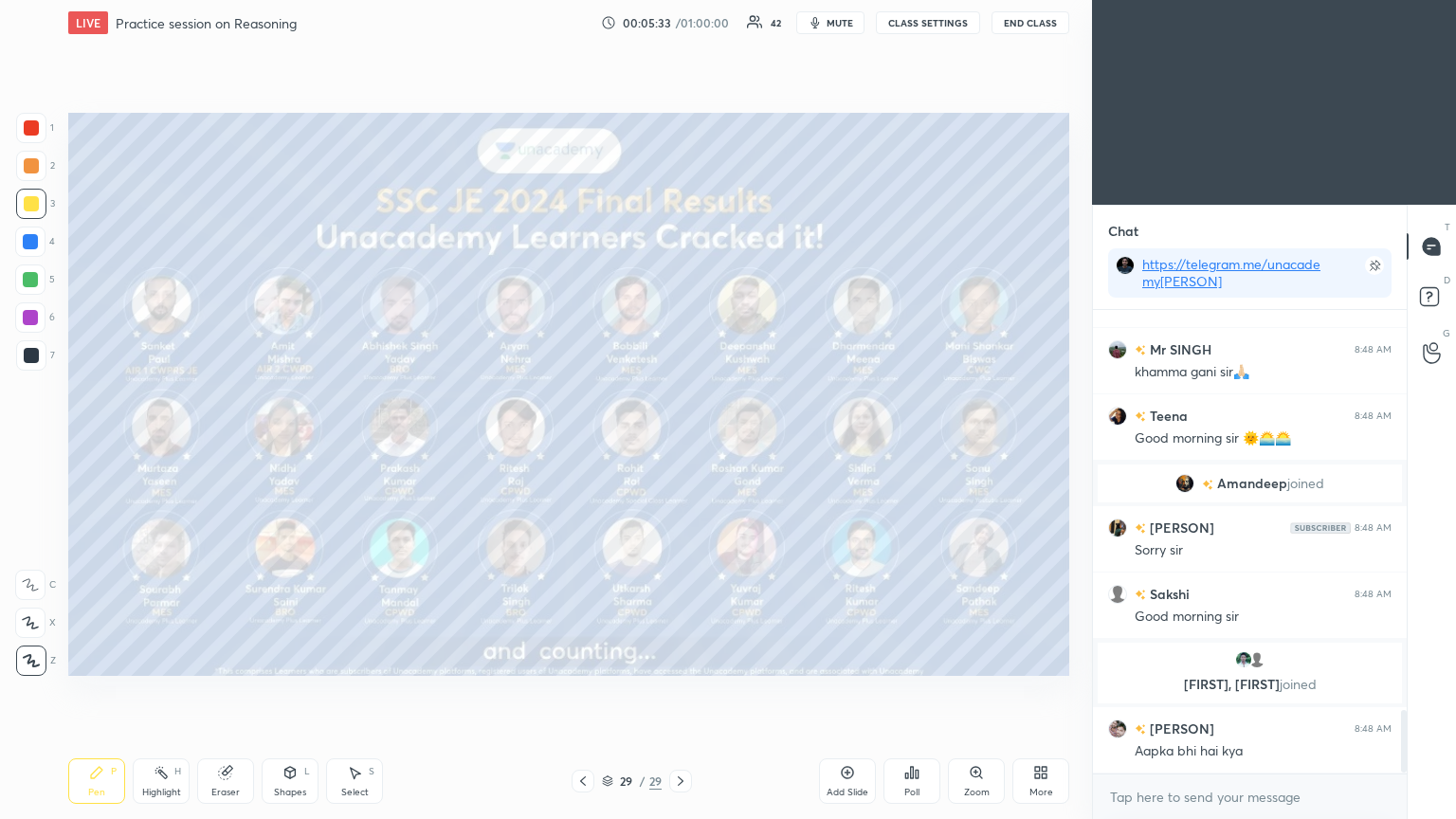 scroll, scrollTop: 2988, scrollLeft: 0, axis: vertical 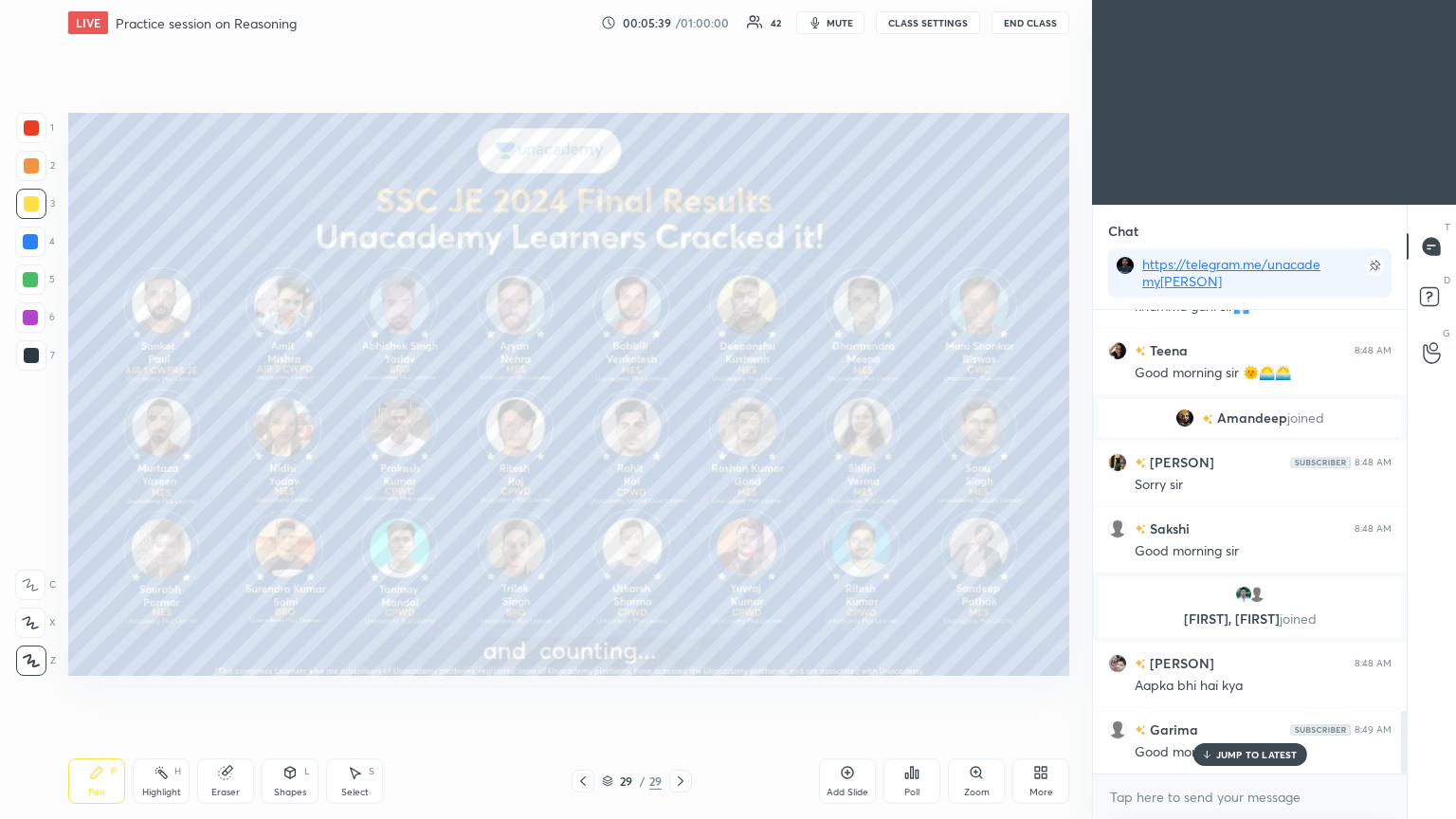 click 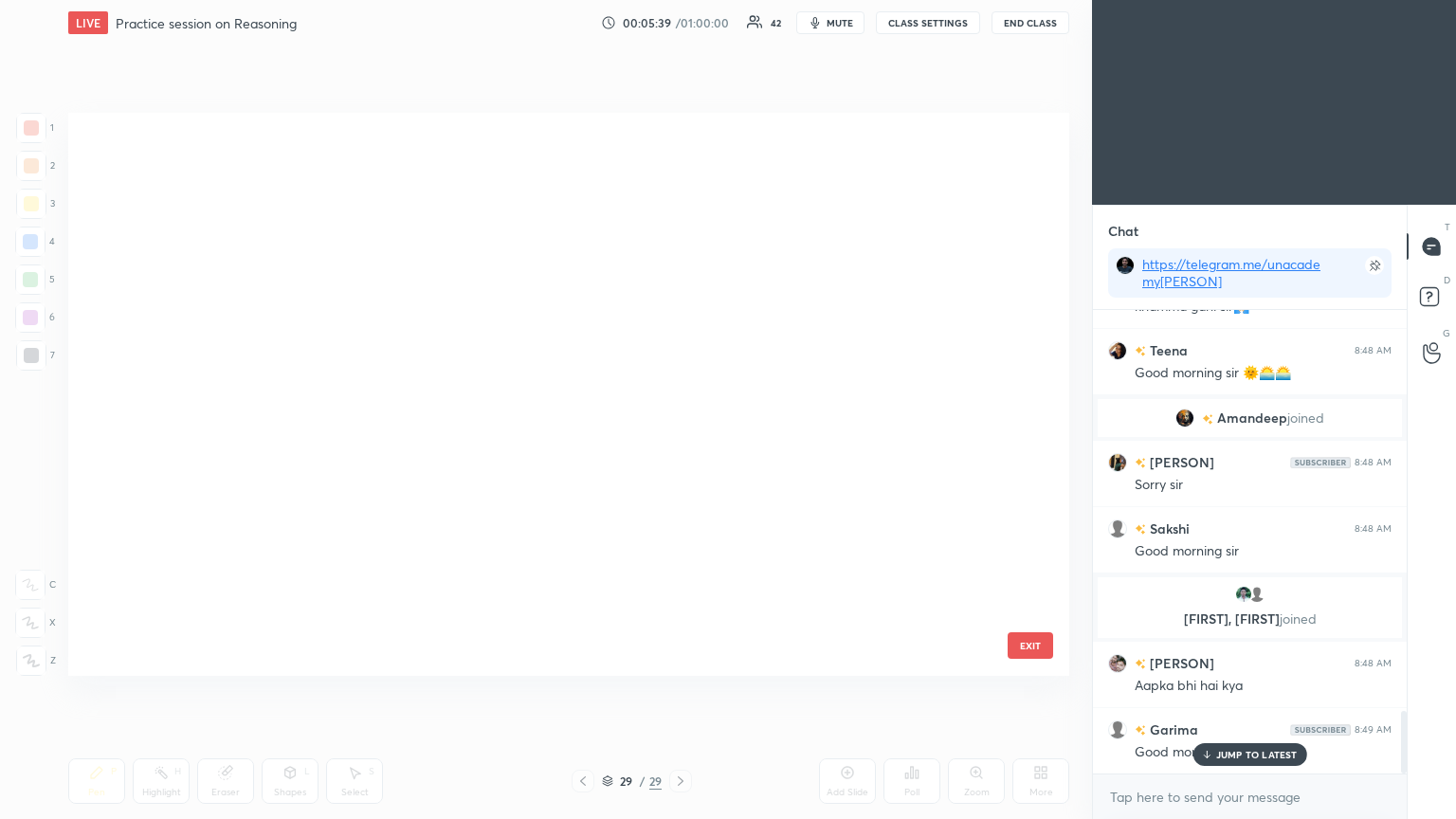 scroll, scrollTop: 1172, scrollLeft: 0, axis: vertical 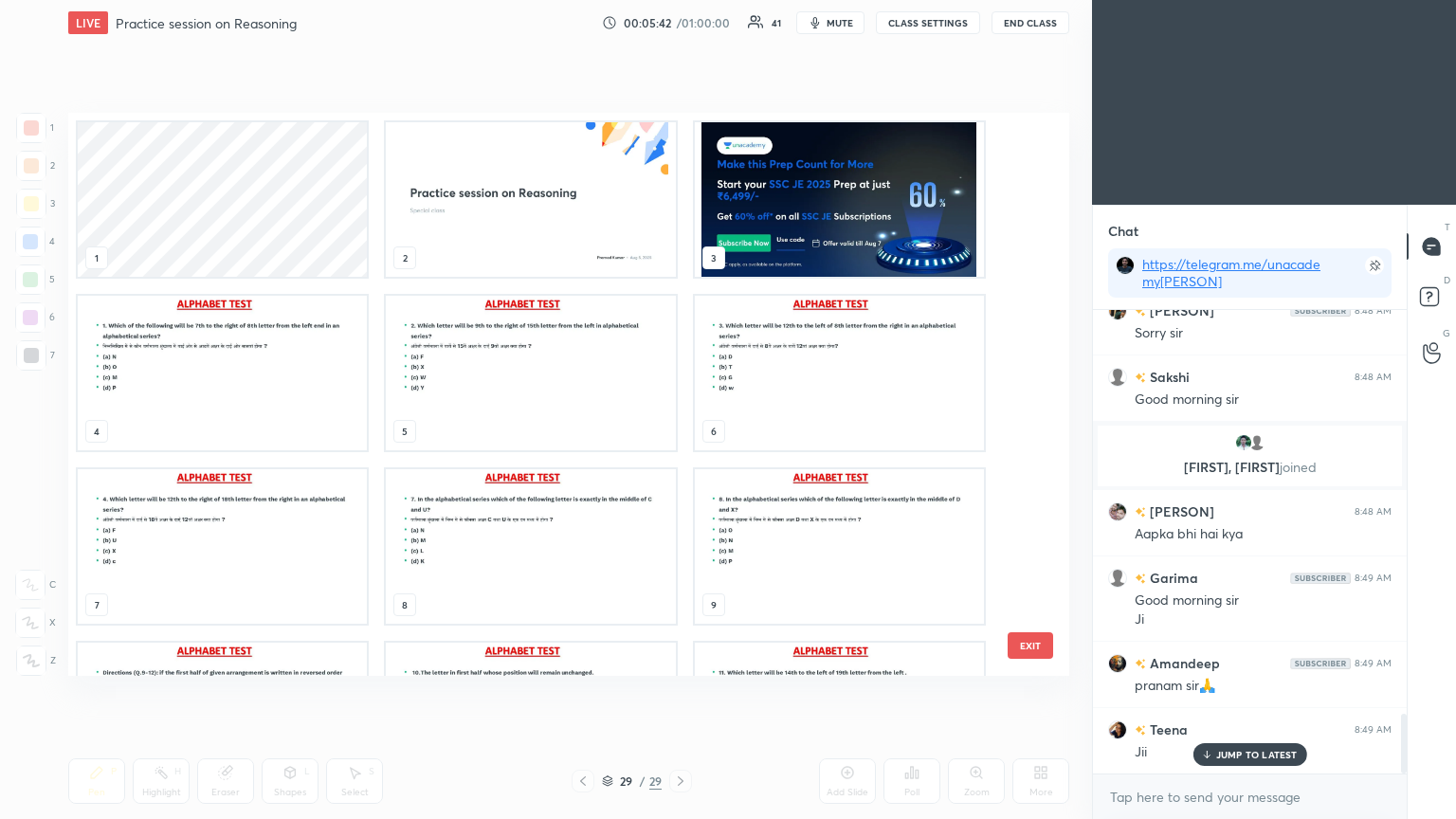 click at bounding box center [222, 373] 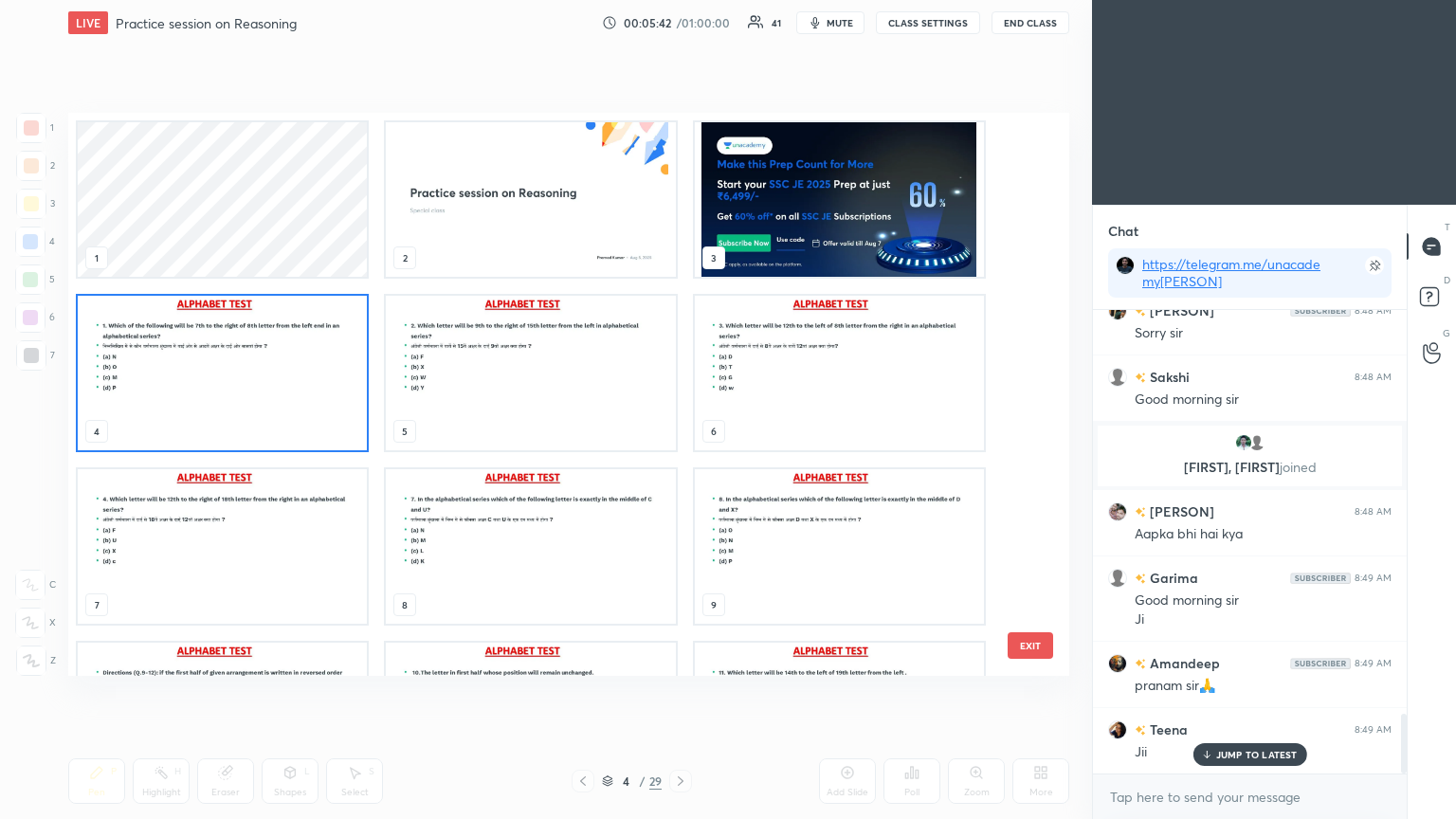 click at bounding box center [222, 373] 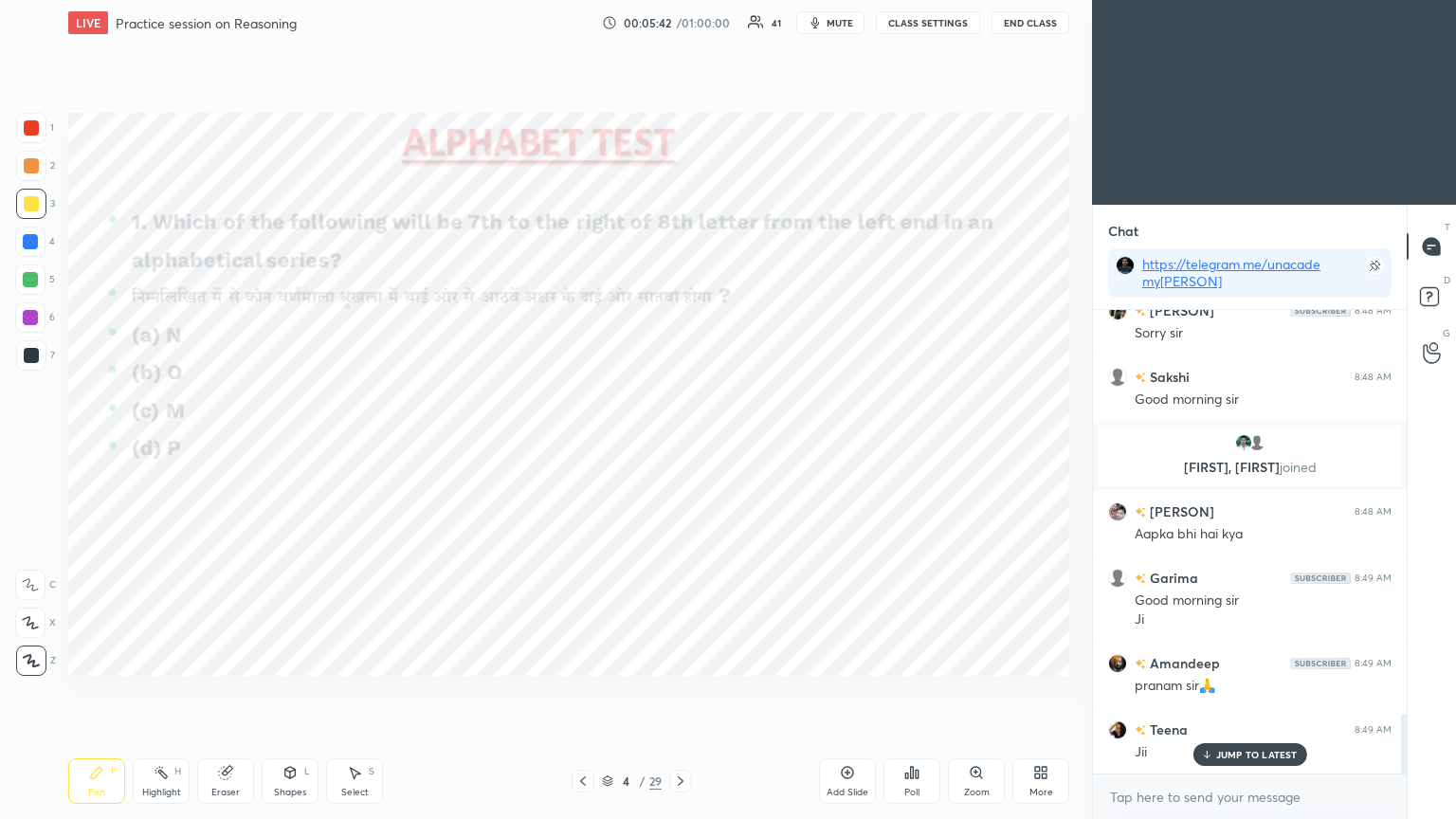 click at bounding box center [222, 373] 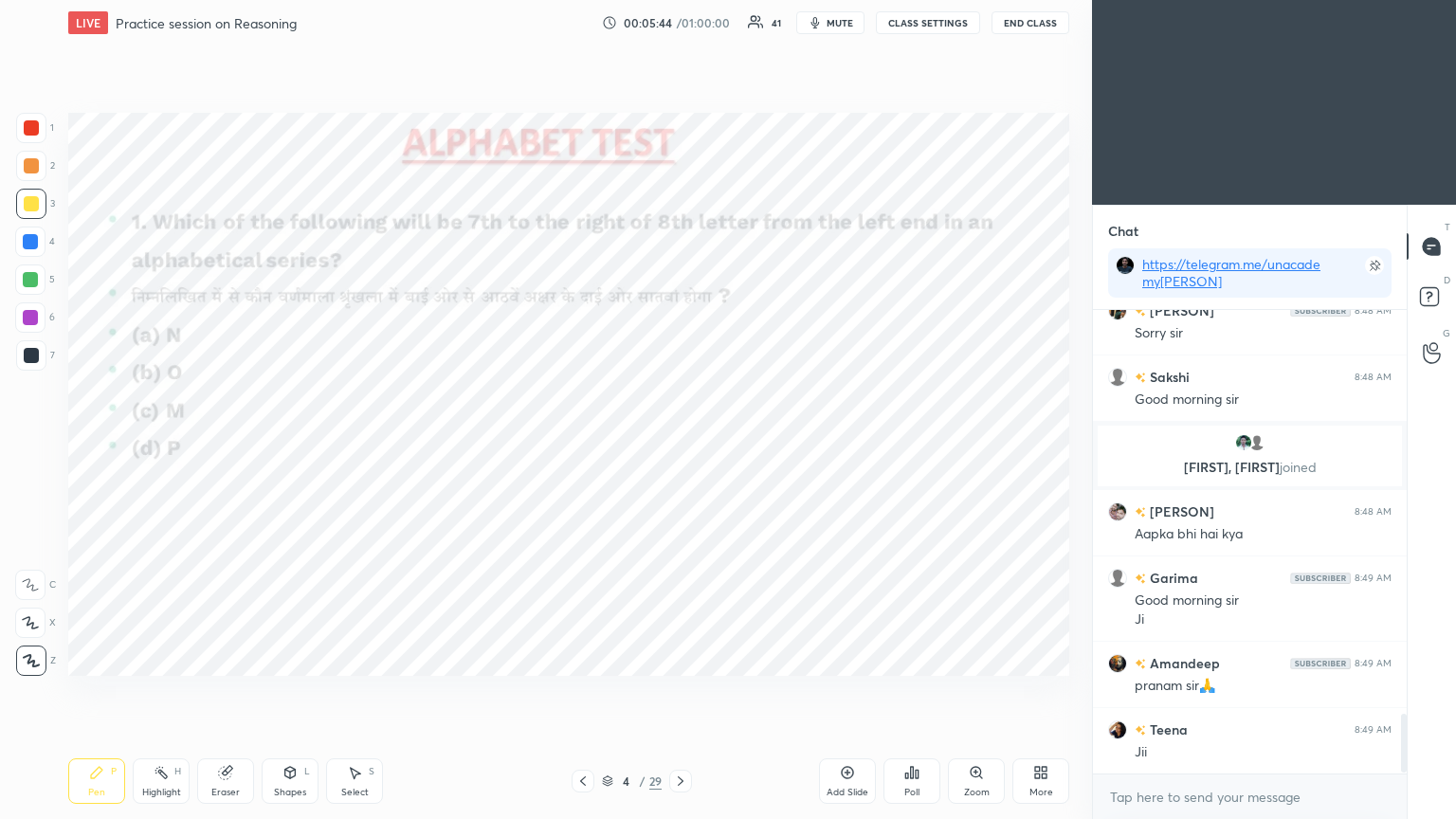 scroll, scrollTop: 3207, scrollLeft: 0, axis: vertical 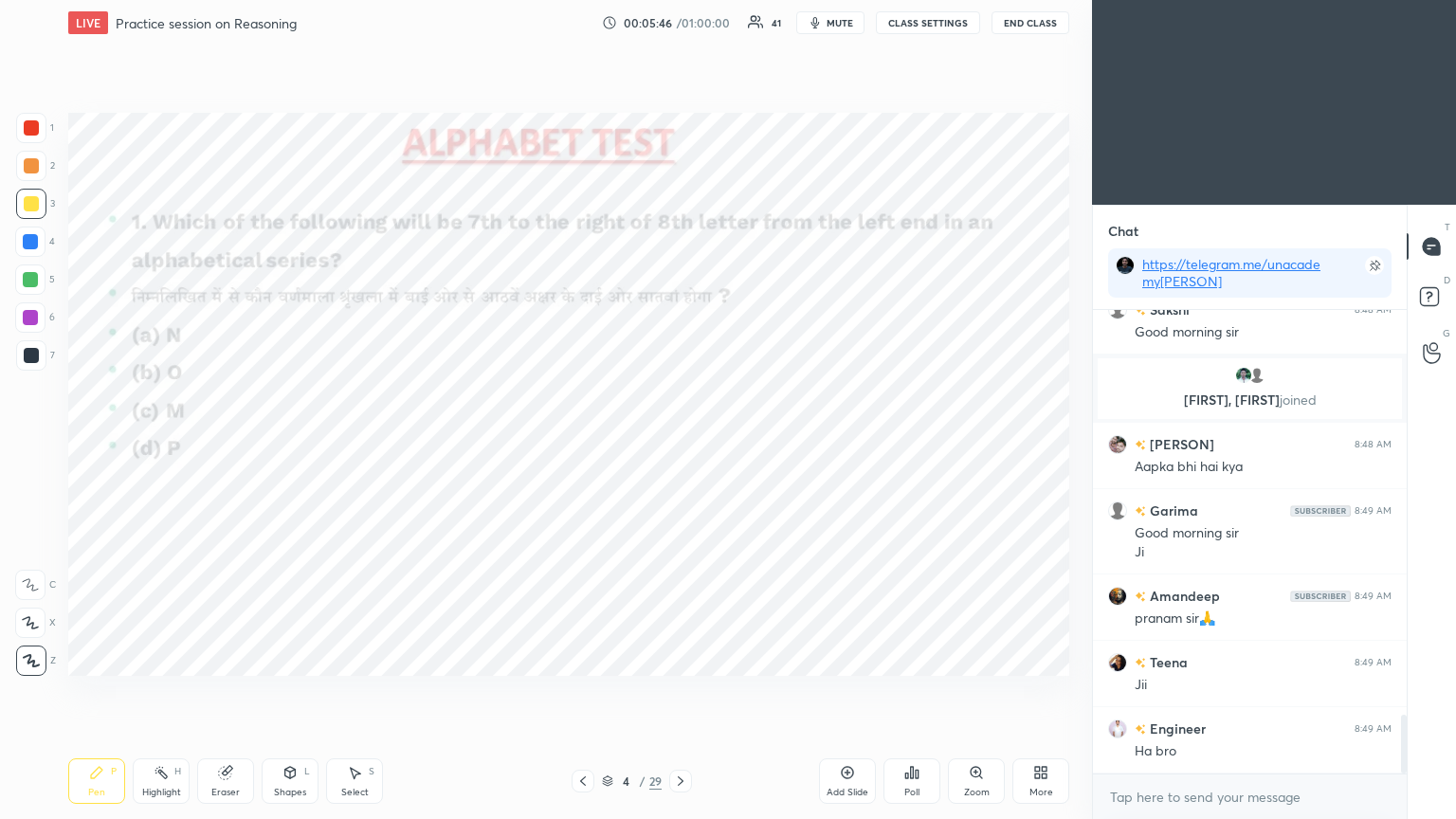 click at bounding box center (31, 128) 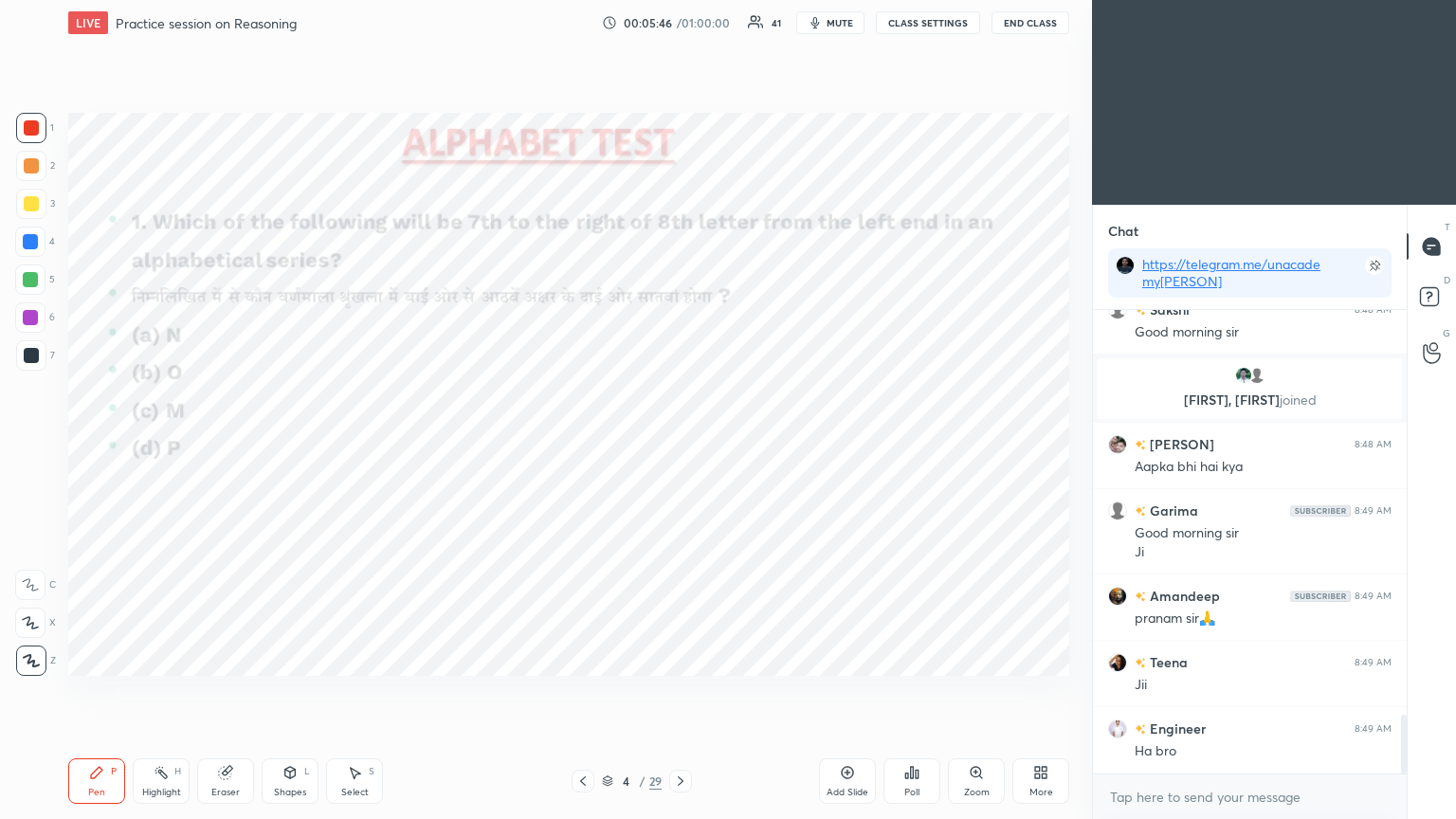 click at bounding box center (31, 128) 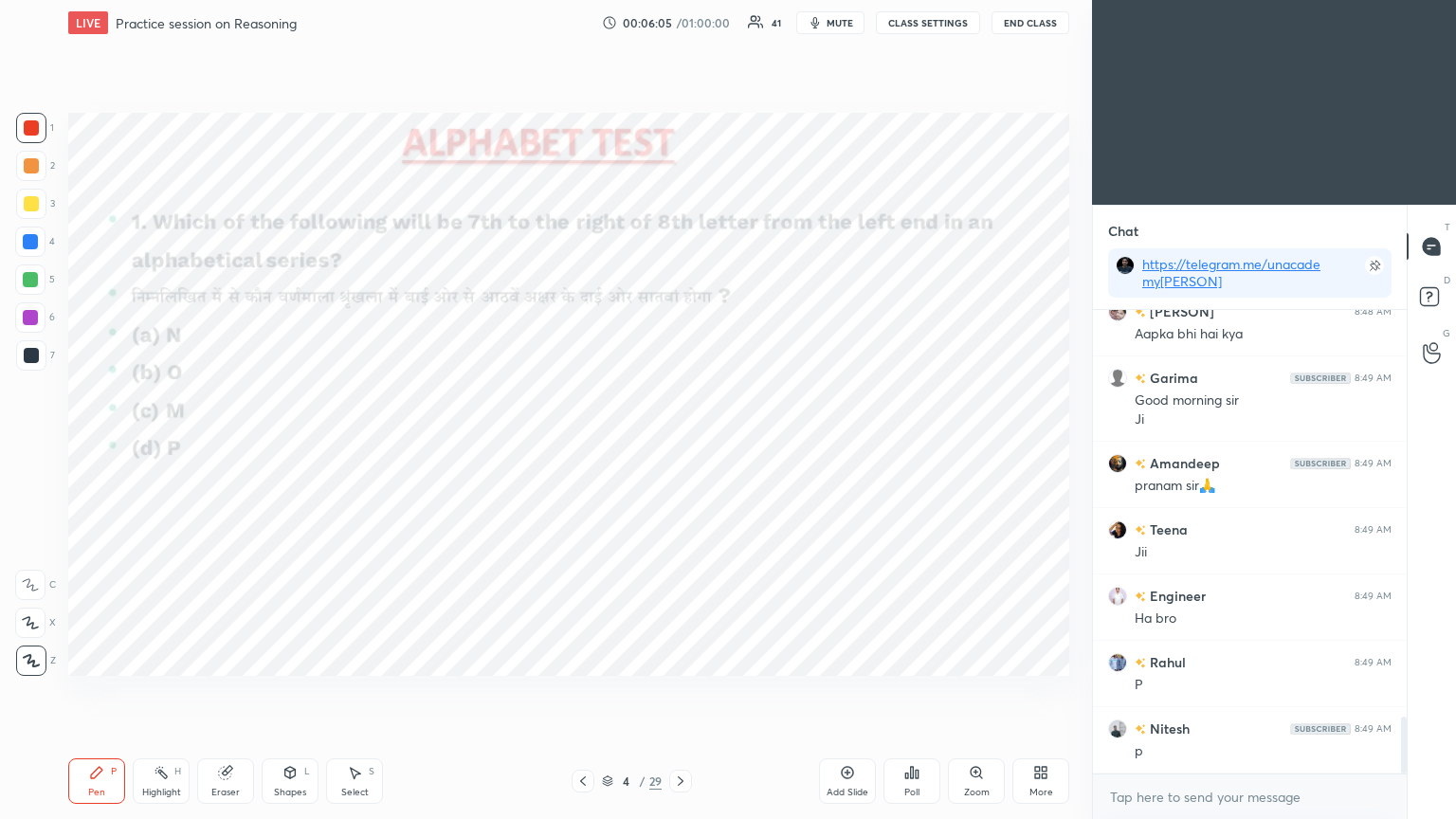 scroll, scrollTop: 3405, scrollLeft: 0, axis: vertical 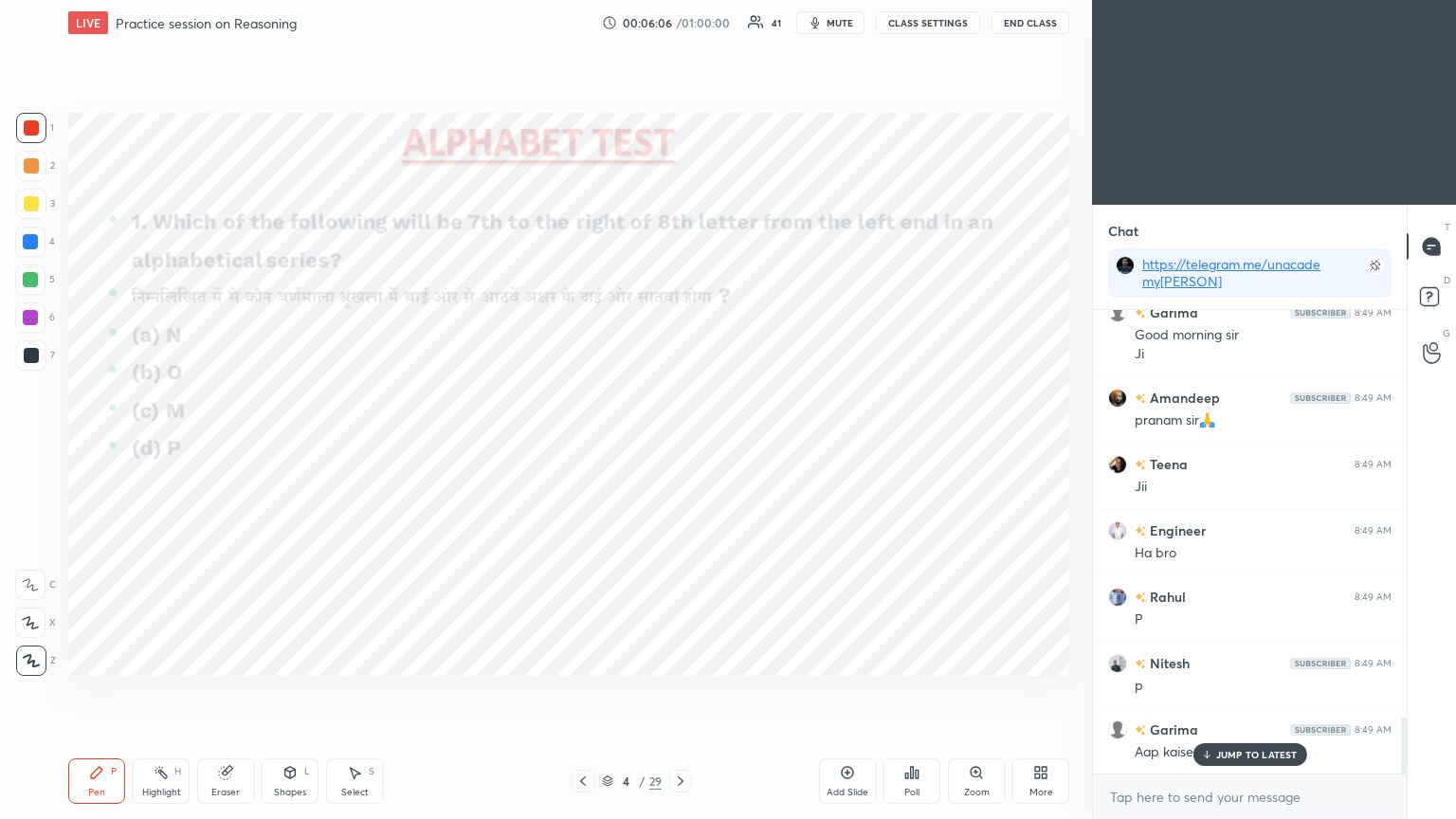 click on "Poll" at bounding box center (912, 781) 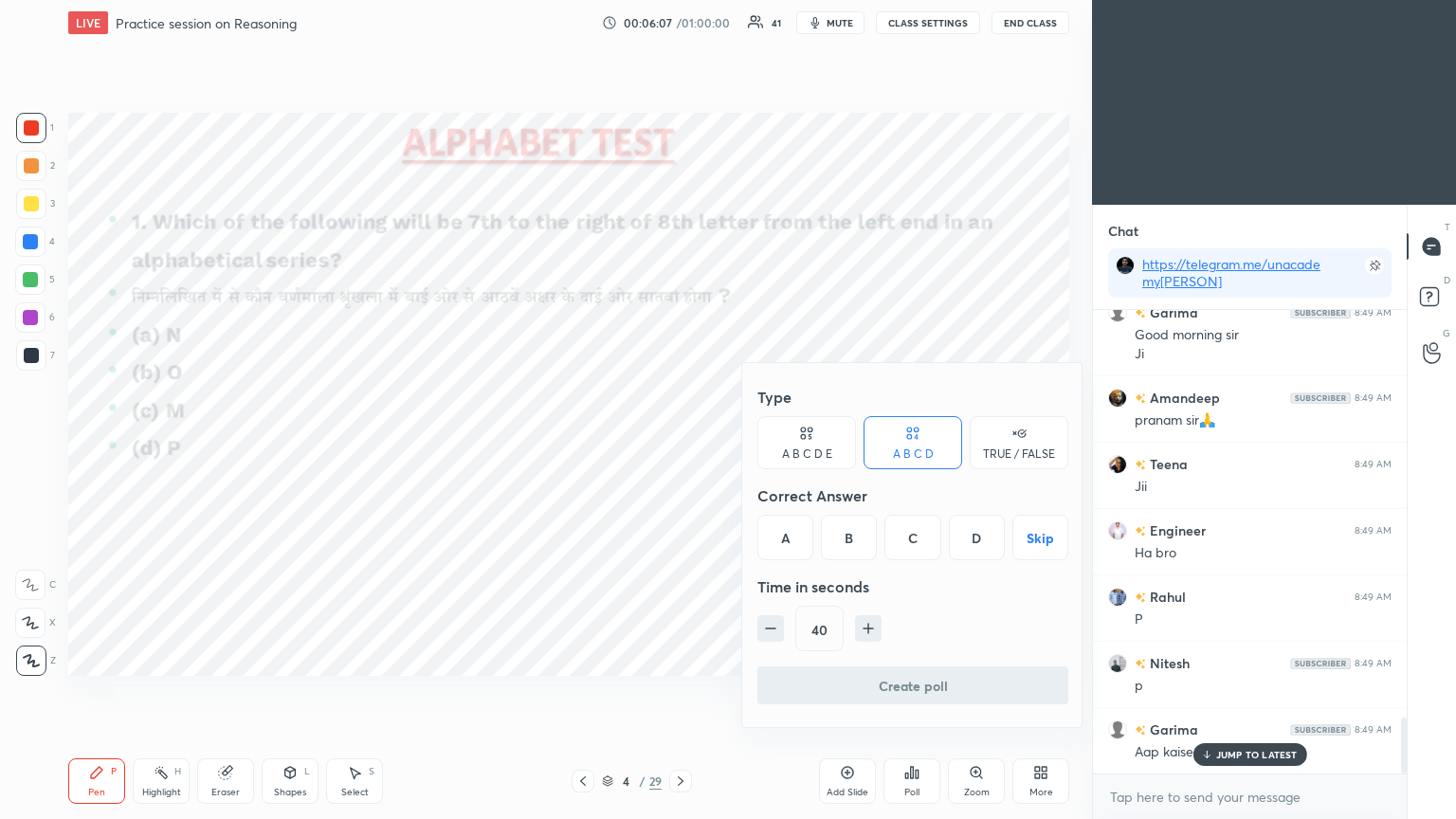 click on "B" at bounding box center [848, 537] 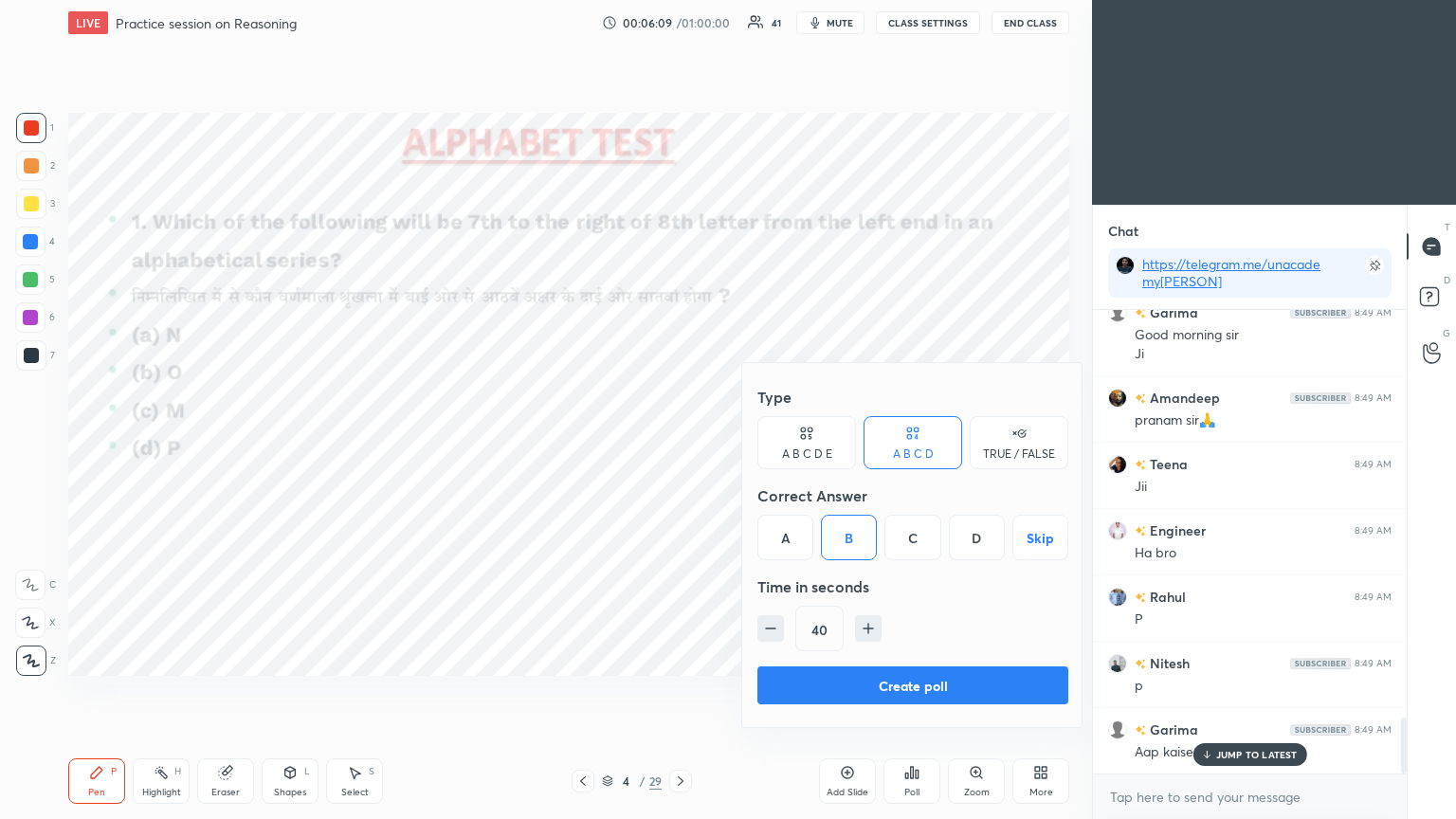 click on "Create poll" at bounding box center [913, 685] 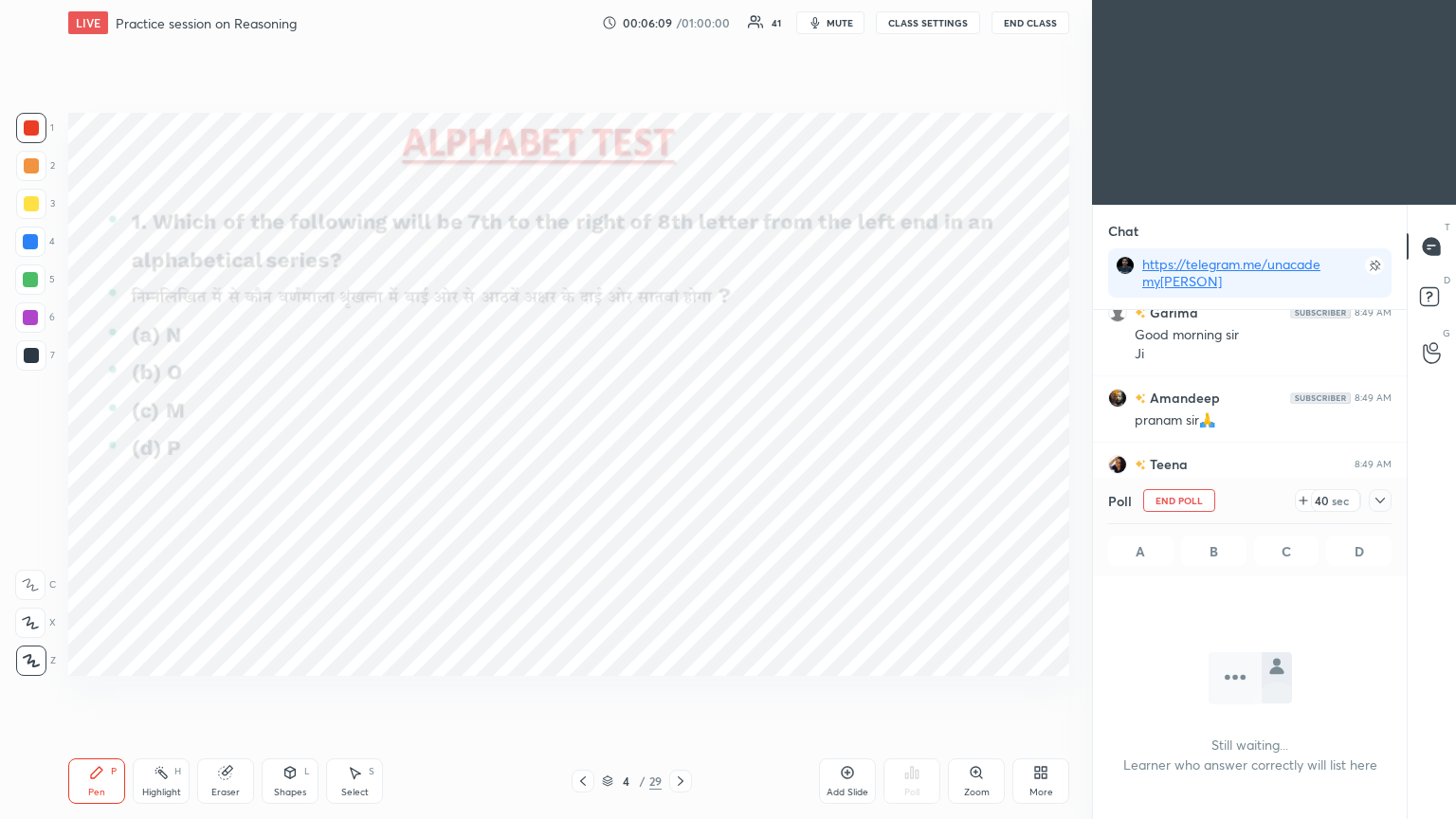 scroll, scrollTop: 363, scrollLeft: 308, axis: both 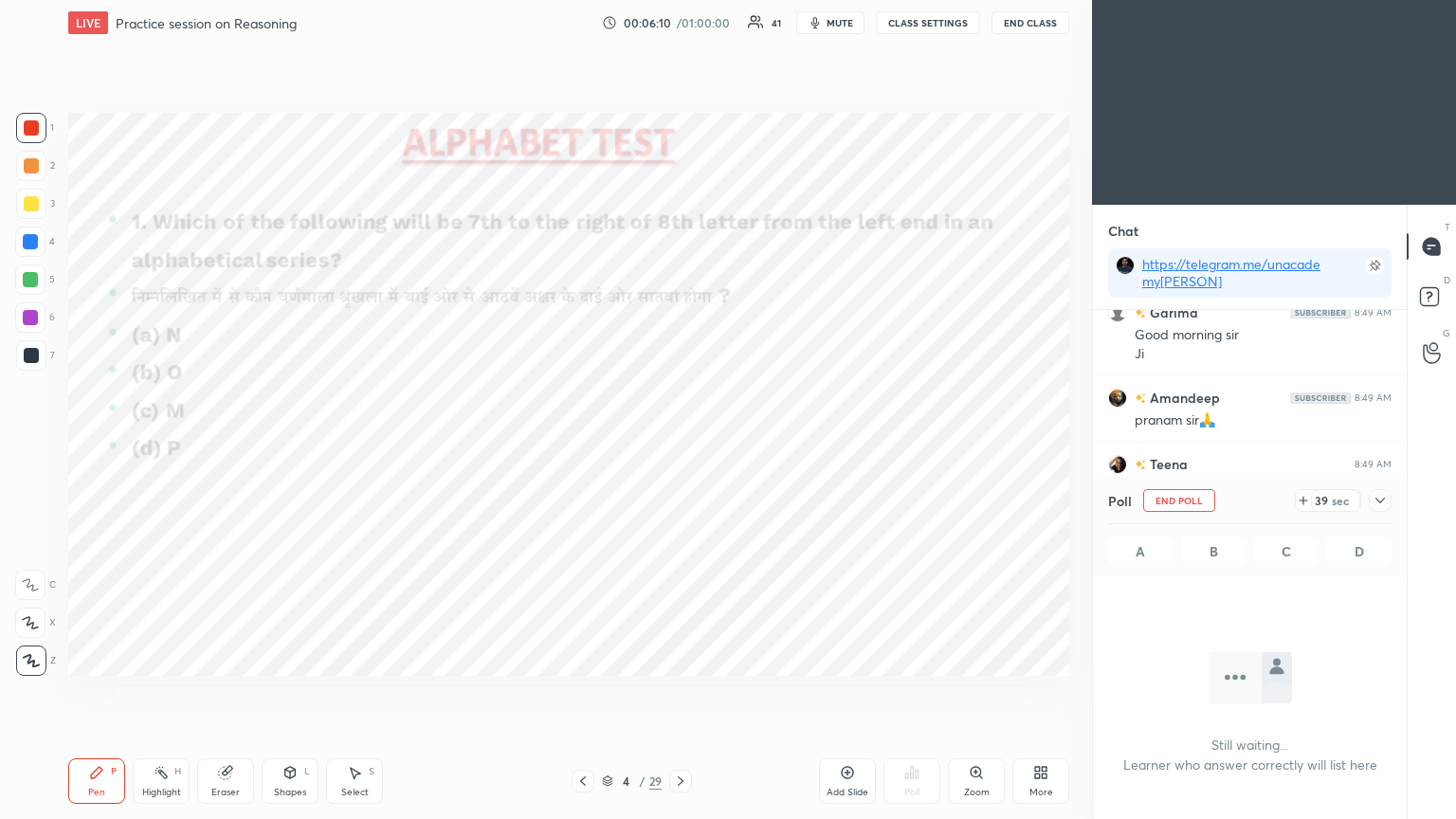 click 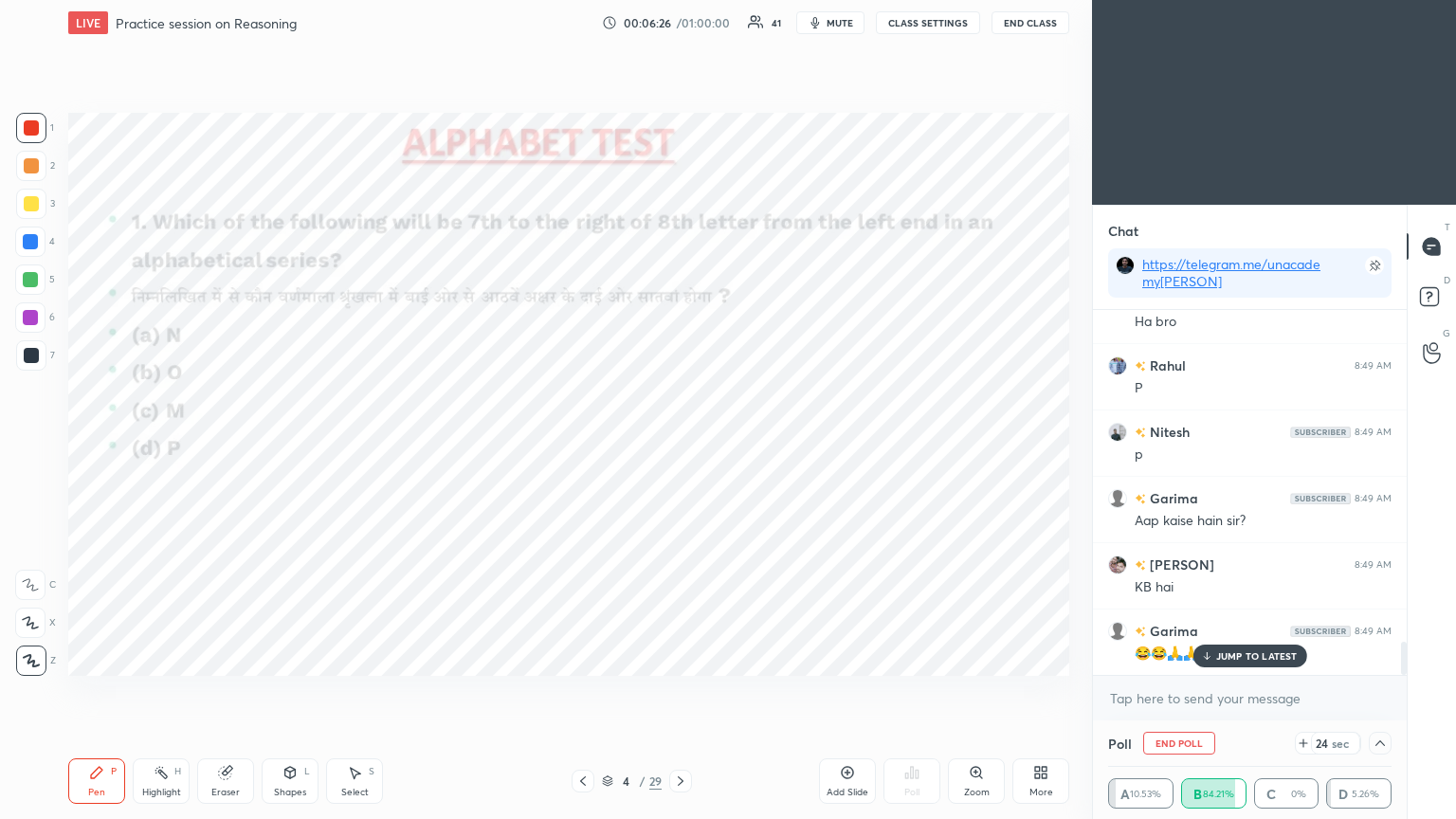 click on "JUMP TO LATEST" at bounding box center (1257, 656) 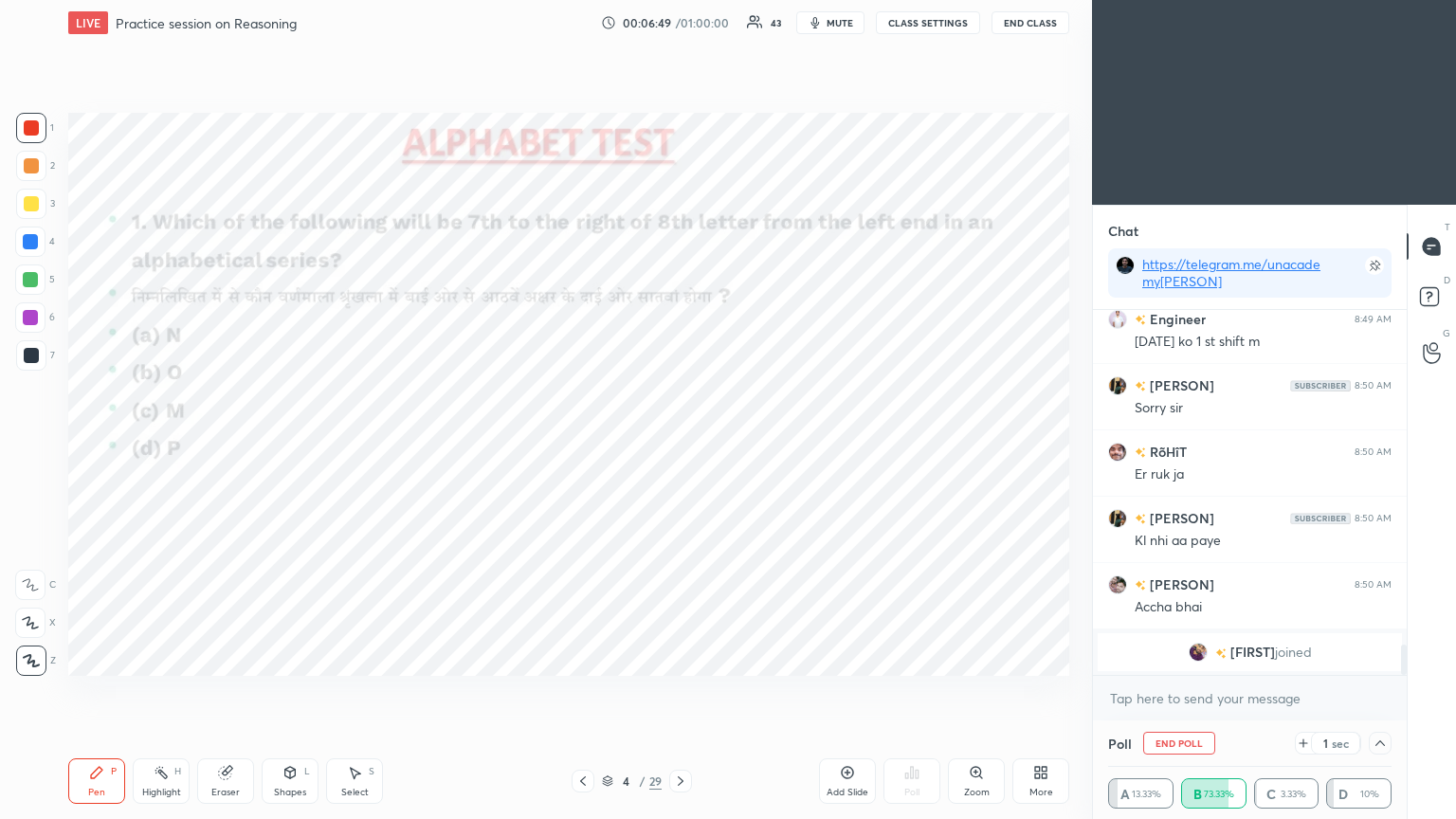 scroll, scrollTop: 3711, scrollLeft: 0, axis: vertical 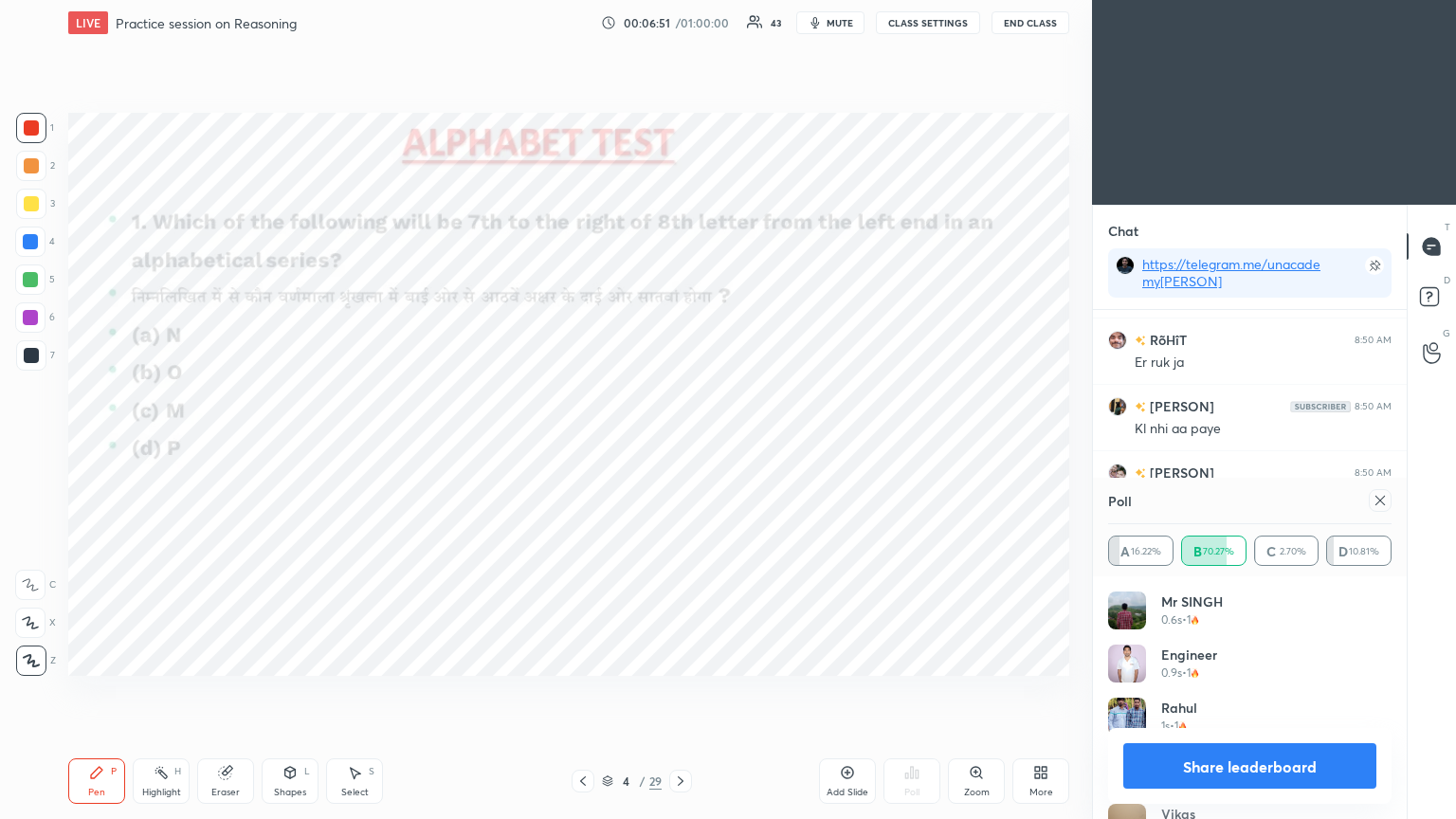 click 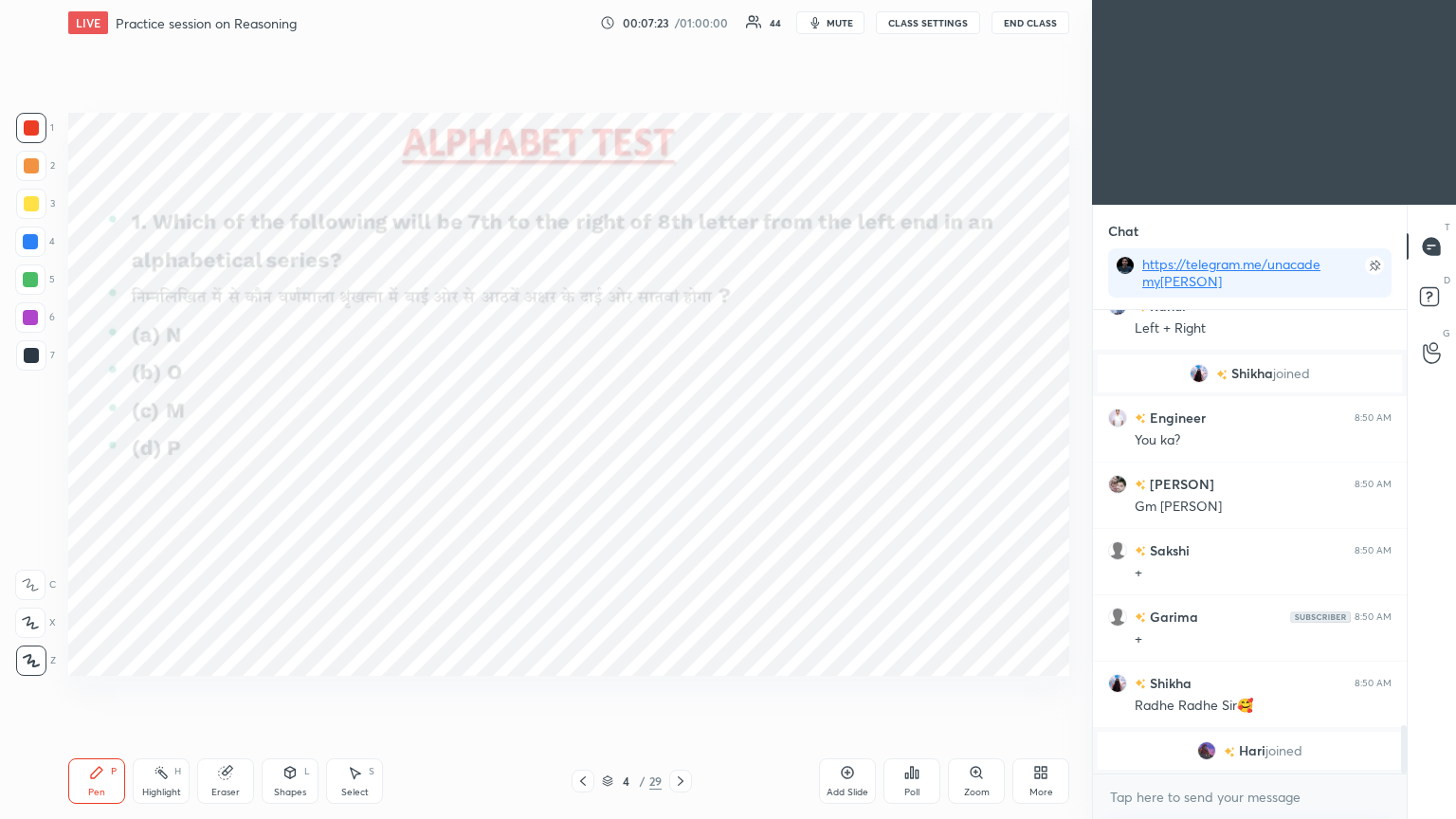 click at bounding box center [30, 242] 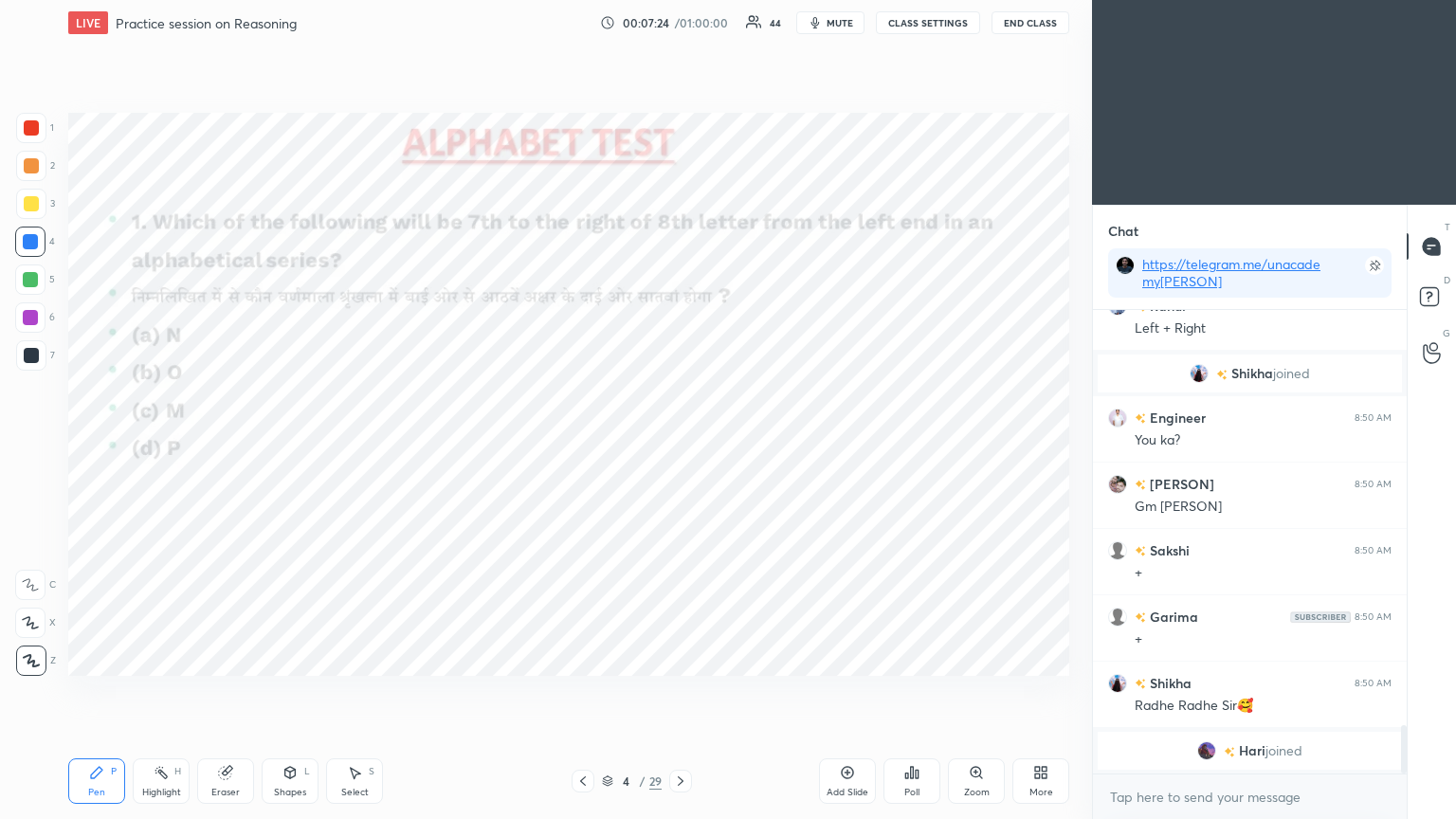 click at bounding box center [30, 242] 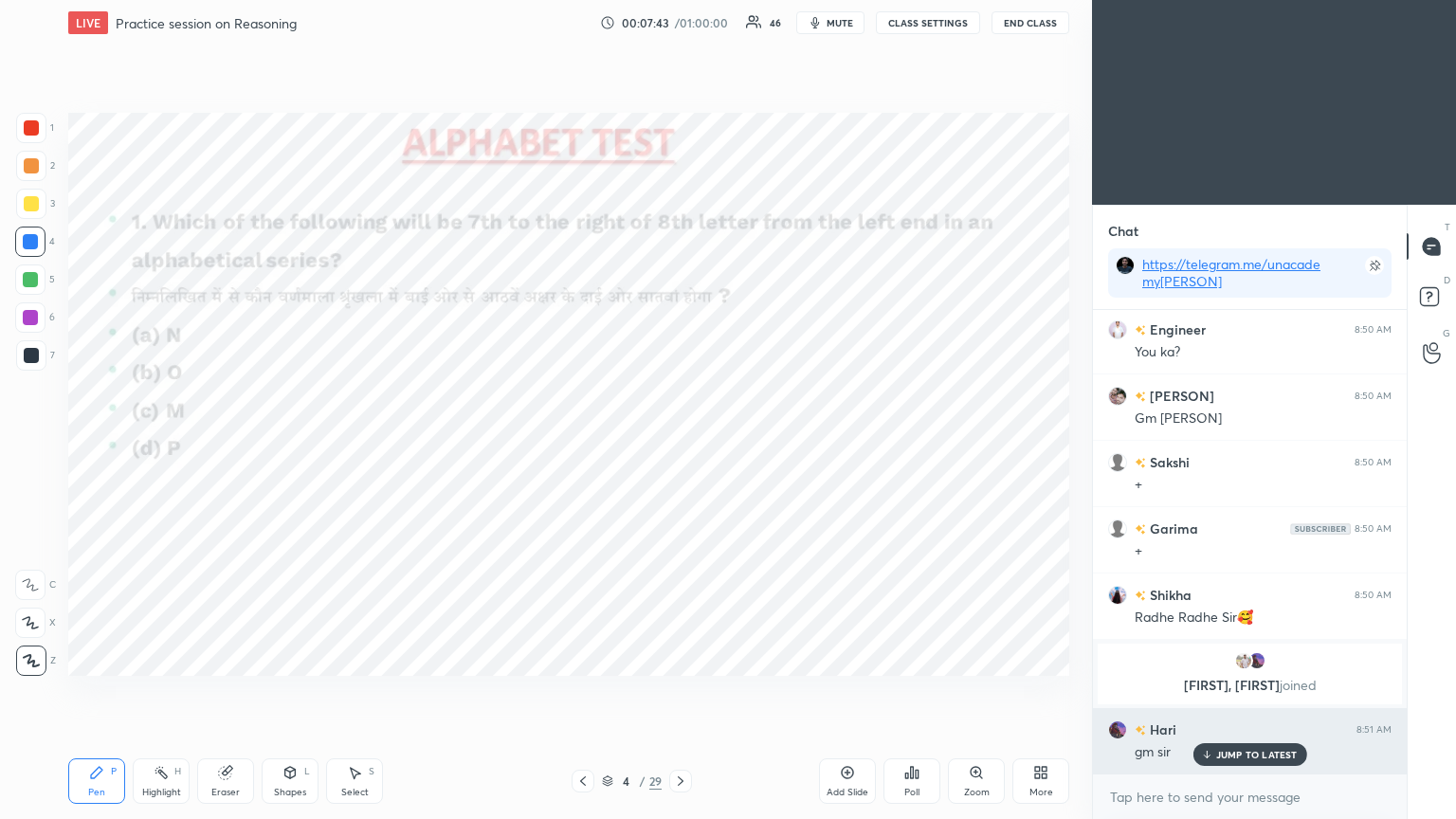 click on "JUMP TO LATEST" at bounding box center [1257, 755] 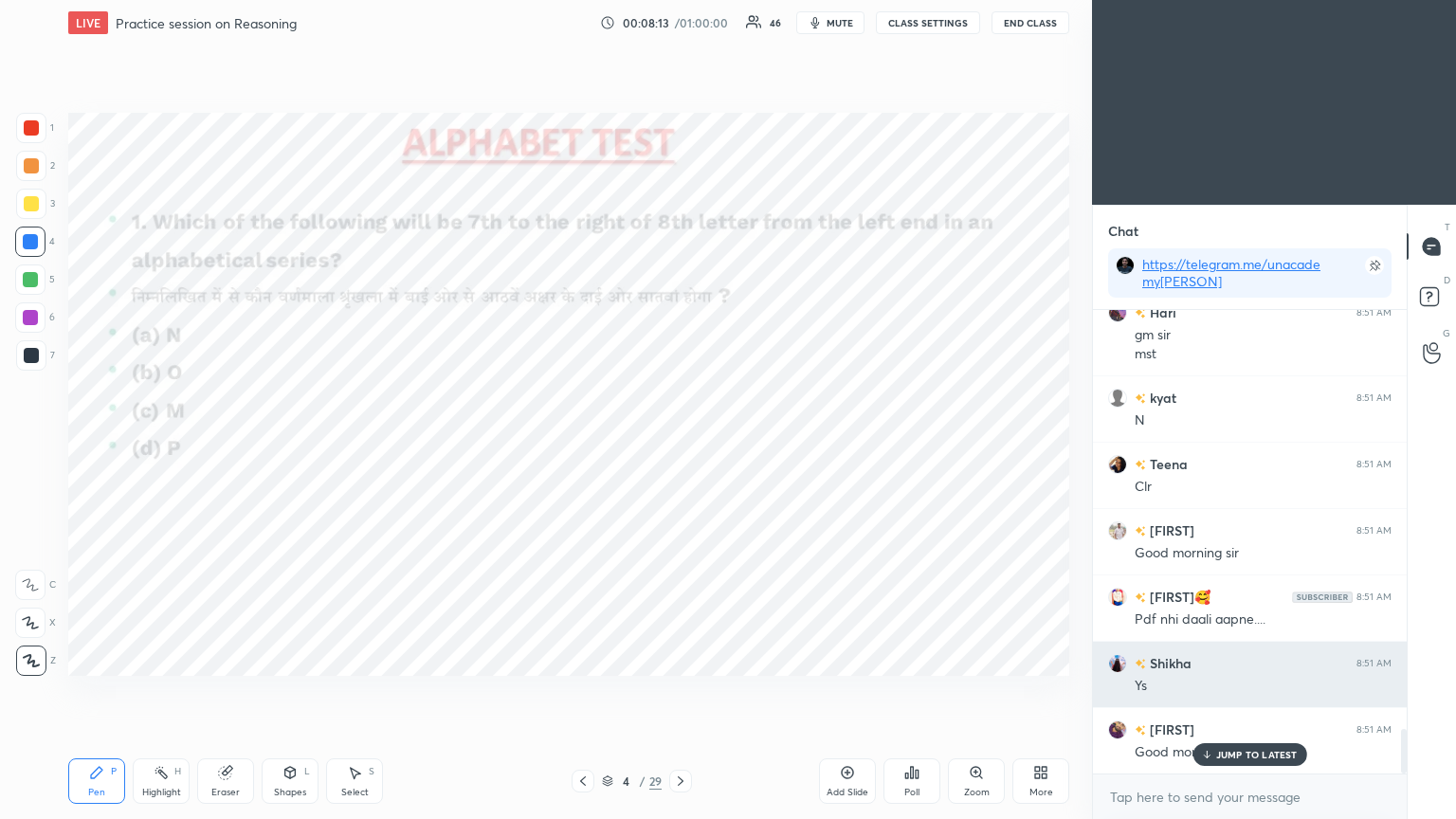scroll, scrollTop: 4407, scrollLeft: 0, axis: vertical 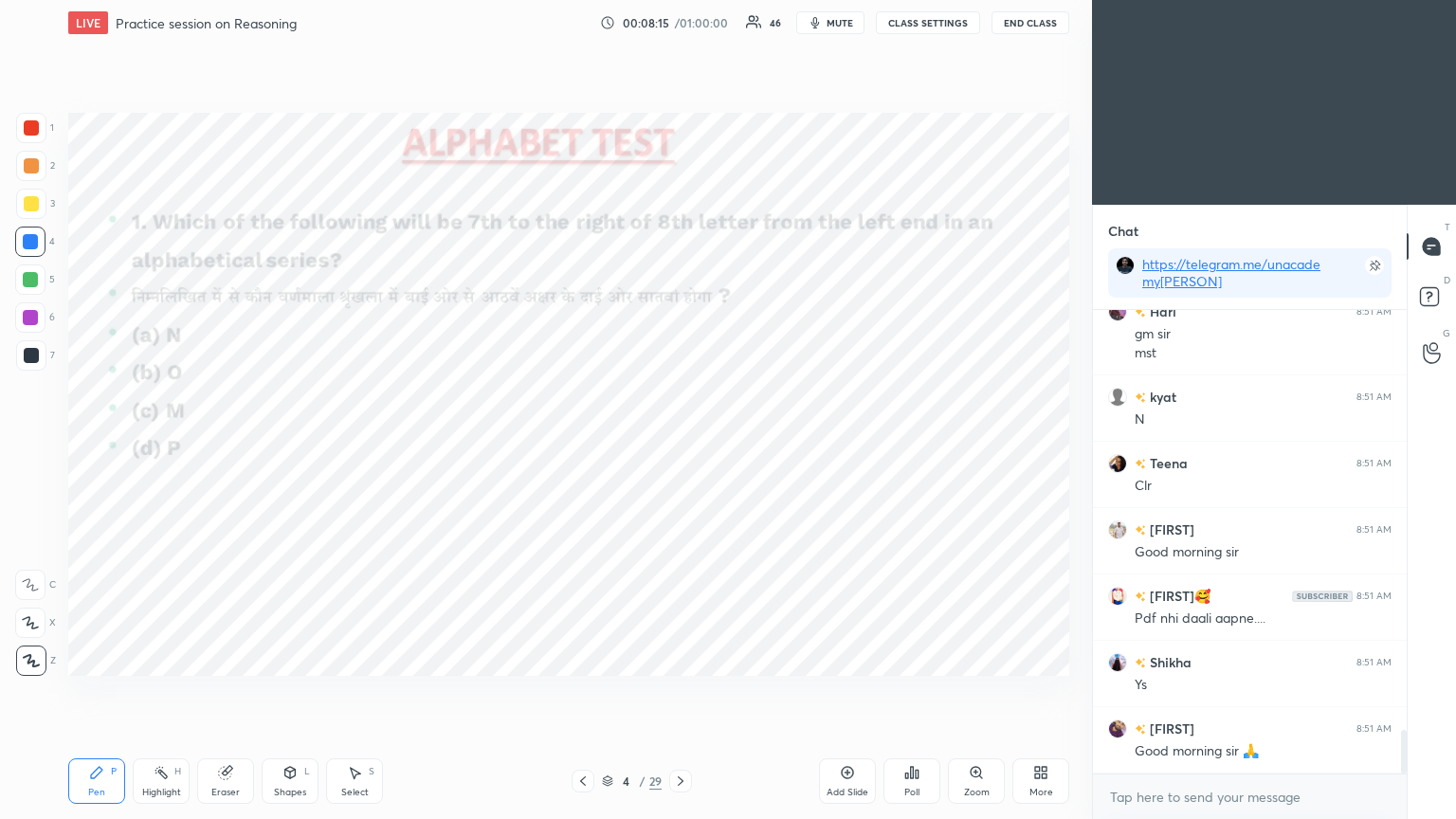 click 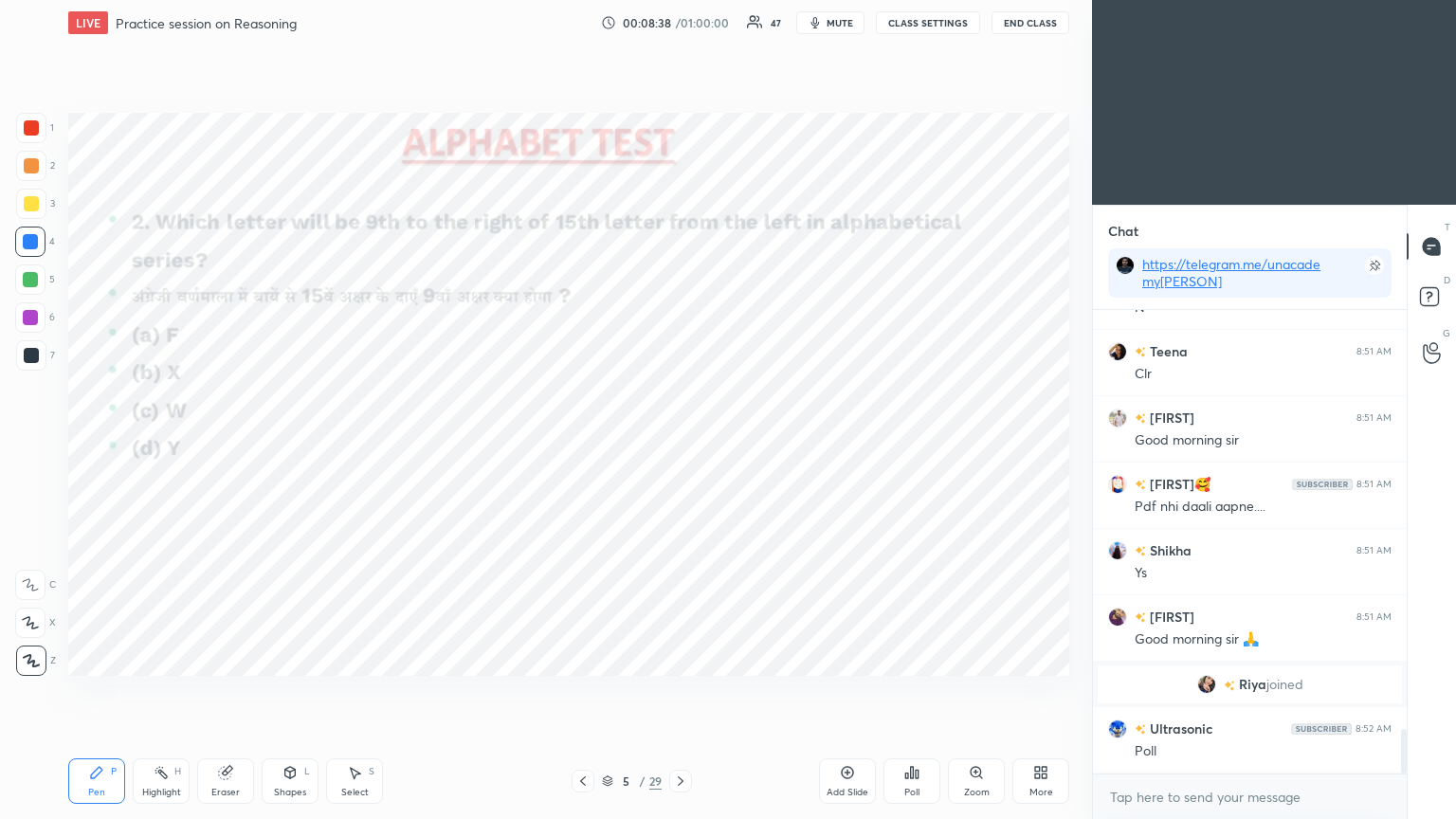 scroll, scrollTop: 4310, scrollLeft: 0, axis: vertical 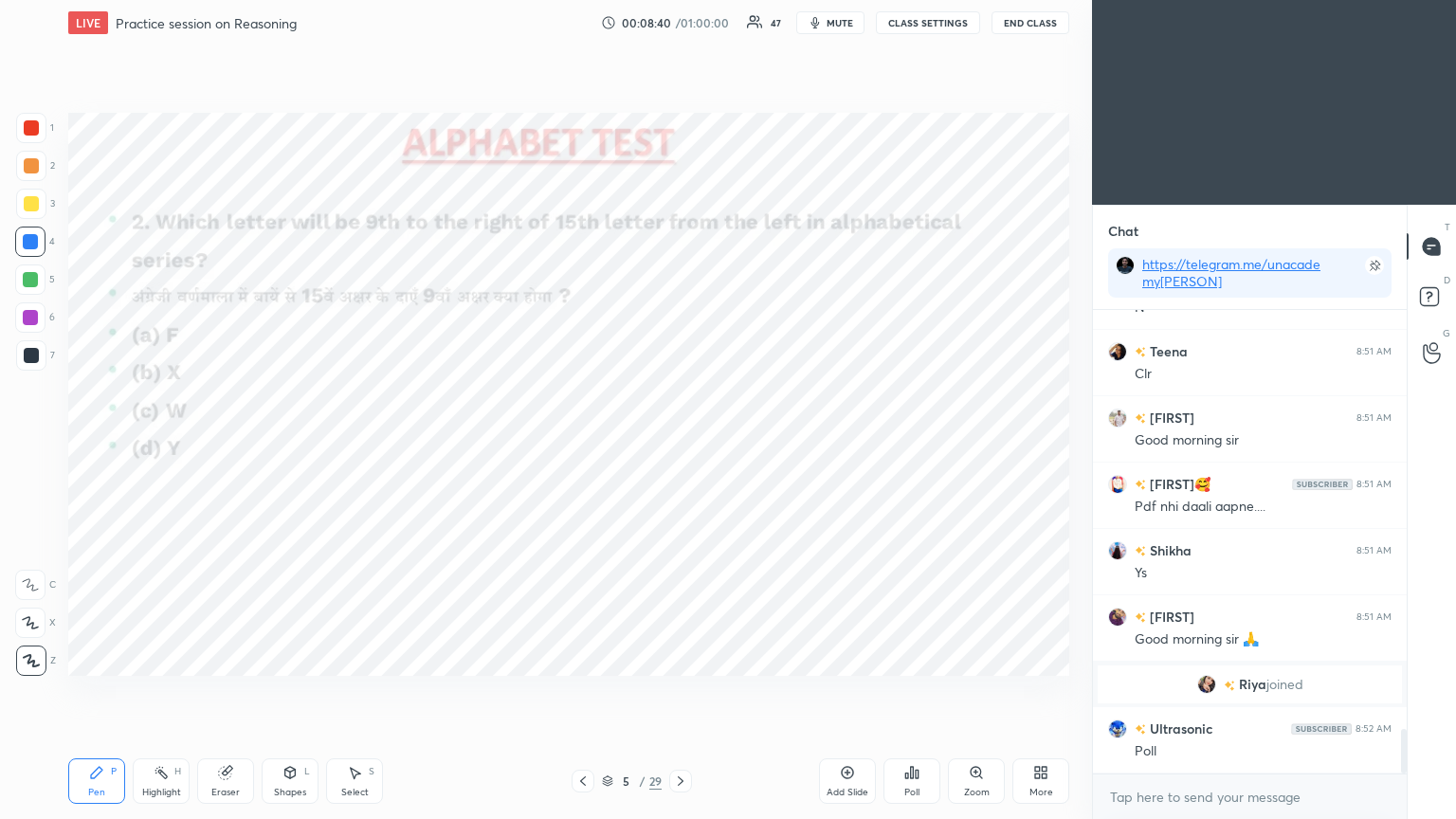 click on "Poll" at bounding box center [912, 781] 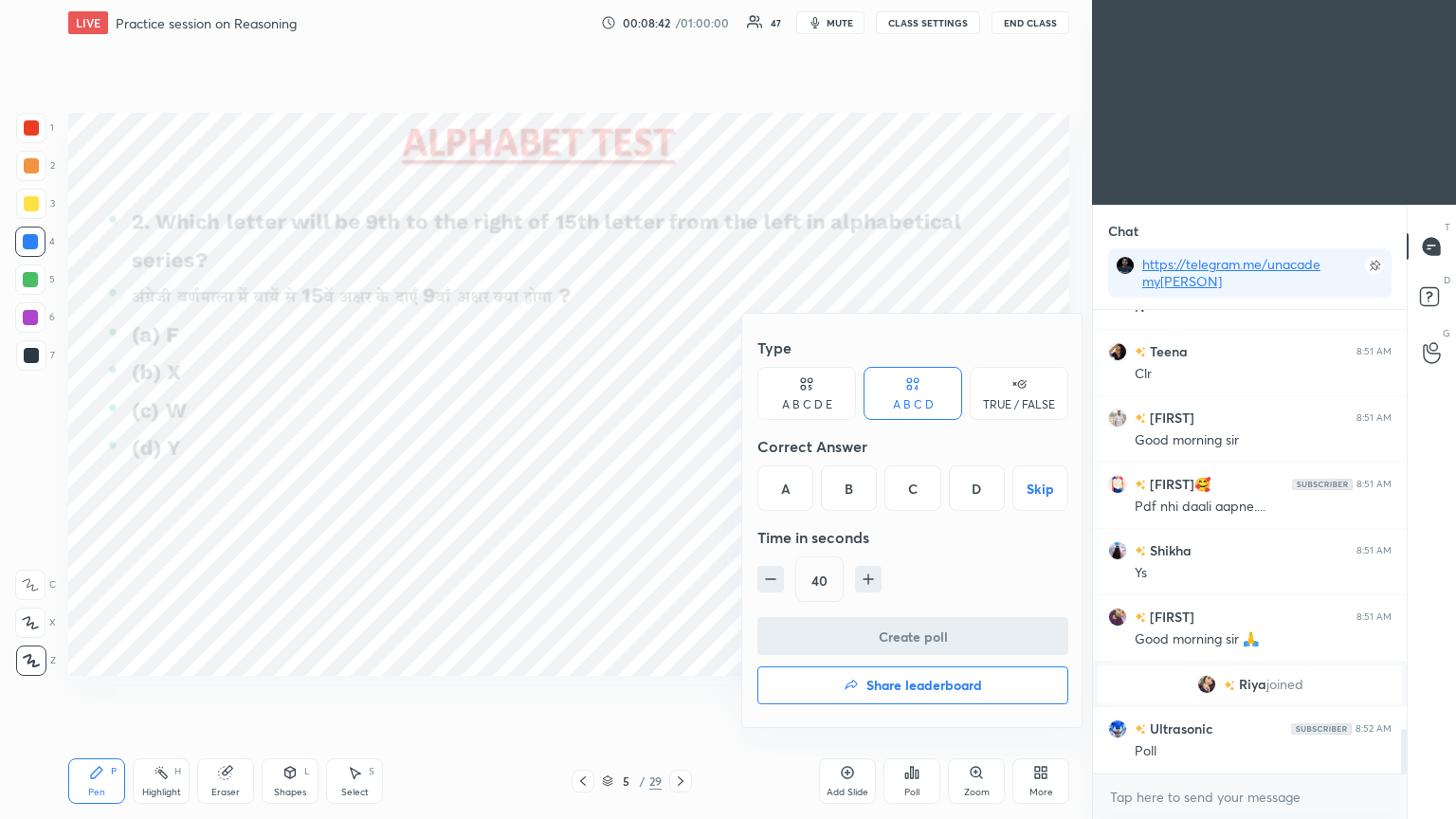 click on "B" at bounding box center [848, 488] 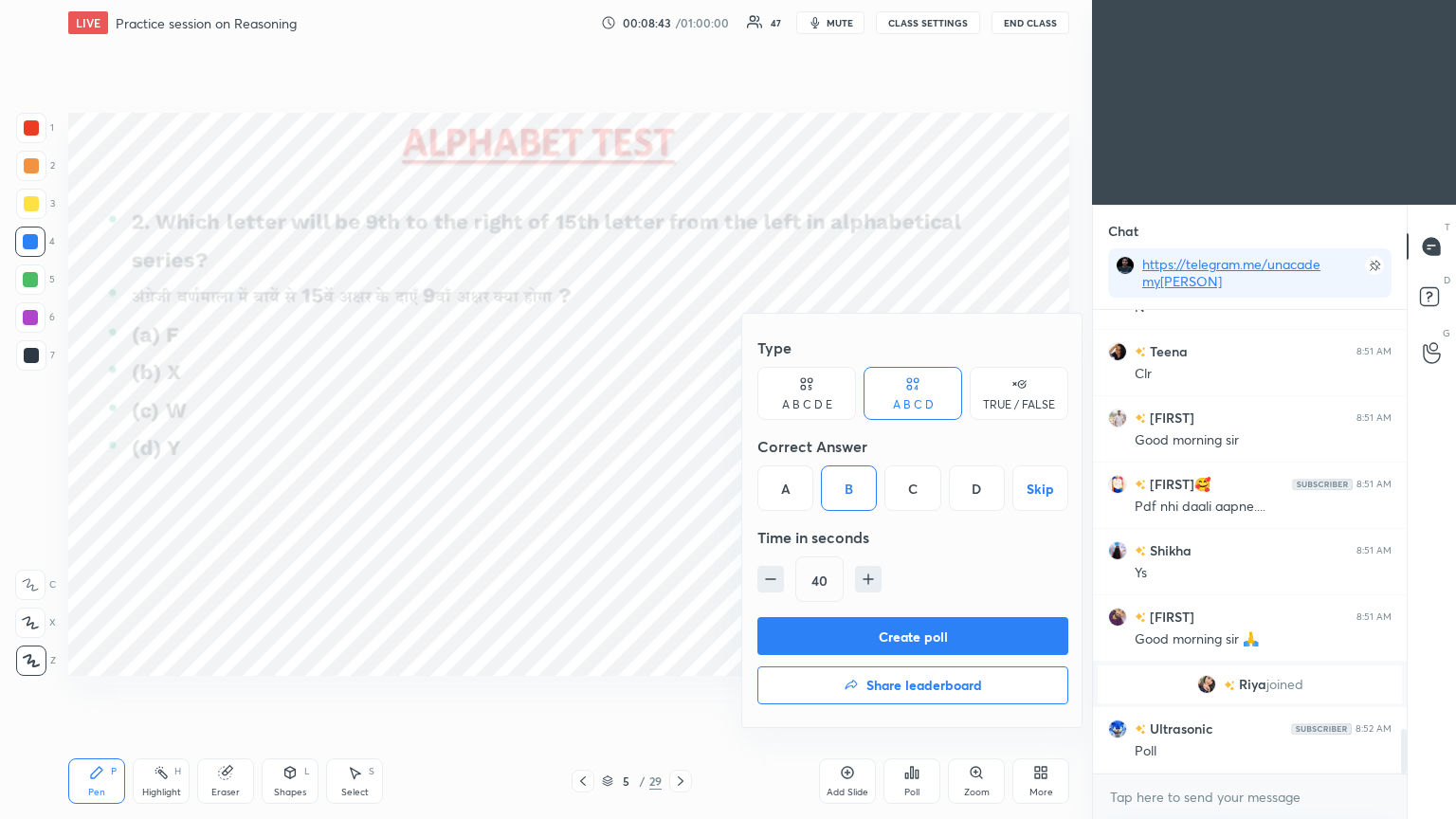 click on "Create poll" at bounding box center [913, 636] 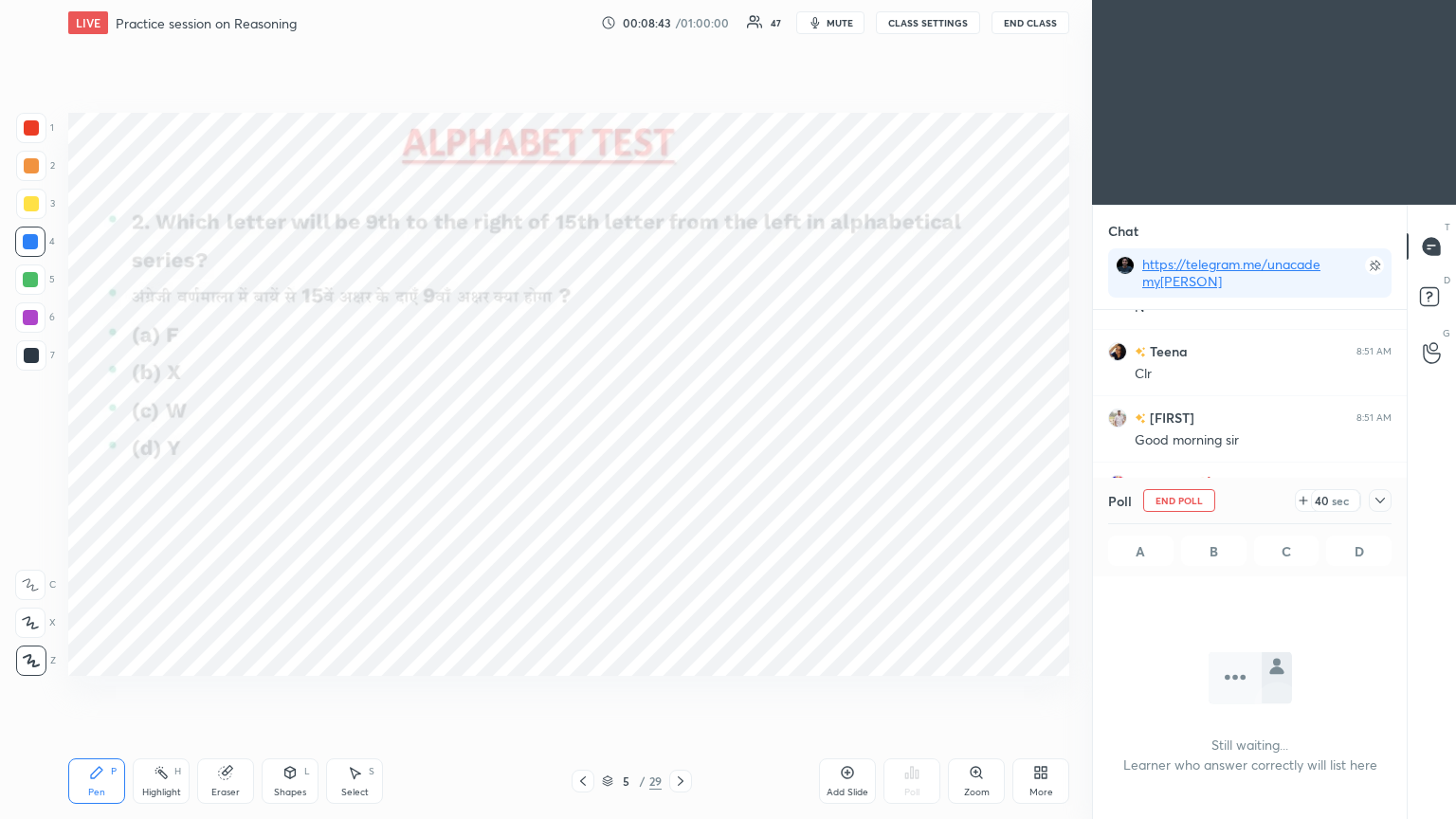 scroll, scrollTop: 237, scrollLeft: 308, axis: both 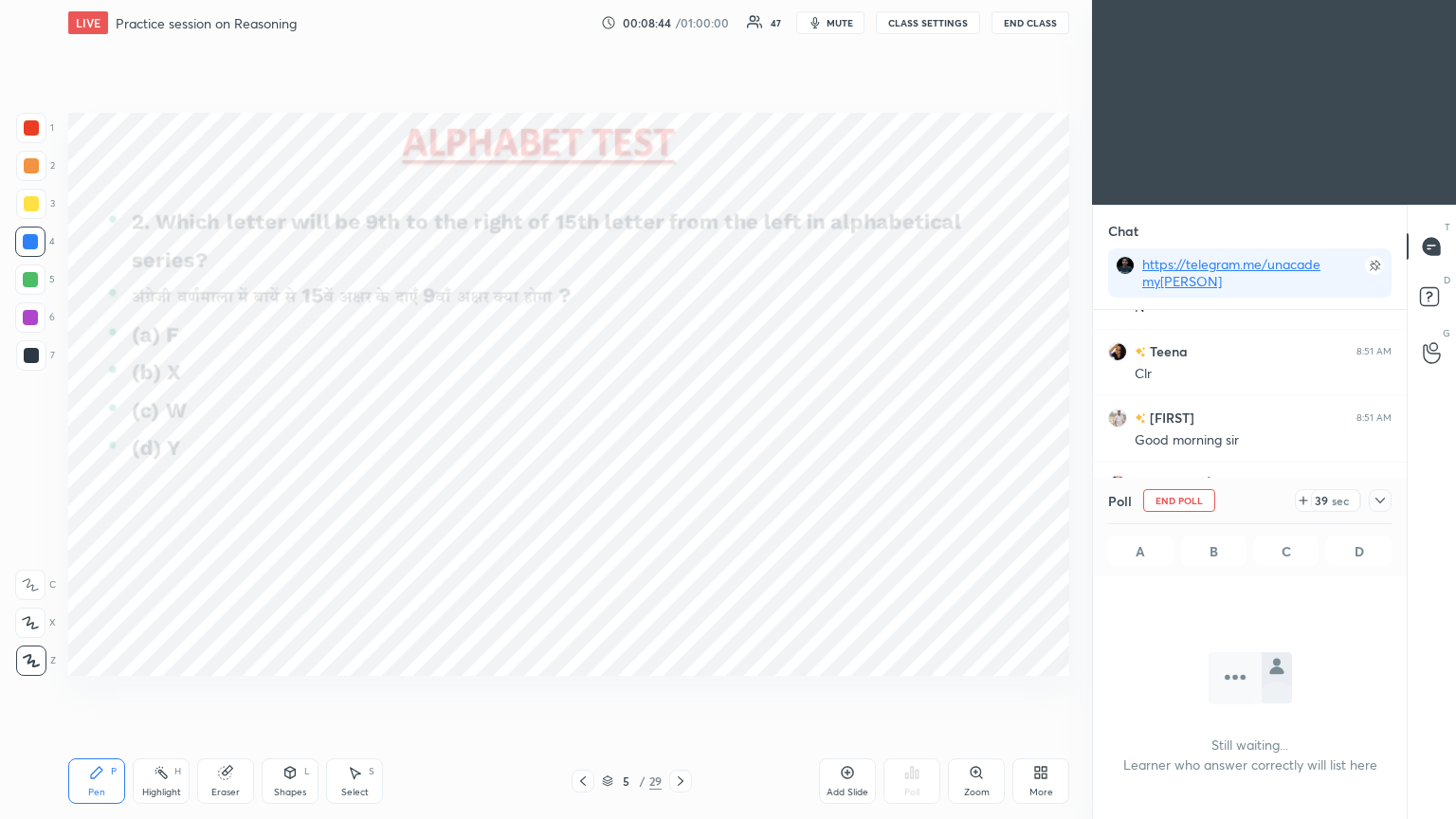 click 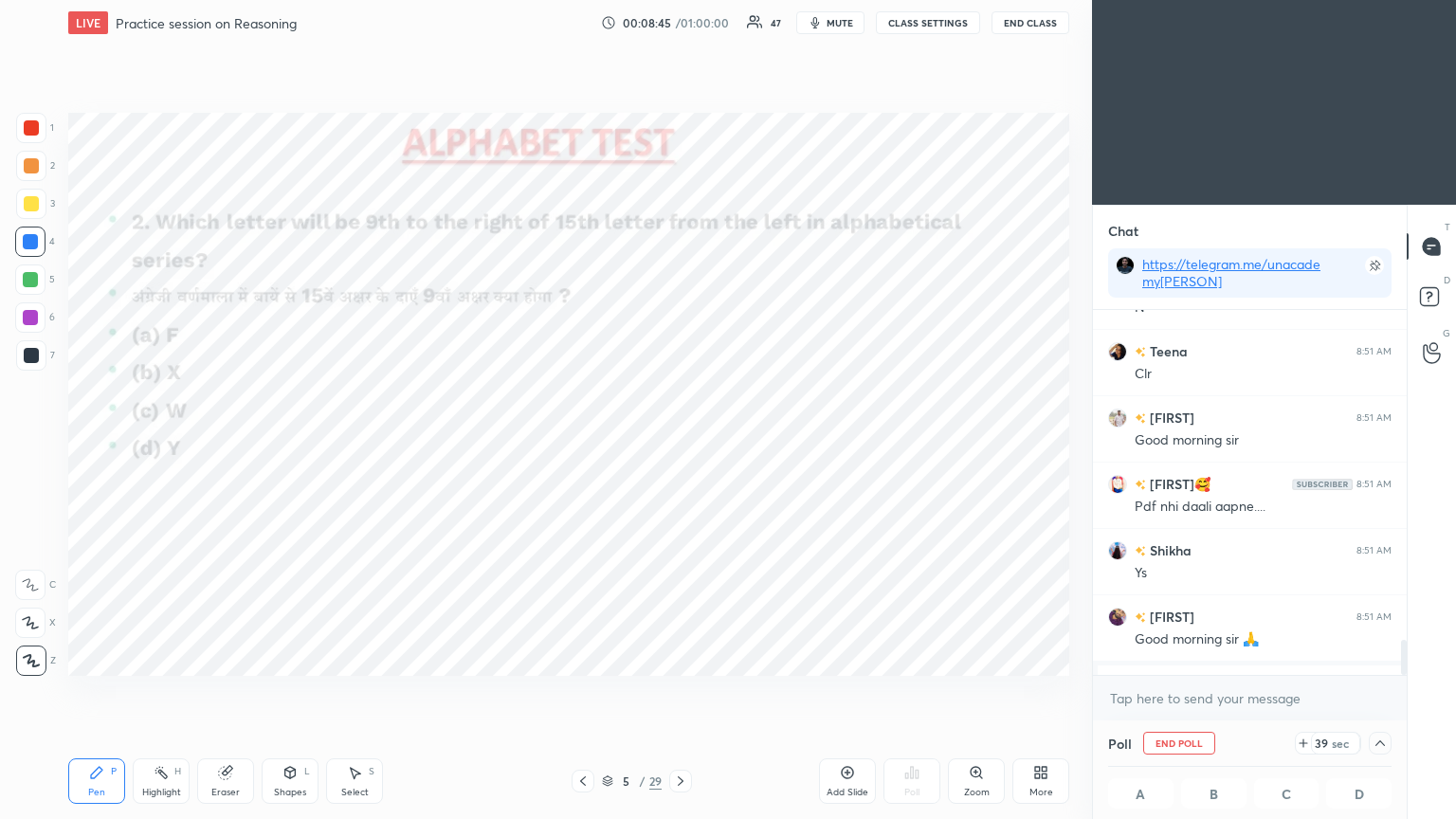 scroll, scrollTop: 4409, scrollLeft: 0, axis: vertical 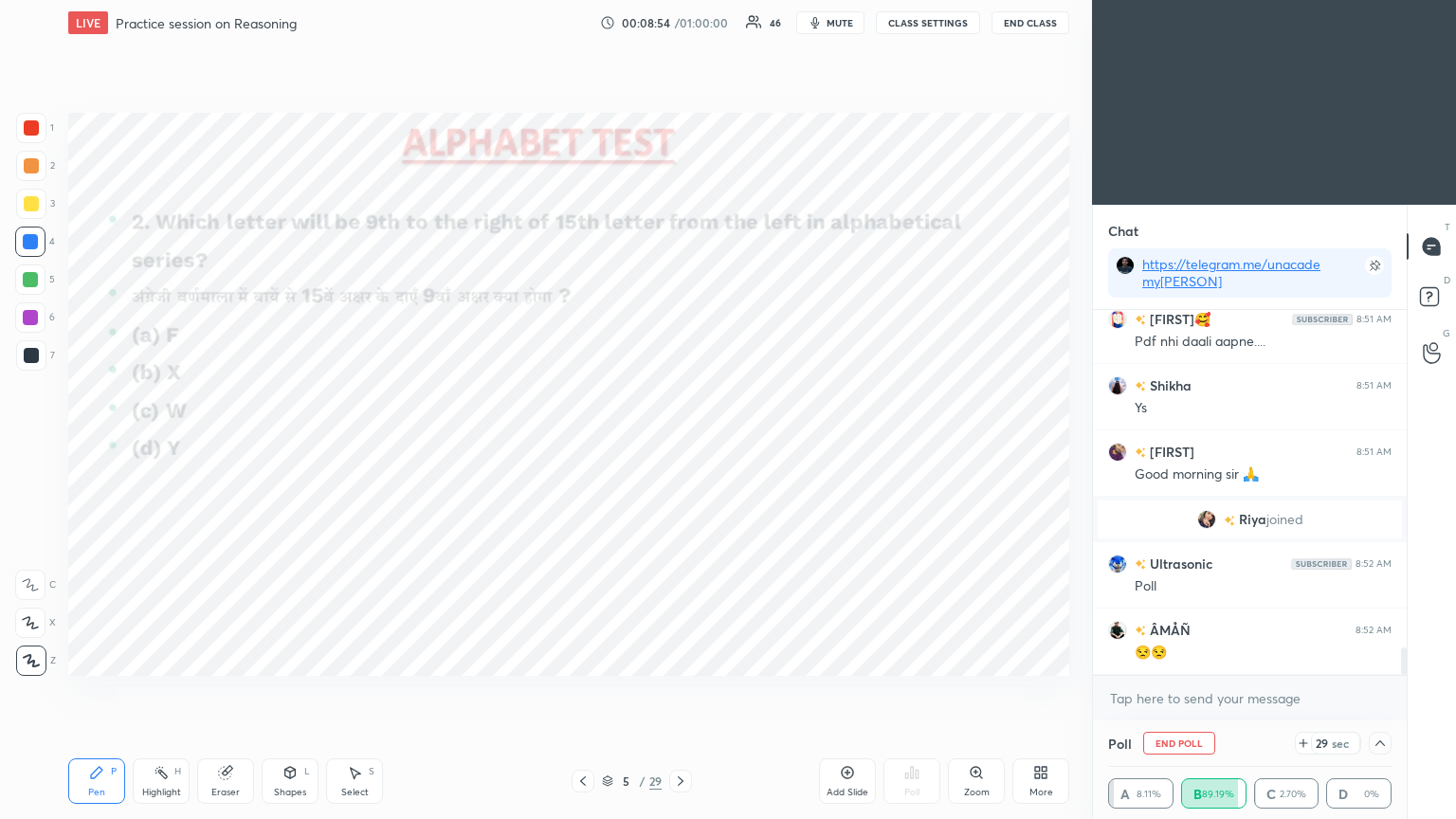 click 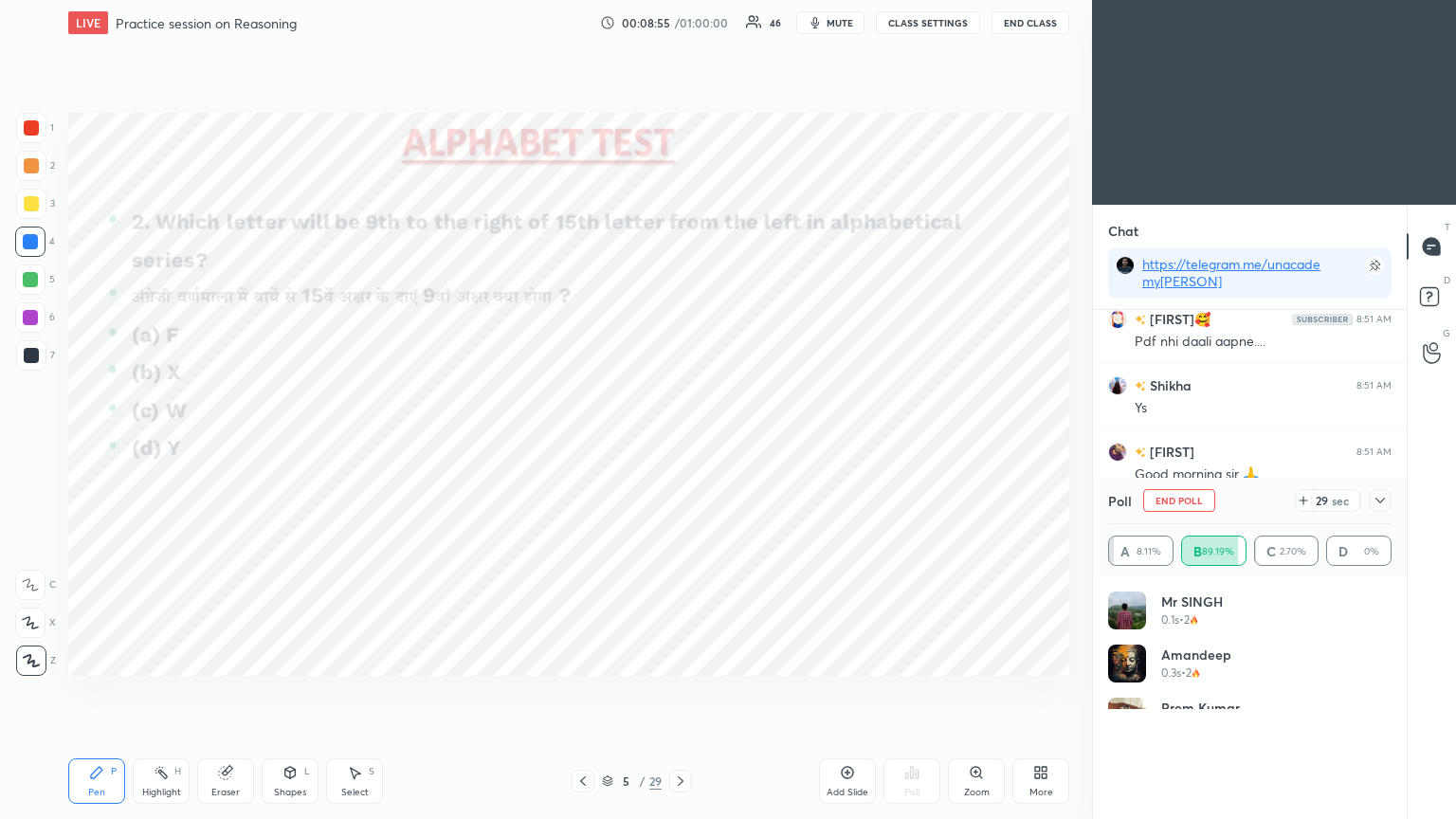 scroll, scrollTop: 6, scrollLeft: 6, axis: both 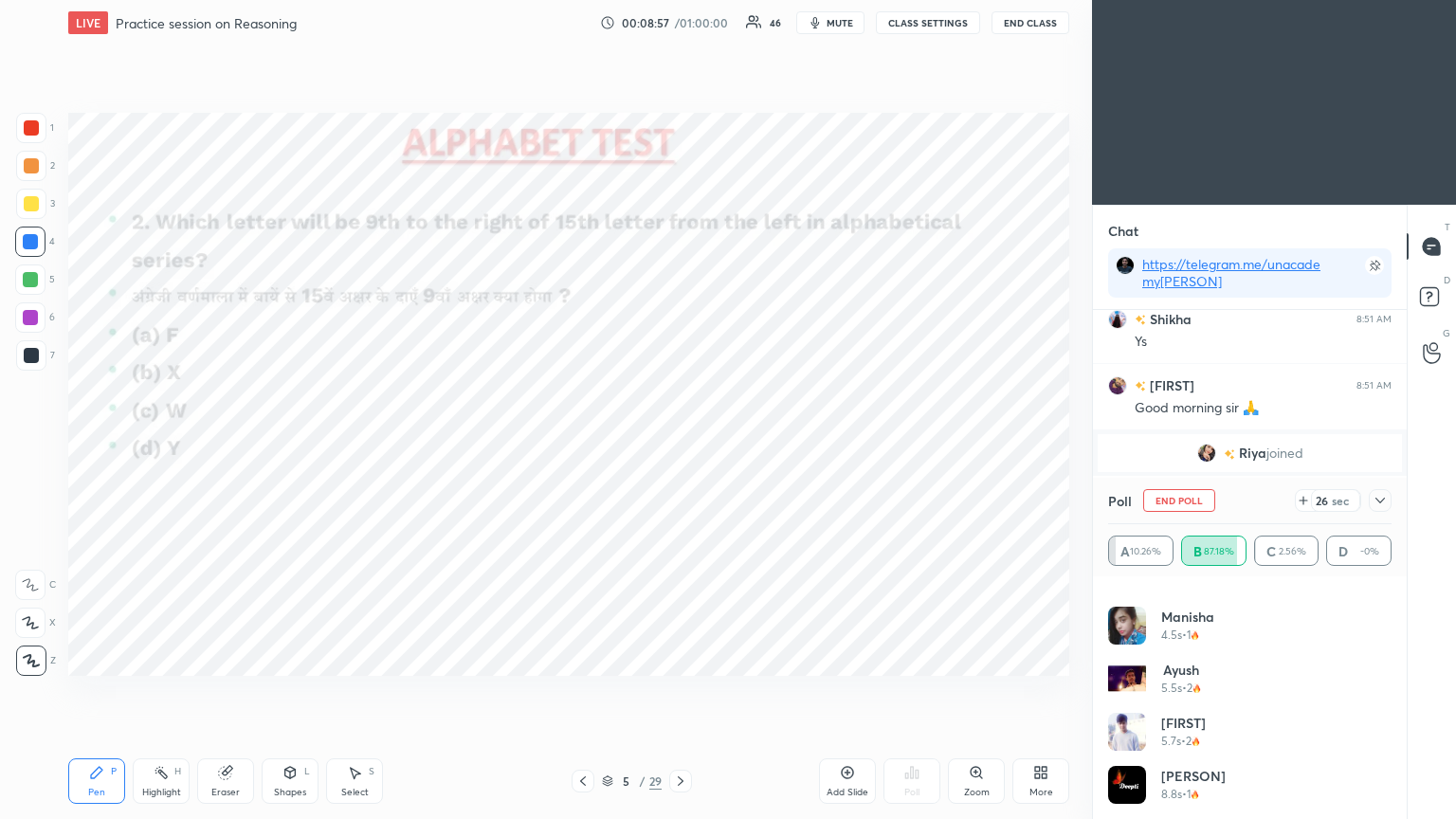 click 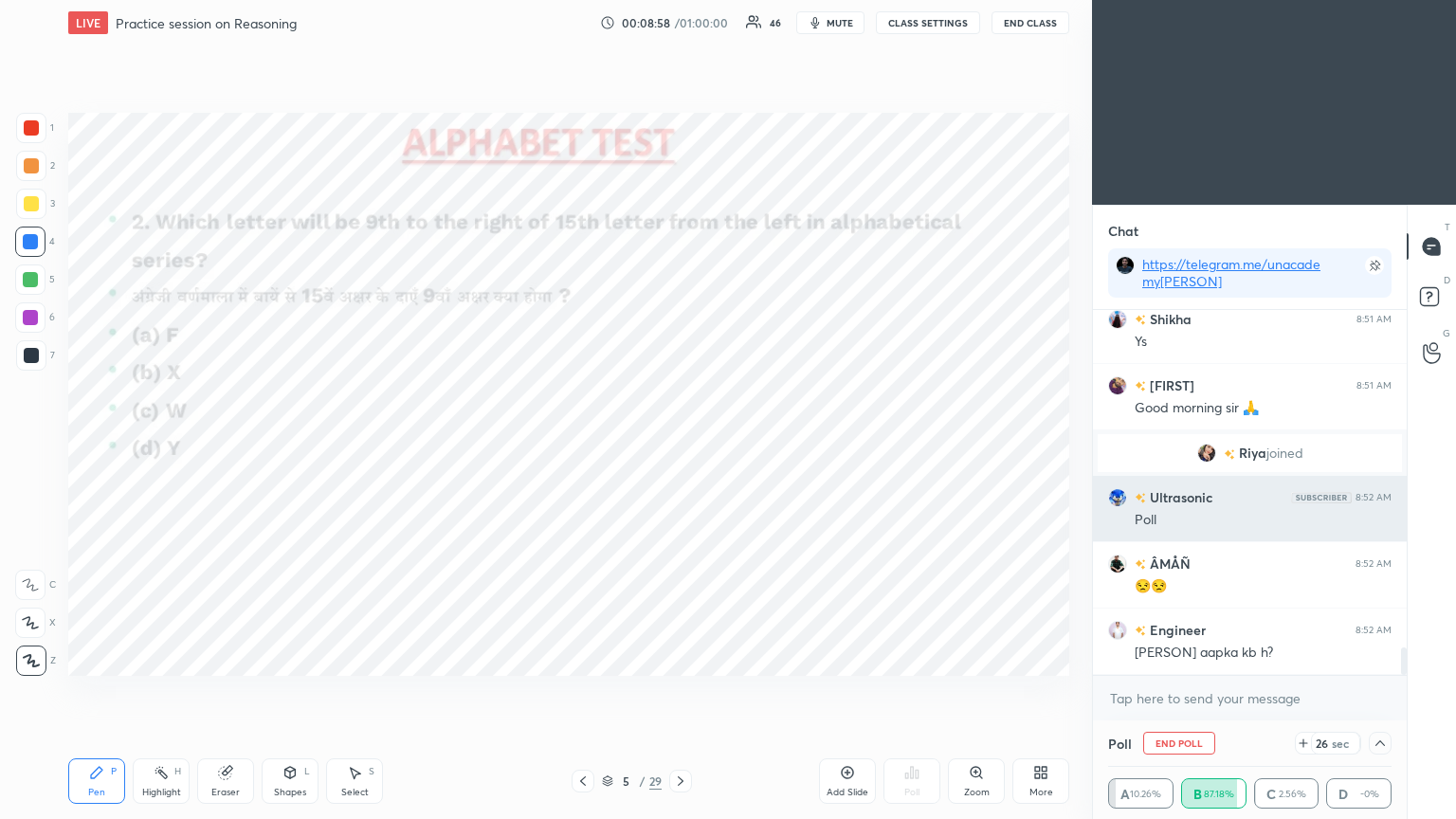 scroll, scrollTop: 166, scrollLeft: 278, axis: both 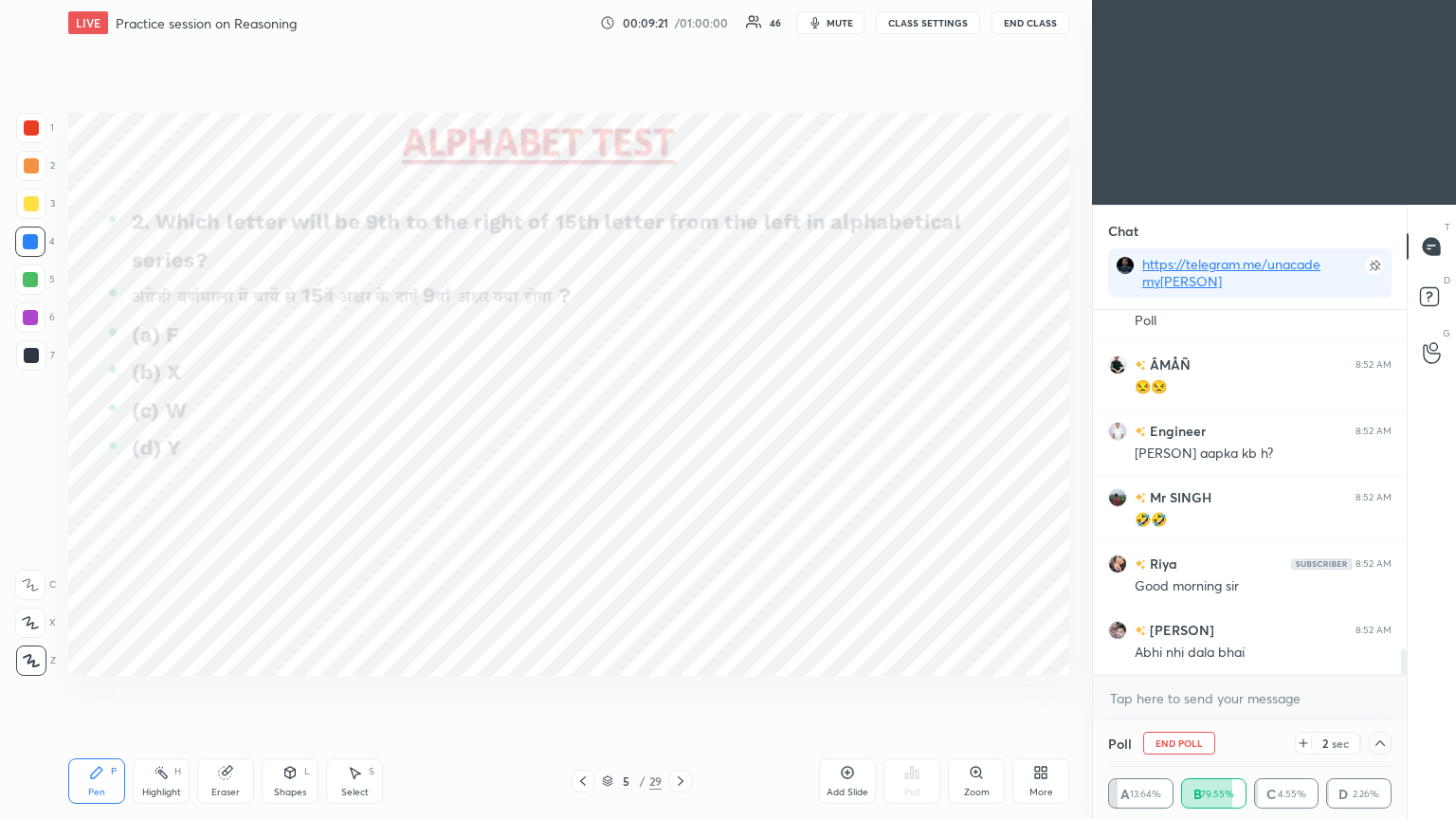 click 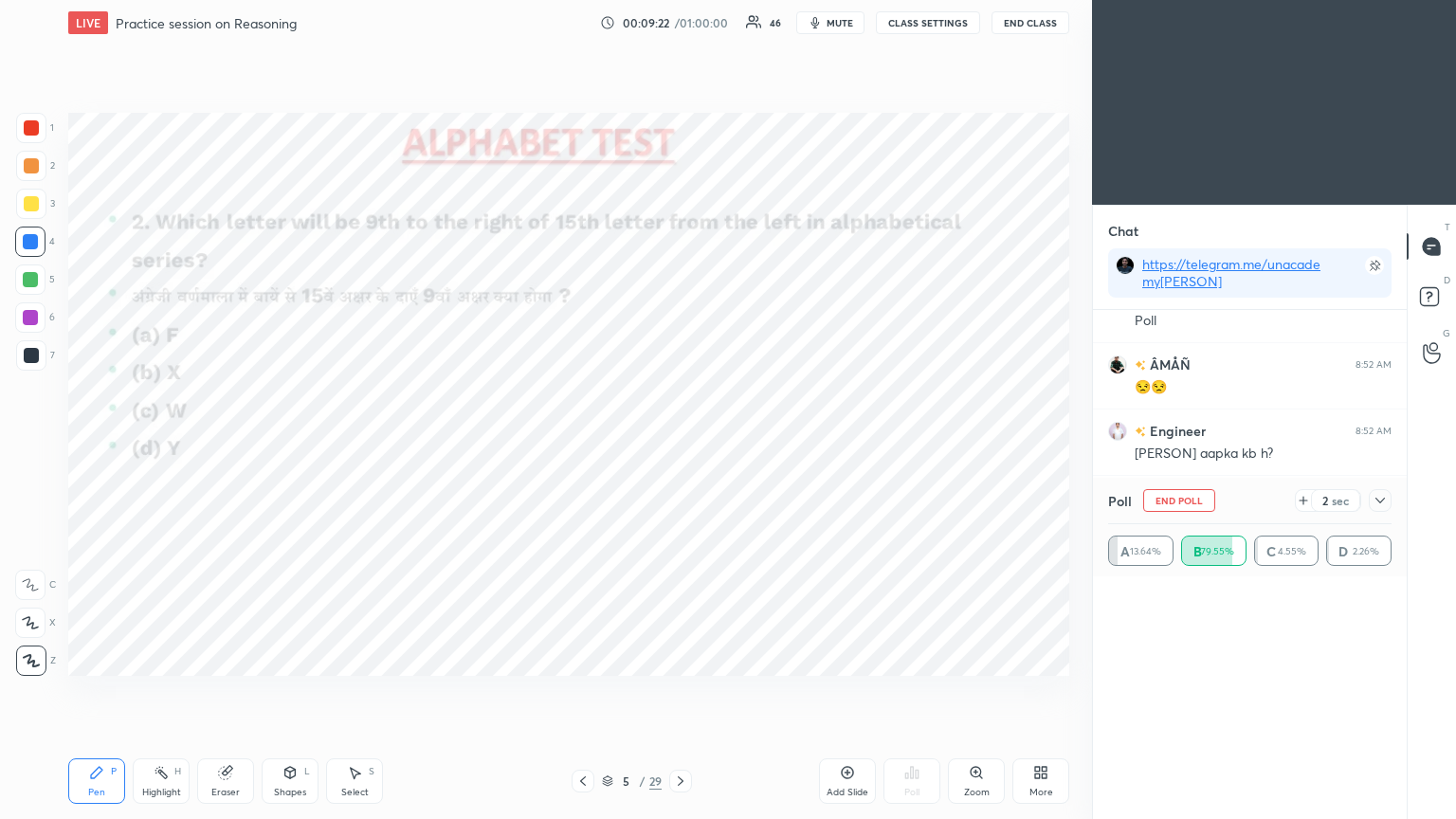 scroll, scrollTop: 0, scrollLeft: 0, axis: both 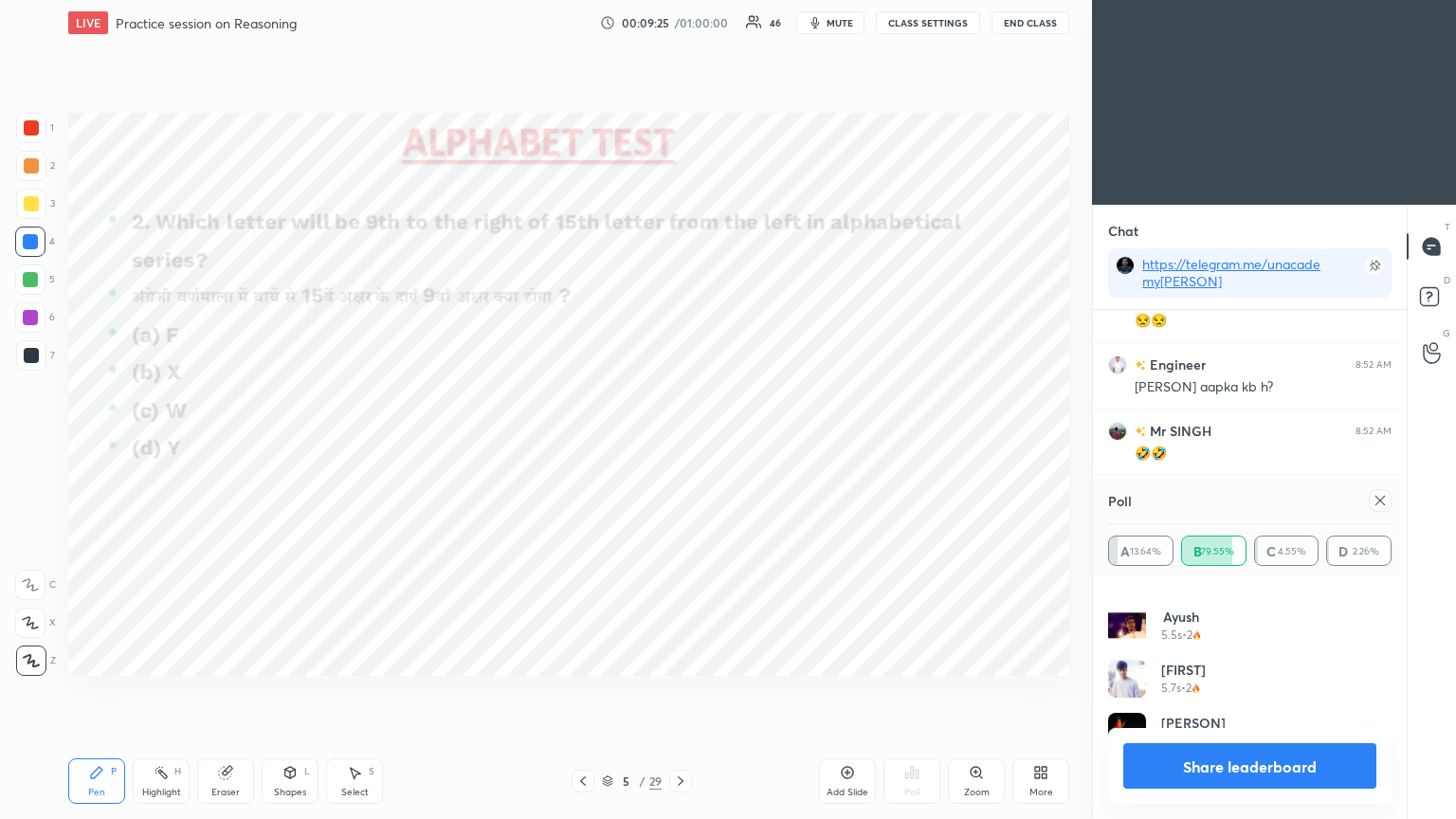 click 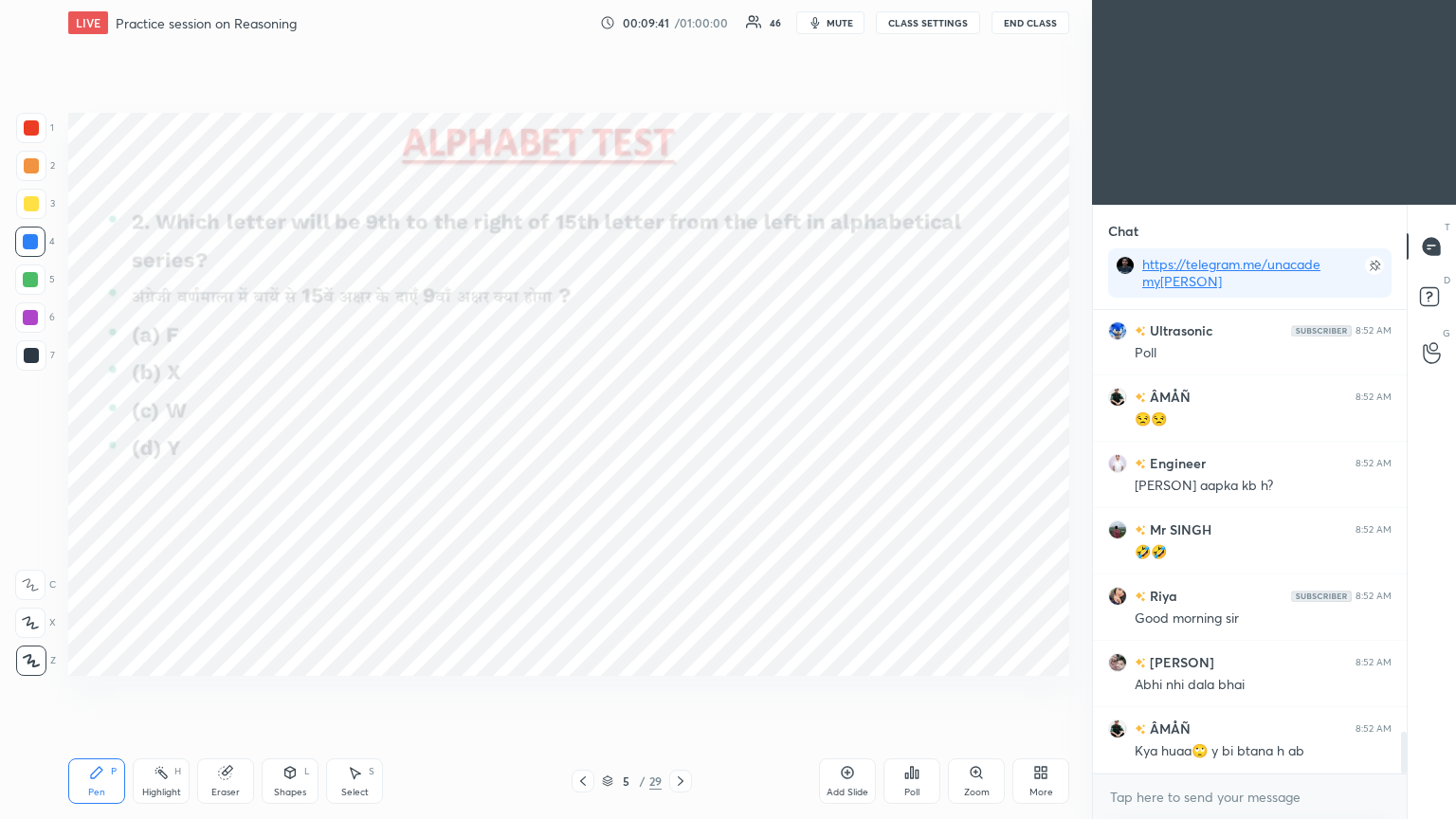 click at bounding box center (31, 128) 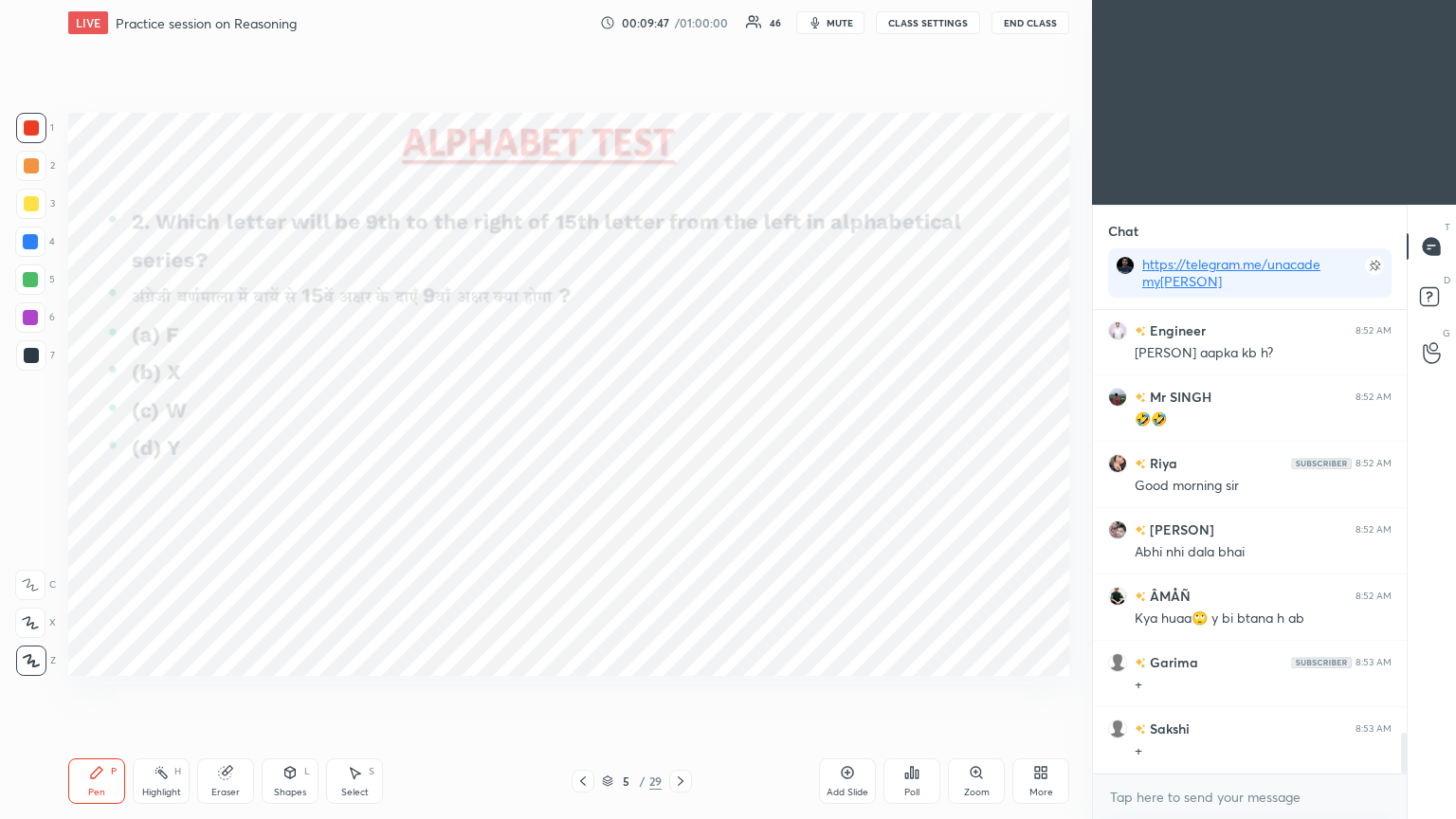click 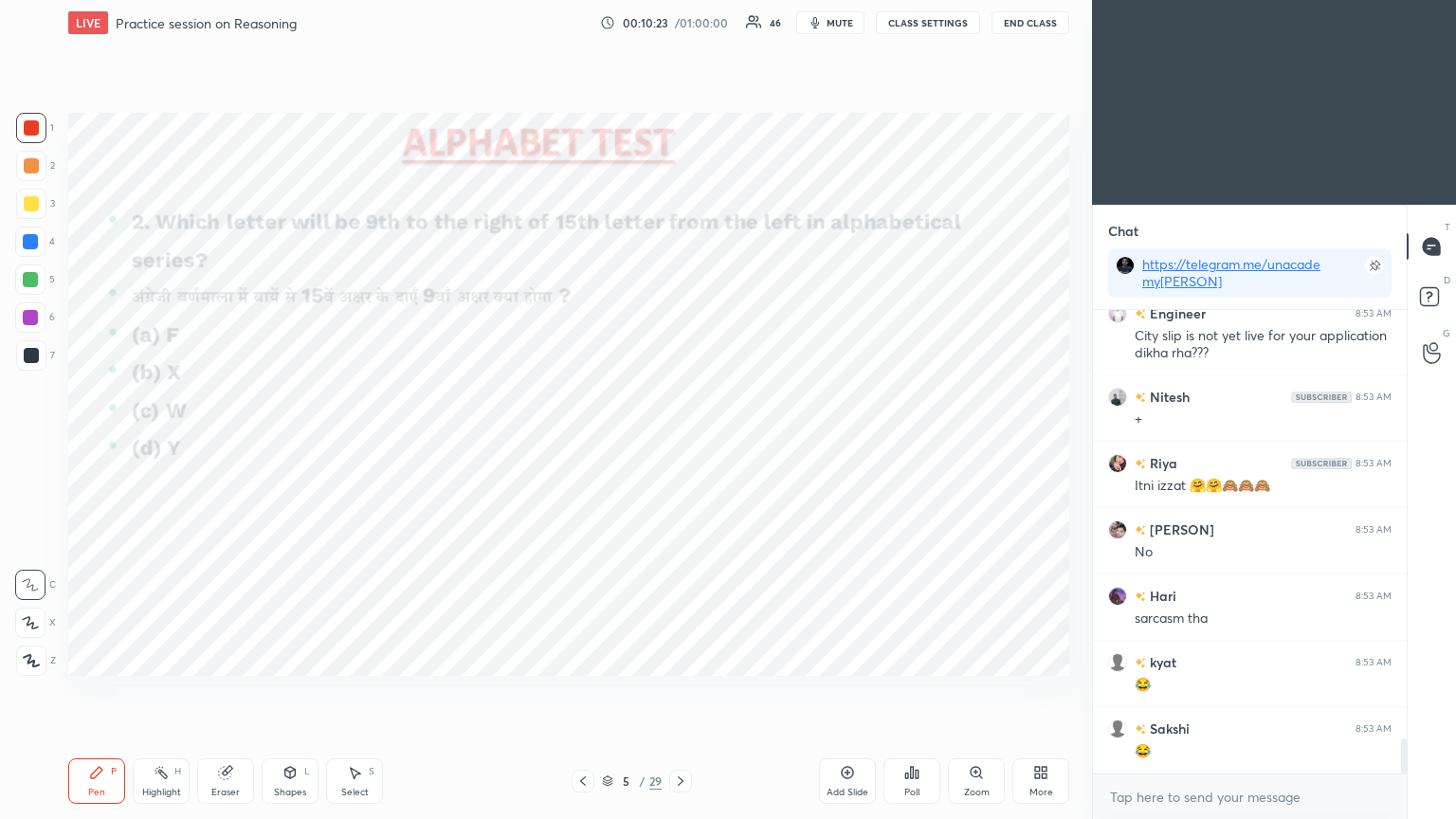 scroll, scrollTop: 5653, scrollLeft: 0, axis: vertical 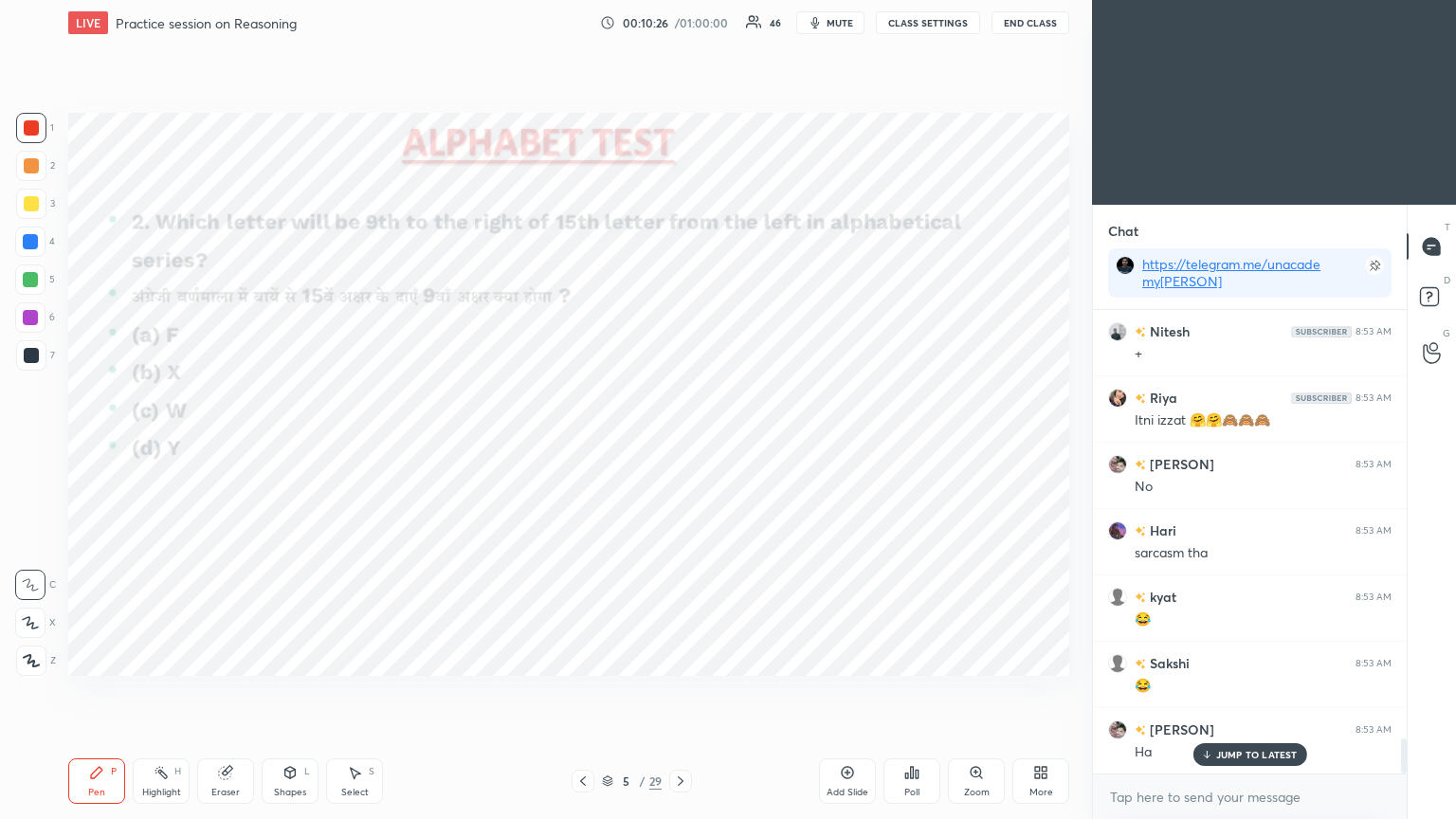click 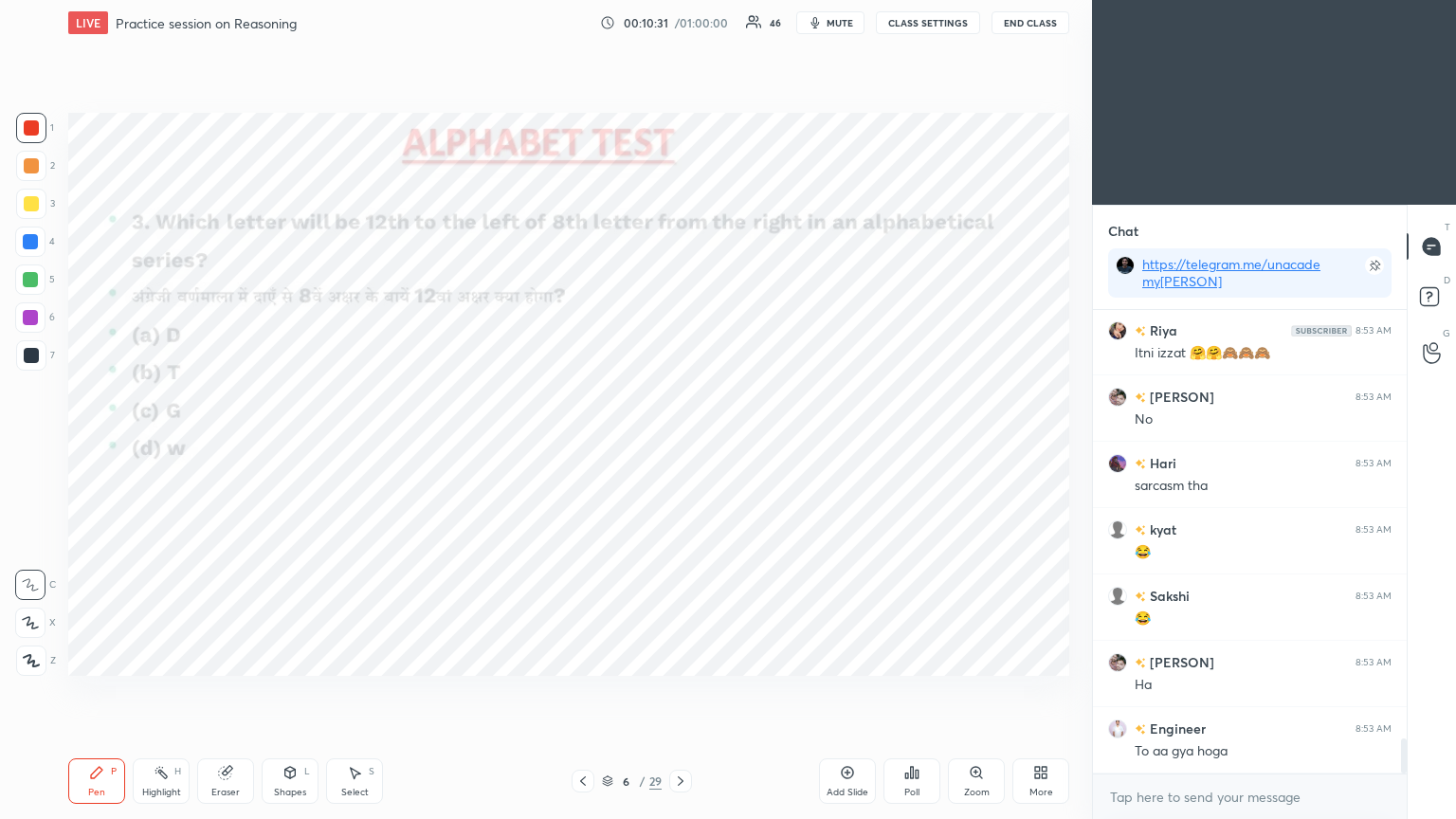 scroll, scrollTop: 5786, scrollLeft: 0, axis: vertical 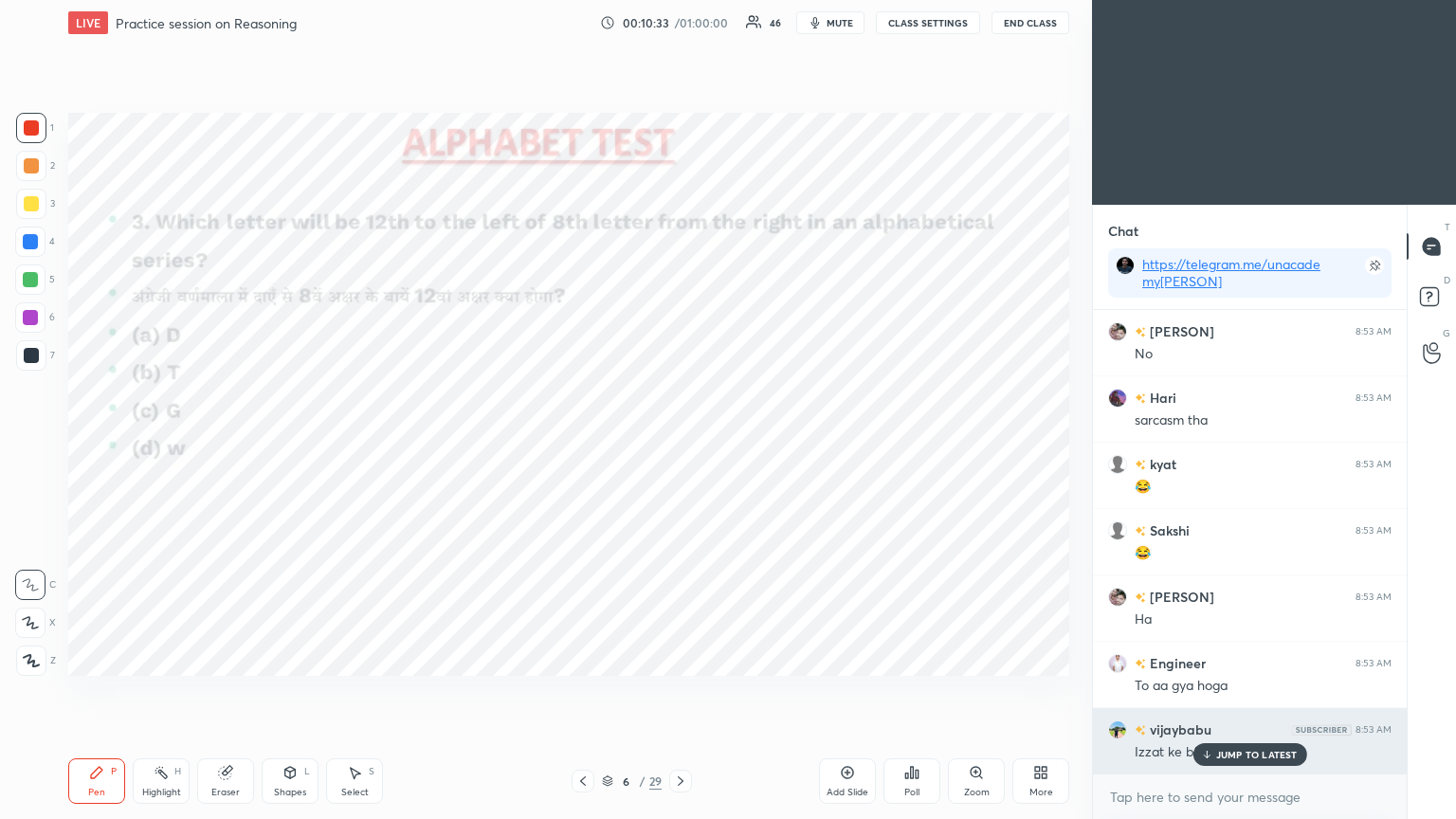 click on "JUMP TO LATEST" at bounding box center [1257, 755] 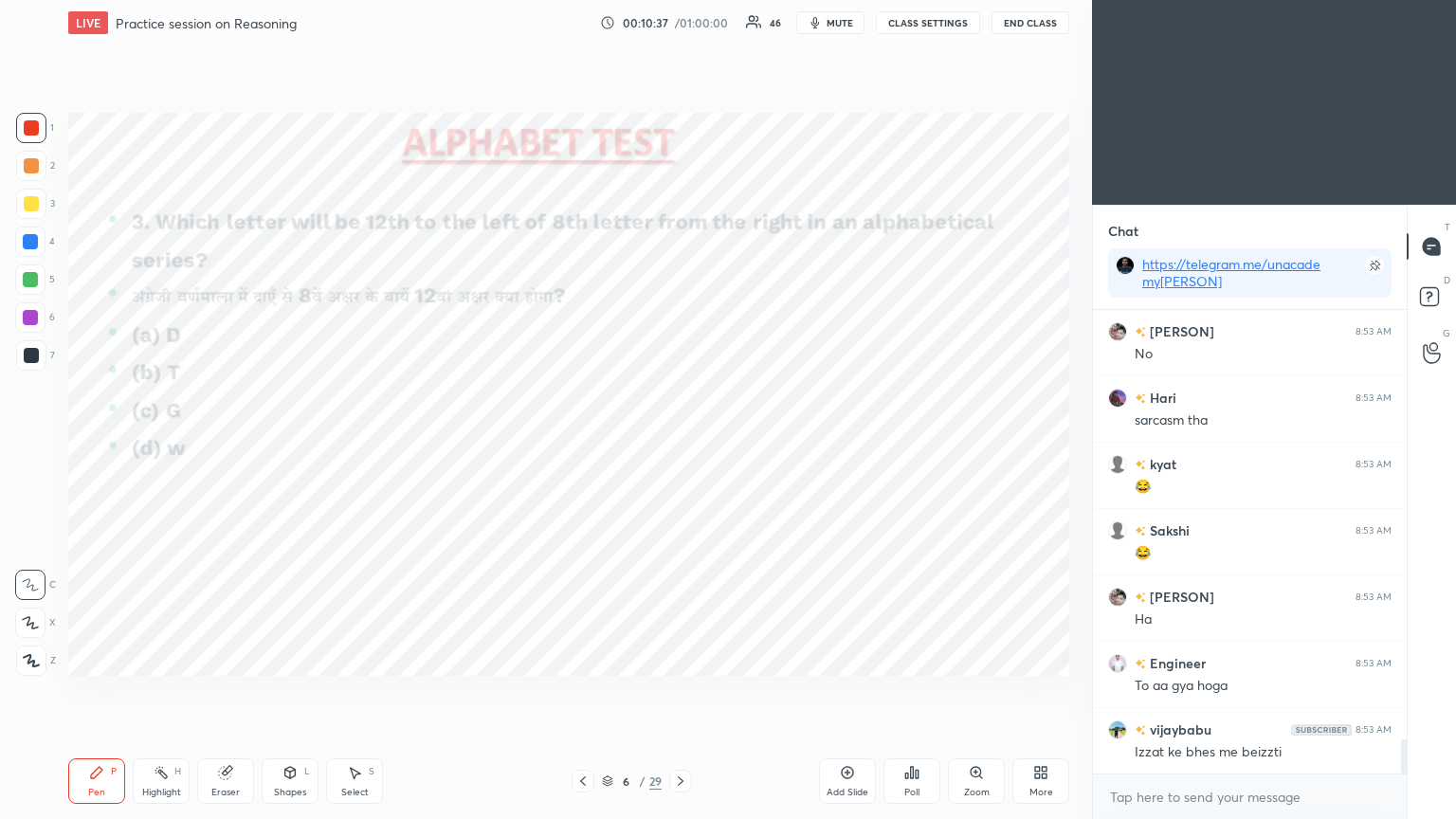 click at bounding box center [30, 242] 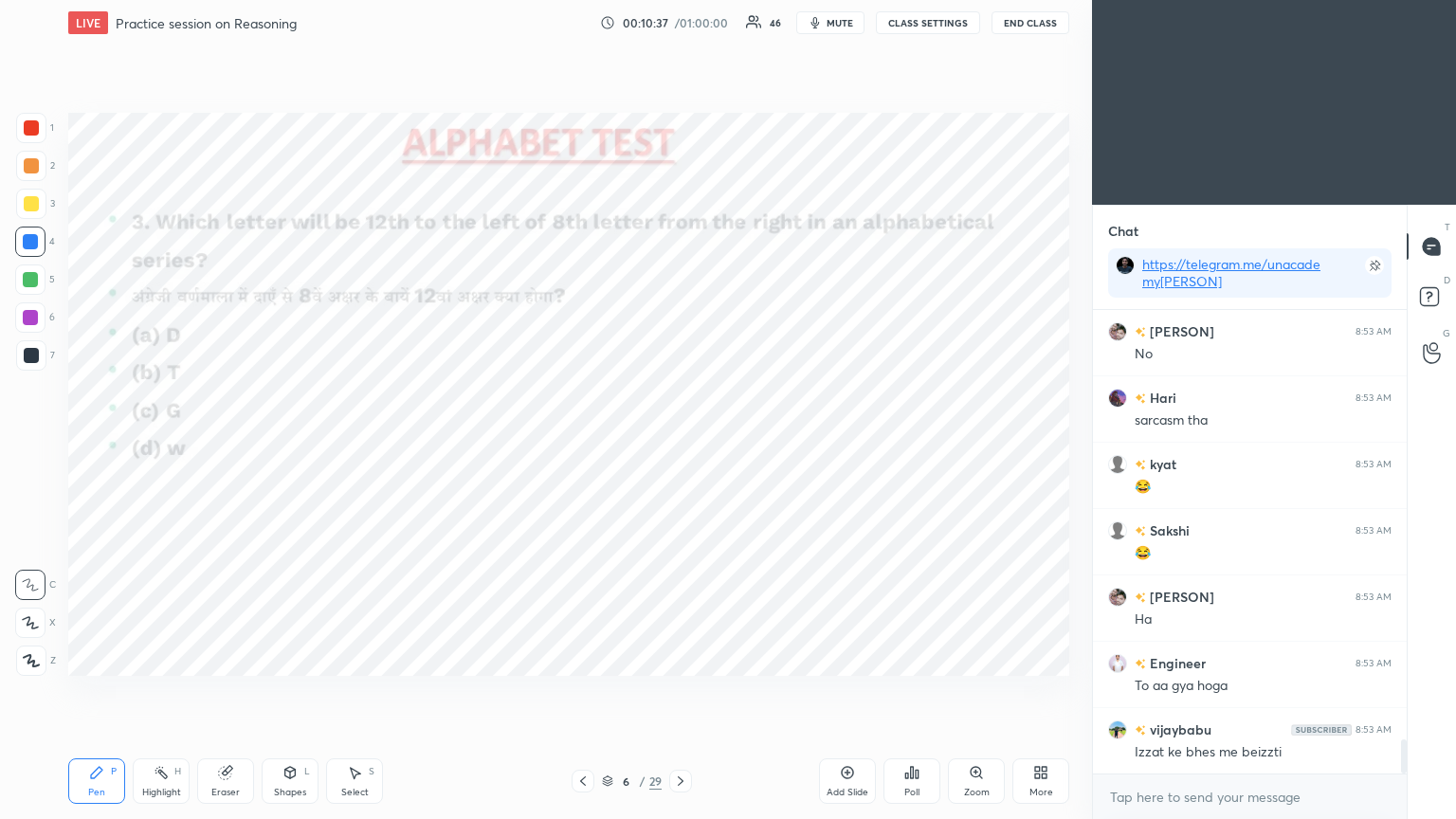 click at bounding box center [30, 242] 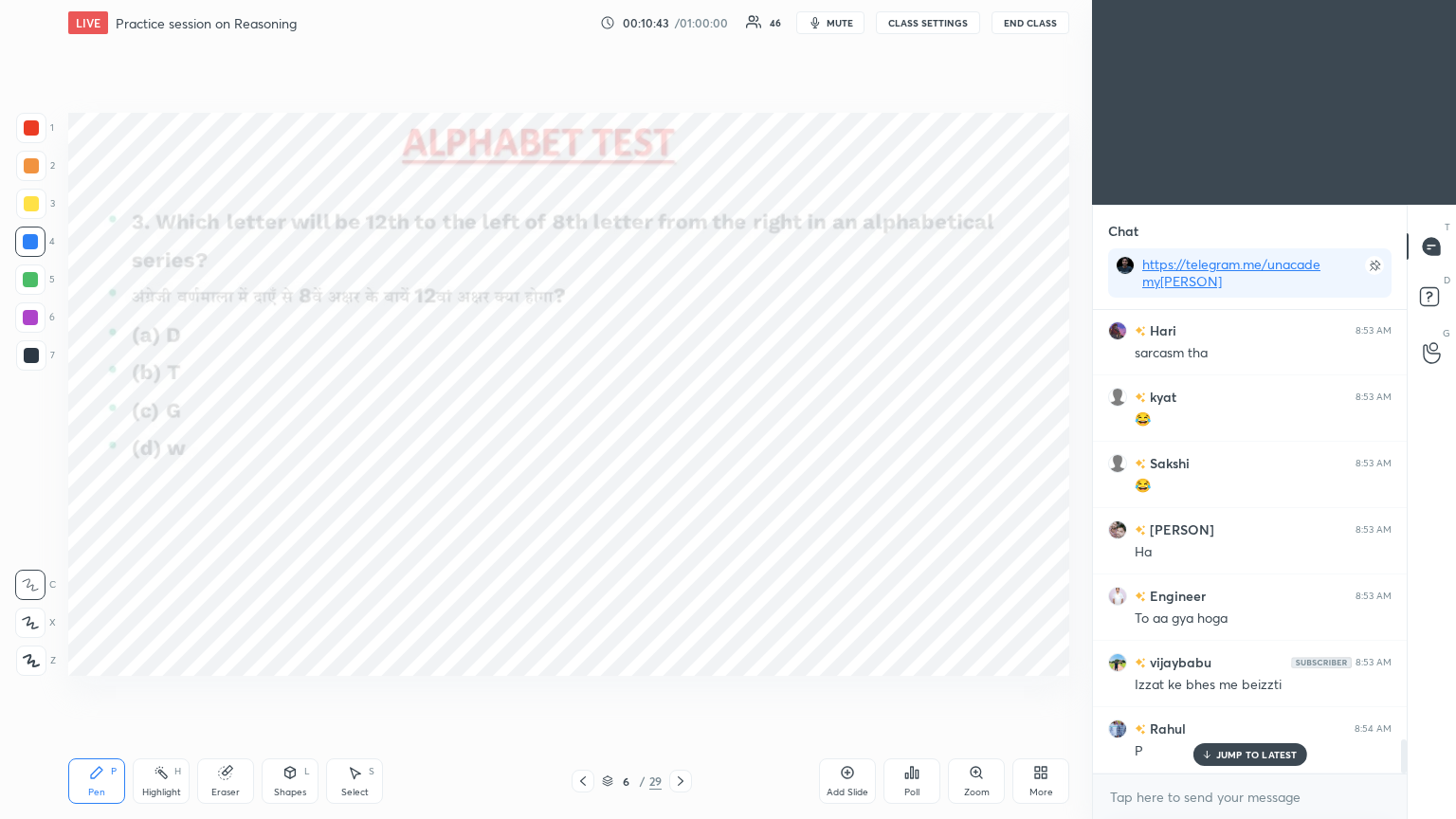scroll, scrollTop: 5919, scrollLeft: 0, axis: vertical 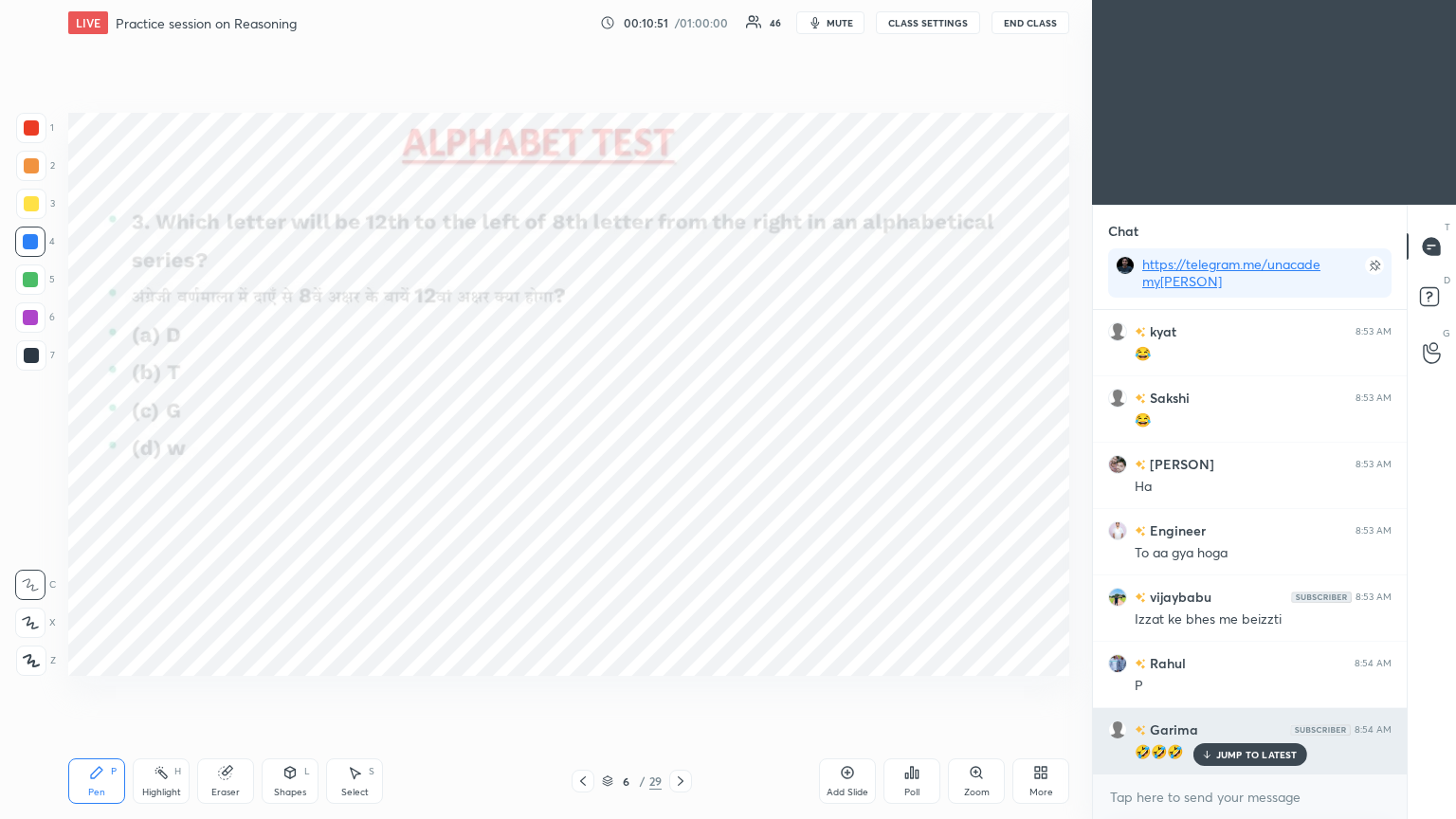 click on "JUMP TO LATEST" at bounding box center (1249, 755) 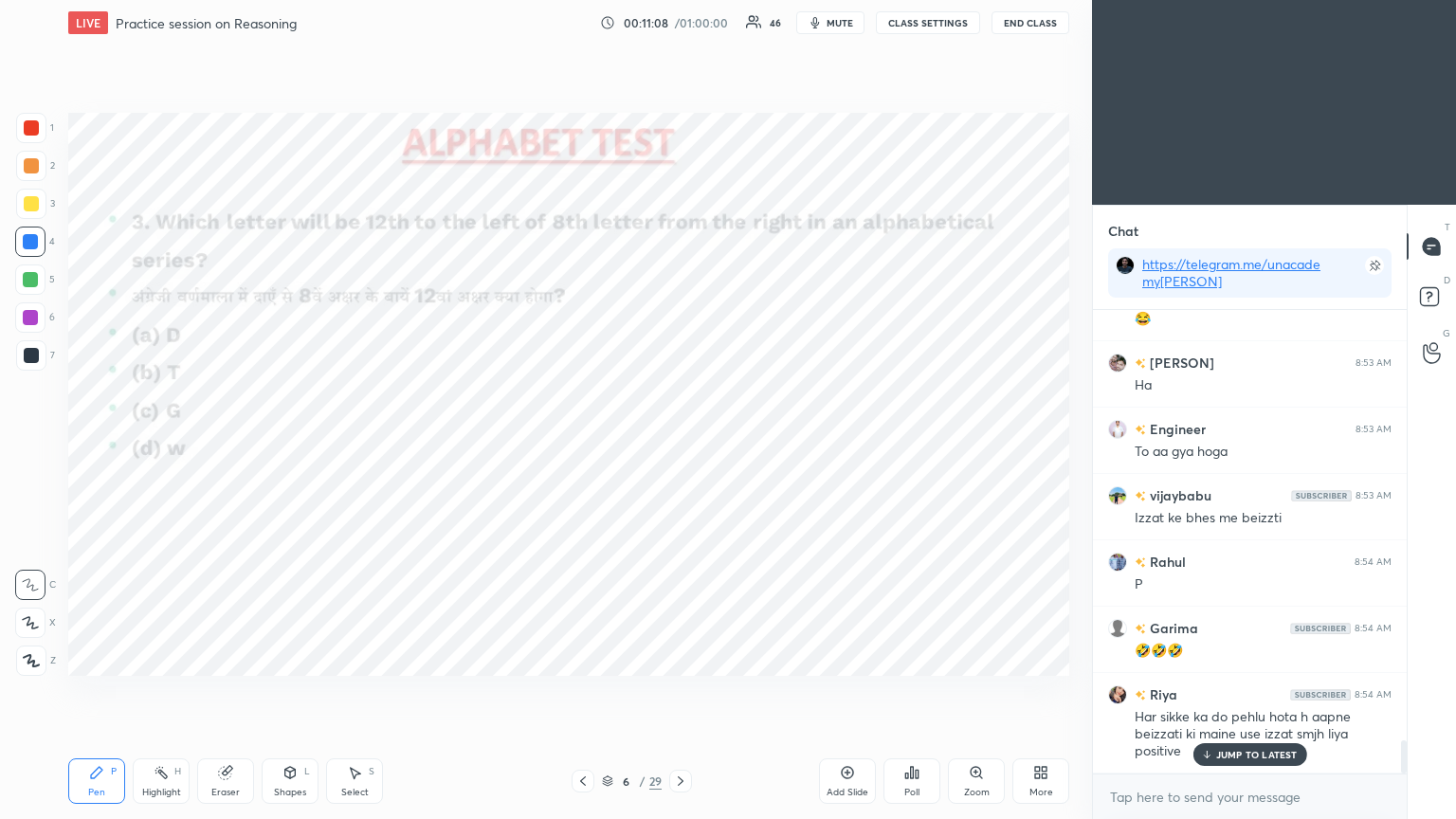 scroll, scrollTop: 6086, scrollLeft: 0, axis: vertical 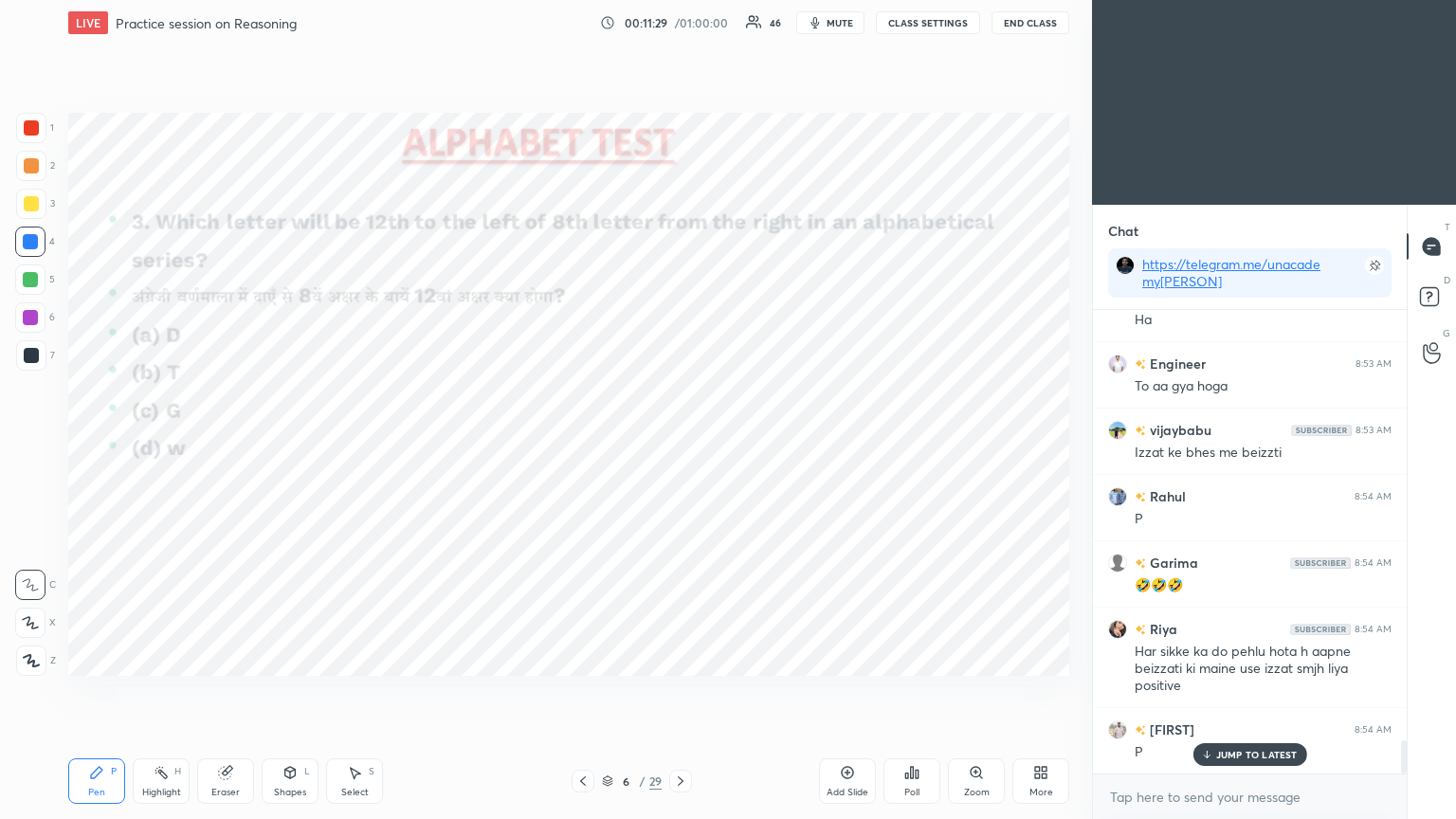 click on "Poll" at bounding box center (912, 781) 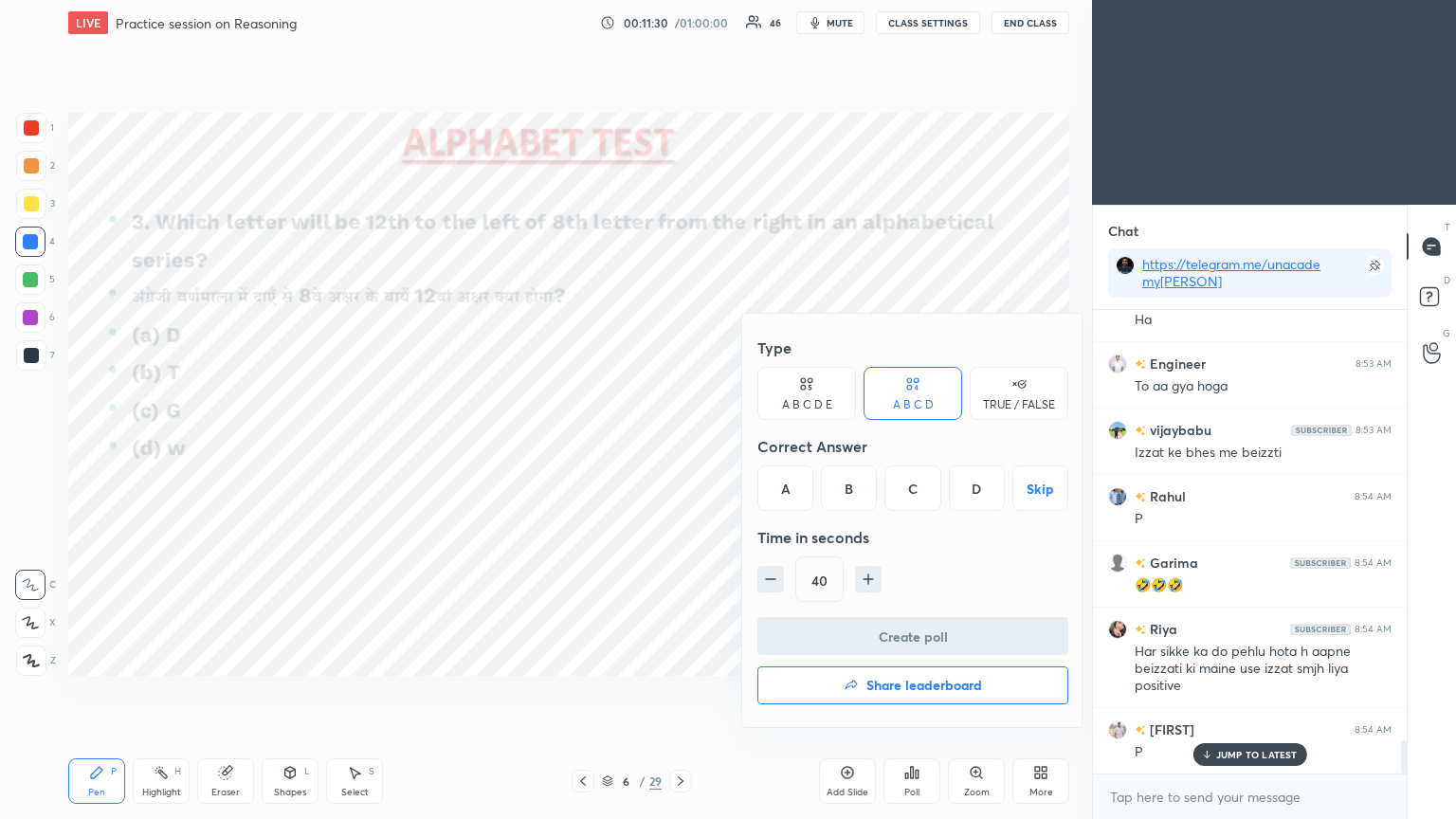 click on "C" at bounding box center [912, 488] 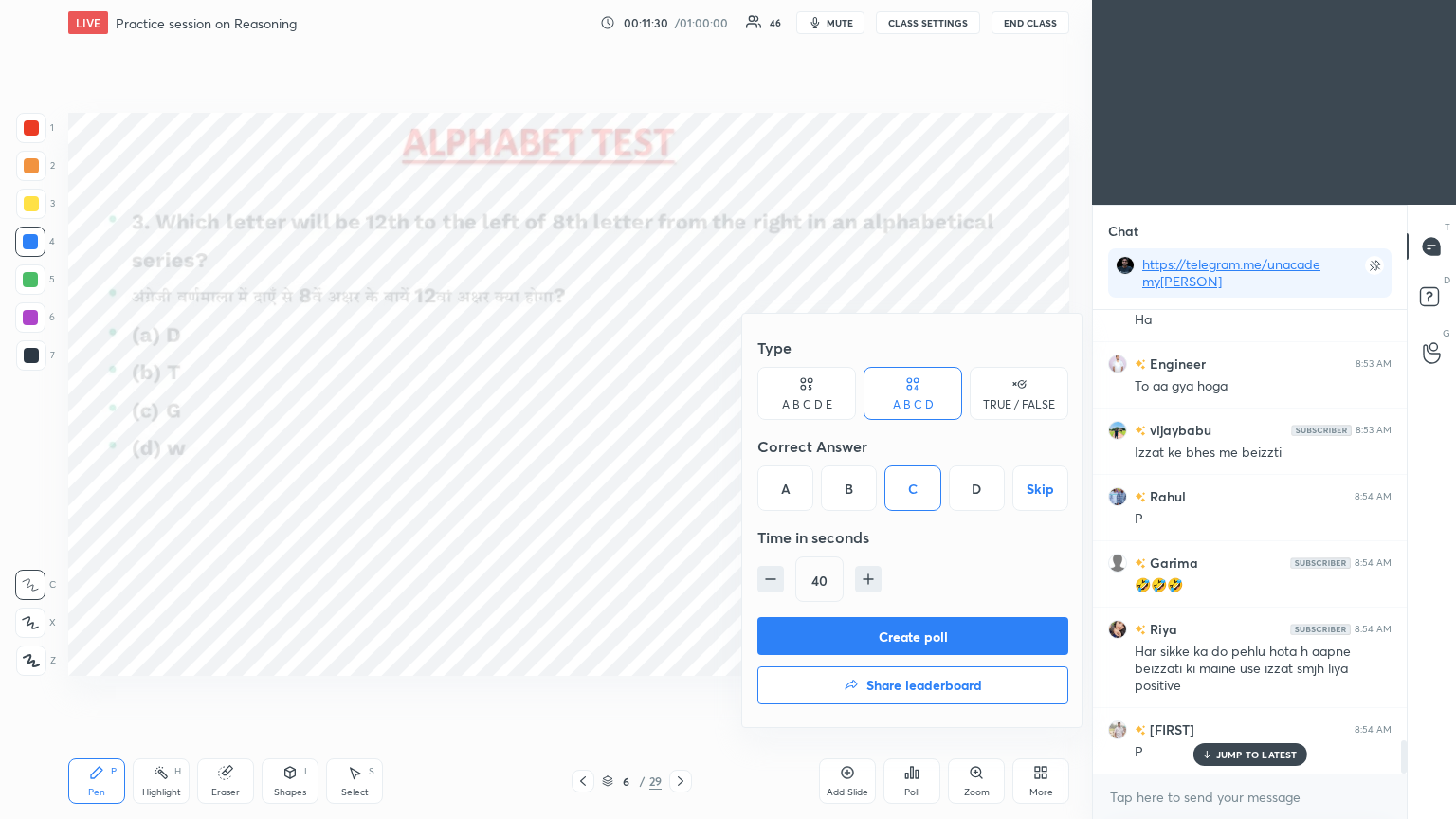 click on "Create poll" at bounding box center (913, 636) 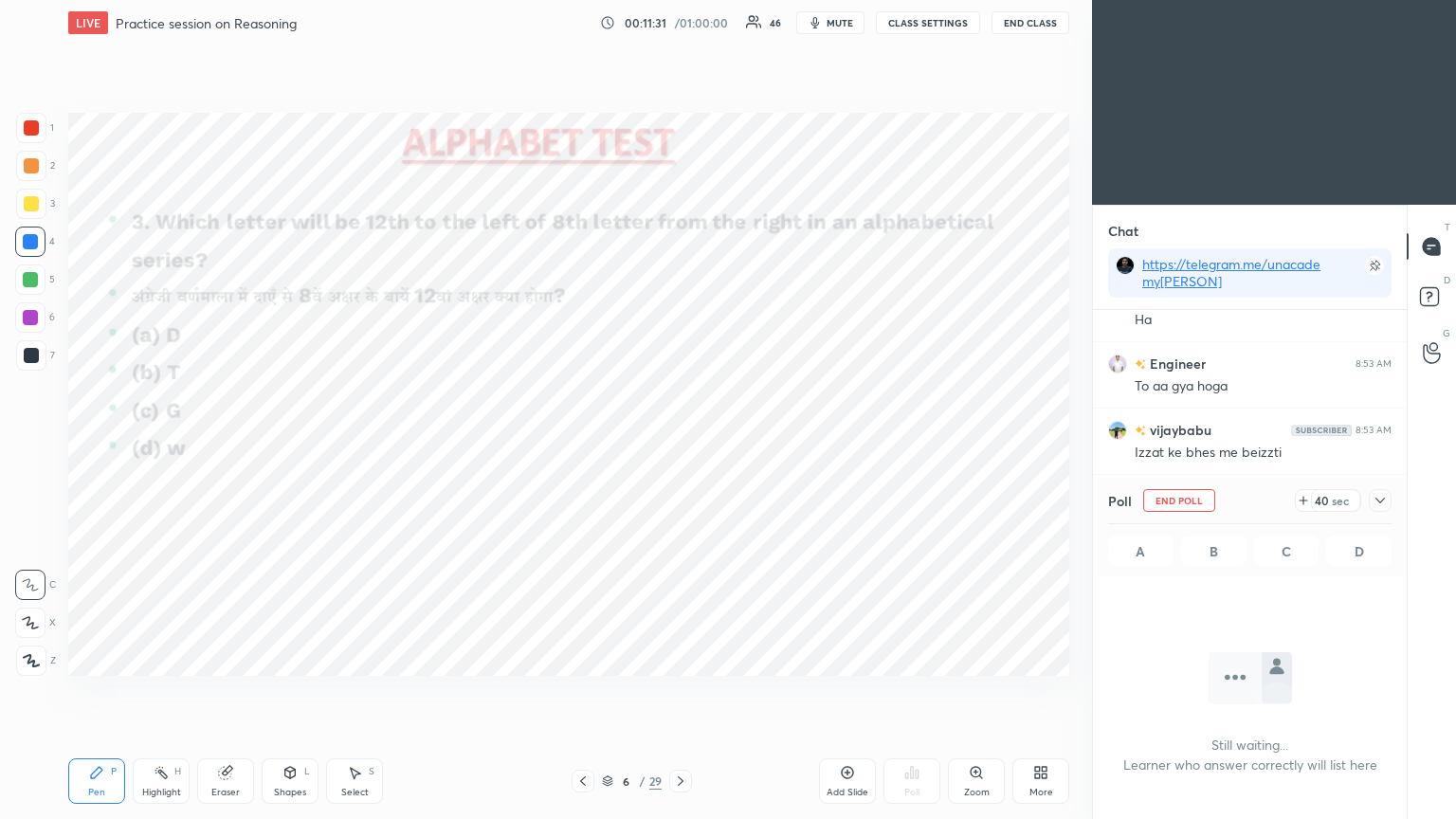 scroll, scrollTop: 237, scrollLeft: 308, axis: both 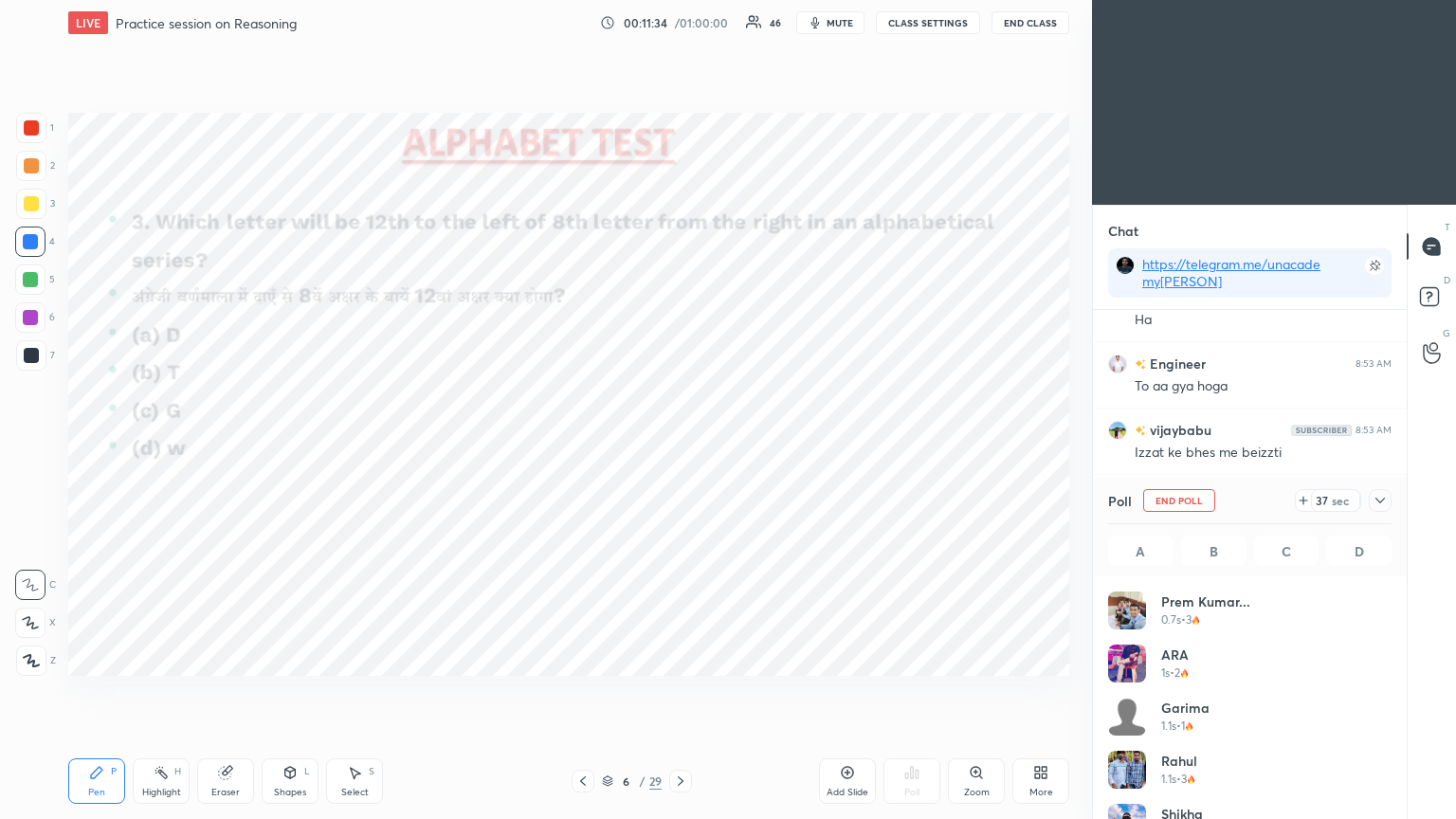 click 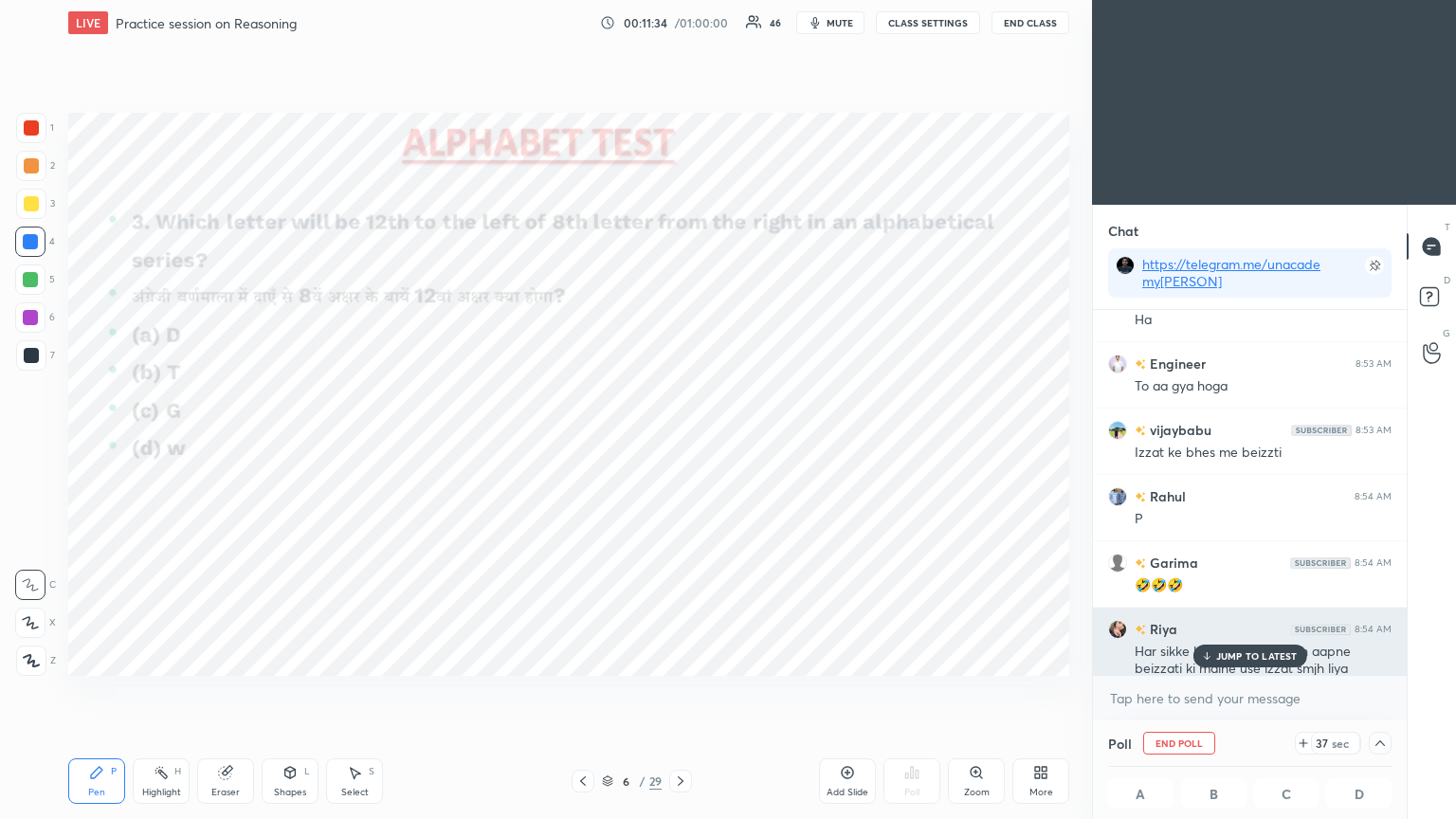 scroll, scrollTop: 78, scrollLeft: 278, axis: both 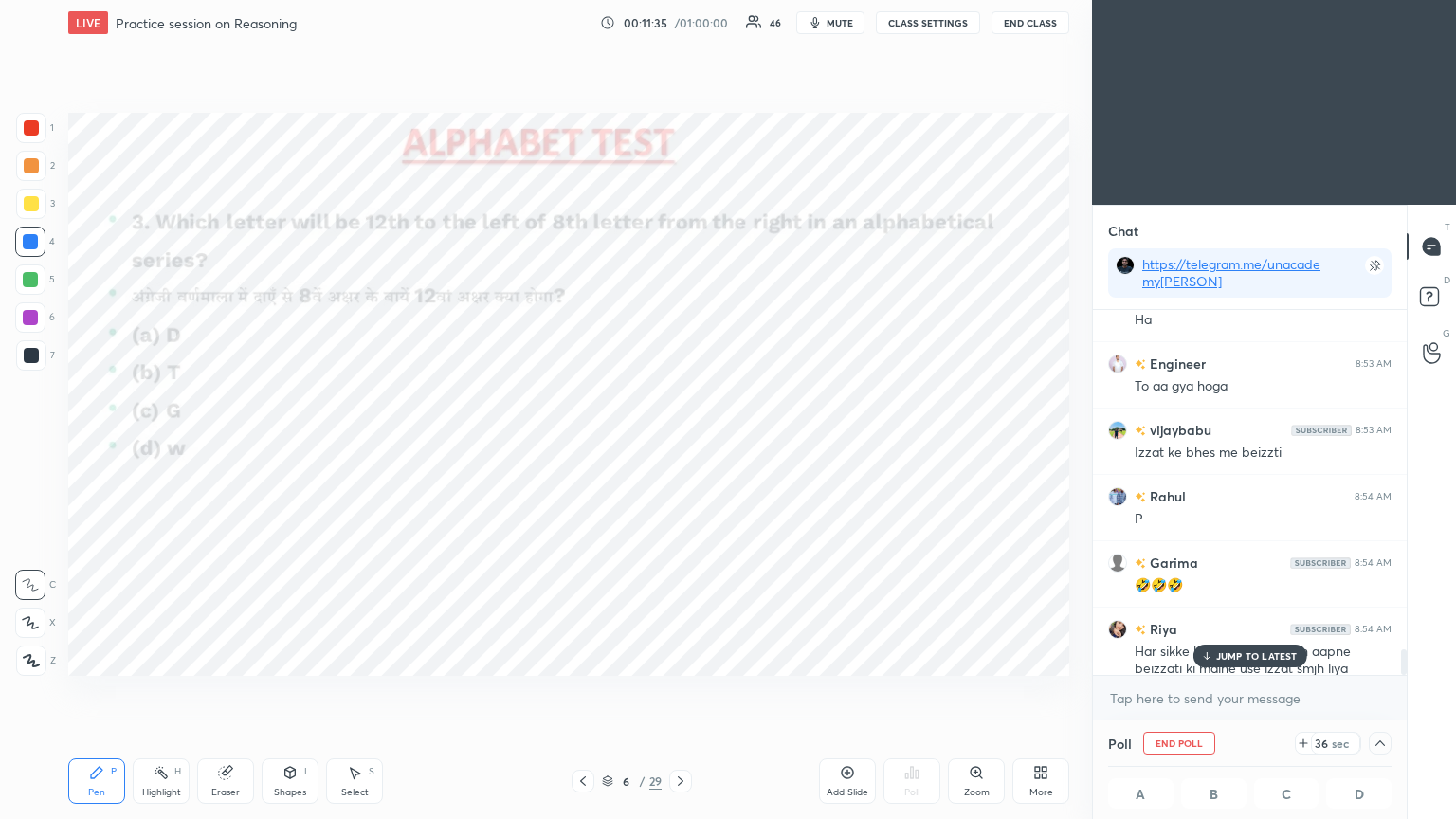click on "JUMP TO LATEST" at bounding box center [1257, 656] 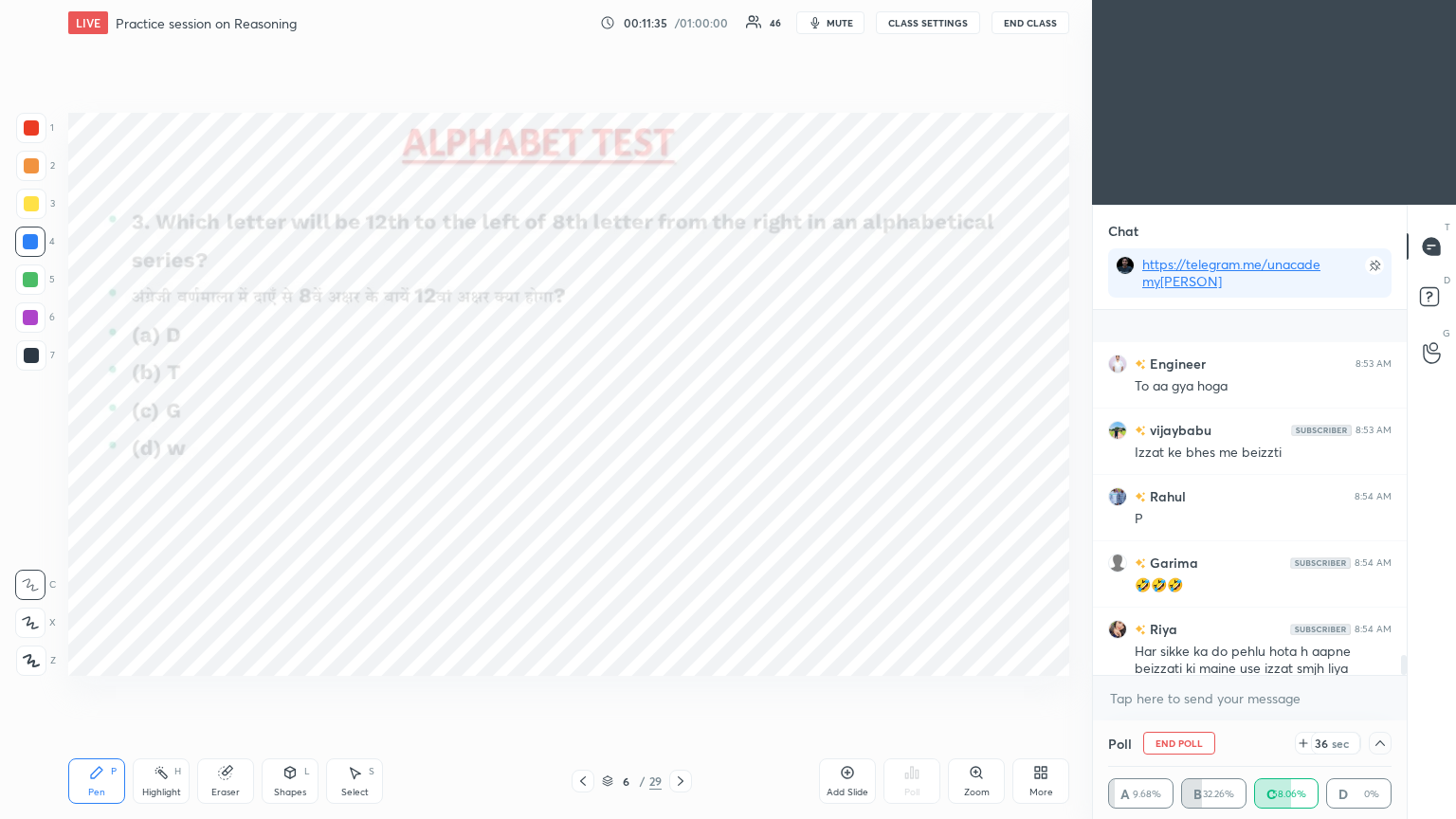 scroll, scrollTop: 6184, scrollLeft: 0, axis: vertical 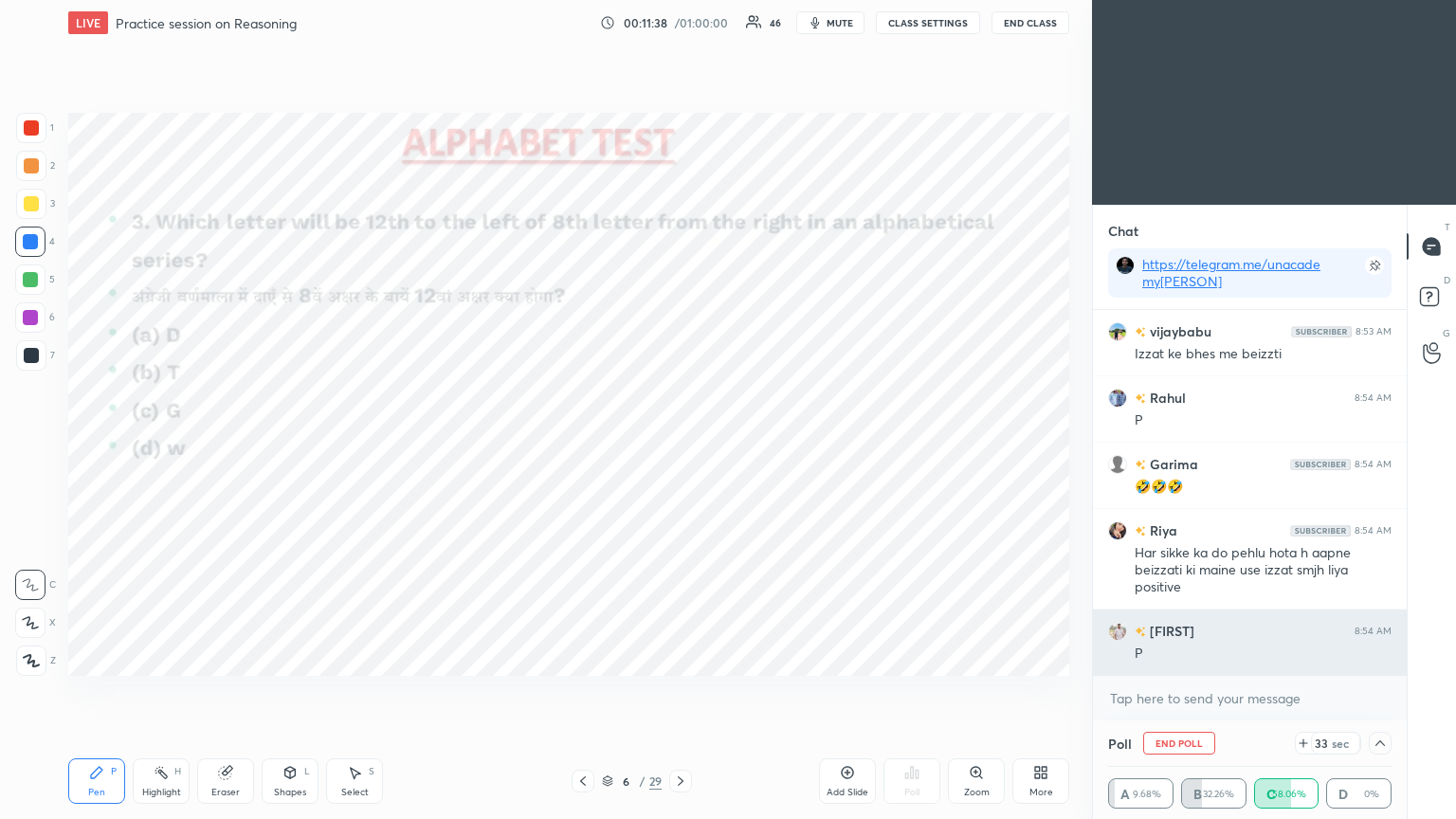 click on "[FIRST] 8:54 AM P" at bounding box center [1249, 642] 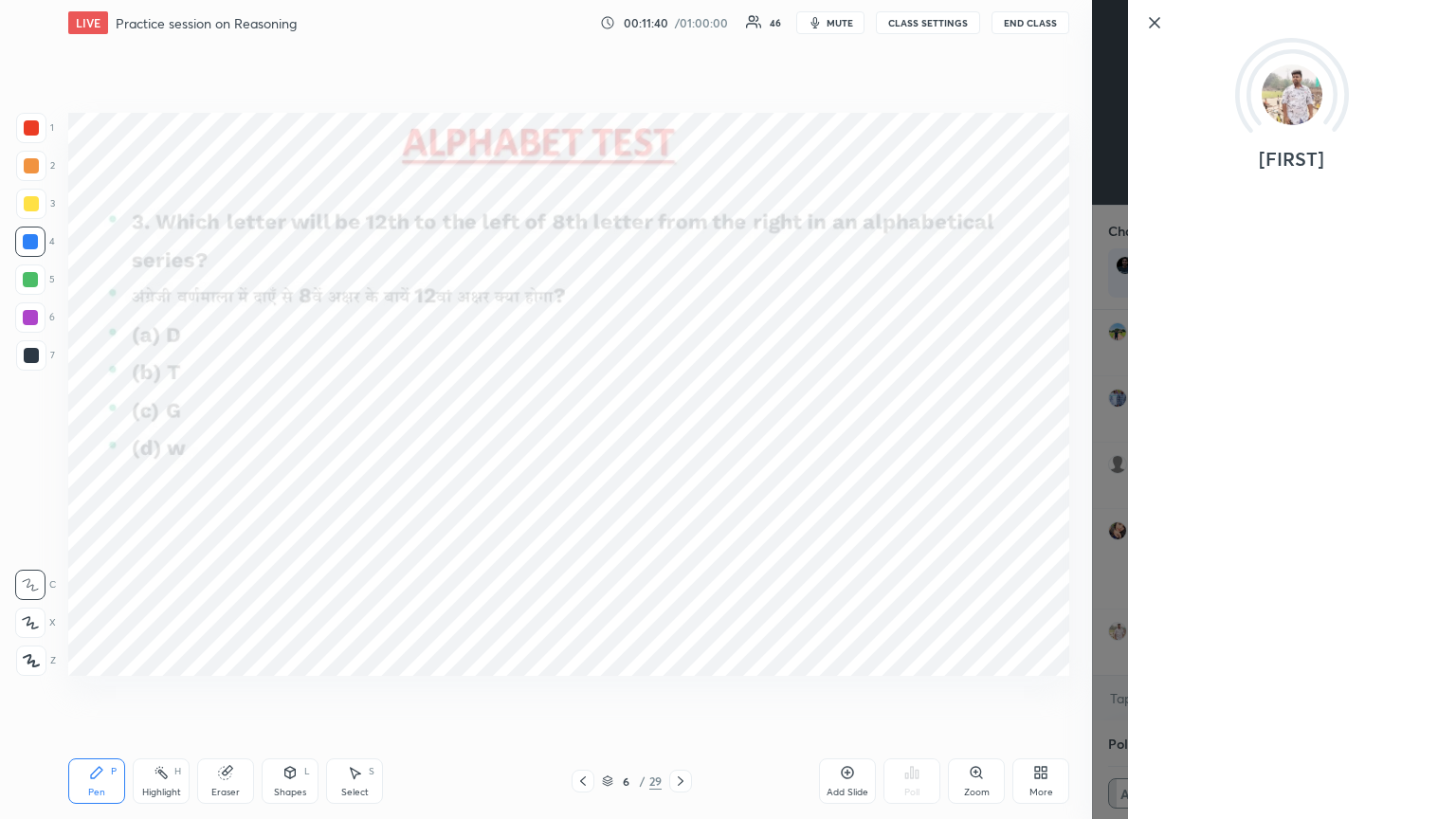 click on "[FIRST]" at bounding box center (1292, 410) 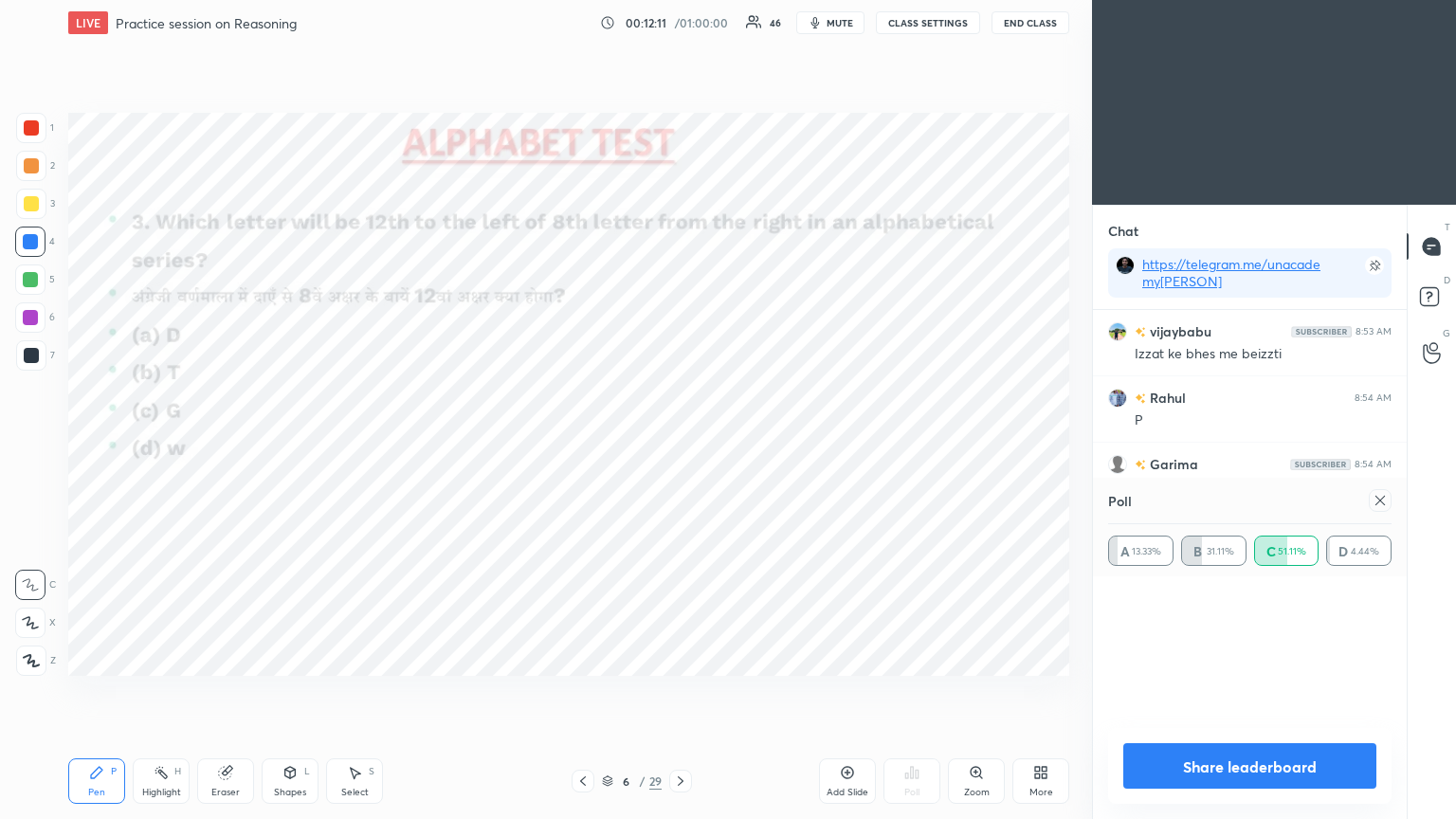 scroll, scrollTop: 6, scrollLeft: 6, axis: both 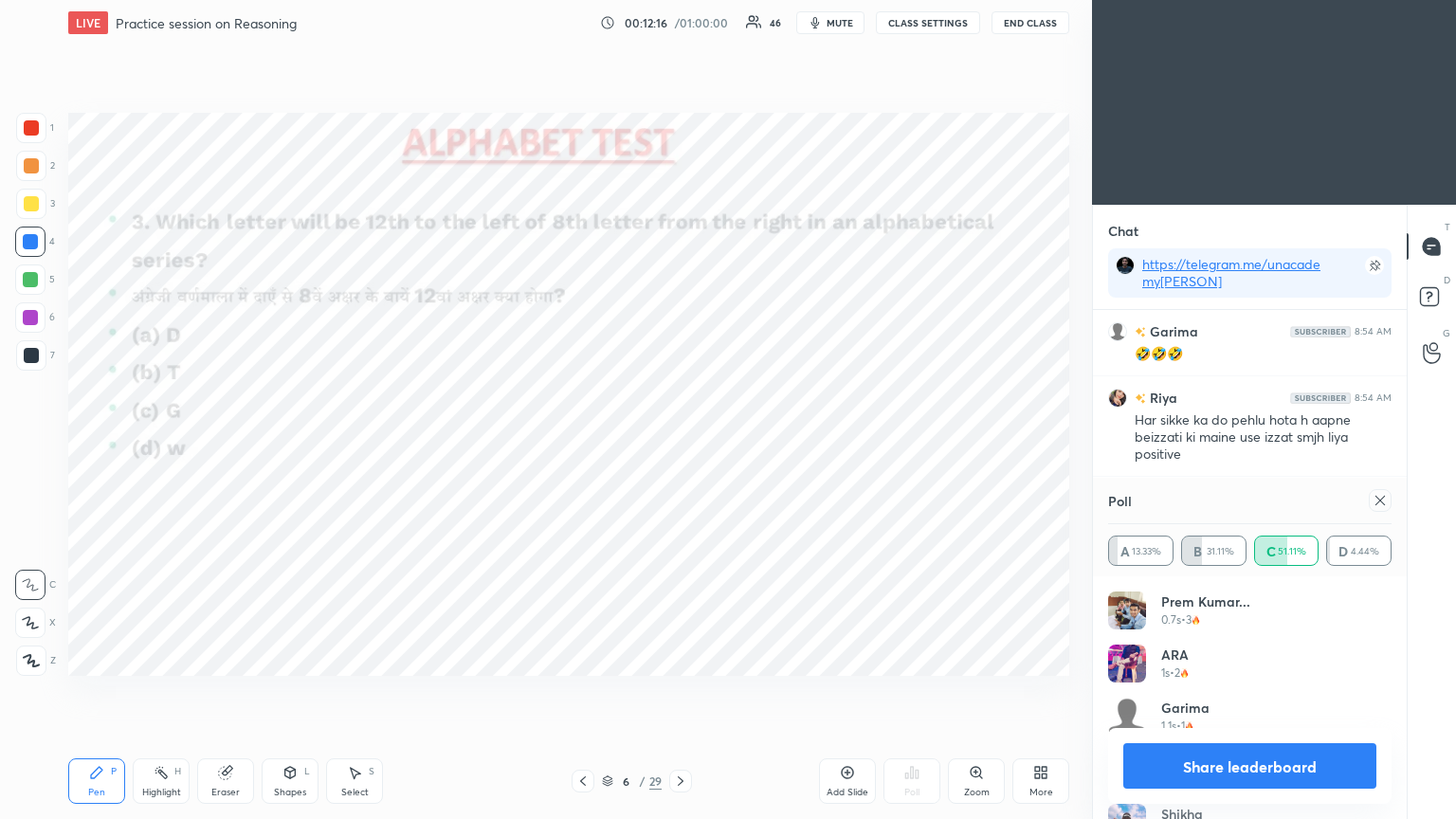 click 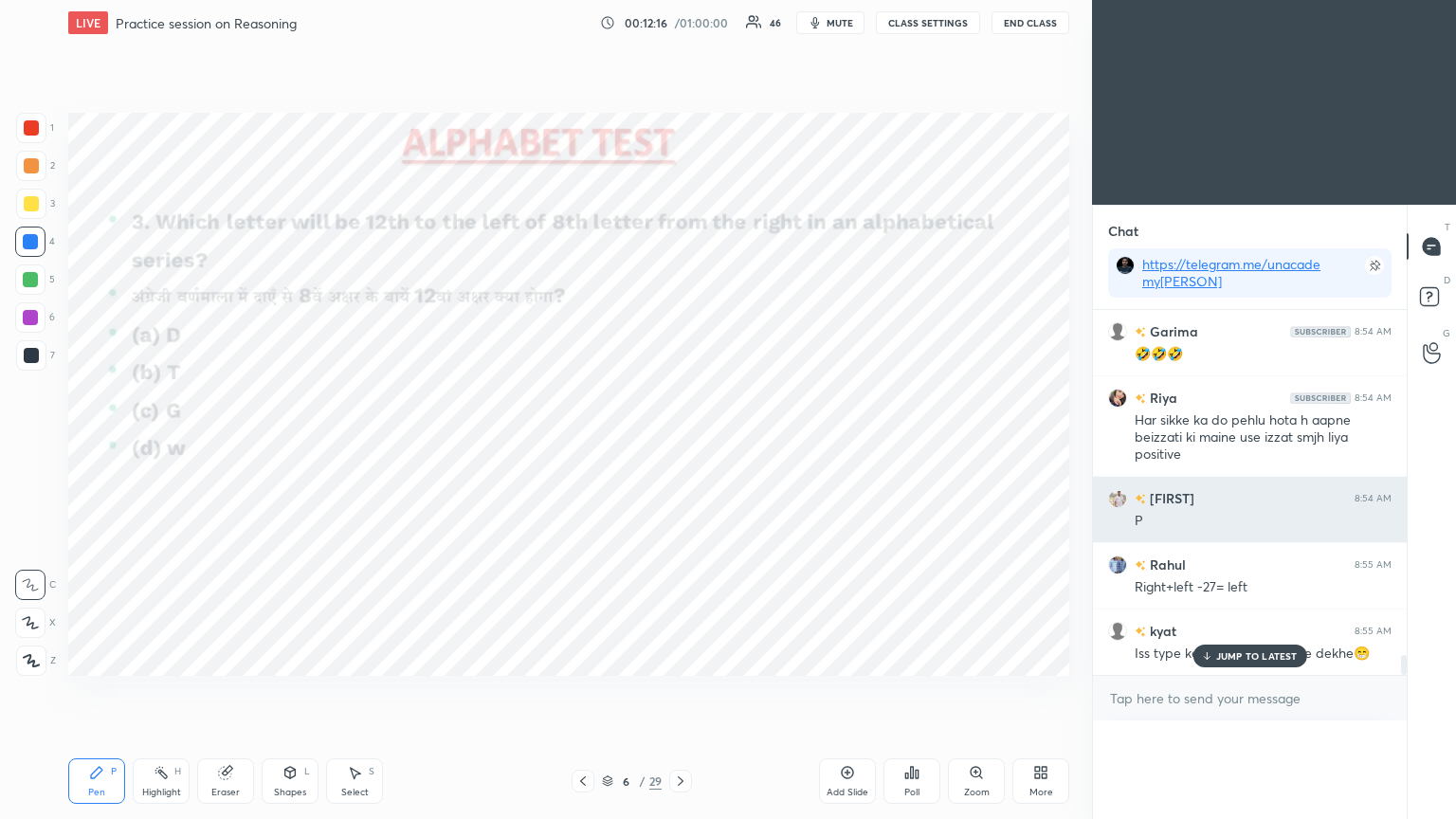 scroll, scrollTop: 0, scrollLeft: 0, axis: both 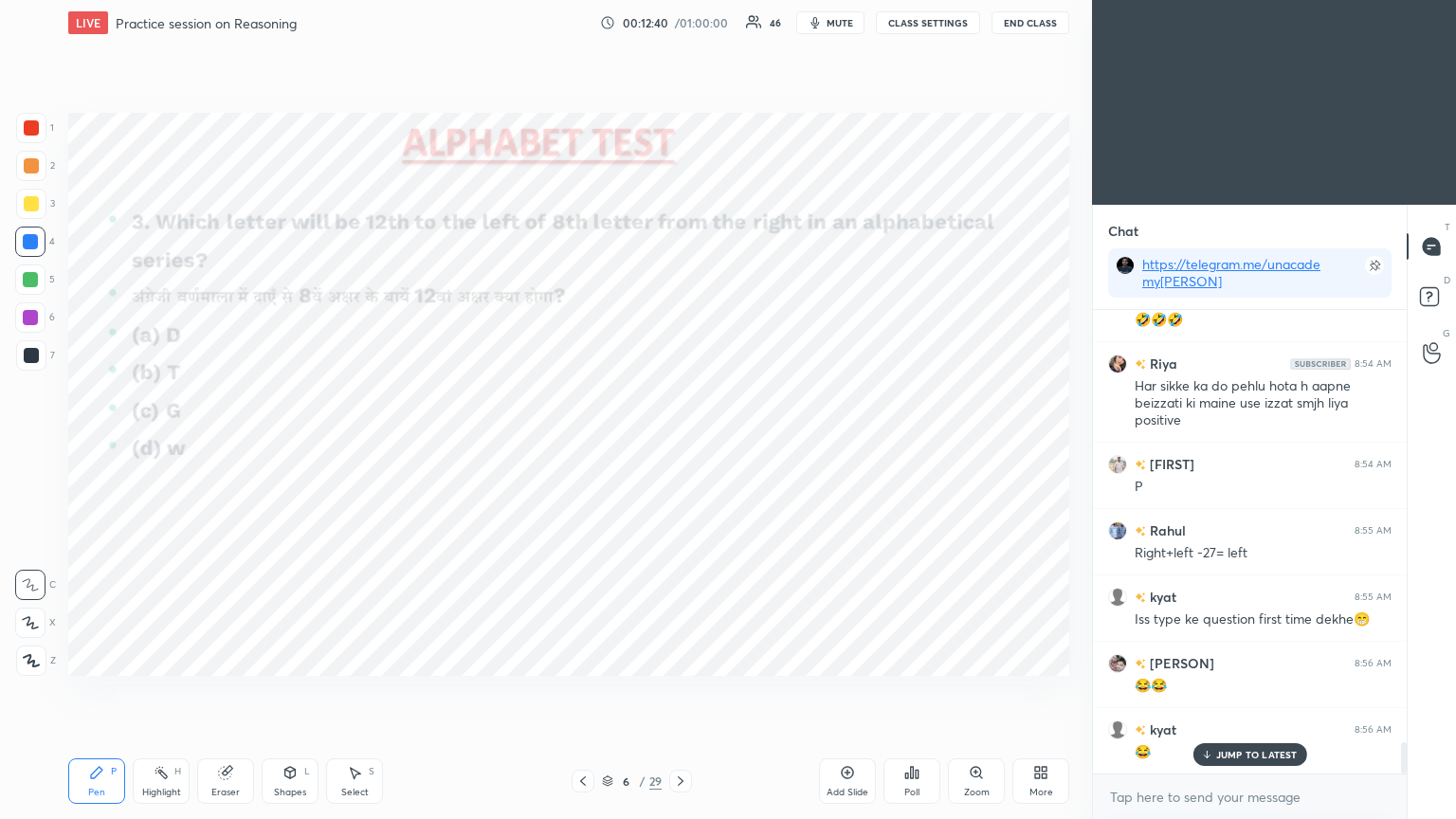 click 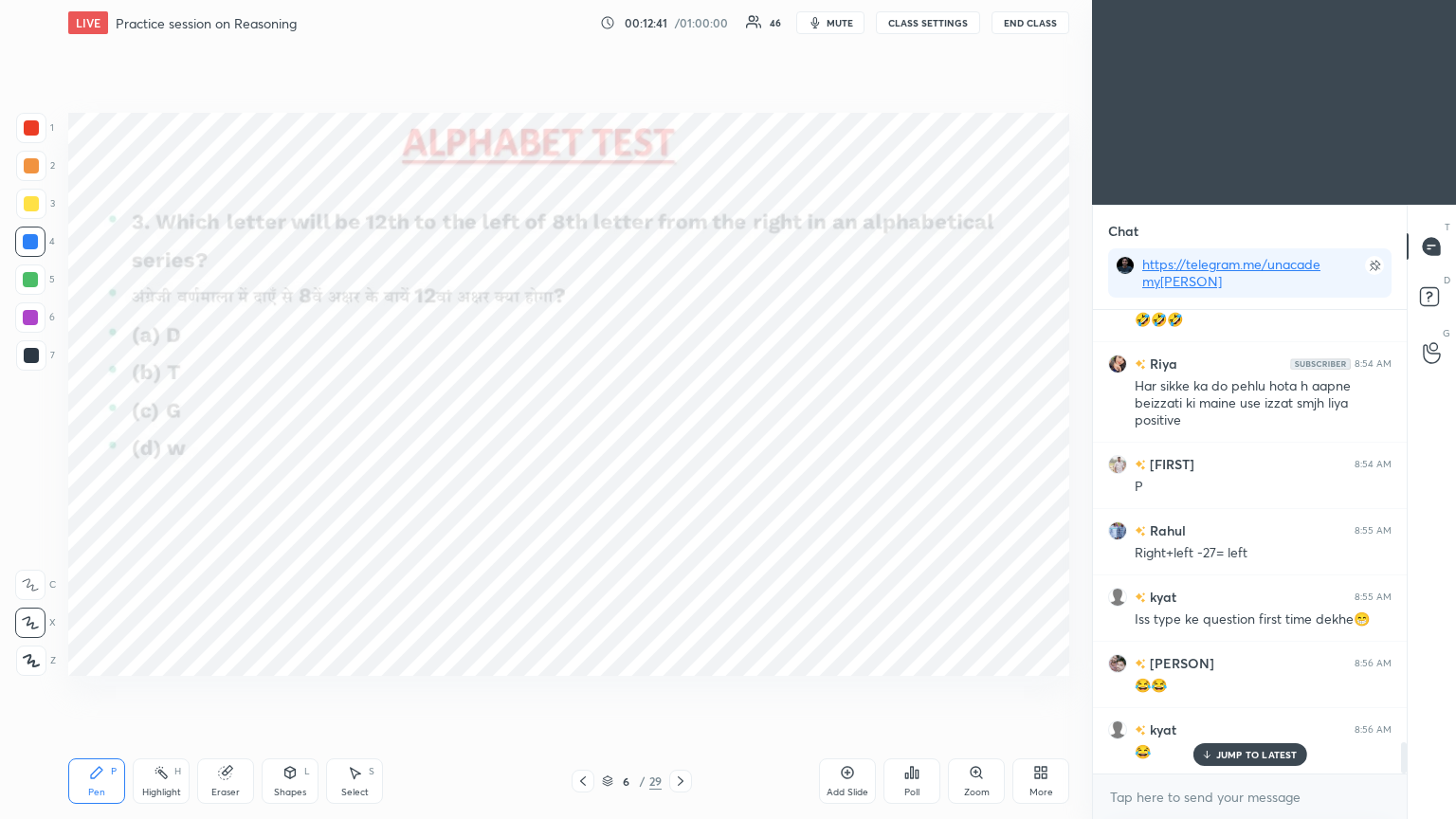 click at bounding box center [31, 128] 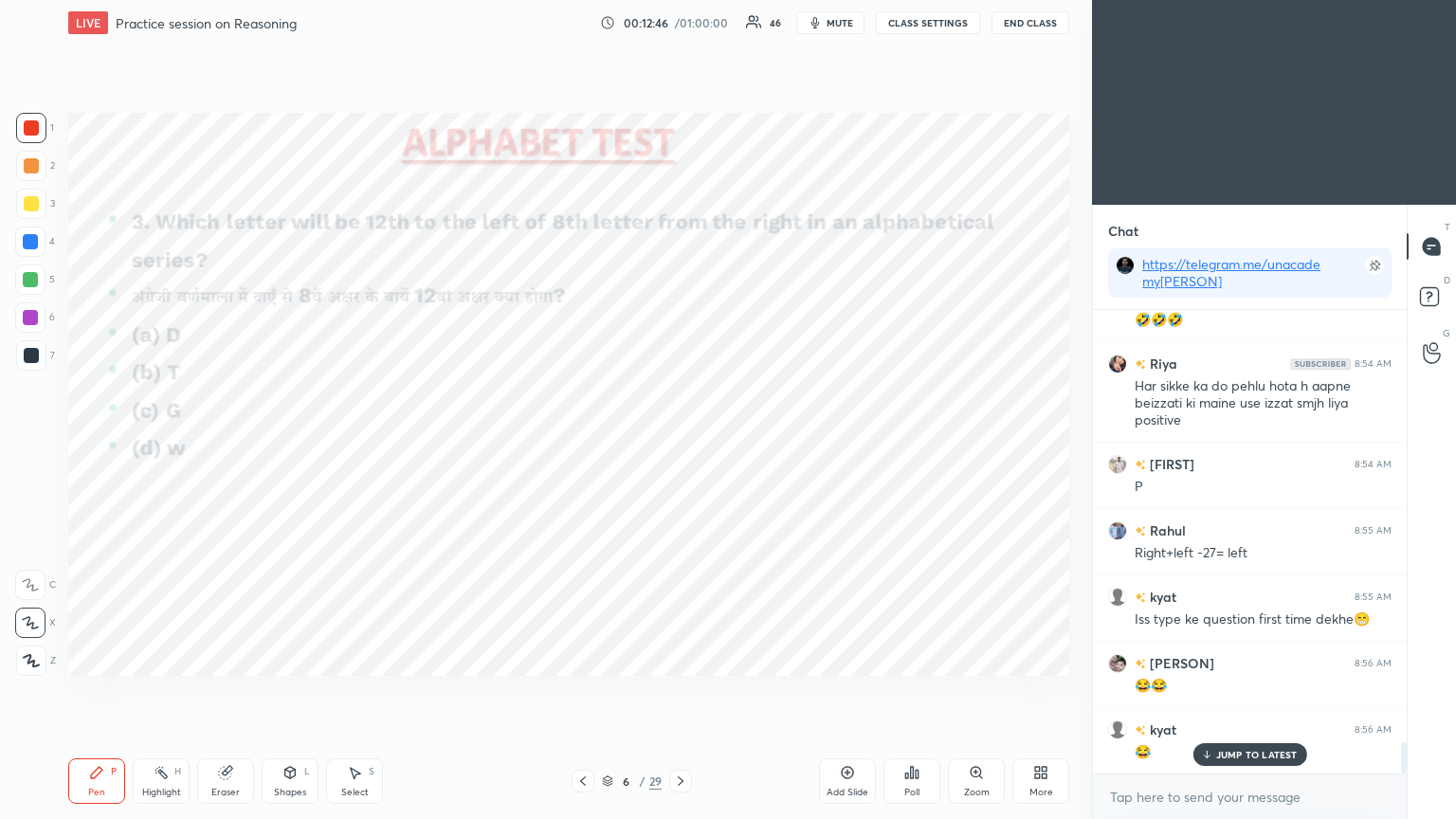 click on "Eraser" at bounding box center [226, 781] 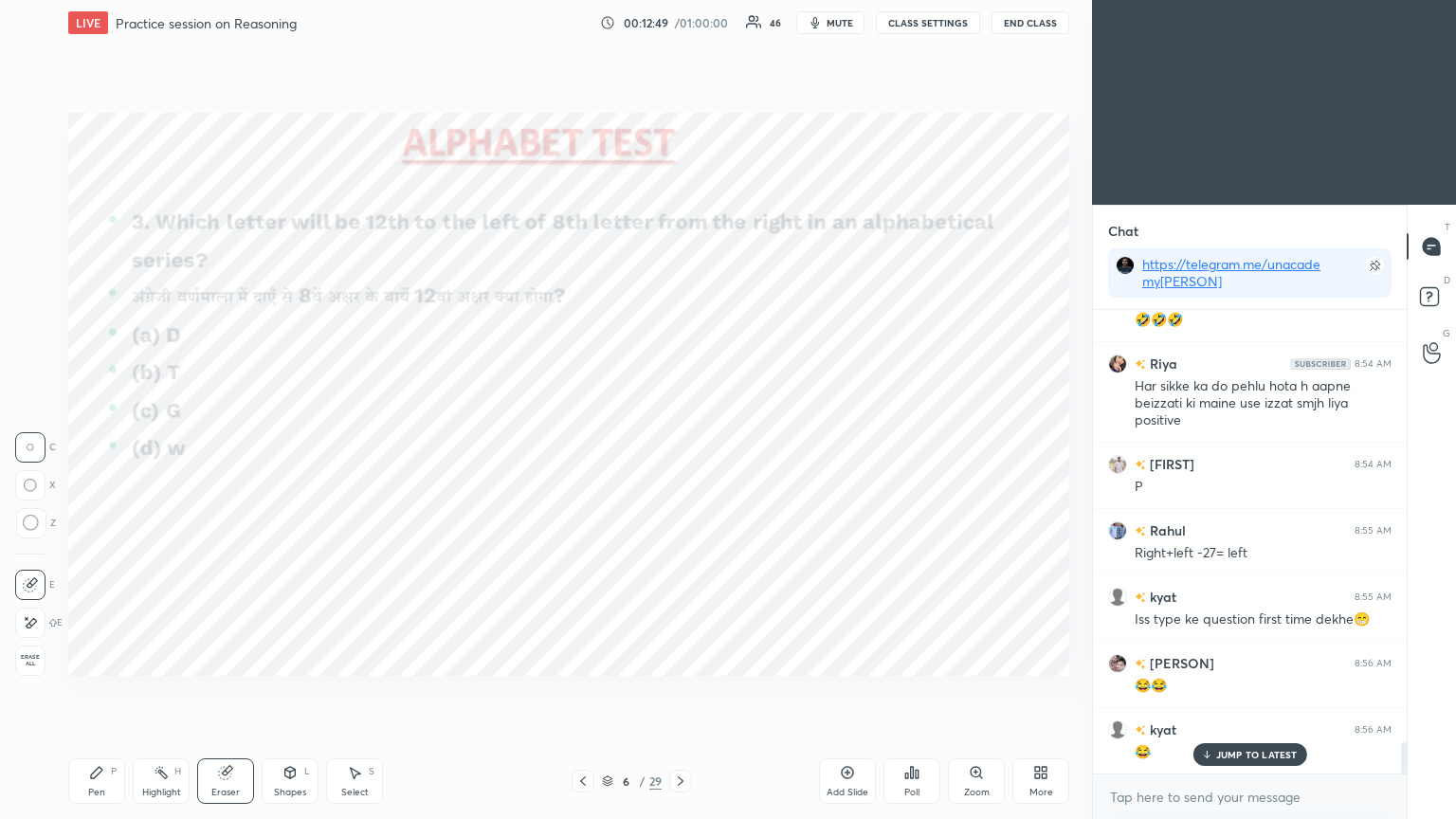 click 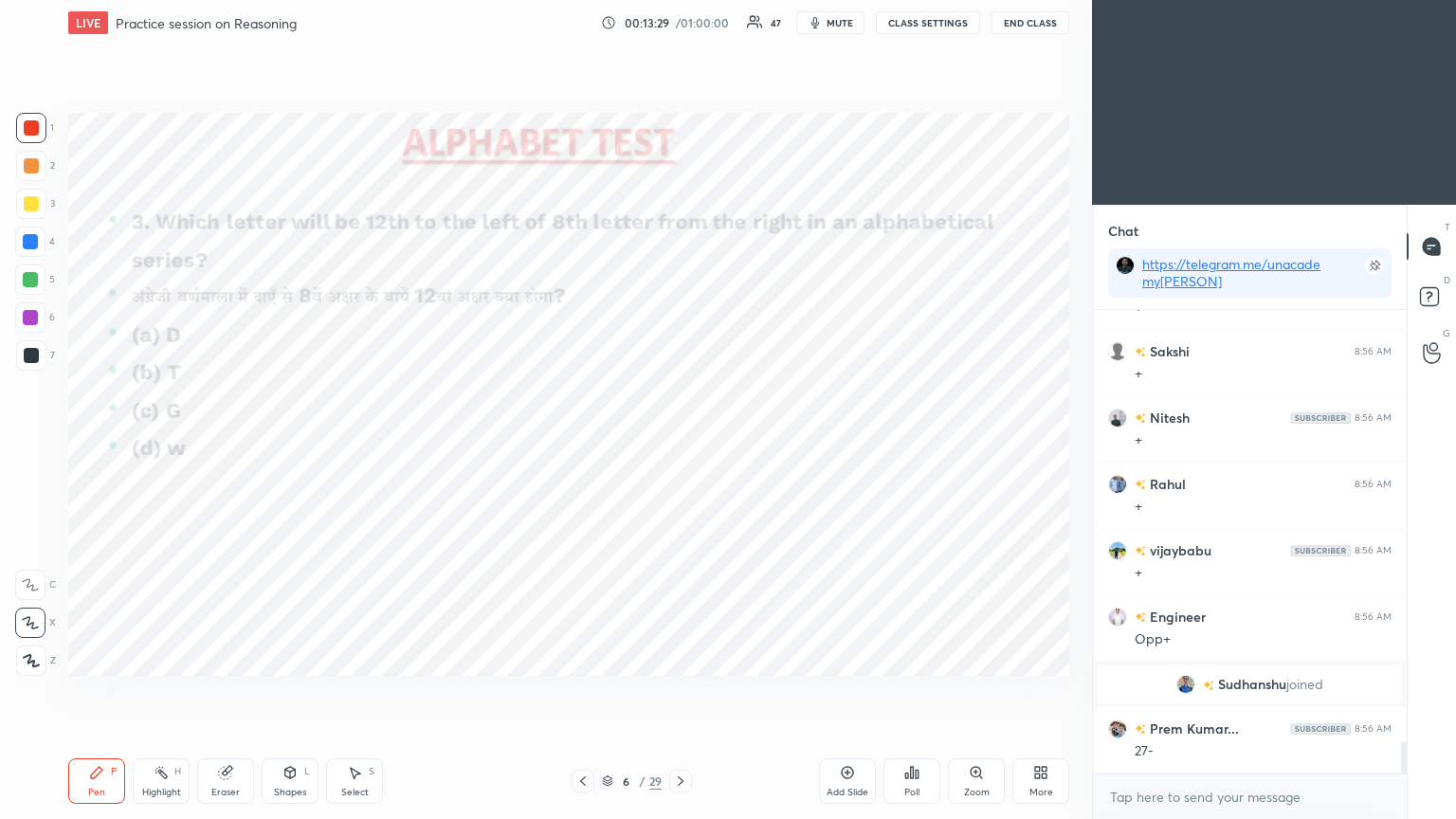 scroll, scrollTop: 6317, scrollLeft: 0, axis: vertical 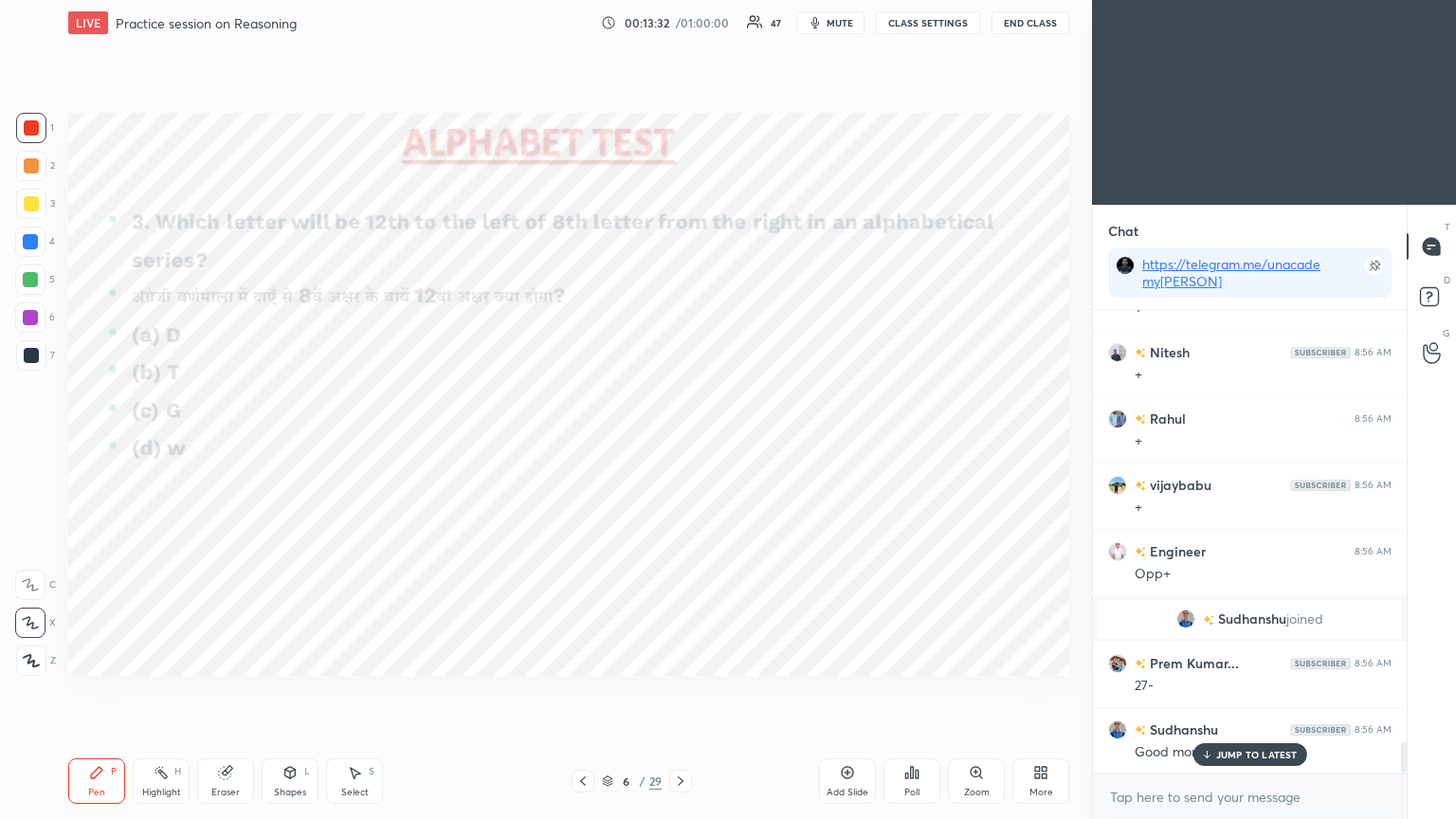 click at bounding box center (30, 242) 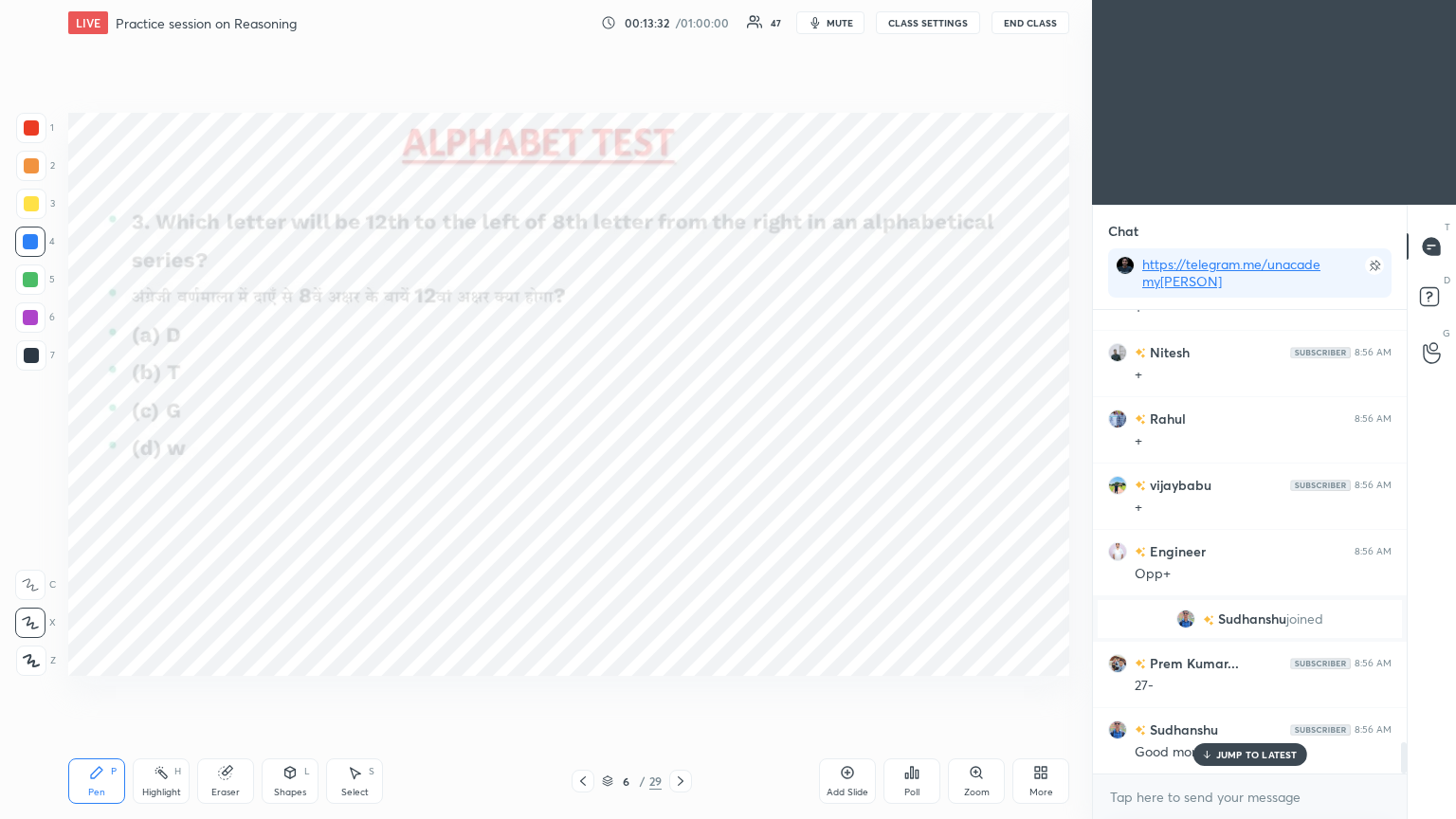 click at bounding box center (30, 242) 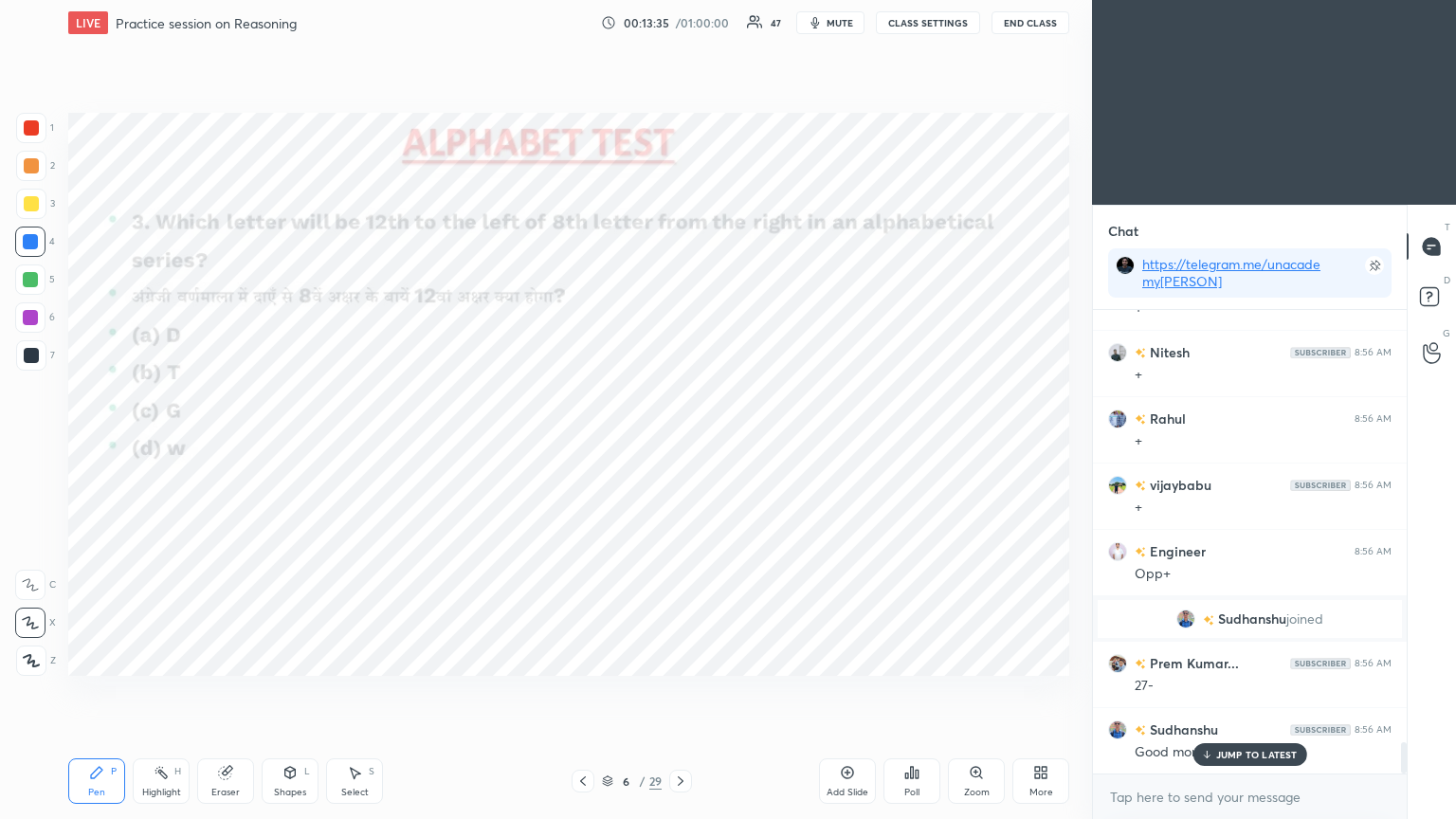 scroll, scrollTop: 6384, scrollLeft: 0, axis: vertical 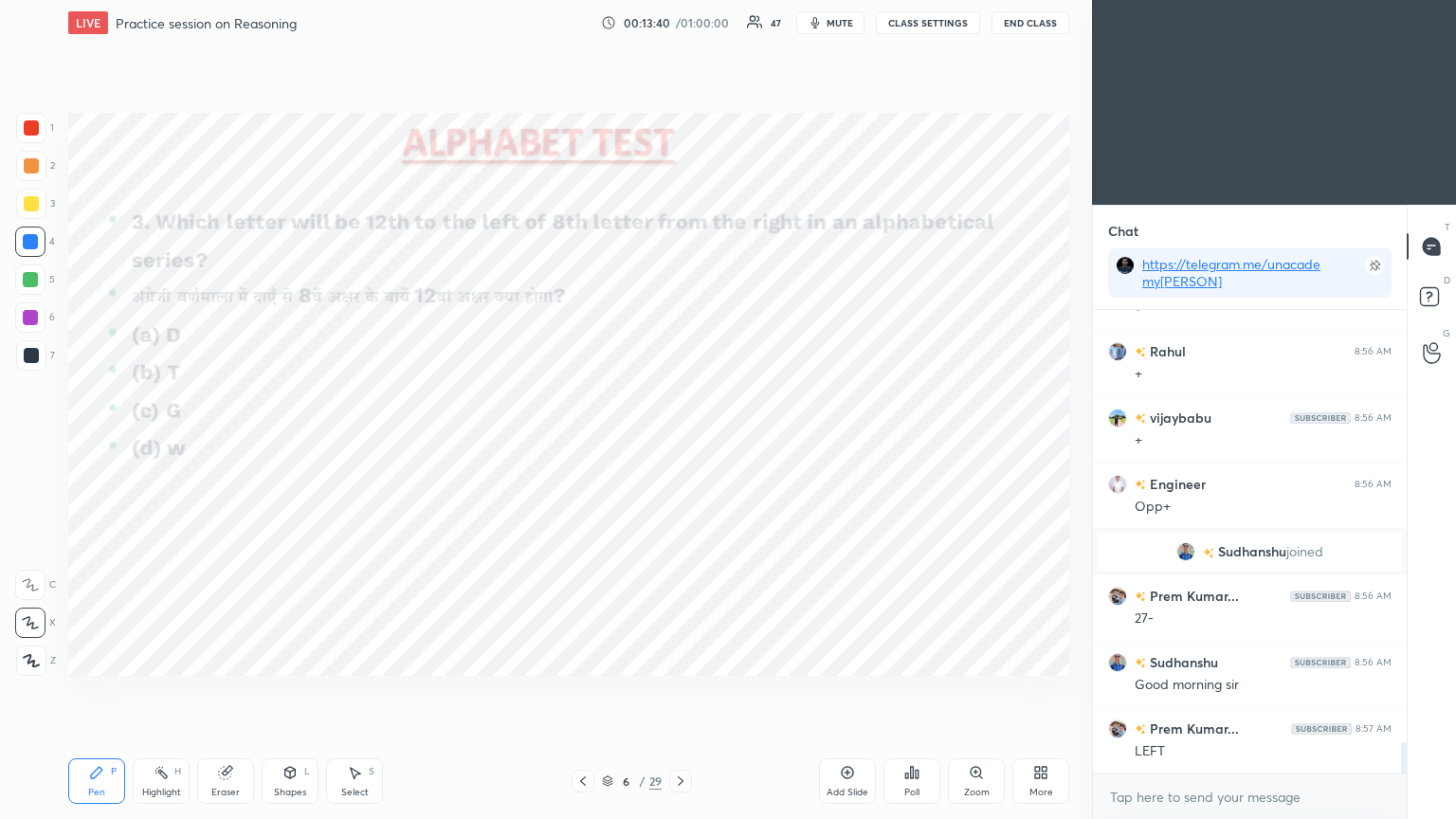 click on "Eraser" at bounding box center (226, 781) 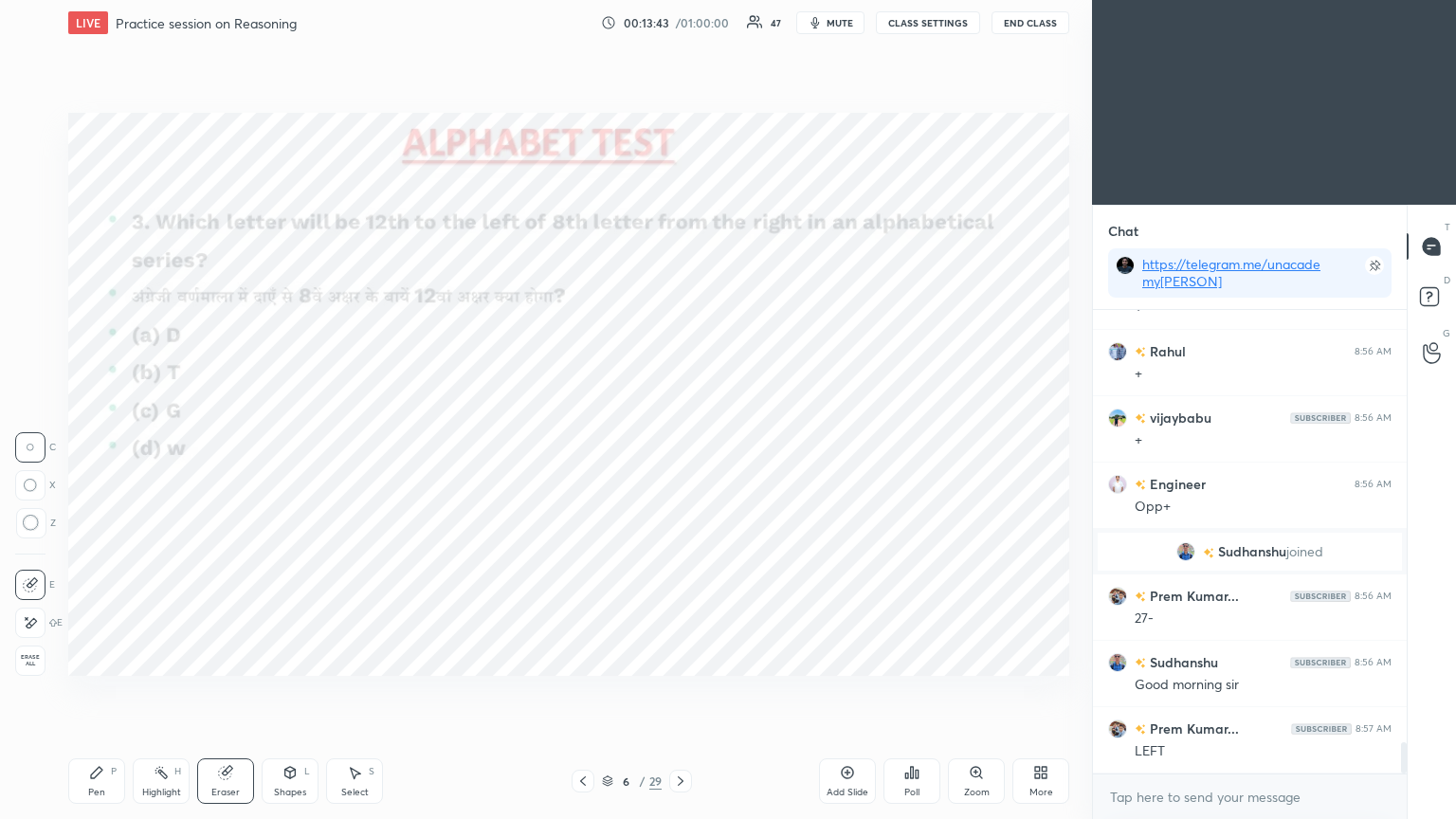 click on "Pen P" at bounding box center [97, 781] 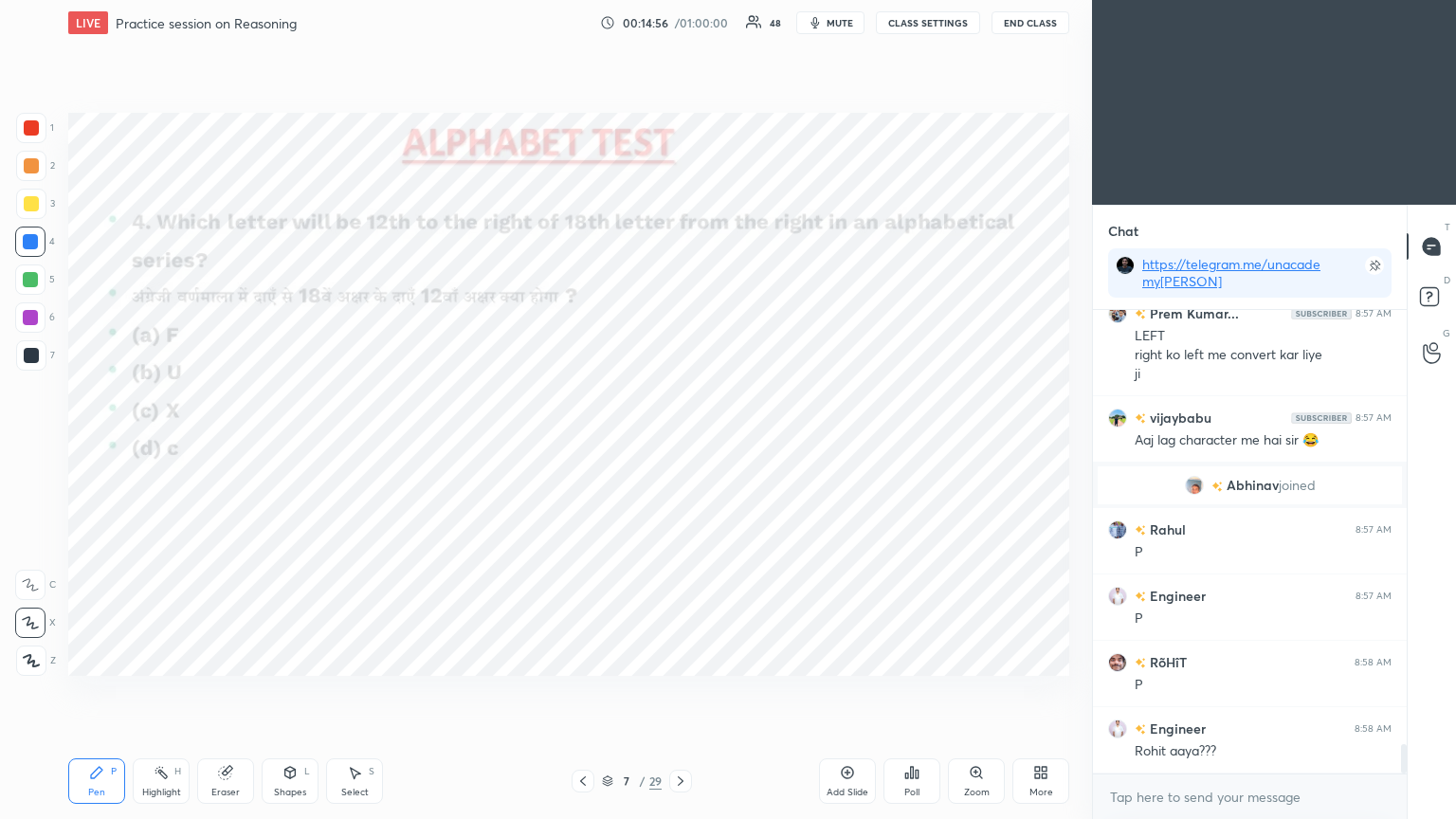 scroll, scrollTop: 6866, scrollLeft: 0, axis: vertical 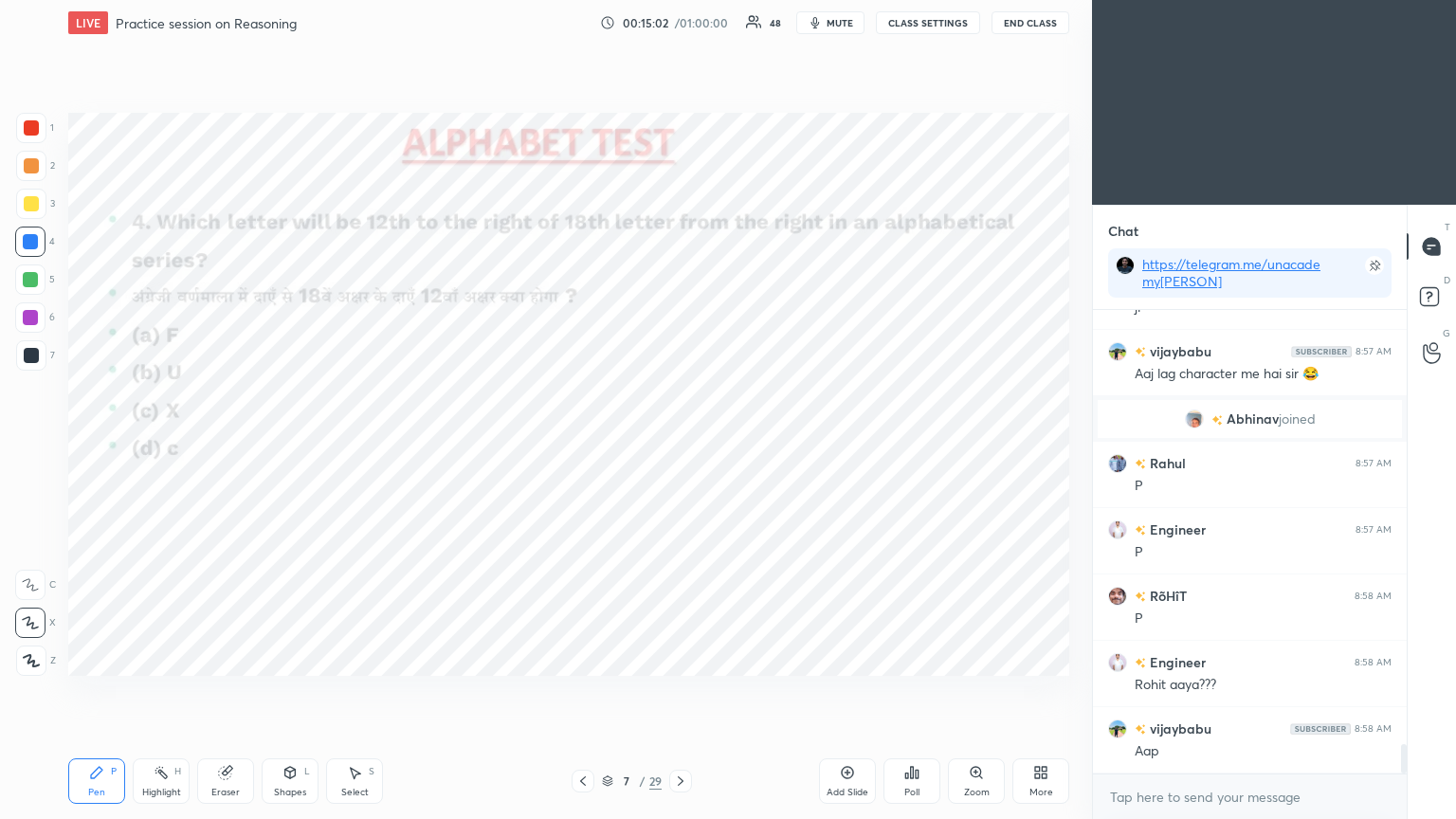 click on "Poll" at bounding box center (912, 781) 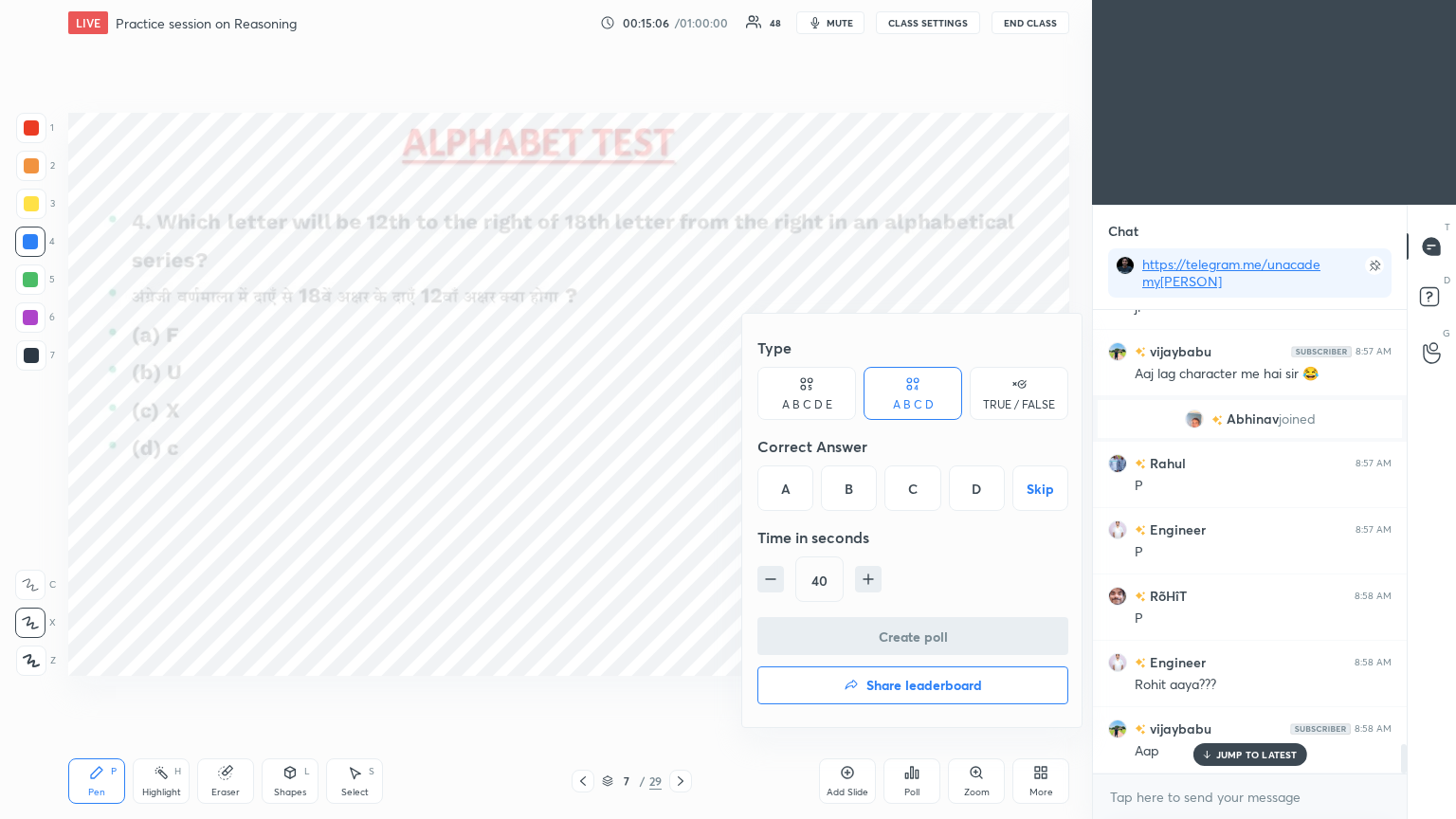 scroll, scrollTop: 6931, scrollLeft: 0, axis: vertical 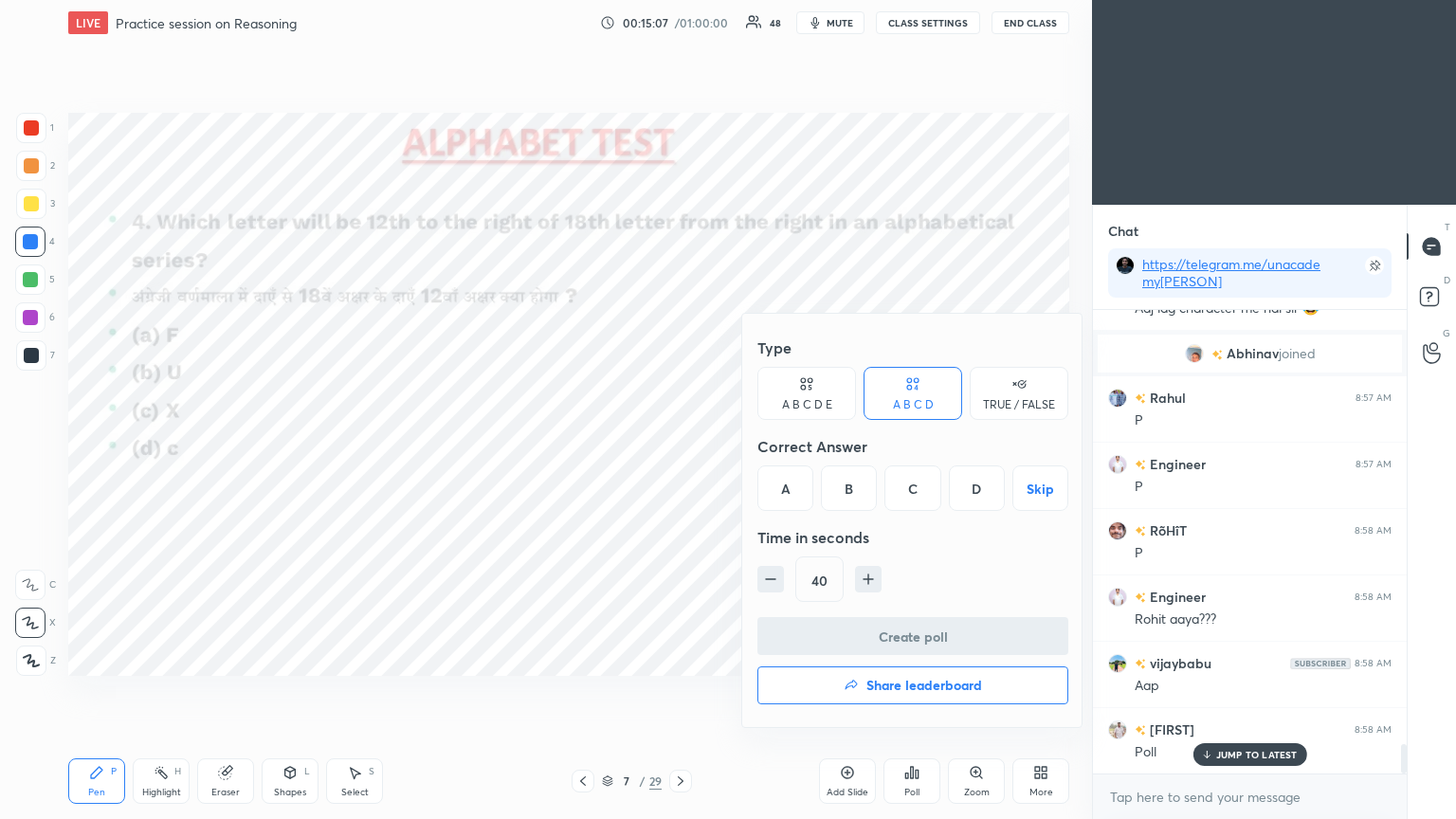 click on "B" at bounding box center (848, 488) 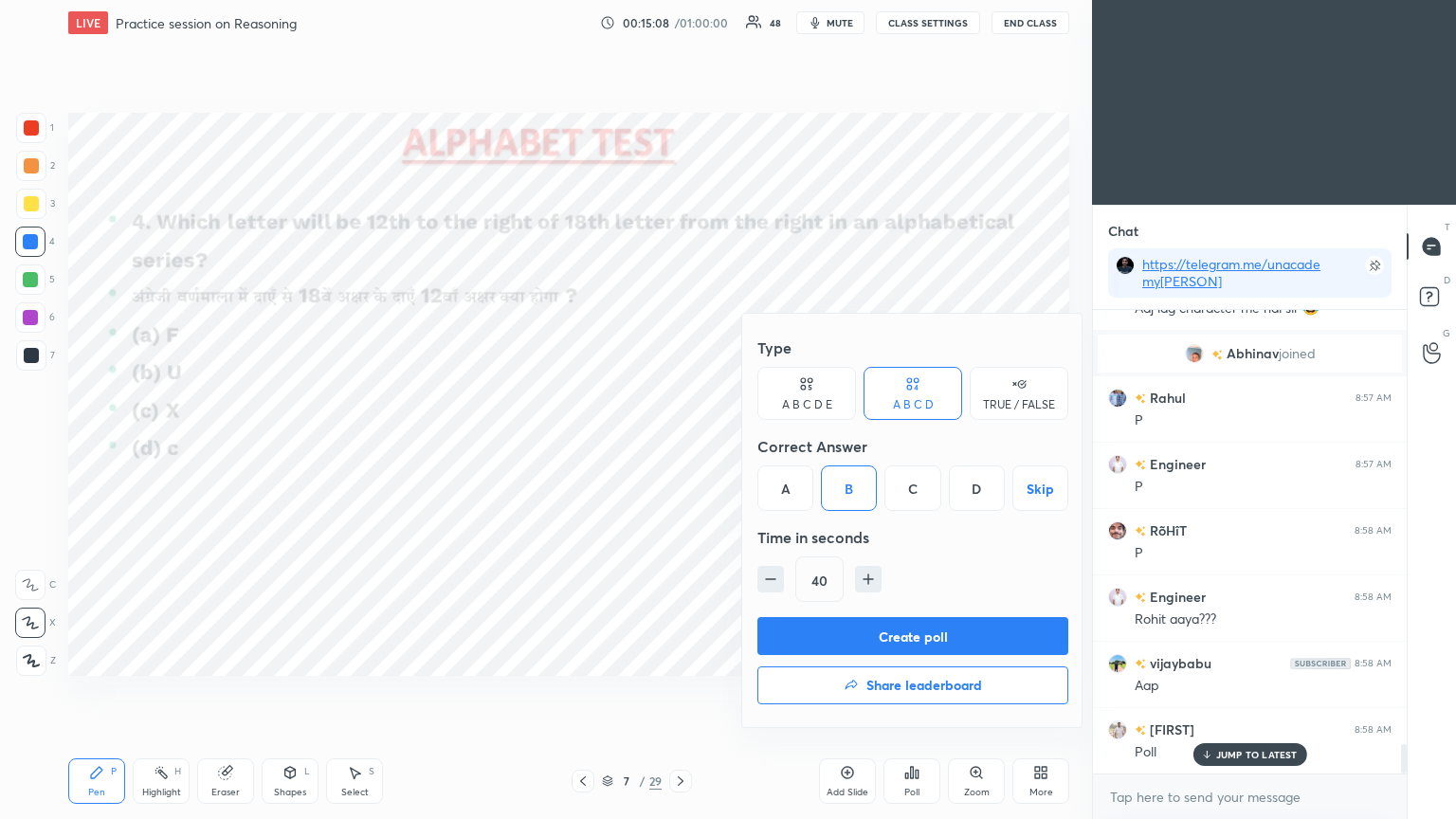 click on "Create poll" at bounding box center (913, 636) 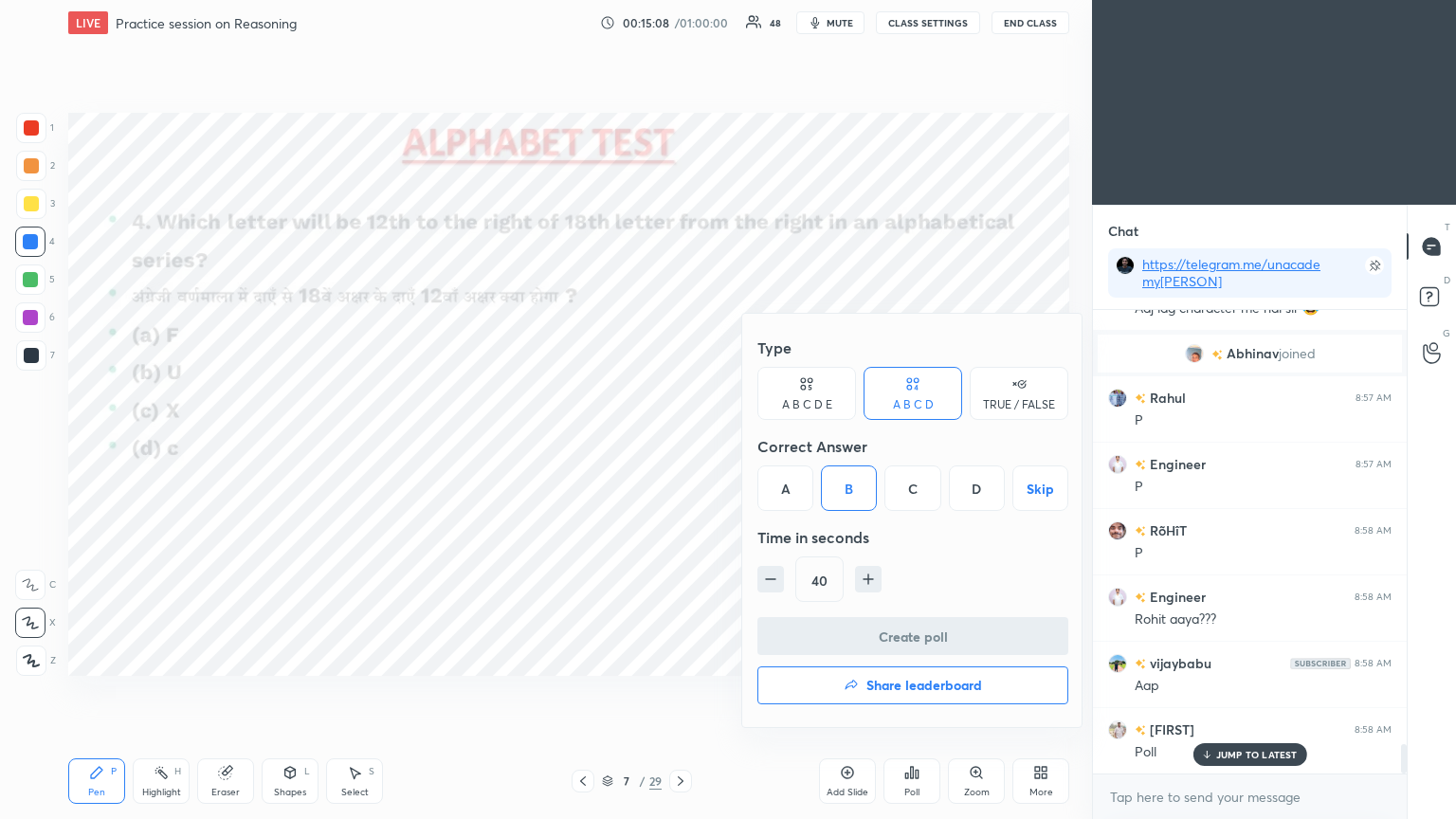 scroll, scrollTop: 281, scrollLeft: 308, axis: both 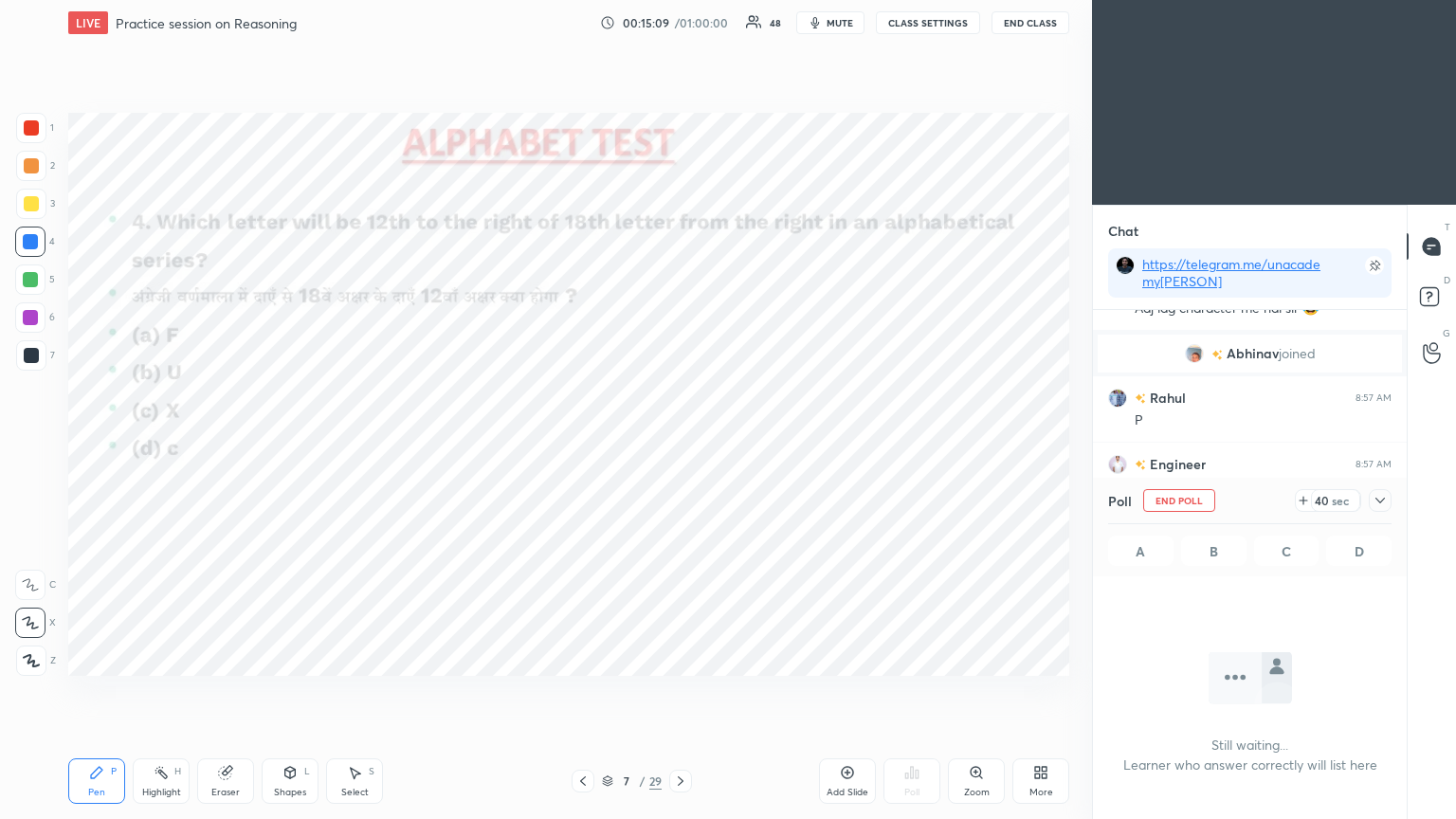 click 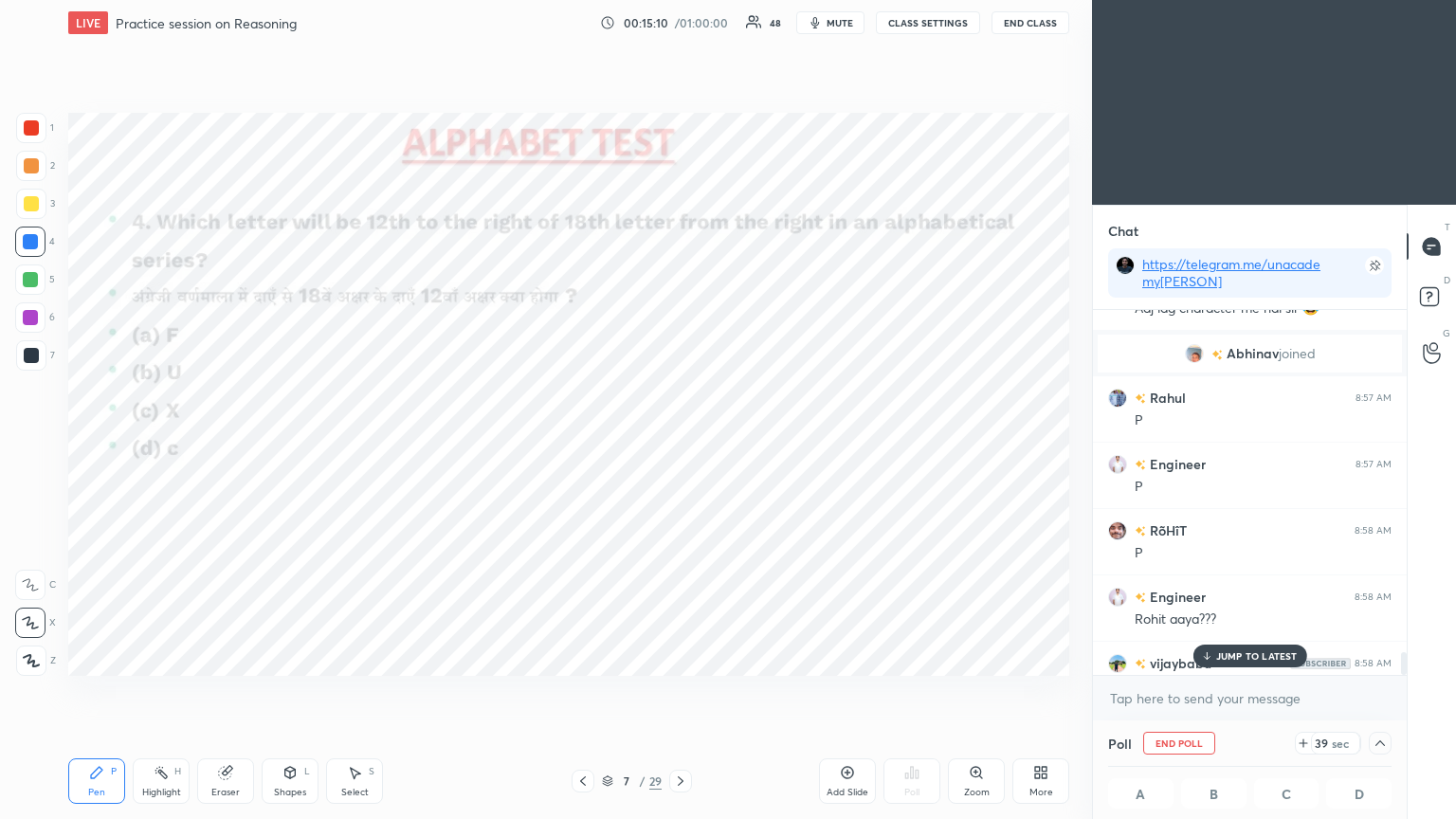scroll, scrollTop: 7031, scrollLeft: 0, axis: vertical 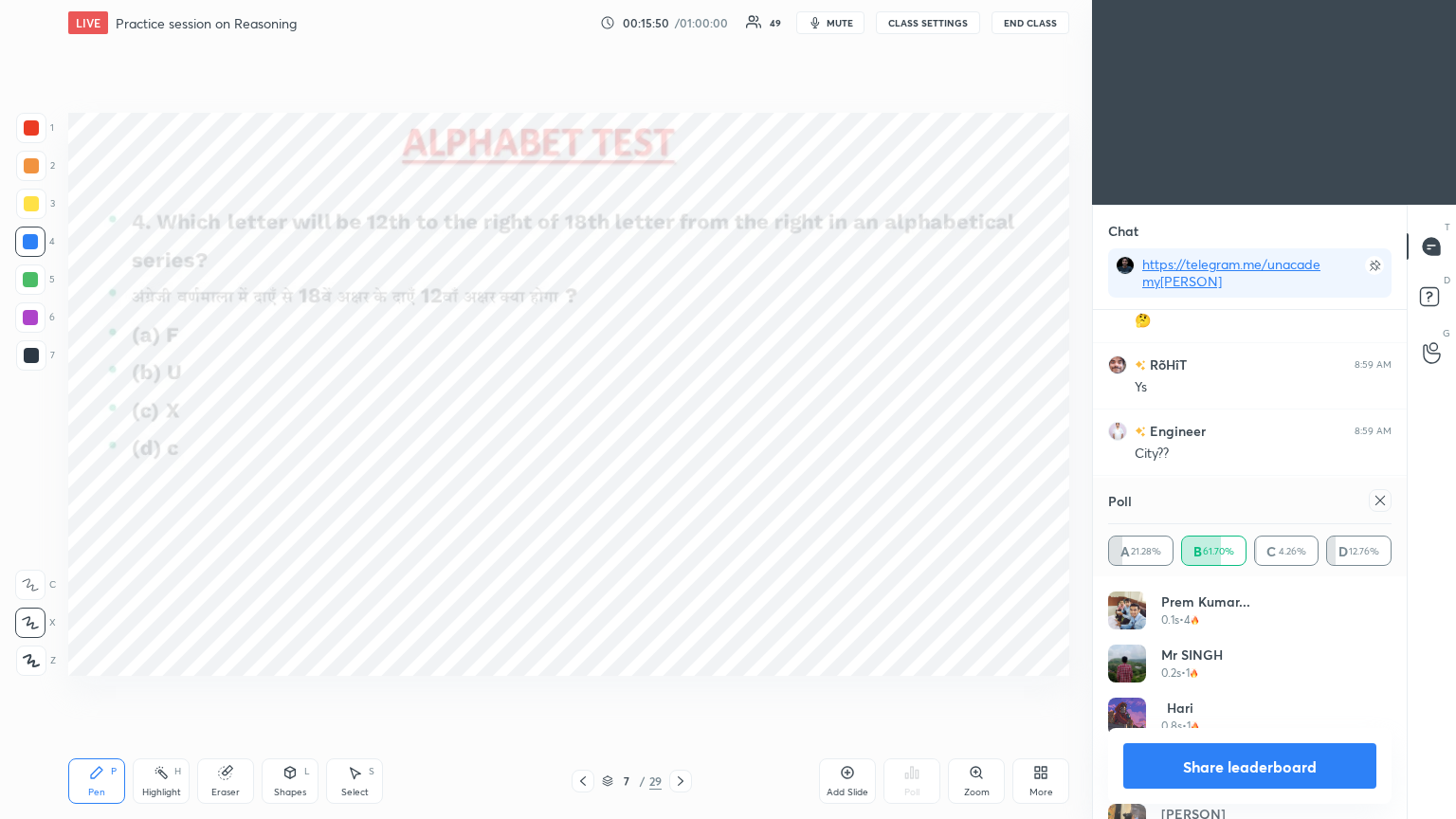 click 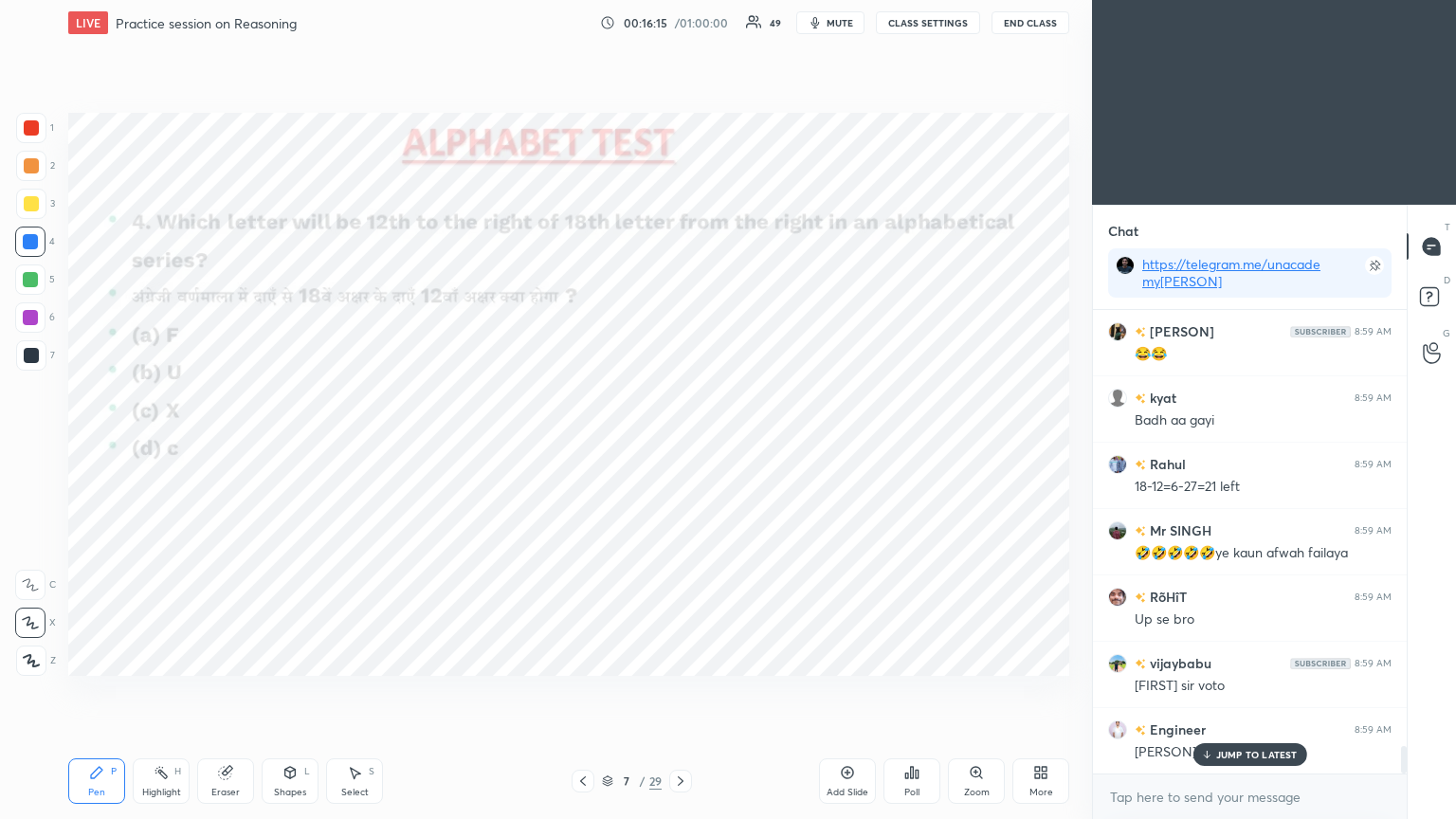 click at bounding box center [31, 128] 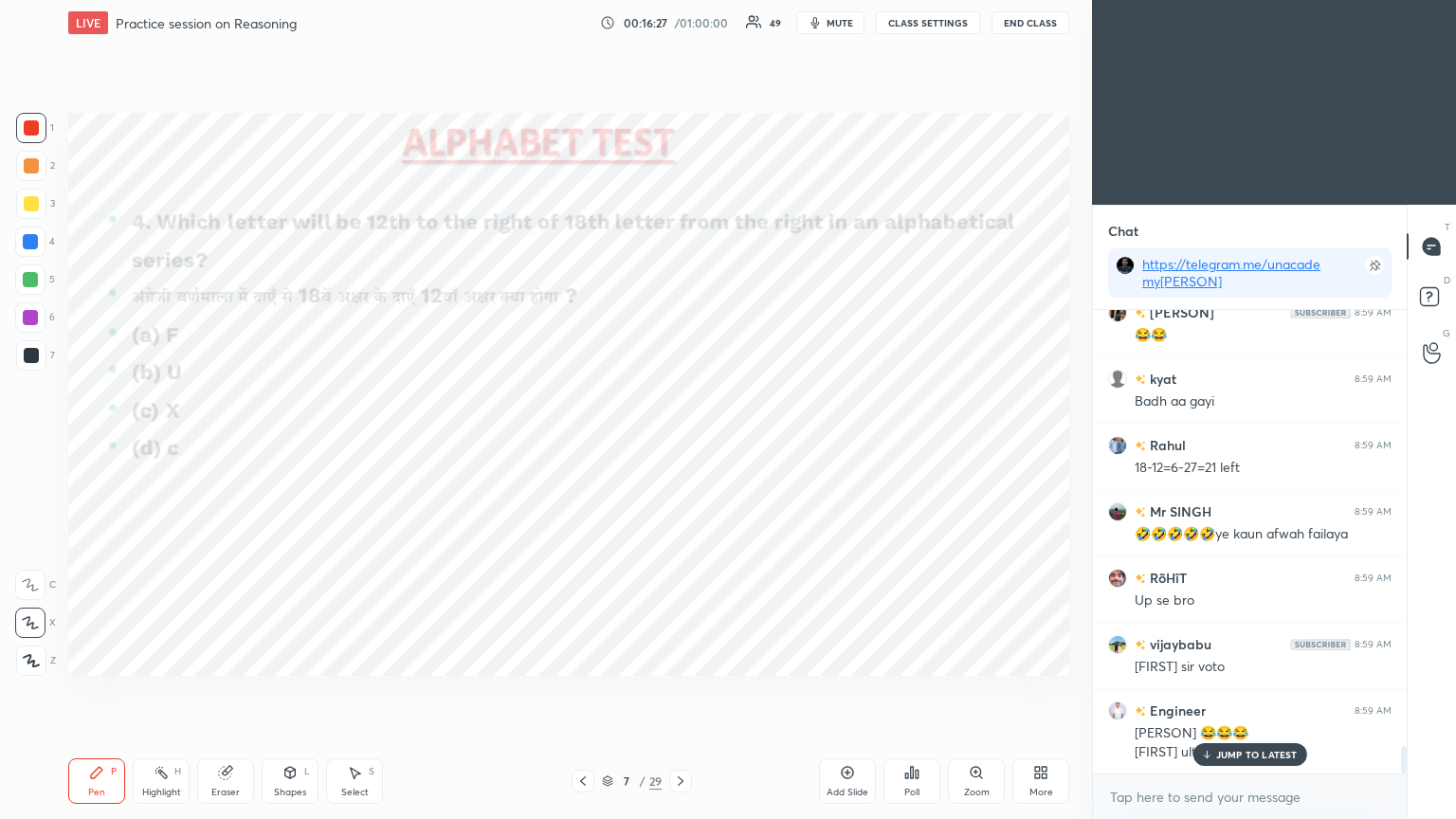 click on "JUMP TO LATEST" at bounding box center [1257, 755] 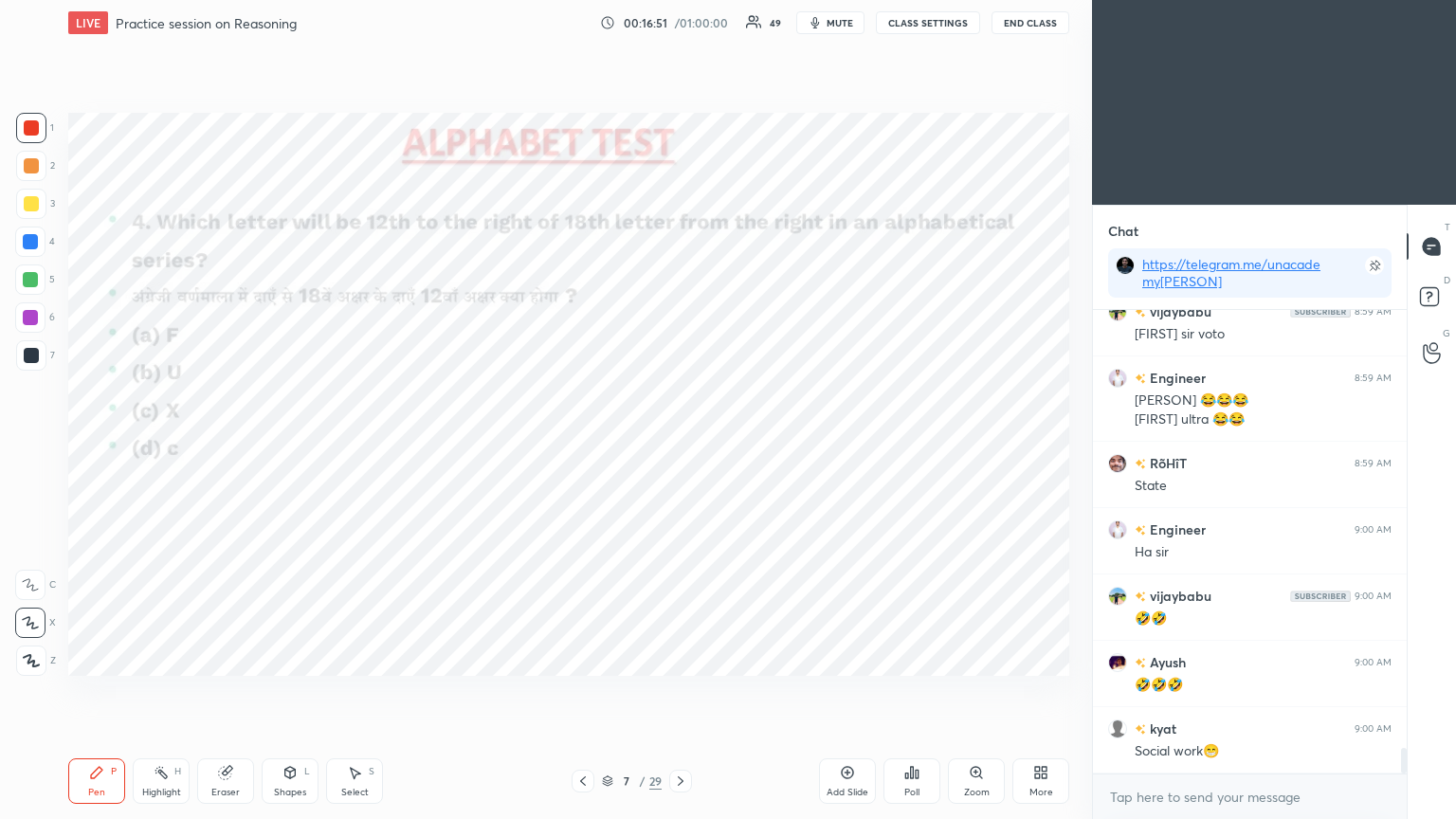 scroll, scrollTop: 7853, scrollLeft: 0, axis: vertical 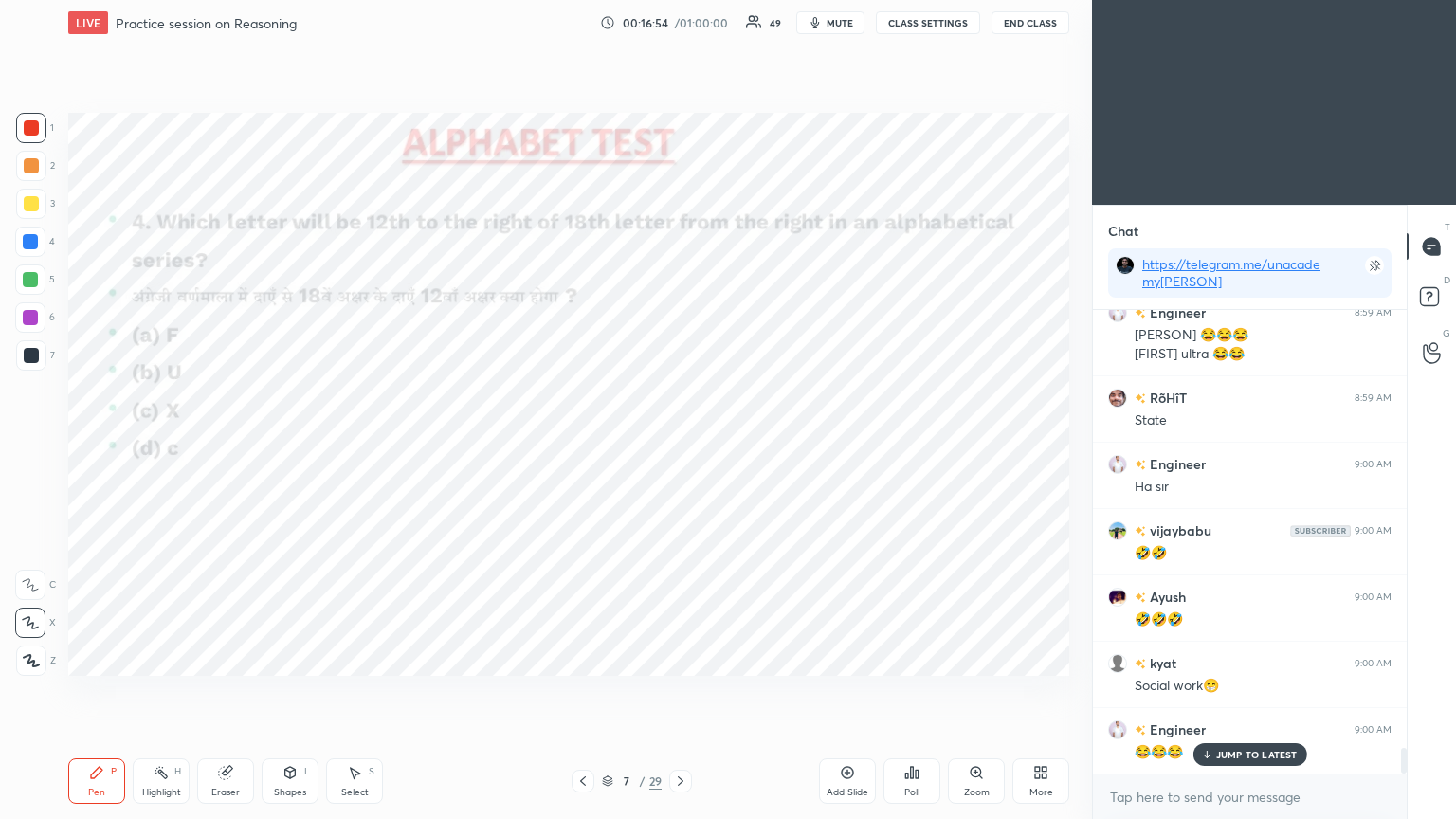 click at bounding box center [681, 781] 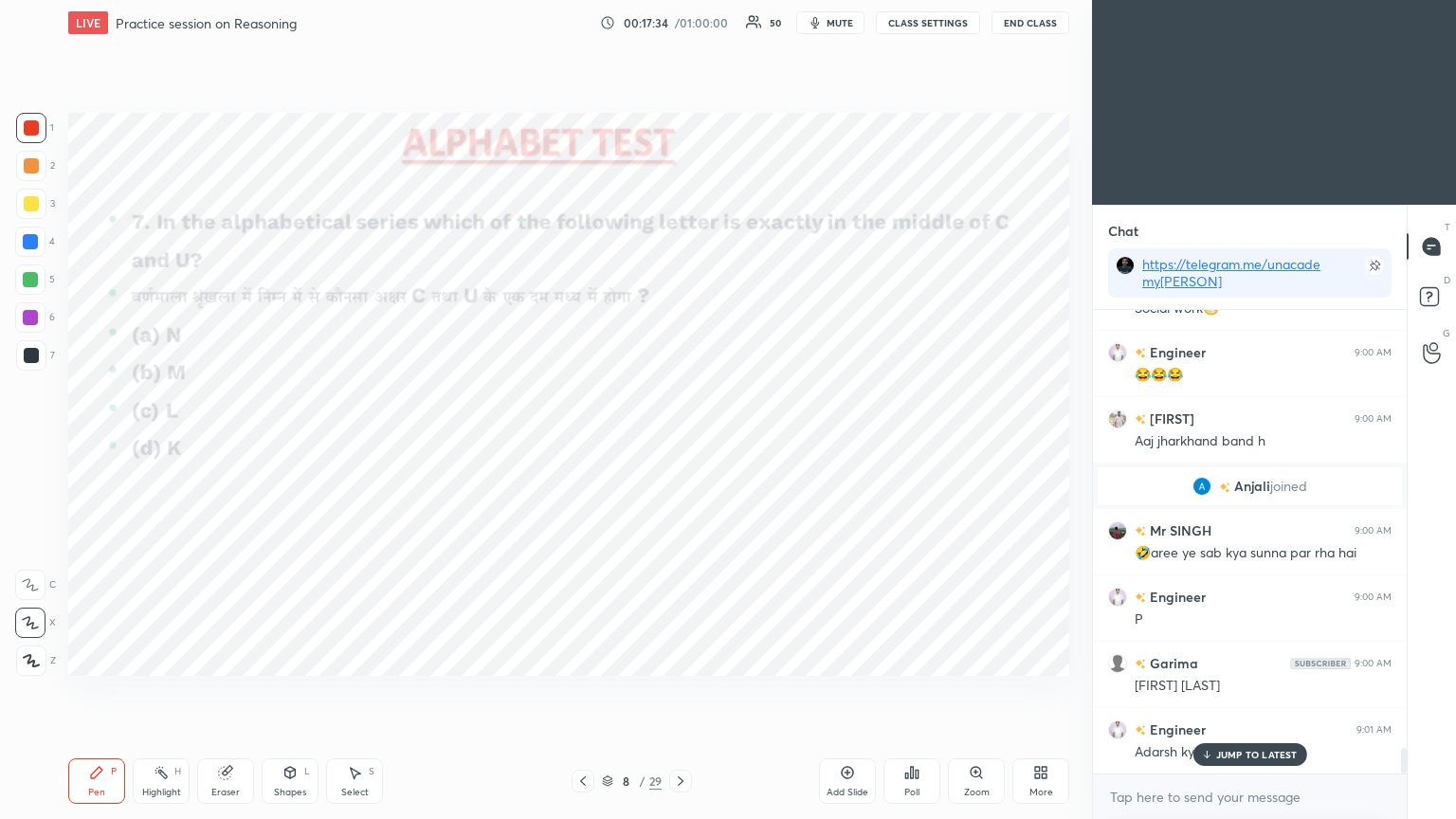 scroll, scrollTop: 7999, scrollLeft: 0, axis: vertical 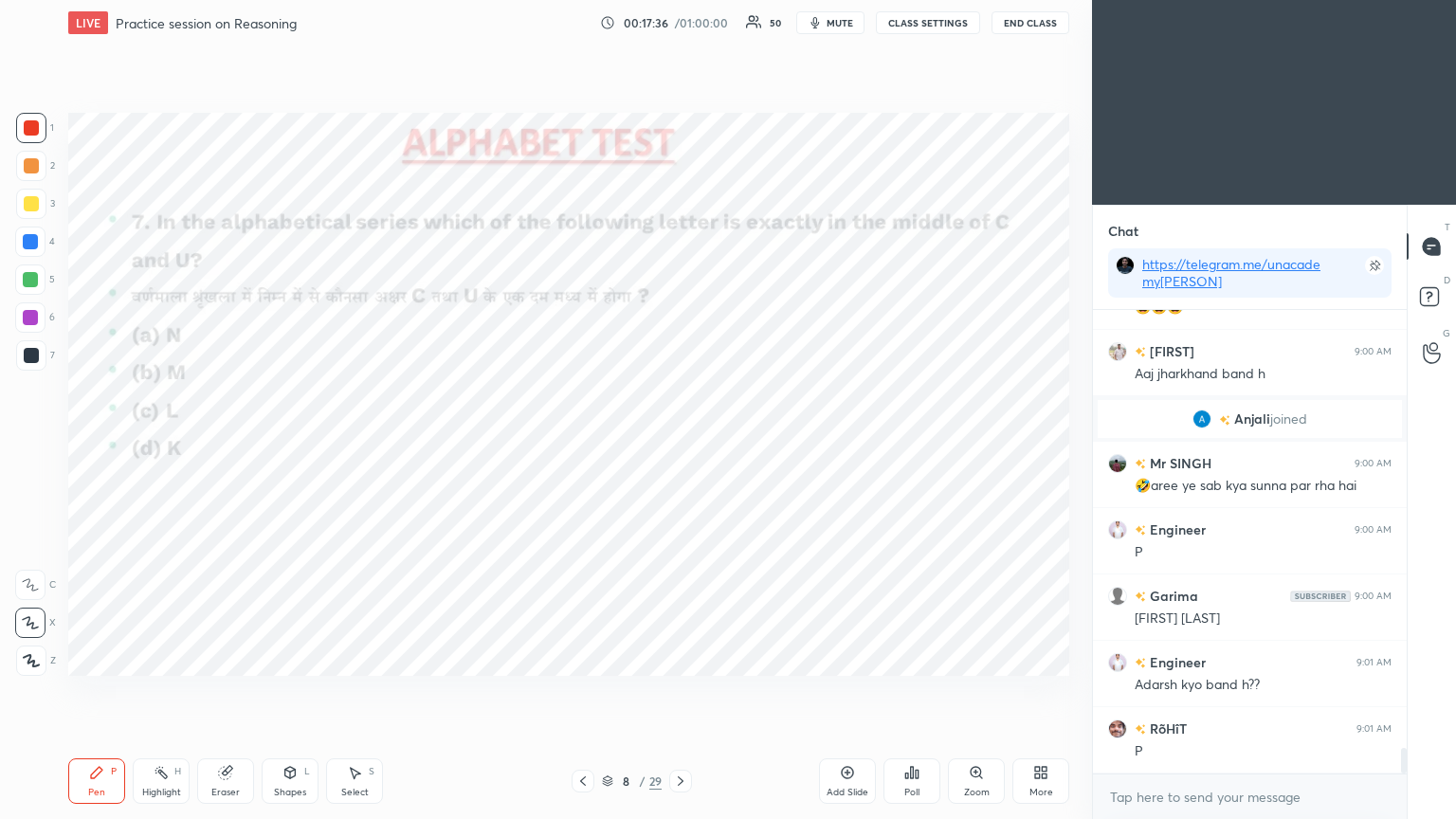 click on "Poll" at bounding box center (912, 781) 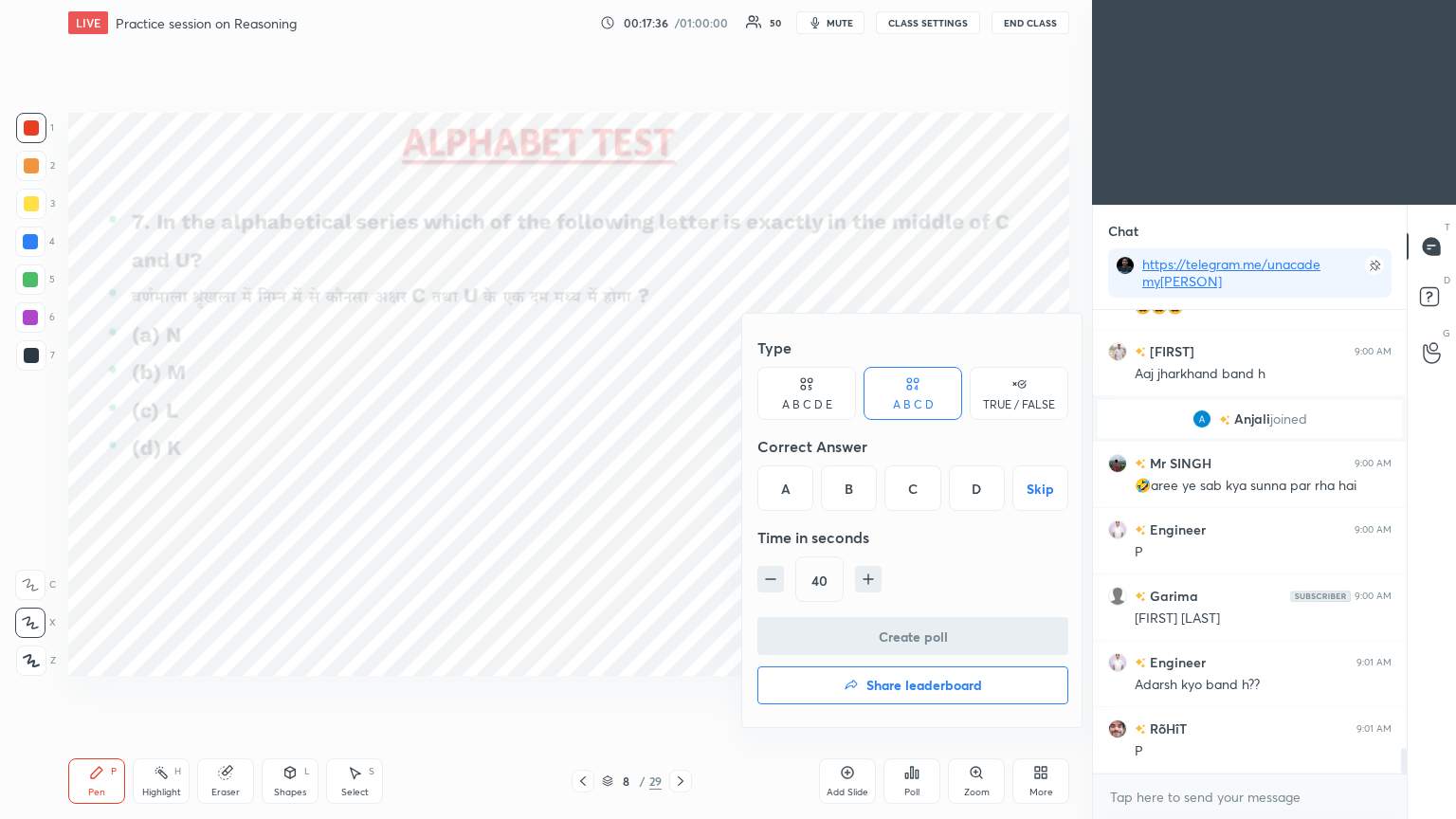 scroll, scrollTop: 6, scrollLeft: 6, axis: both 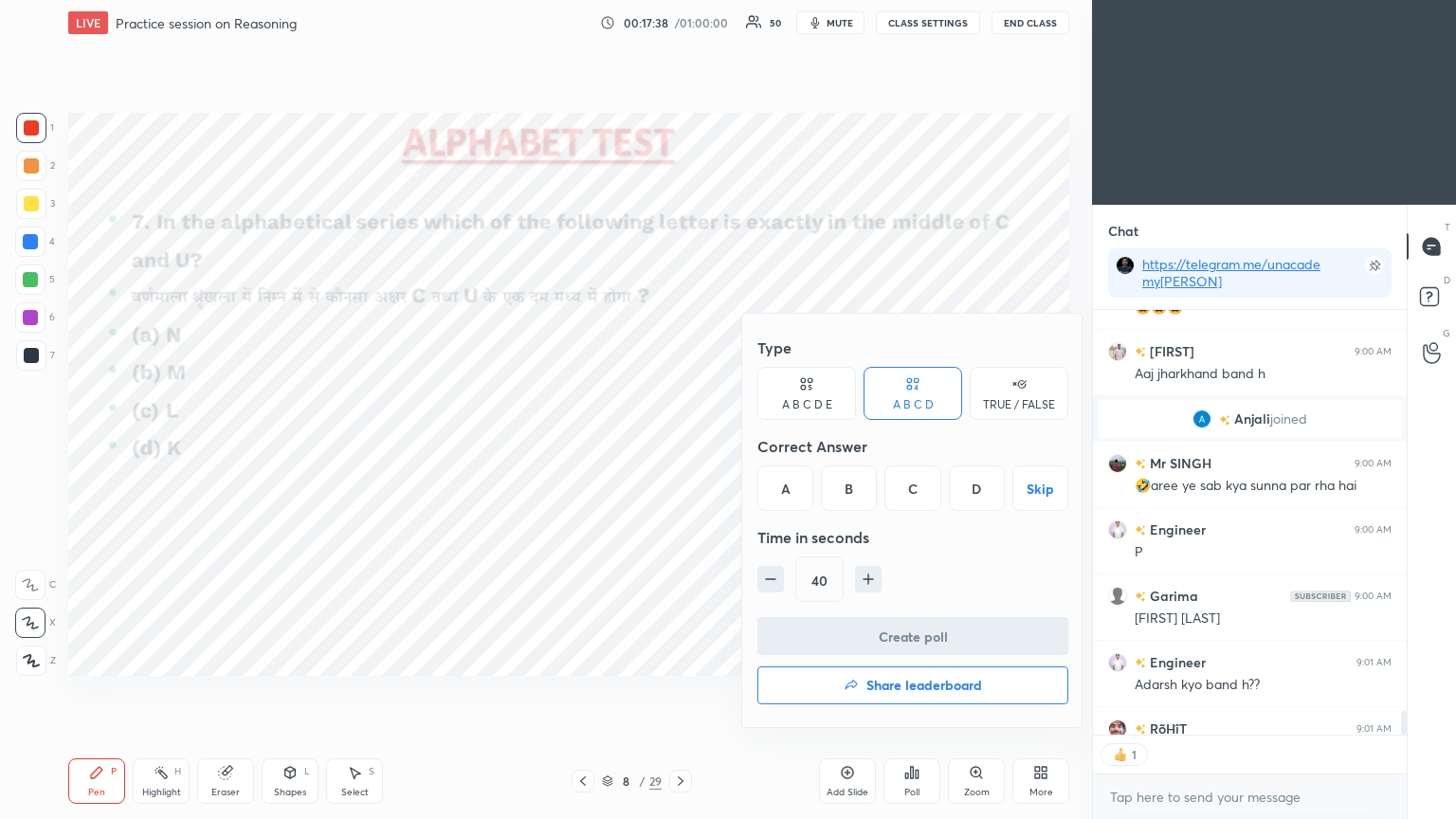 click on "C" at bounding box center (912, 488) 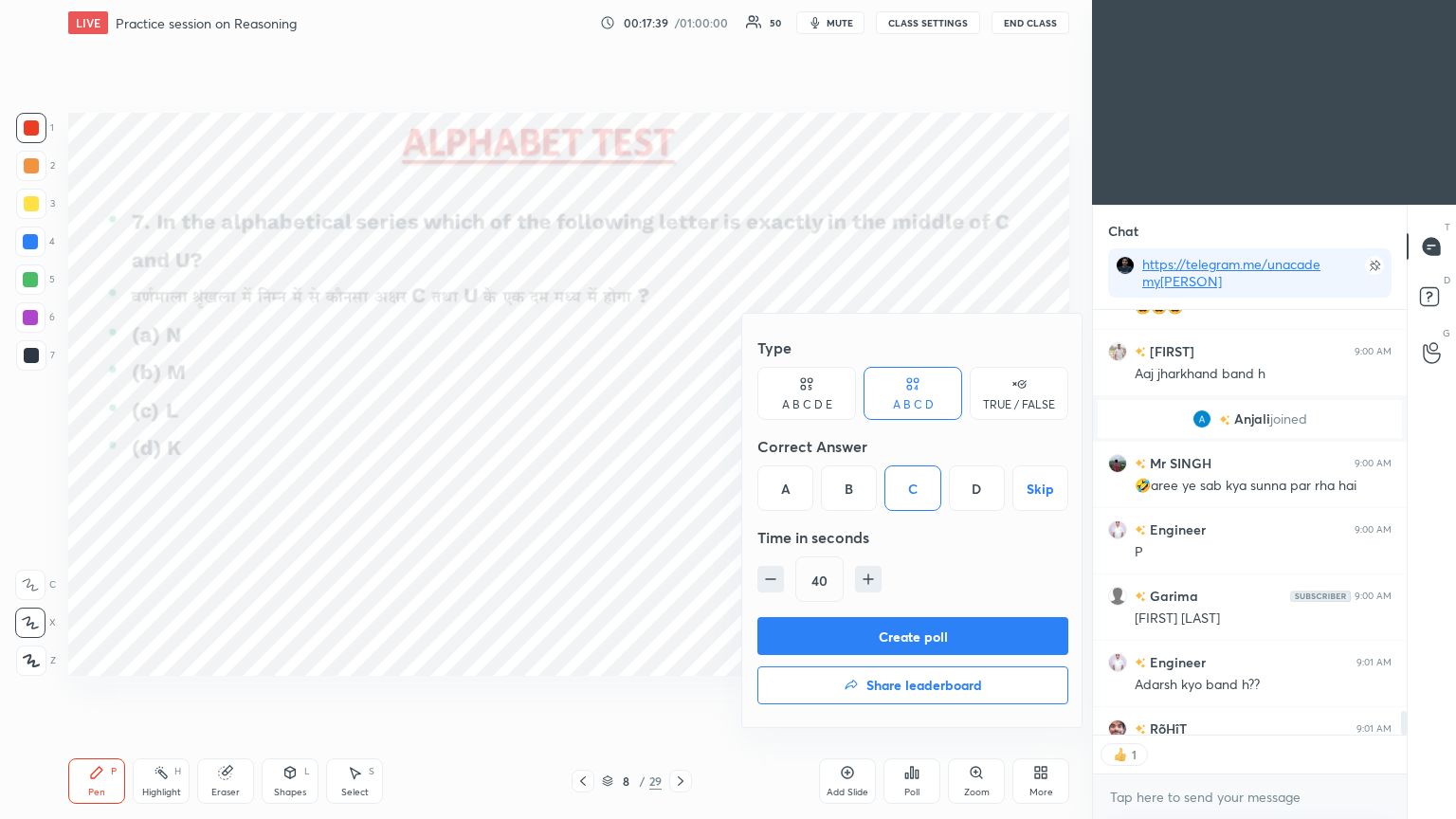 click on "Create poll" at bounding box center [913, 636] 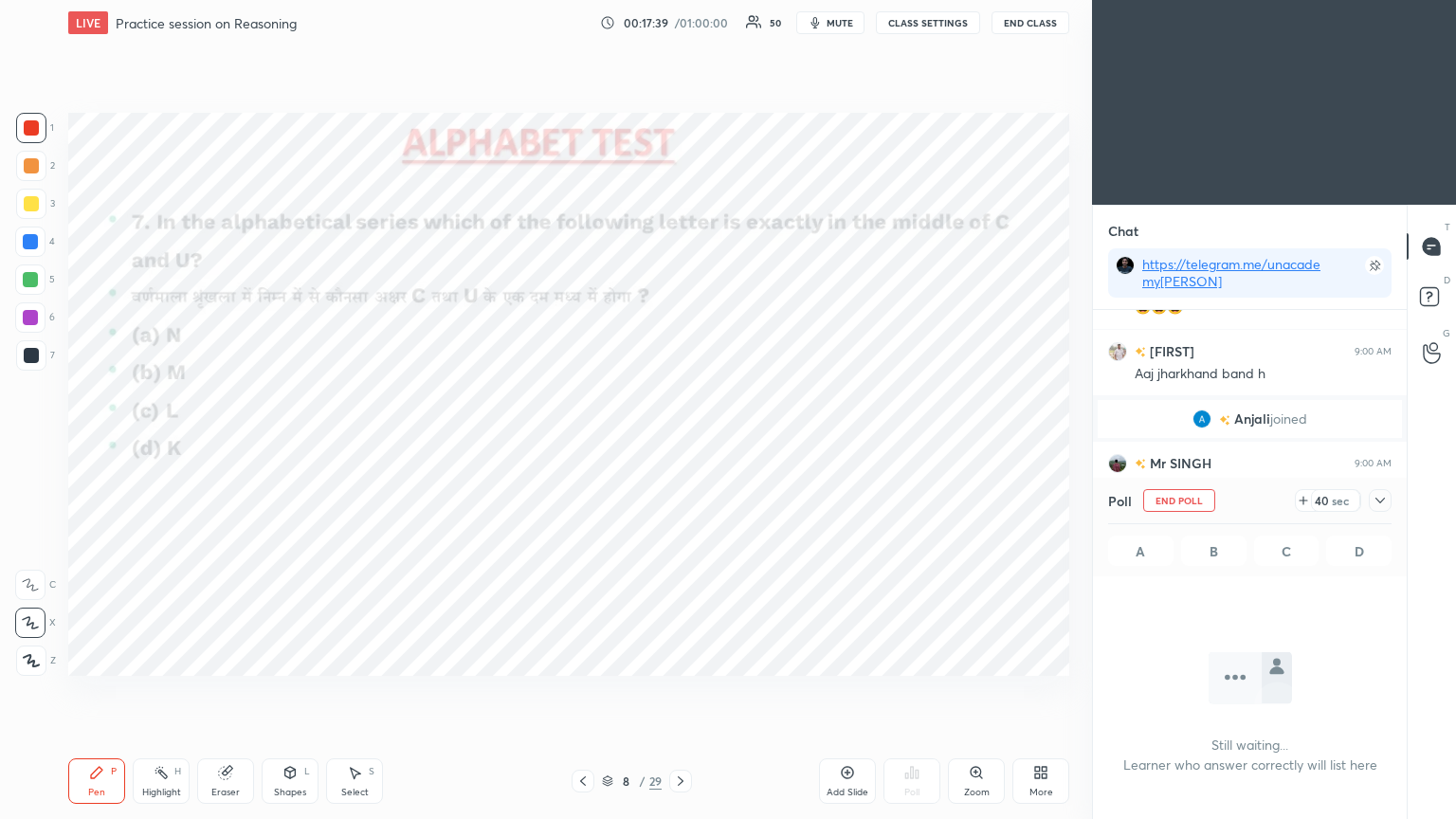 scroll, scrollTop: 356, scrollLeft: 308, axis: both 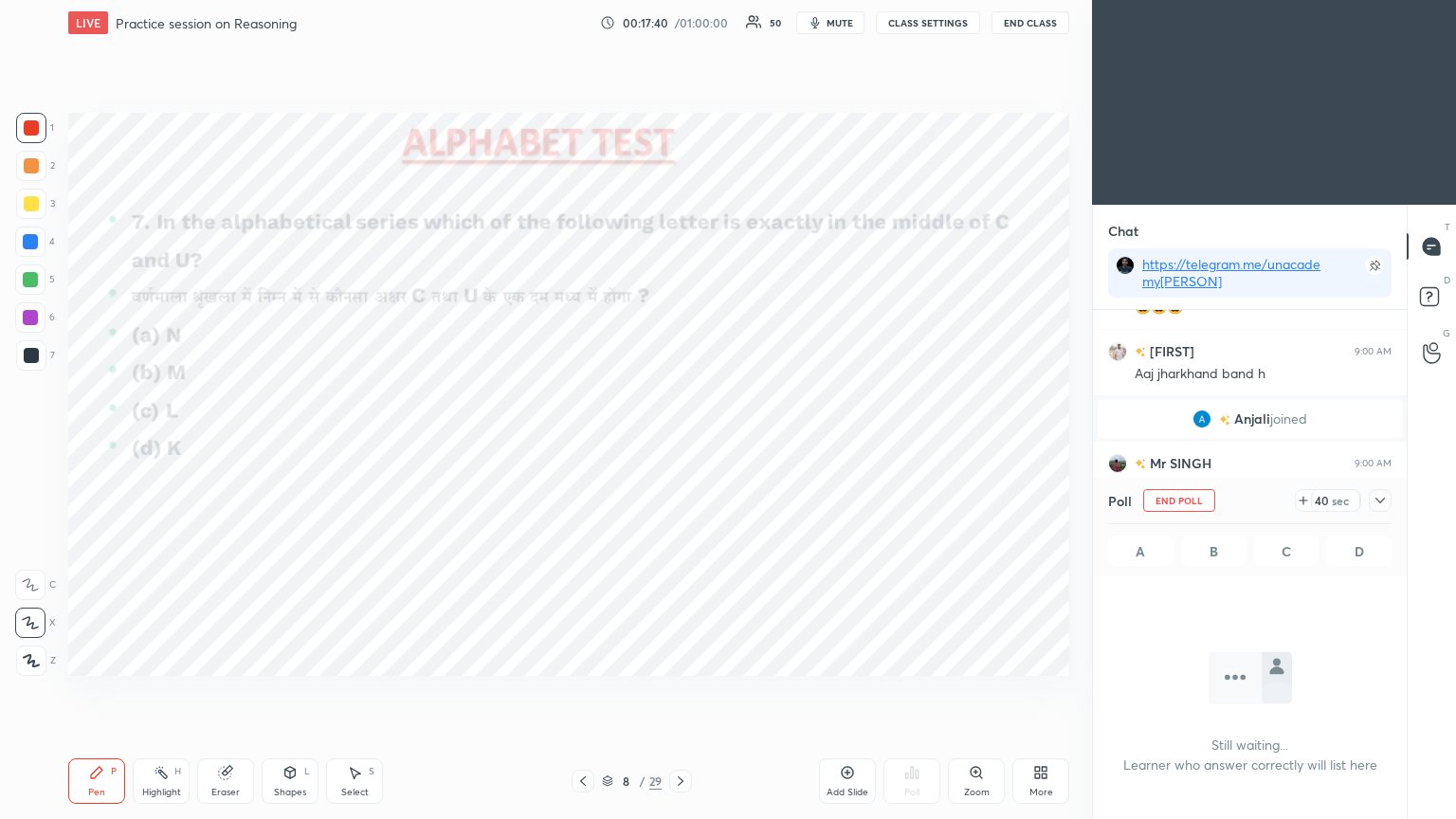 click 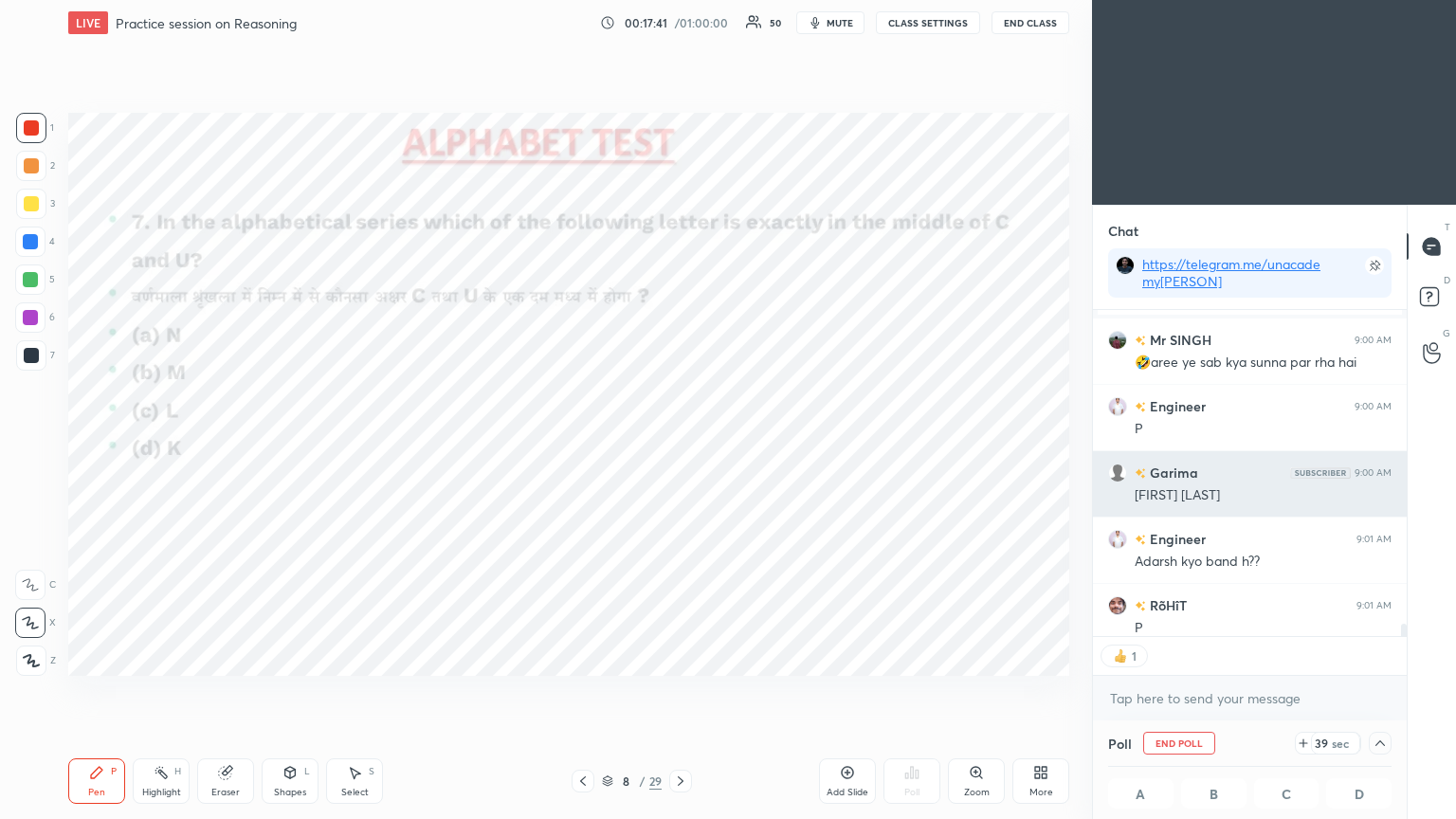 scroll, scrollTop: 8137, scrollLeft: 0, axis: vertical 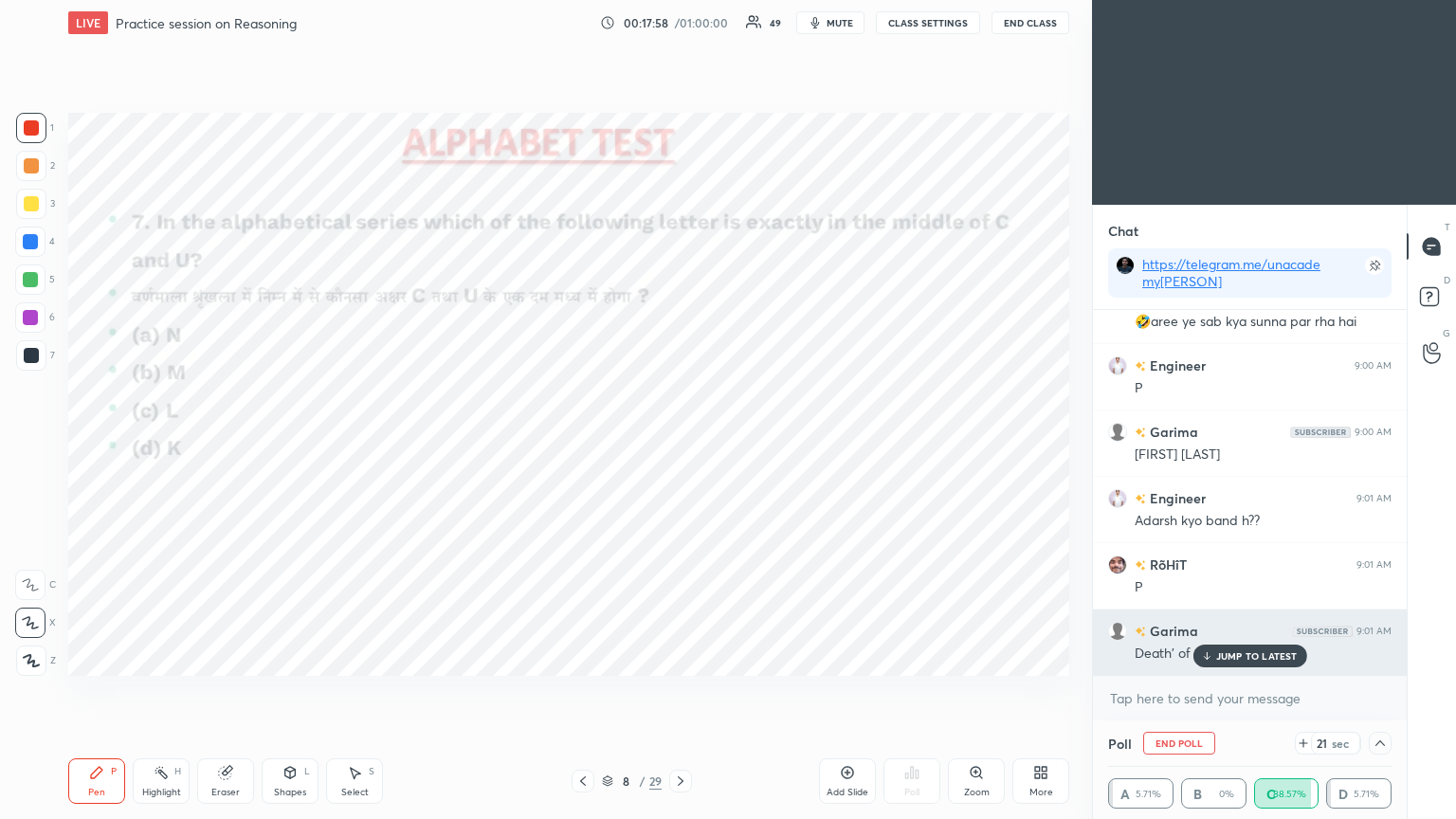 click on "JUMP TO LATEST" at bounding box center (1249, 656) 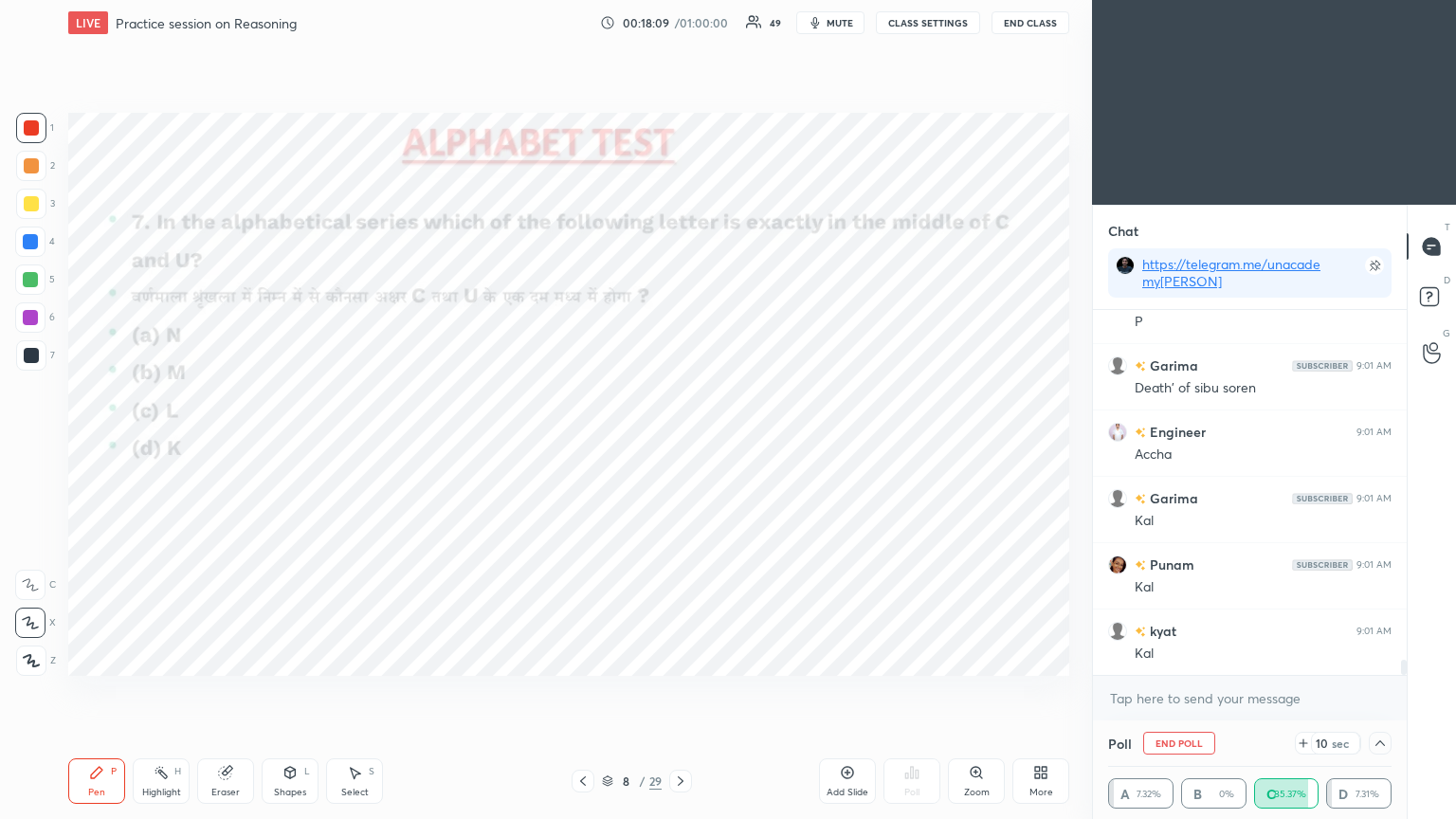 scroll, scrollTop: 8496, scrollLeft: 0, axis: vertical 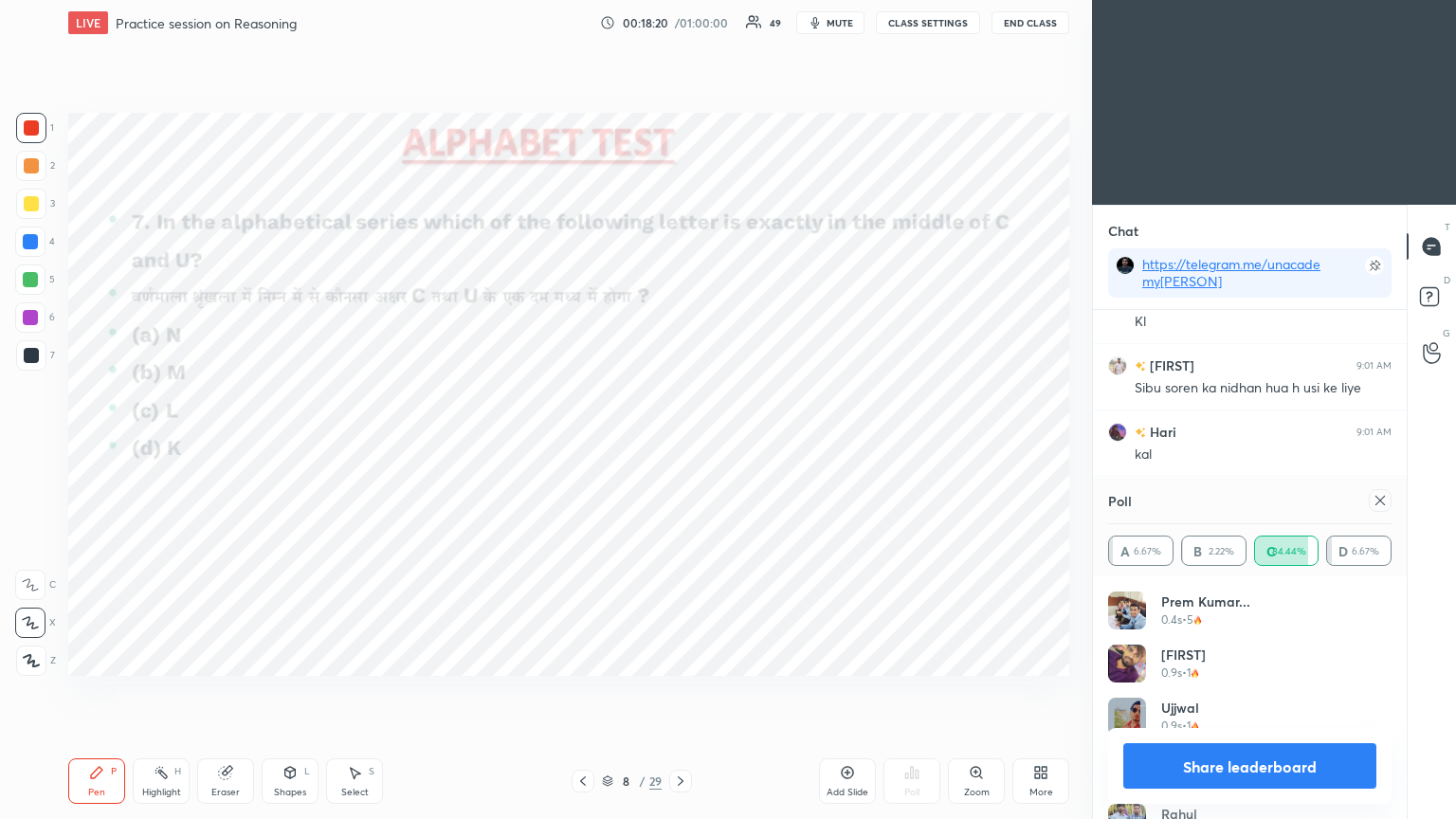click 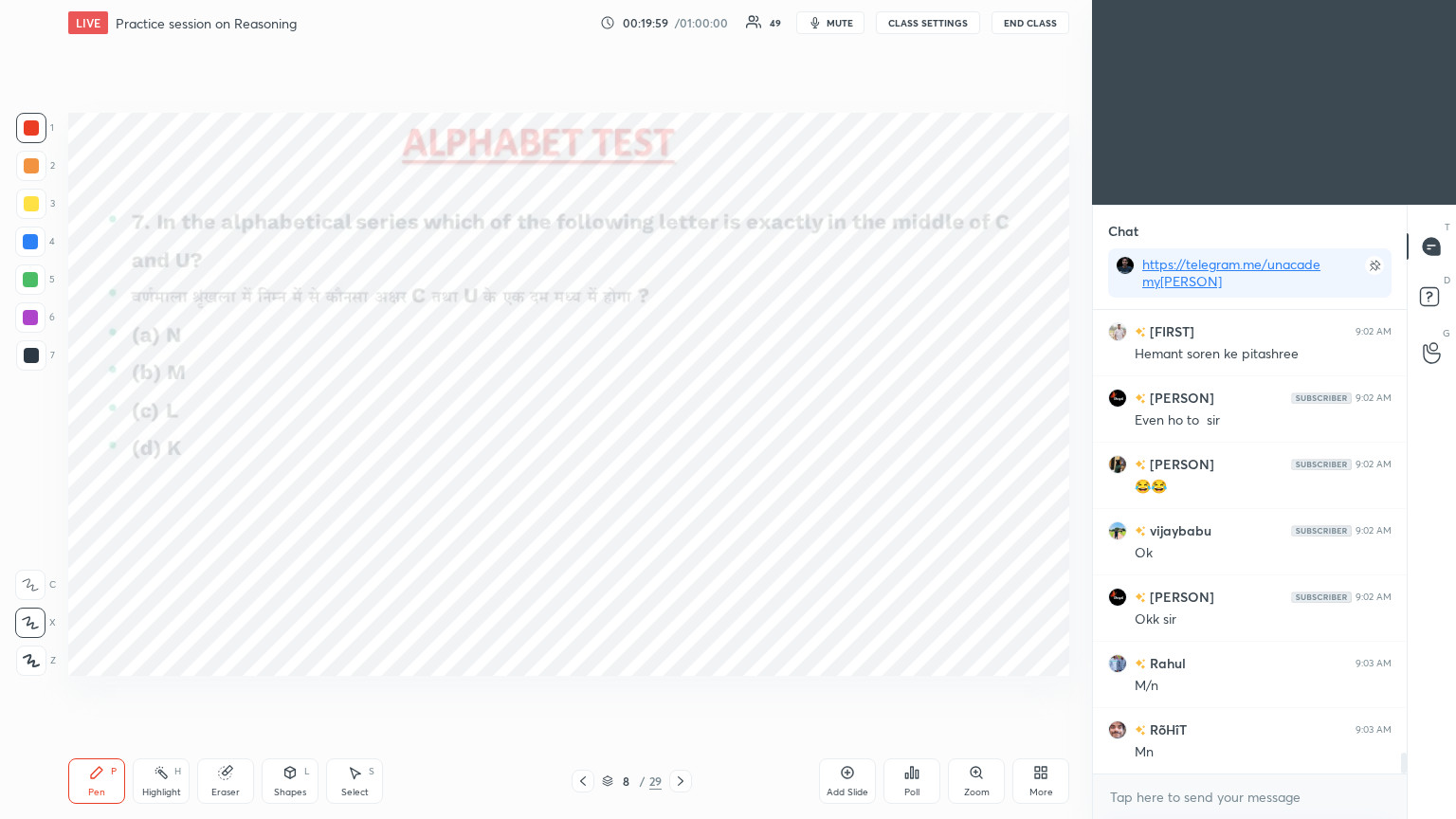 scroll, scrollTop: 10074, scrollLeft: 0, axis: vertical 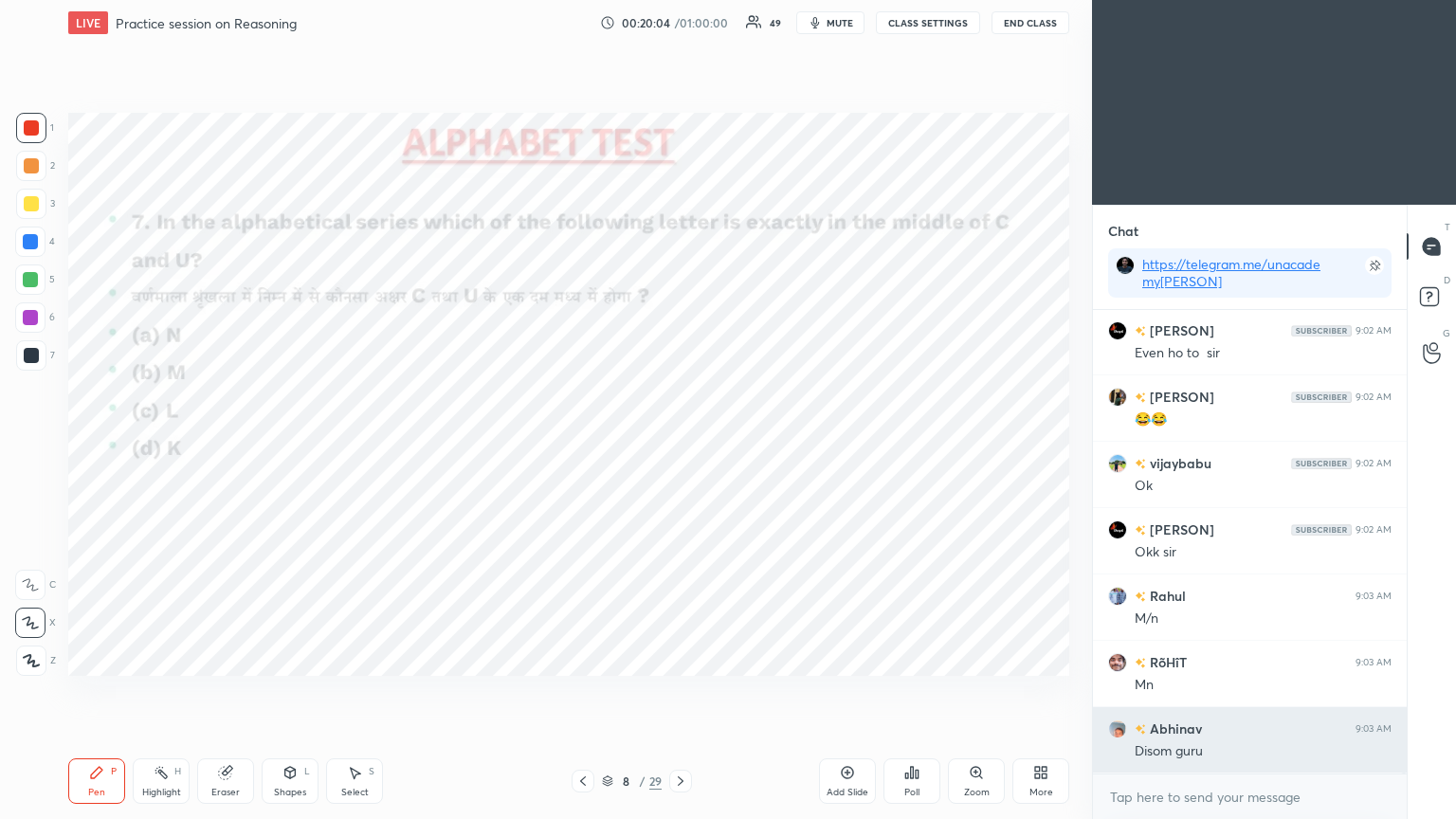 click on "Abhinav" at bounding box center [1174, 728] 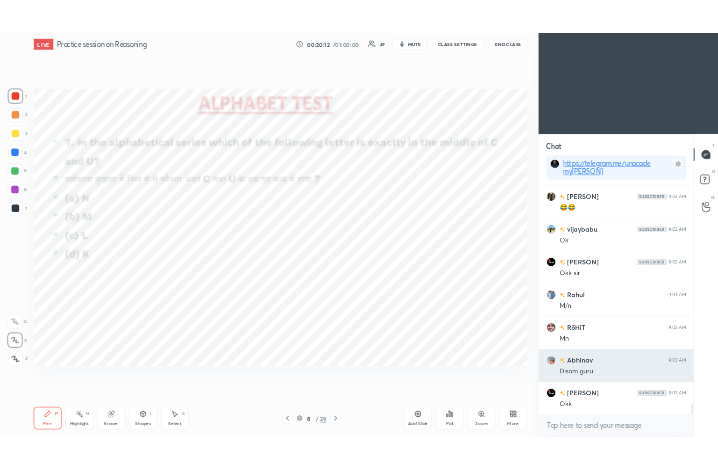 scroll, scrollTop: 10697, scrollLeft: 0, axis: vertical 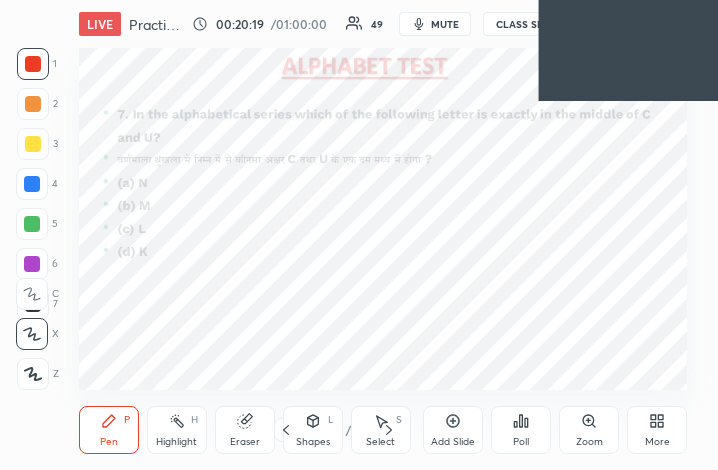 click 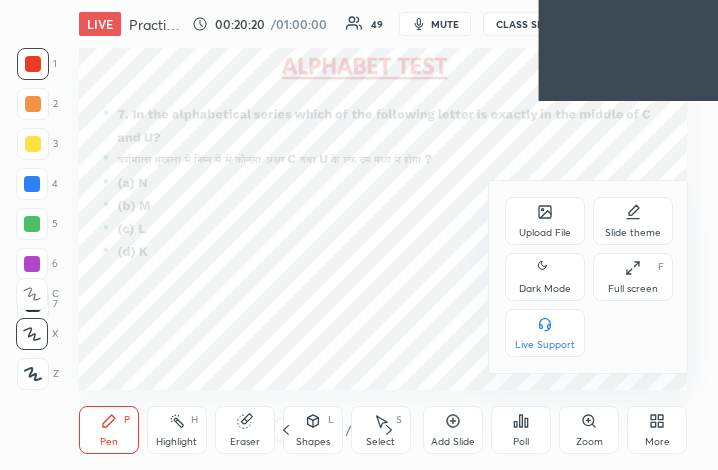 click on "Full screen F" at bounding box center (633, 277) 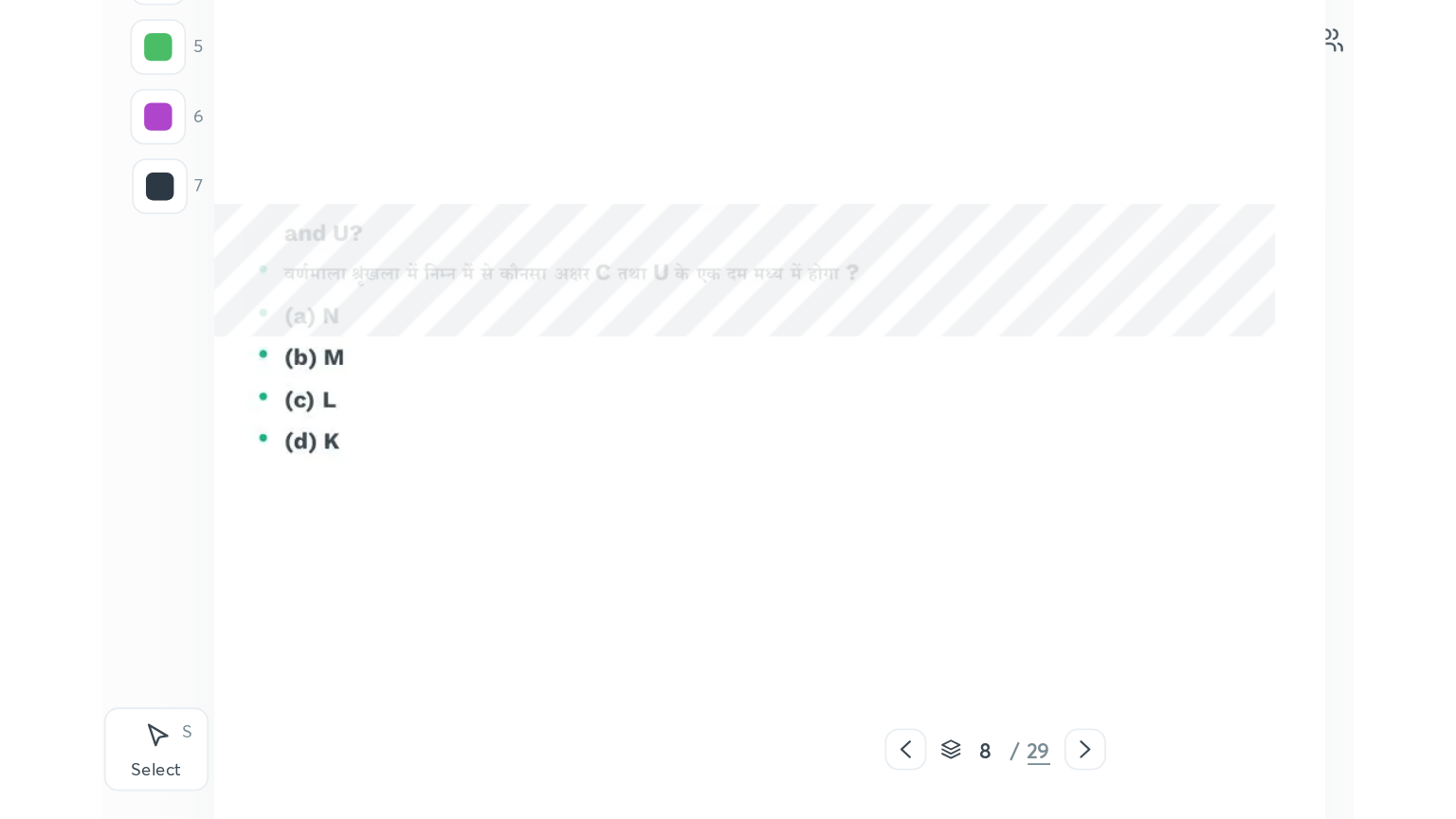 scroll, scrollTop: 94094, scrollLeft: 93412, axis: both 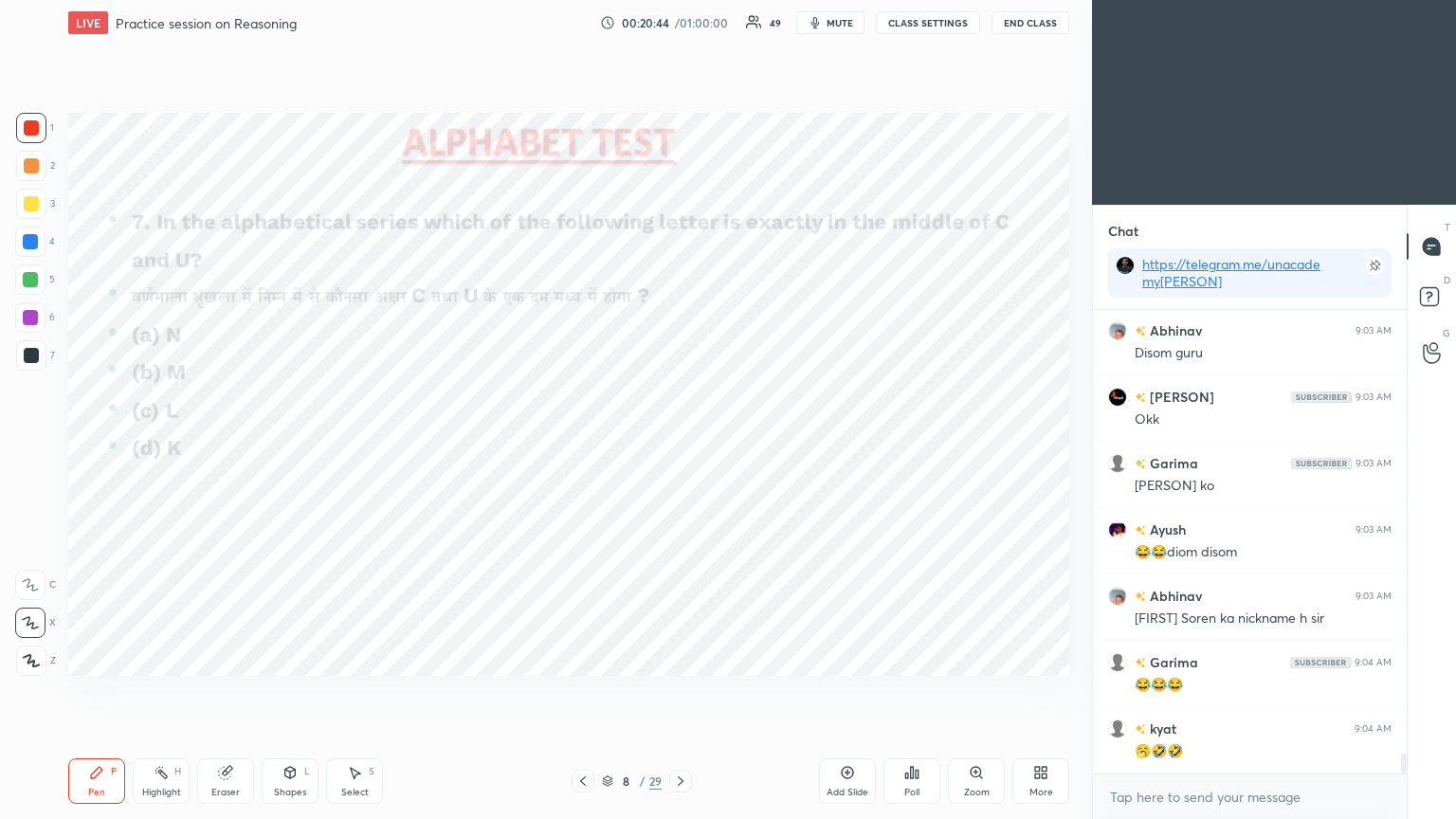 click 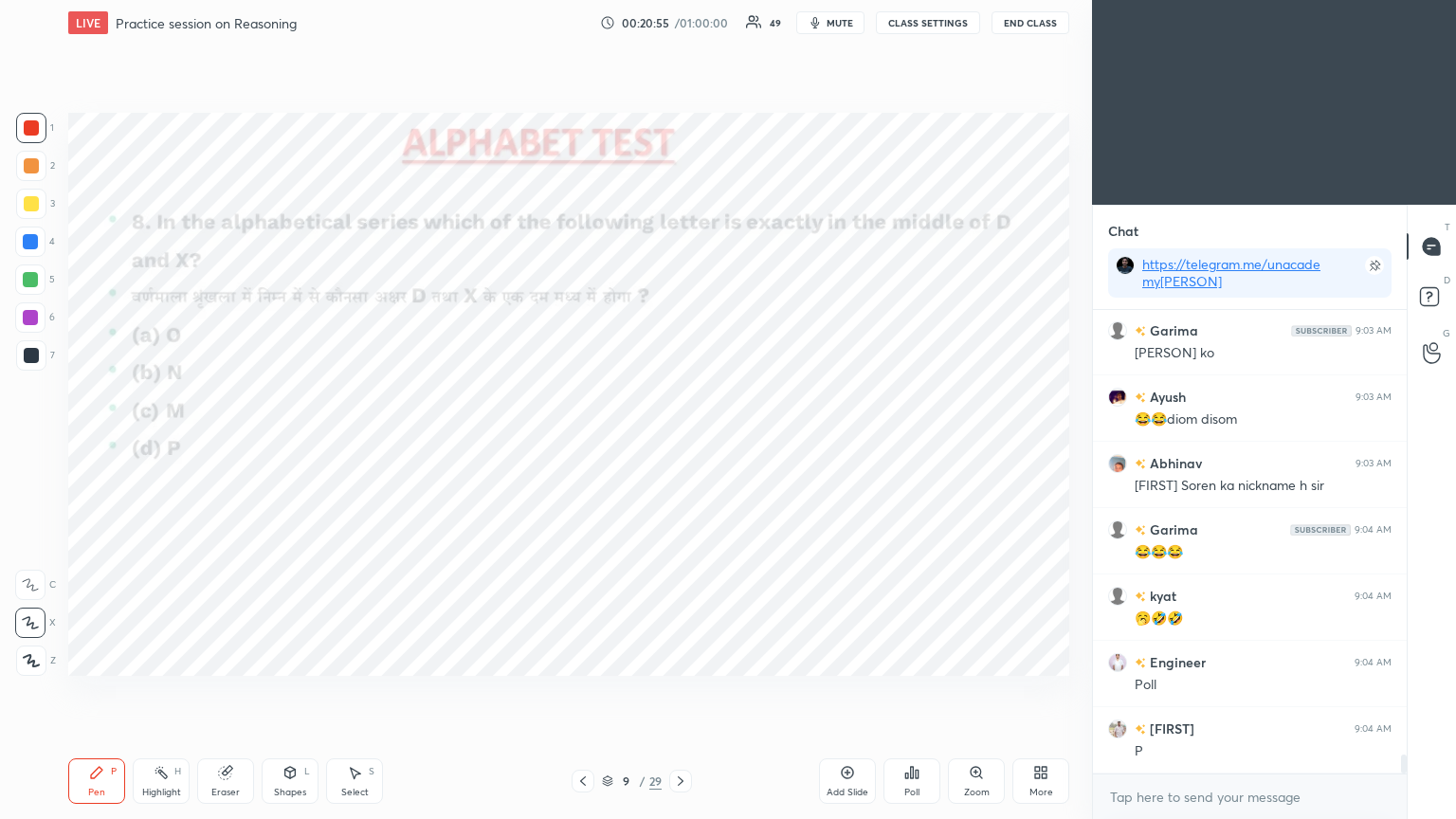 scroll, scrollTop: 10670, scrollLeft: 0, axis: vertical 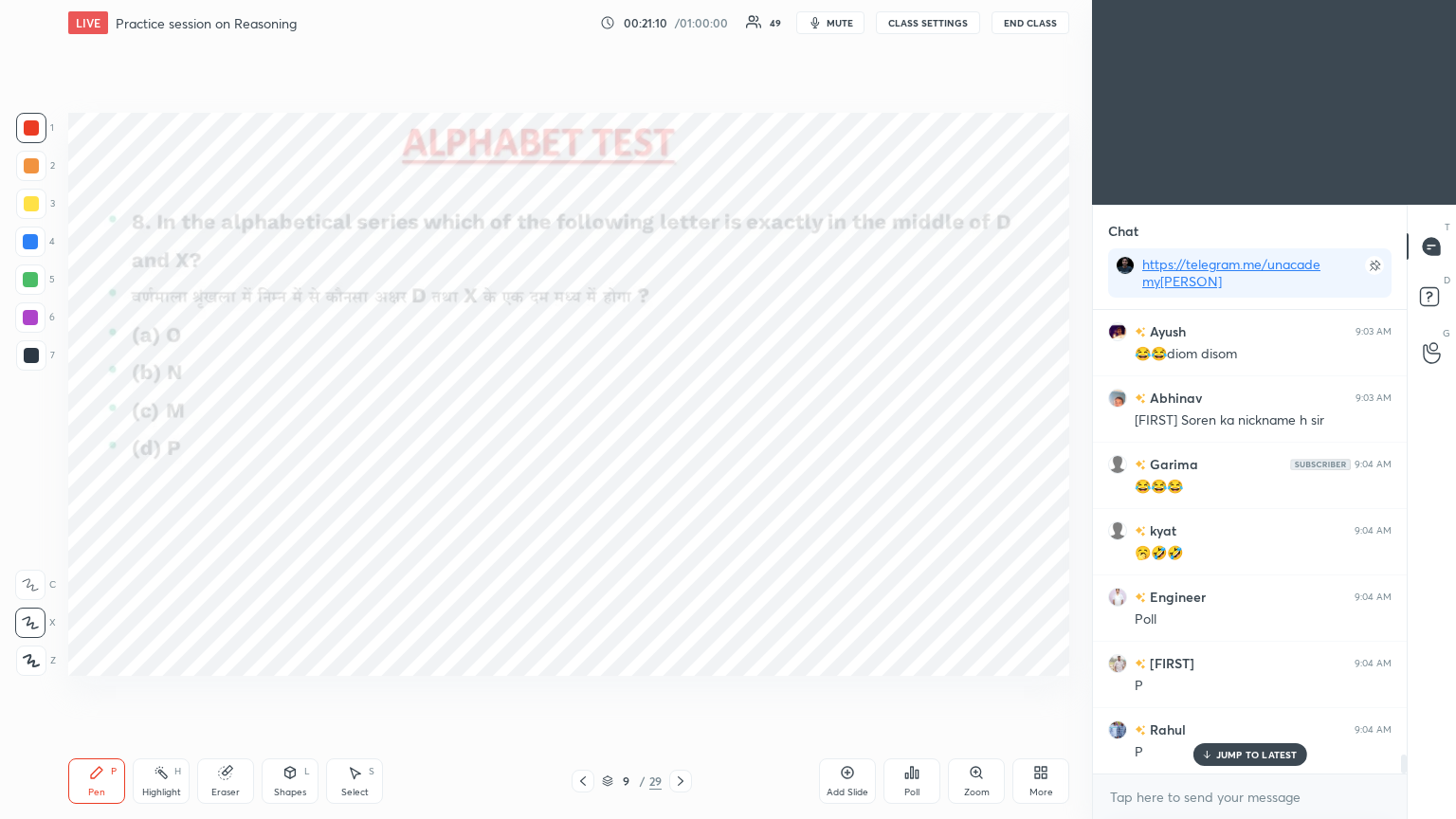 click 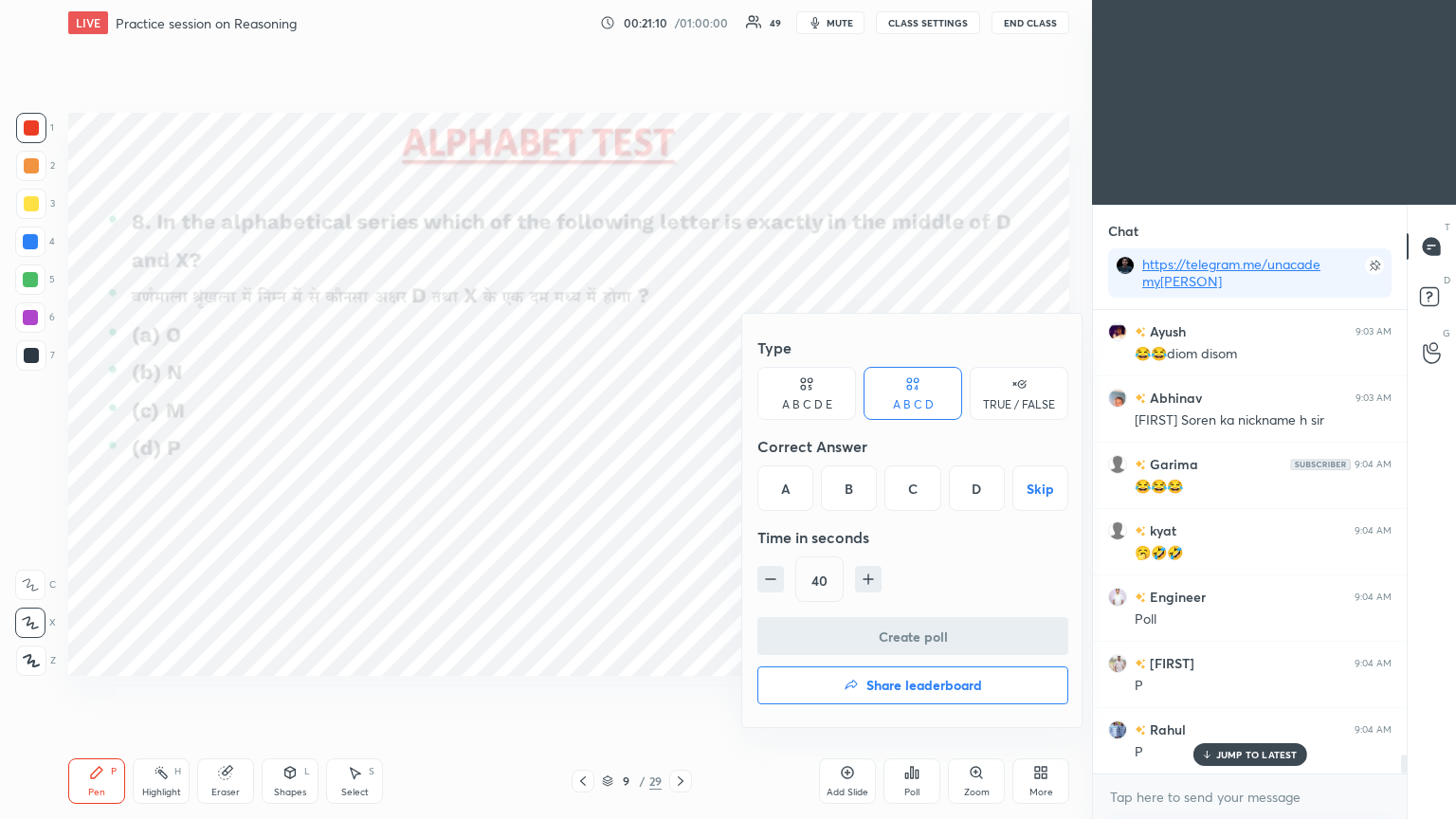 click on "B" at bounding box center (848, 488) 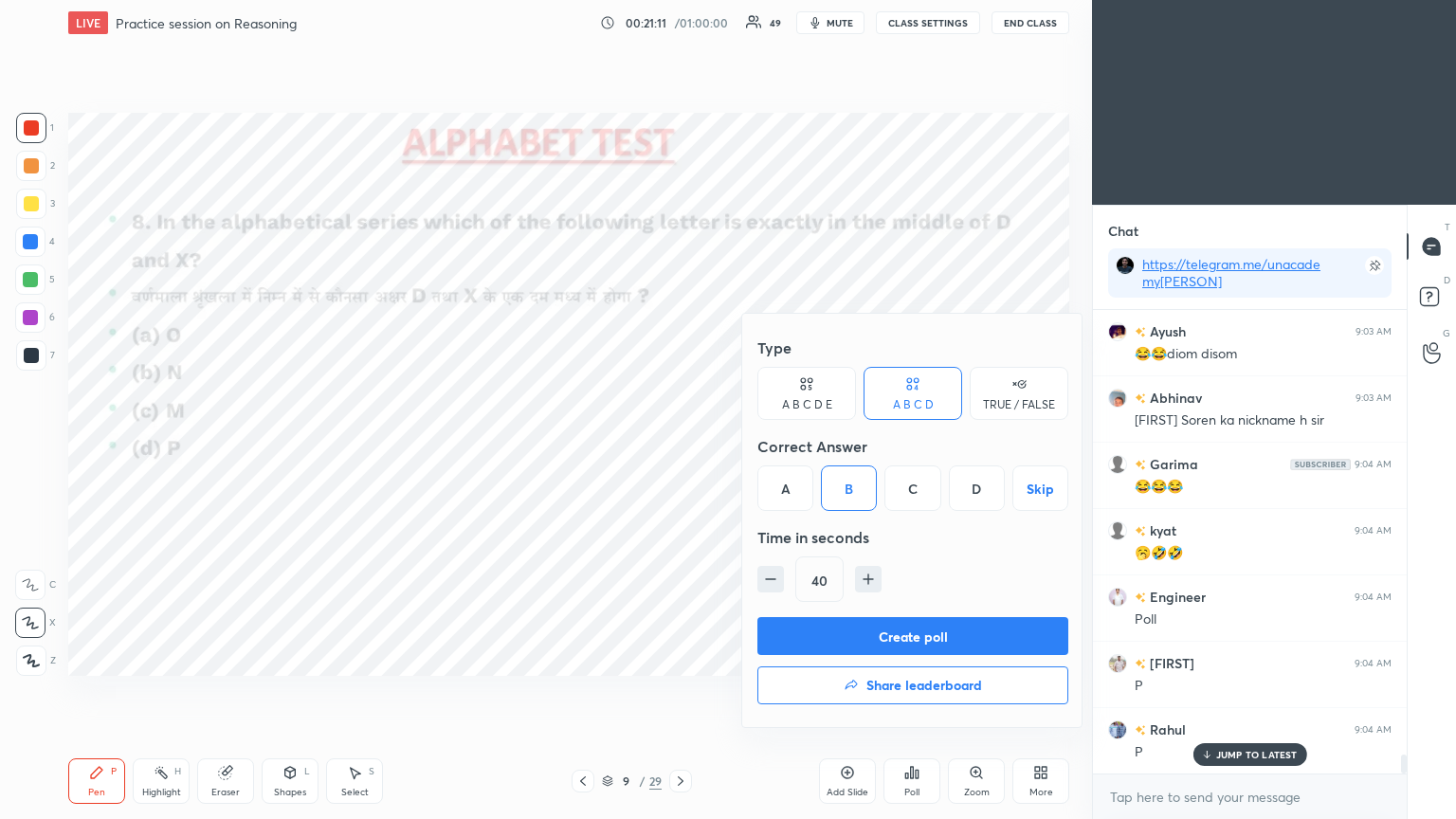 click on "Create poll" at bounding box center [913, 636] 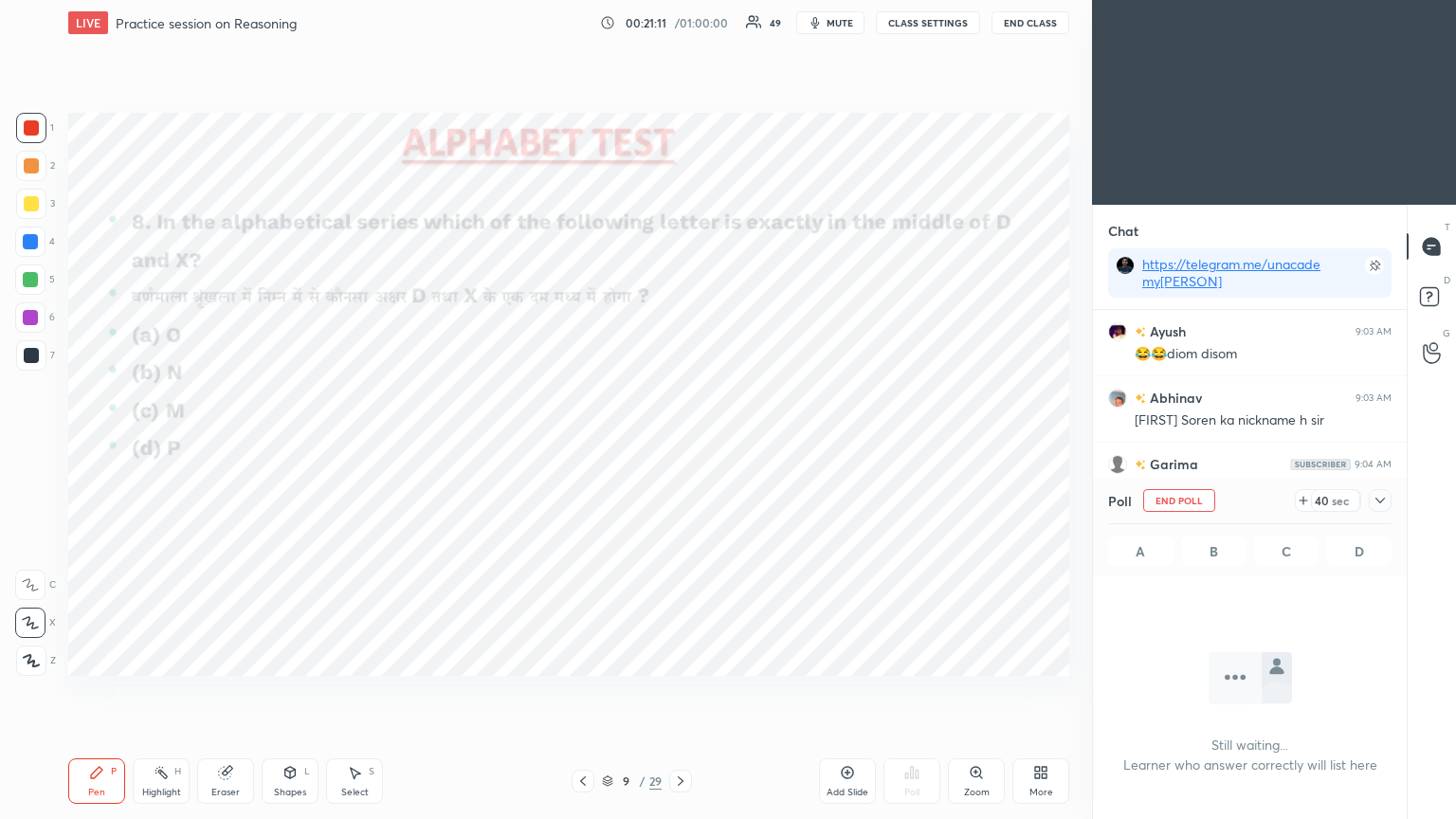 scroll, scrollTop: 10715, scrollLeft: 0, axis: vertical 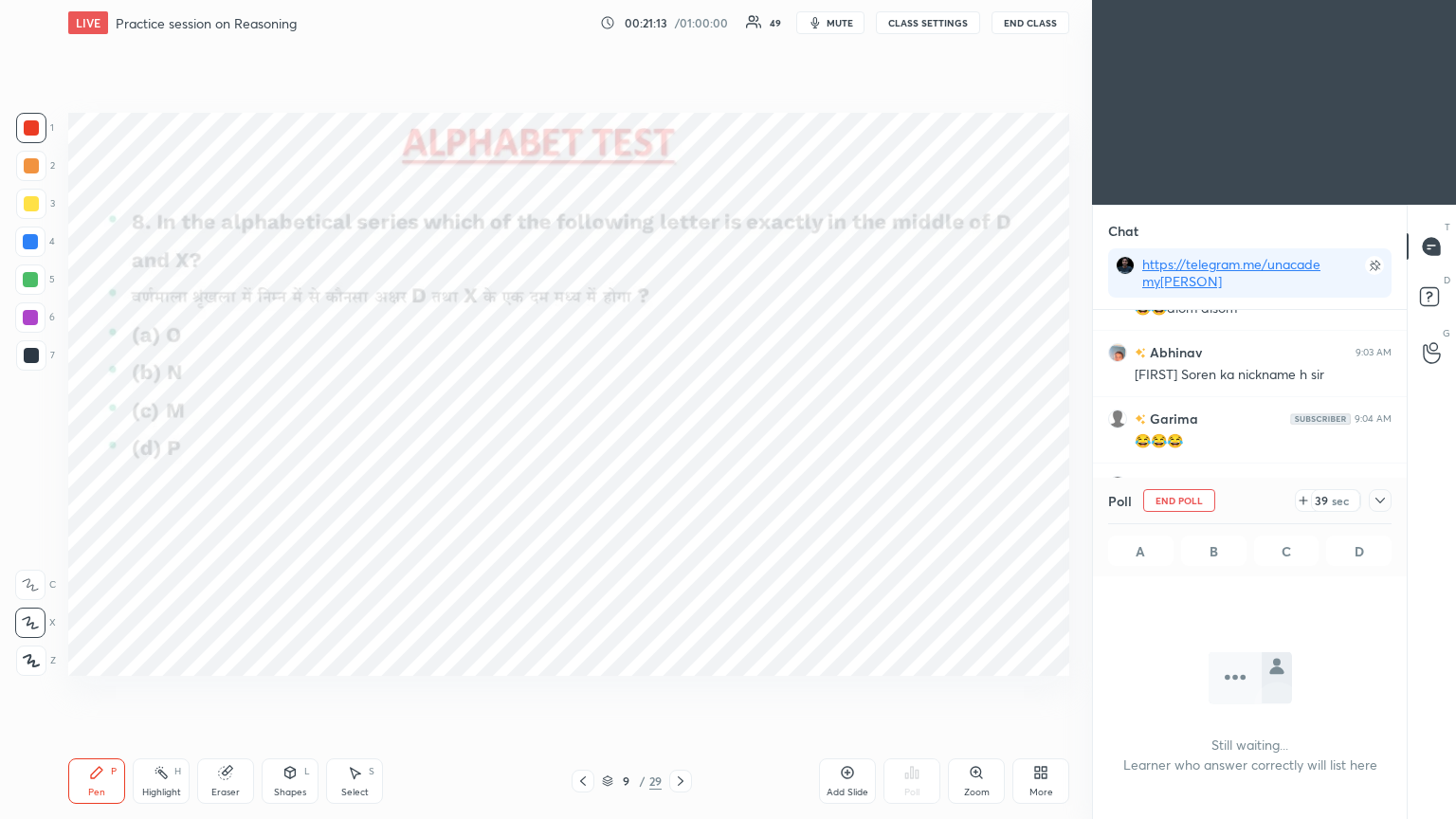 click 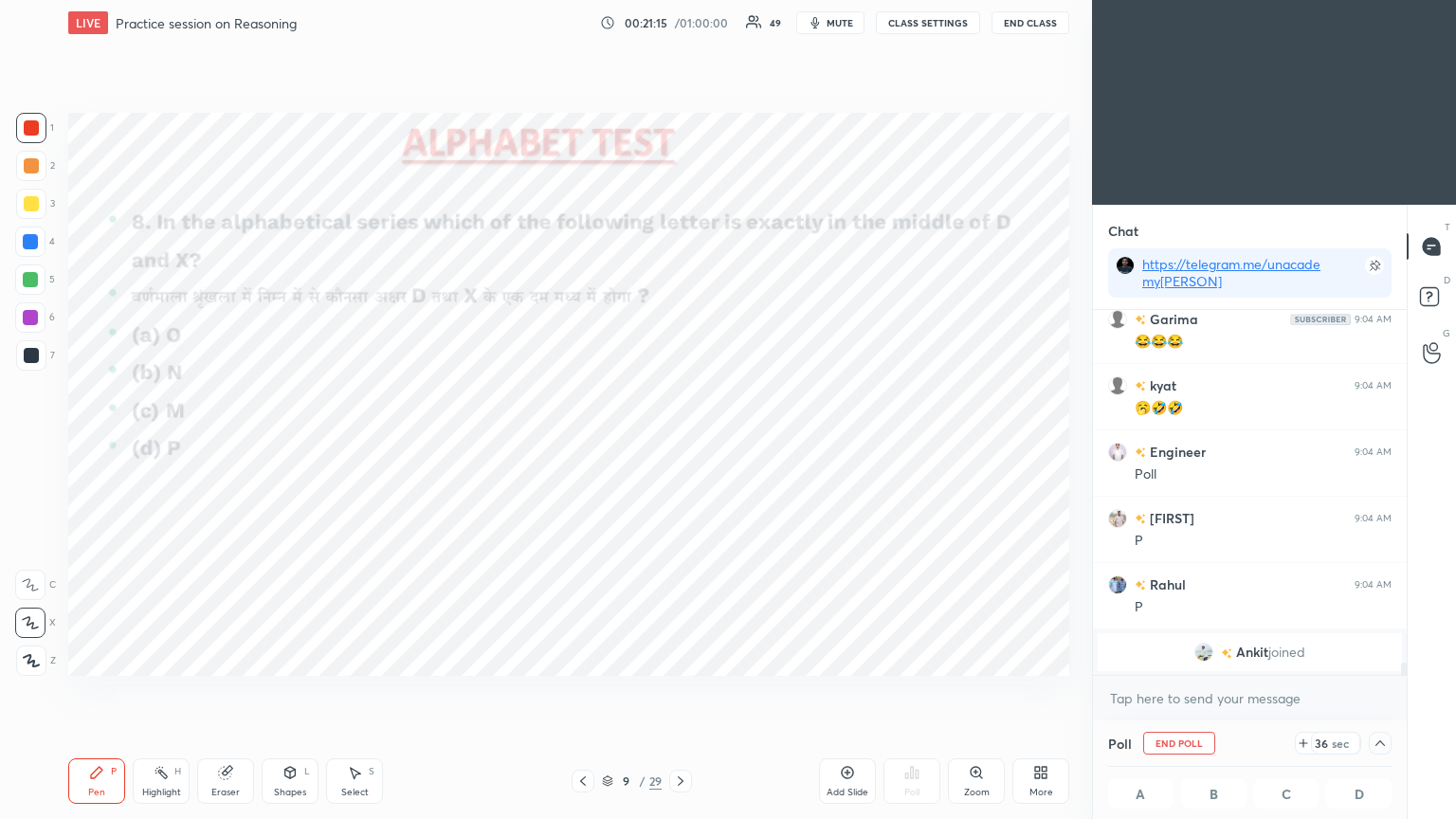click on "Ankit" at bounding box center (1252, 652) 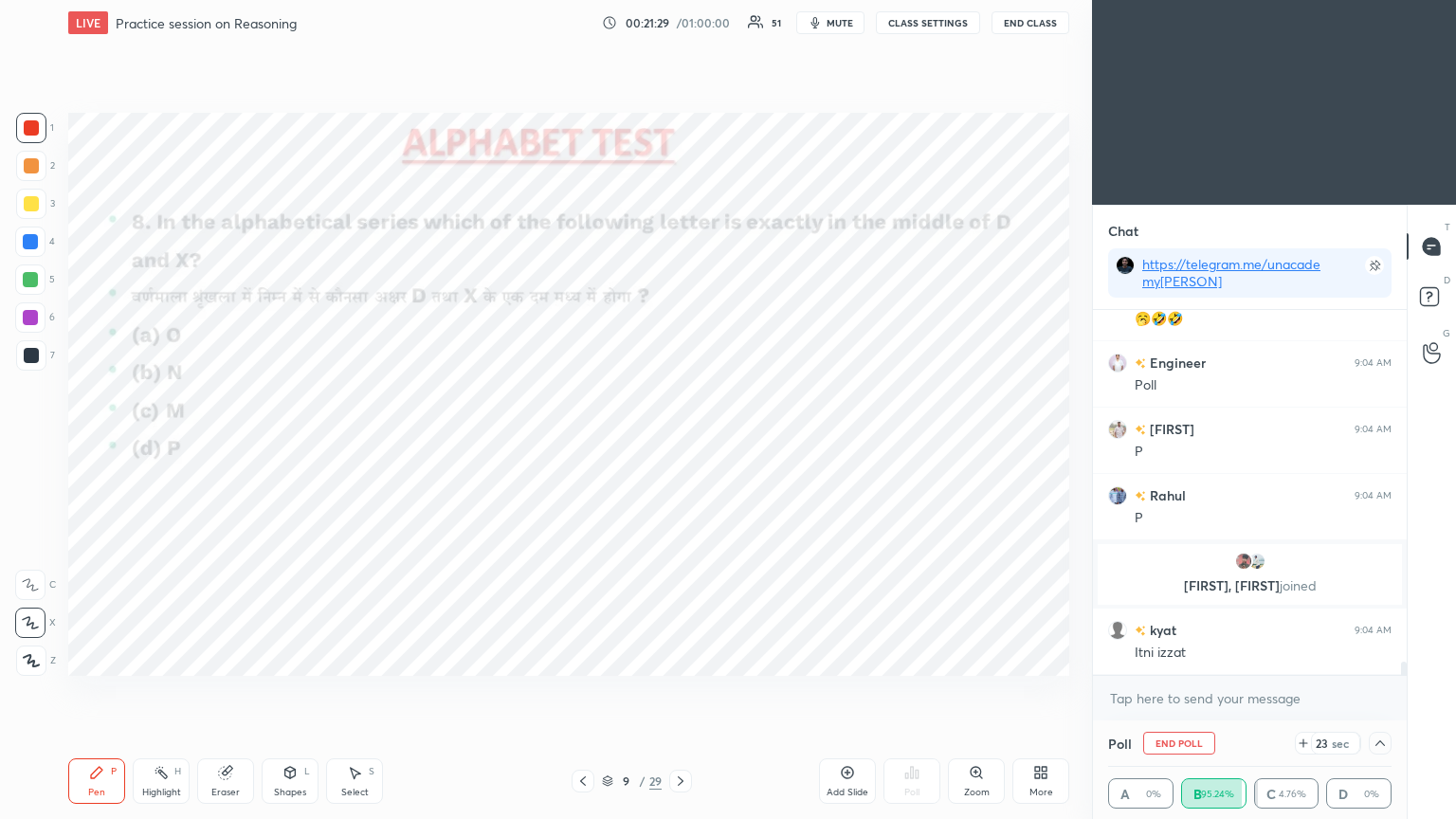 scroll, scrollTop: 9960, scrollLeft: 0, axis: vertical 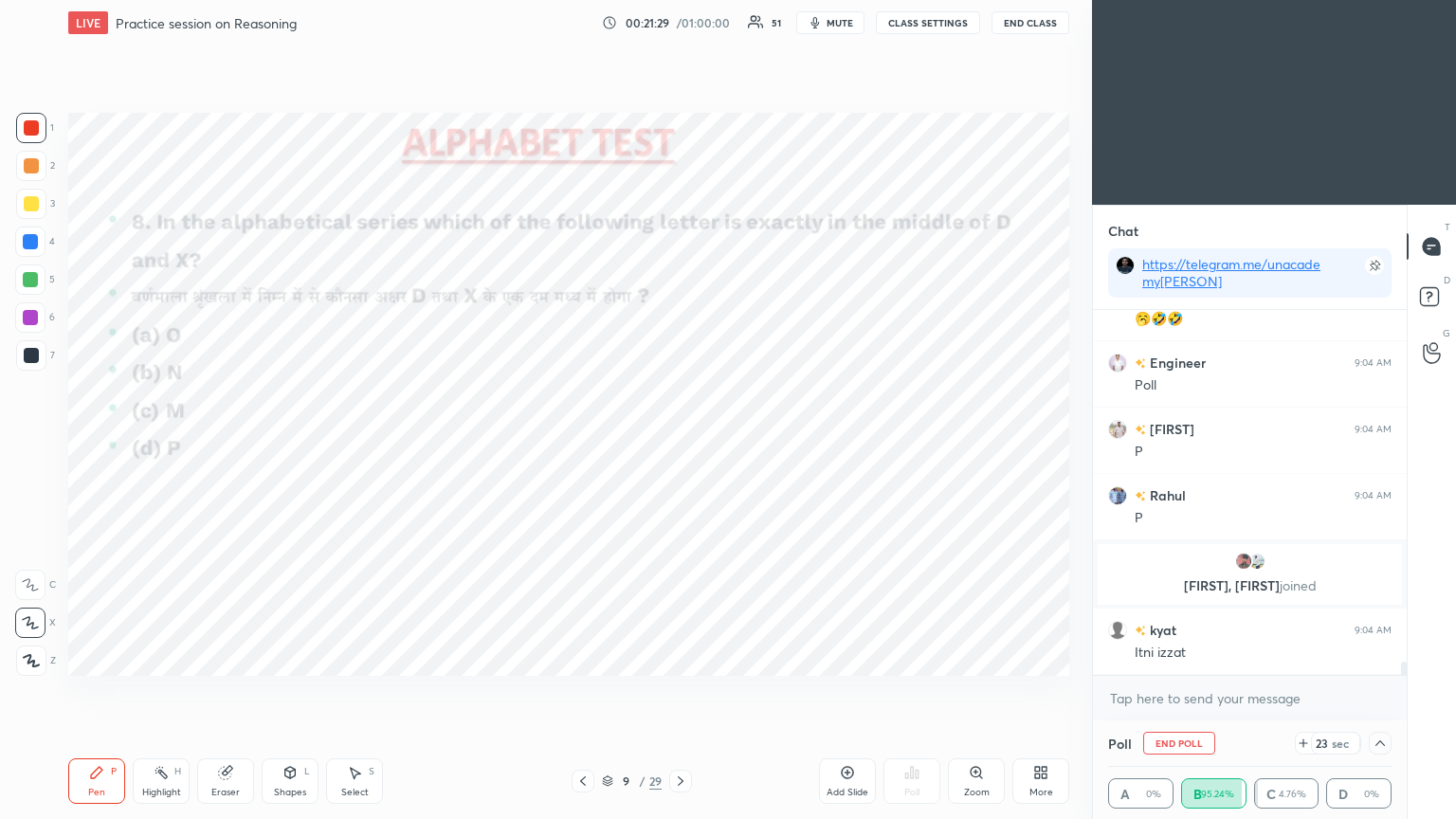 click on "[USERNAME] 9:04 AM 😂😂😂 kyat 9:04 AM 🥱🤣🤣 [USERNAME] 9:04 AM Poll [USERNAME]... 9:04 AM P [USERNAME] 9:04 AM P [USERNAME], [USERNAME]  joined kyat 9:04 AM Itni izzat" at bounding box center [1249, 492] 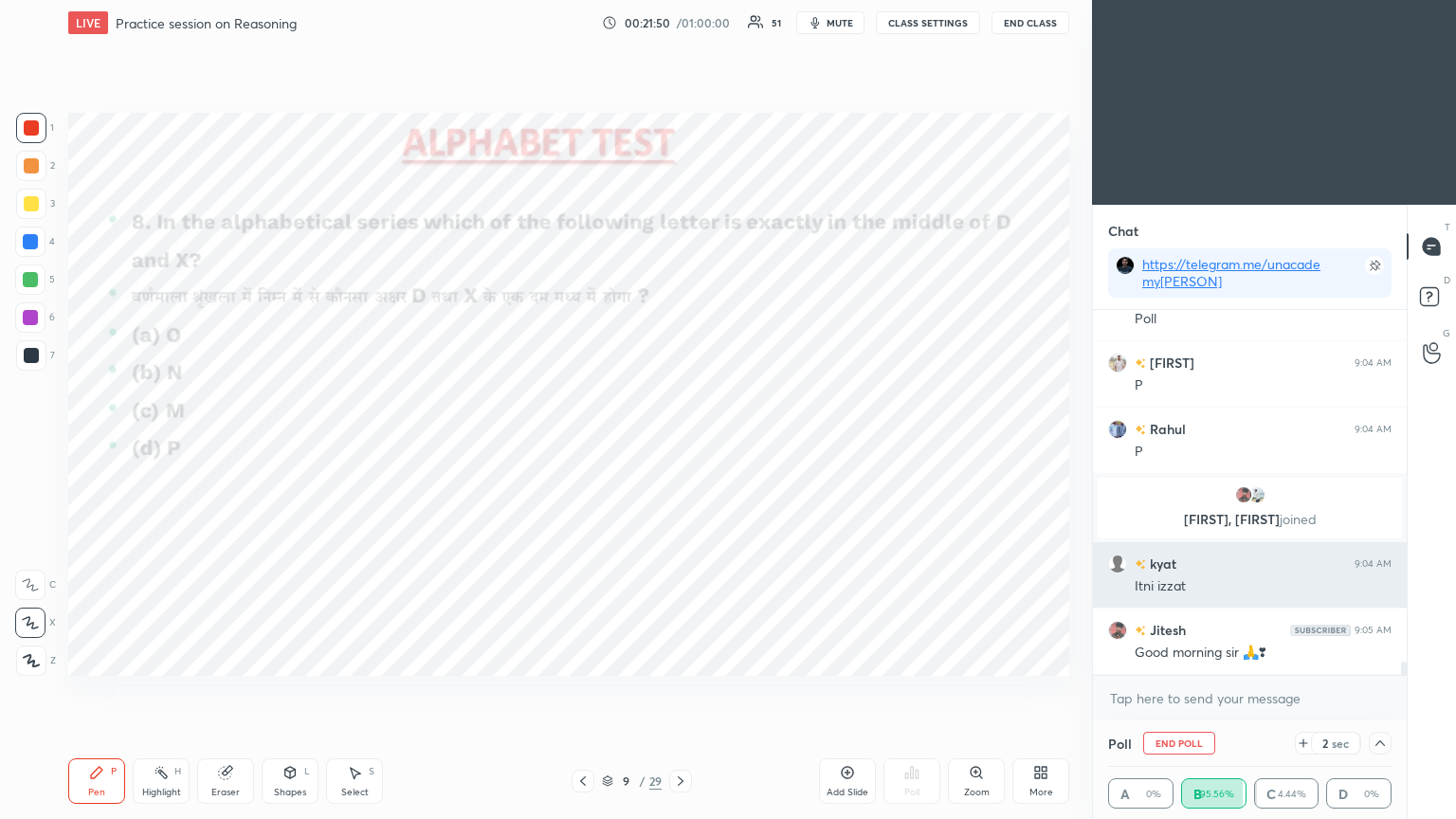 scroll, scrollTop: 10092, scrollLeft: 0, axis: vertical 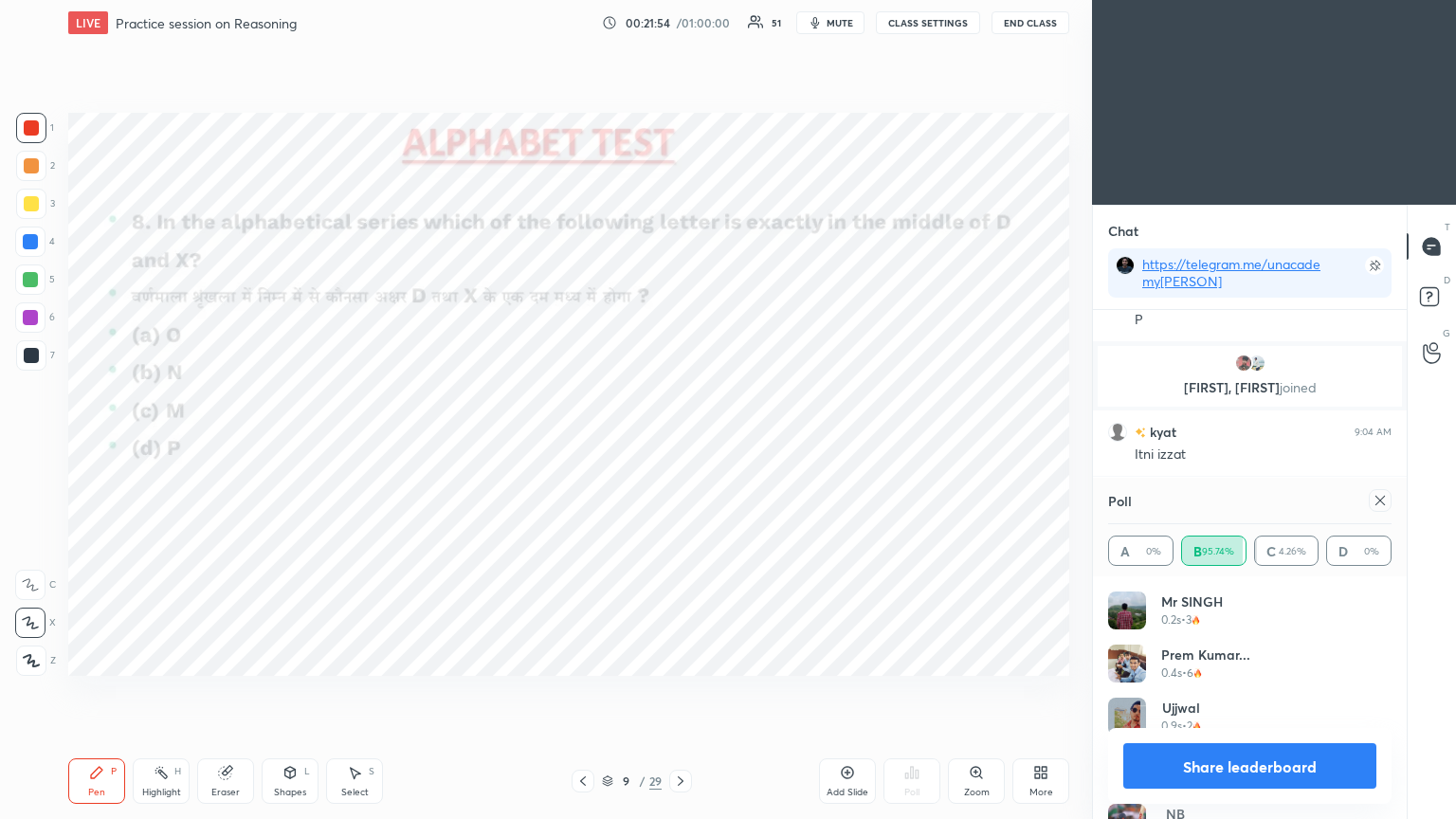 click 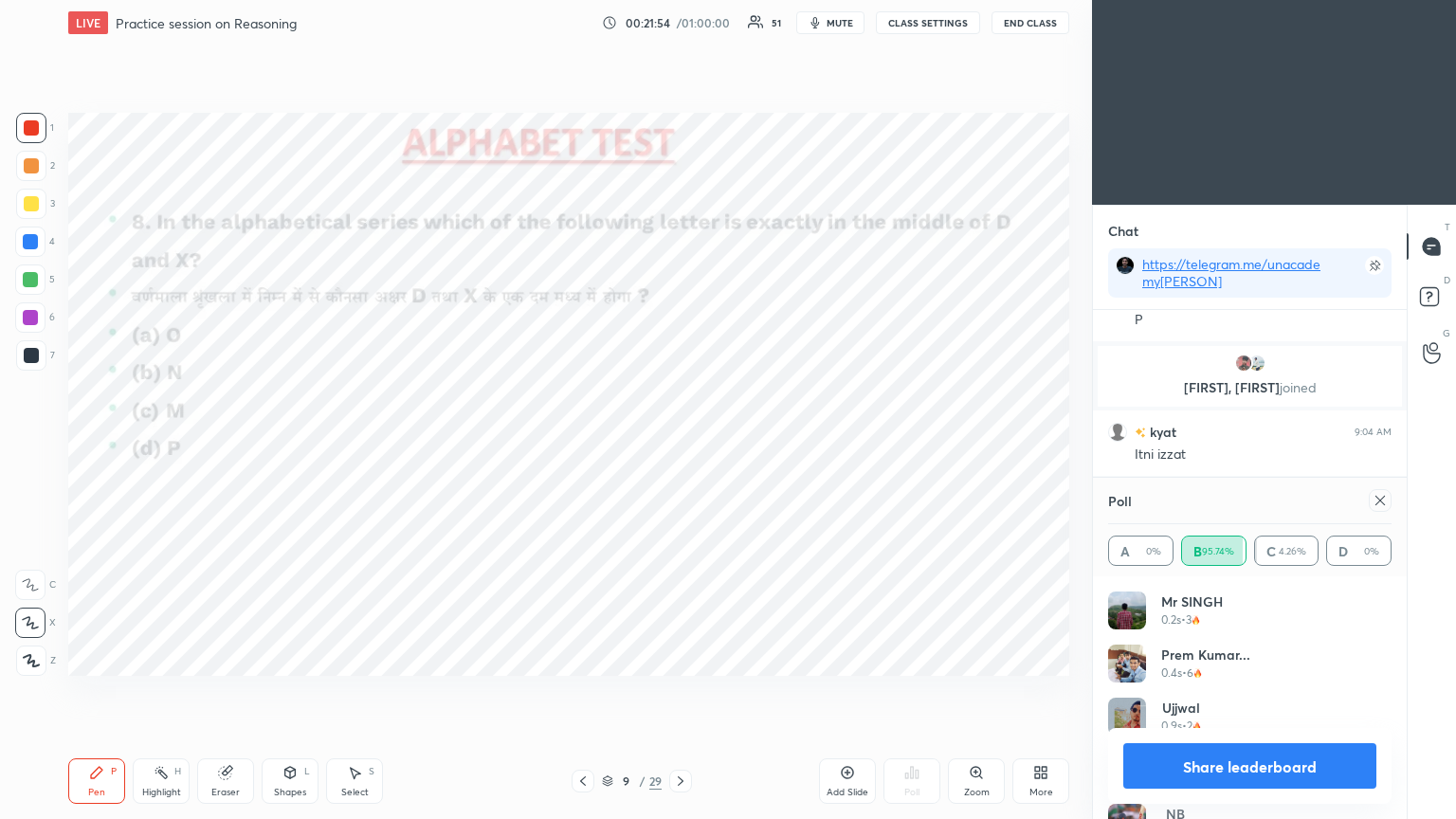 scroll, scrollTop: 143, scrollLeft: 278, axis: both 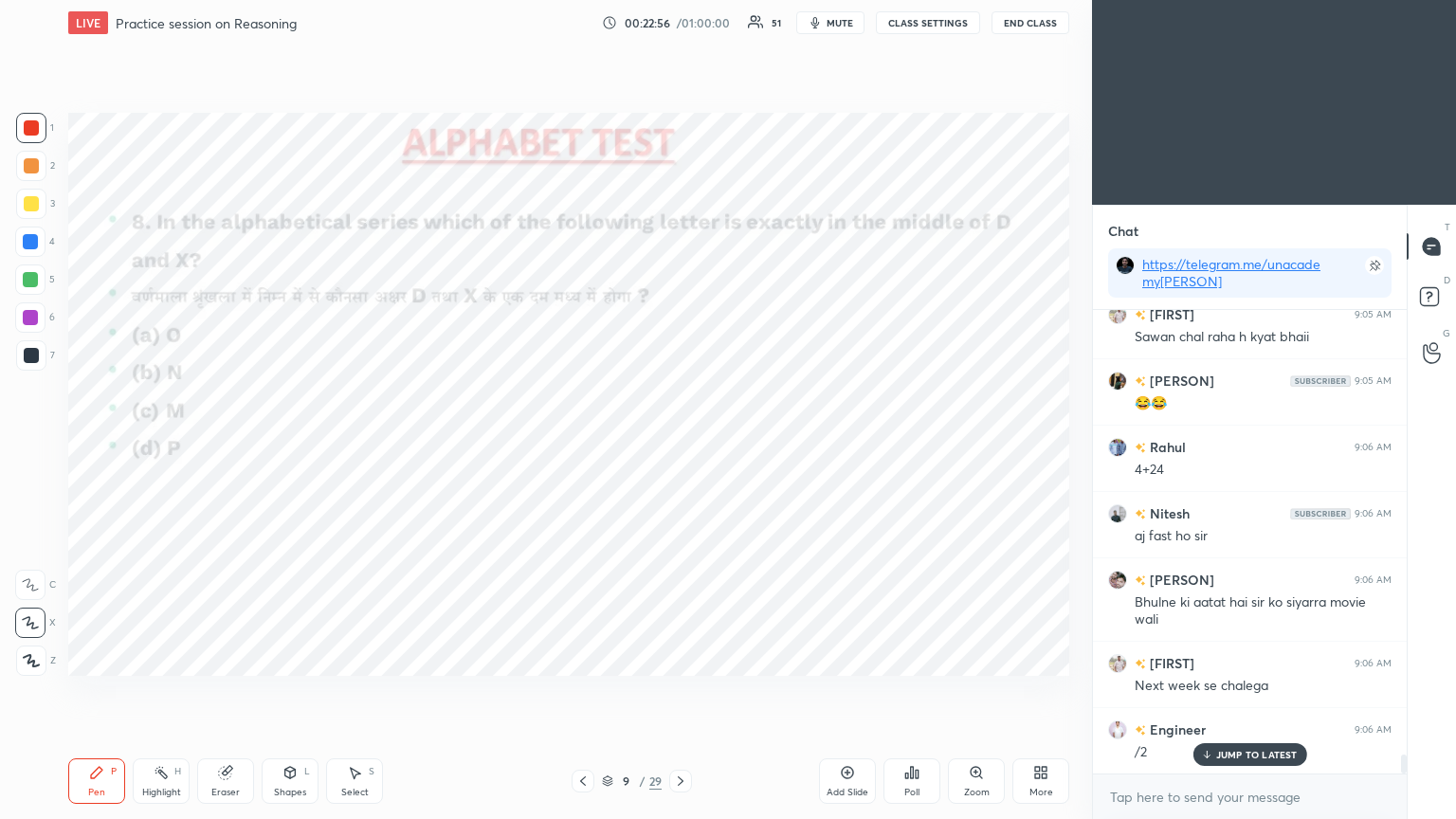 click at bounding box center (681, 781) 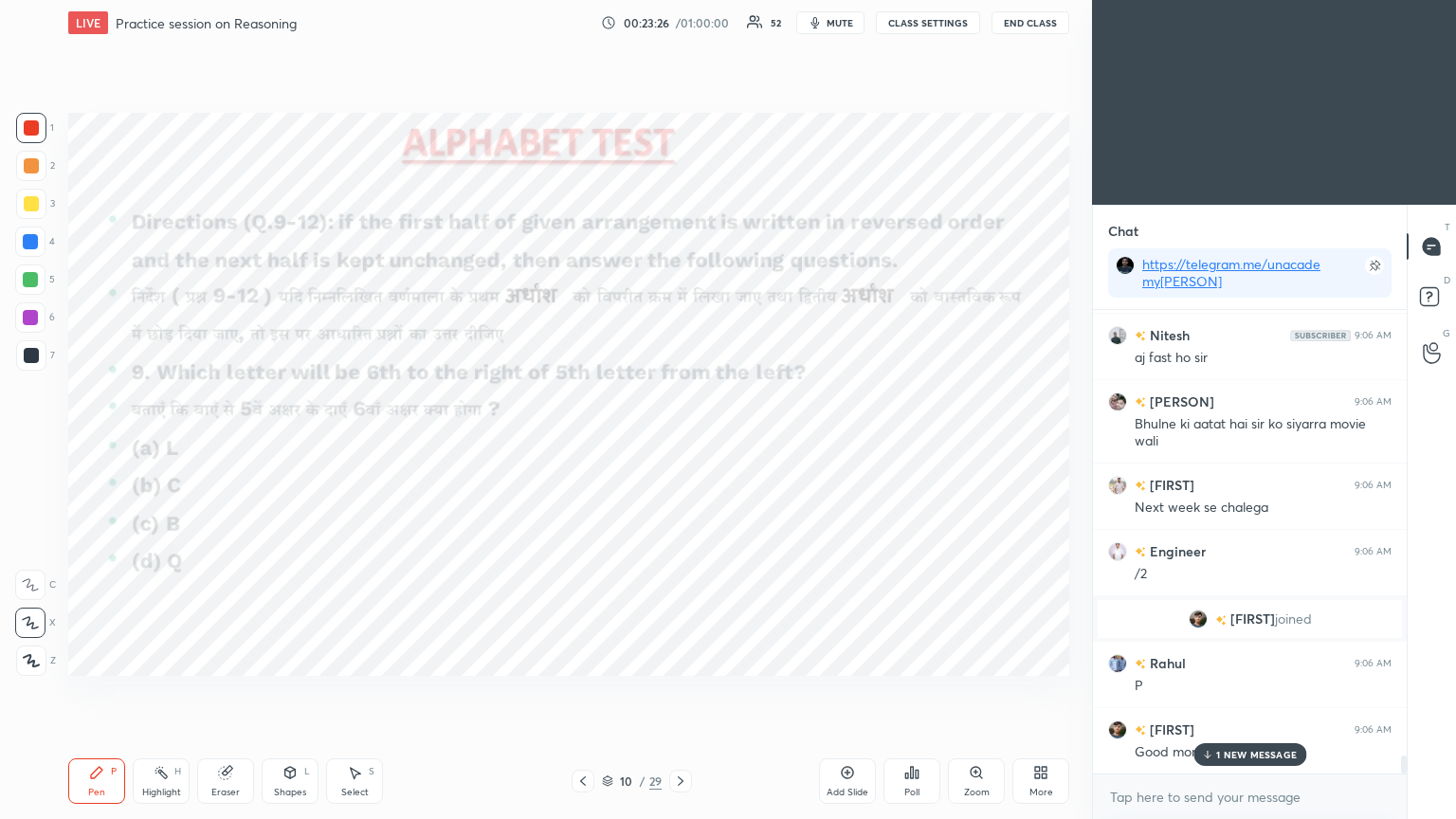scroll, scrollTop: 11231, scrollLeft: 0, axis: vertical 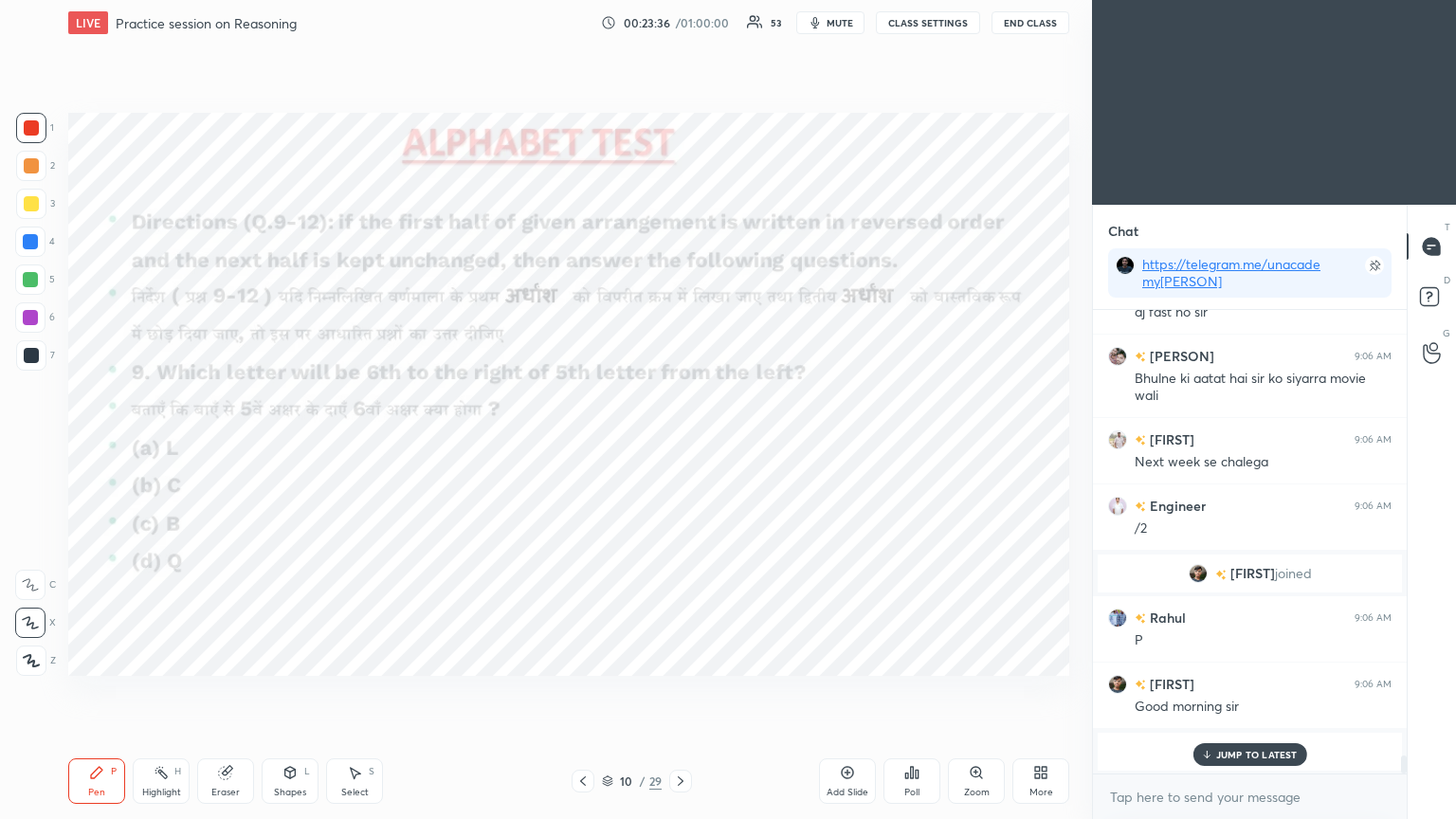 click on "JUMP TO LATEST" at bounding box center [1257, 755] 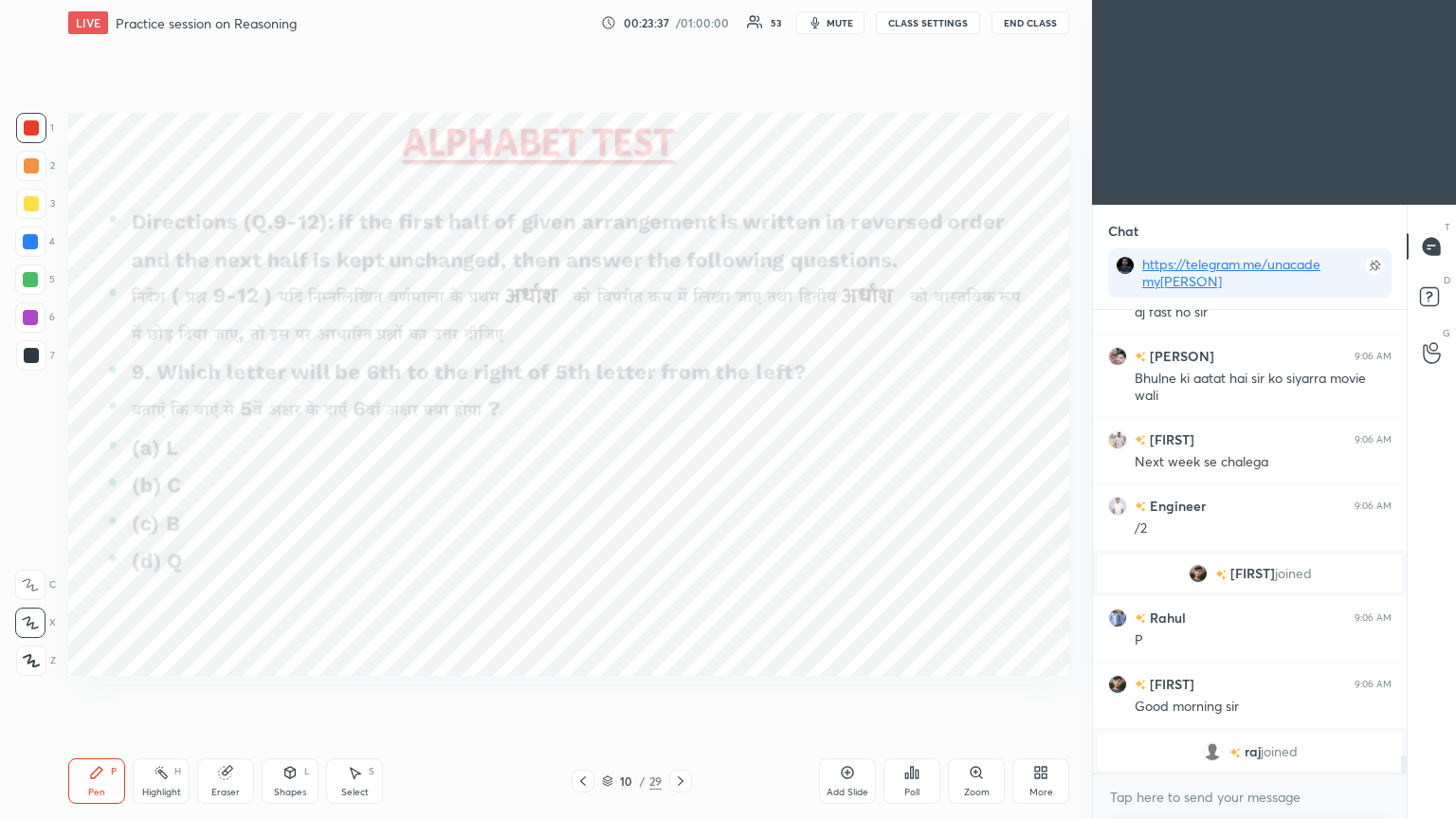 scroll, scrollTop: 11232, scrollLeft: 0, axis: vertical 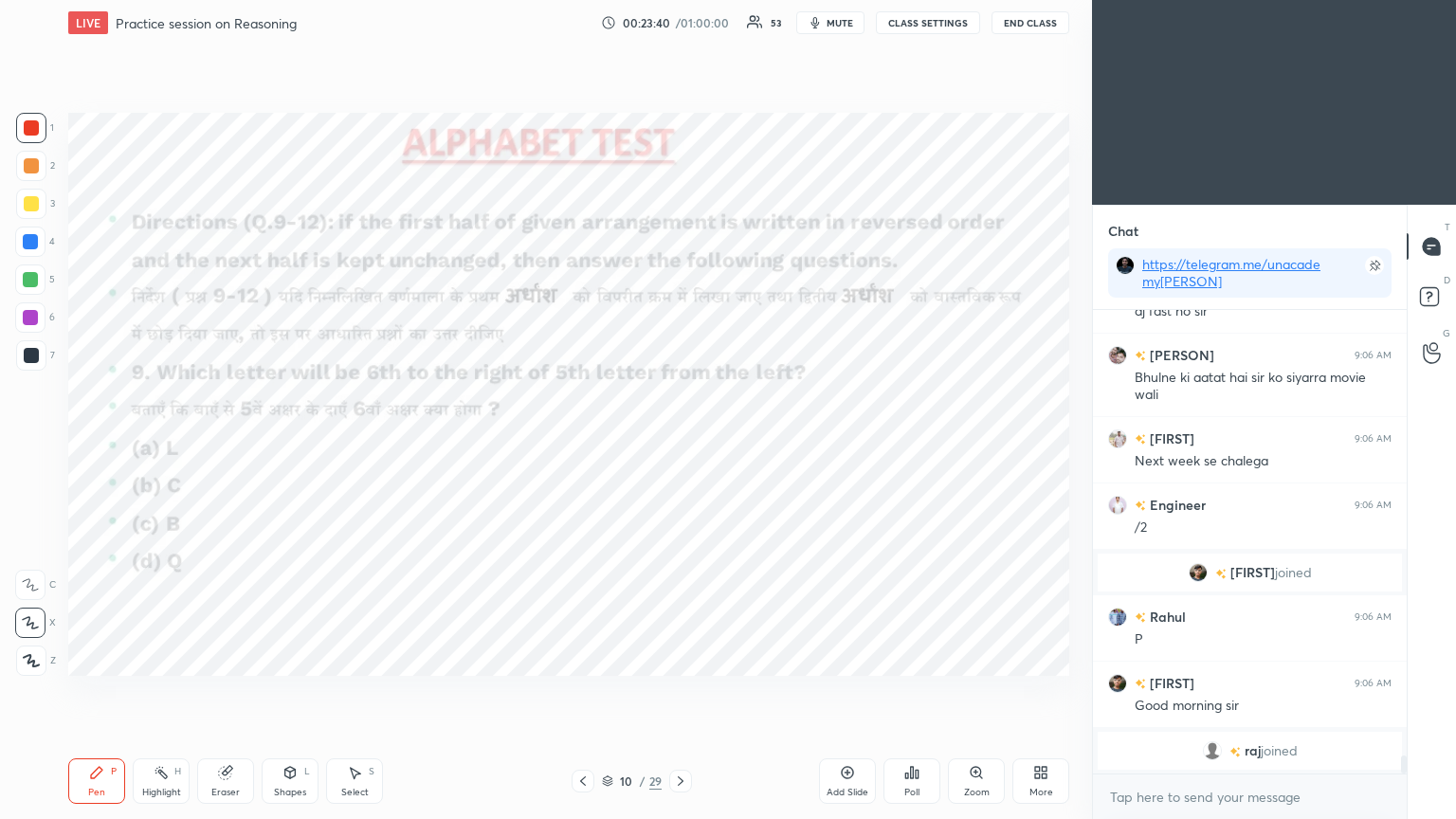 click on "Poll" at bounding box center (912, 792) 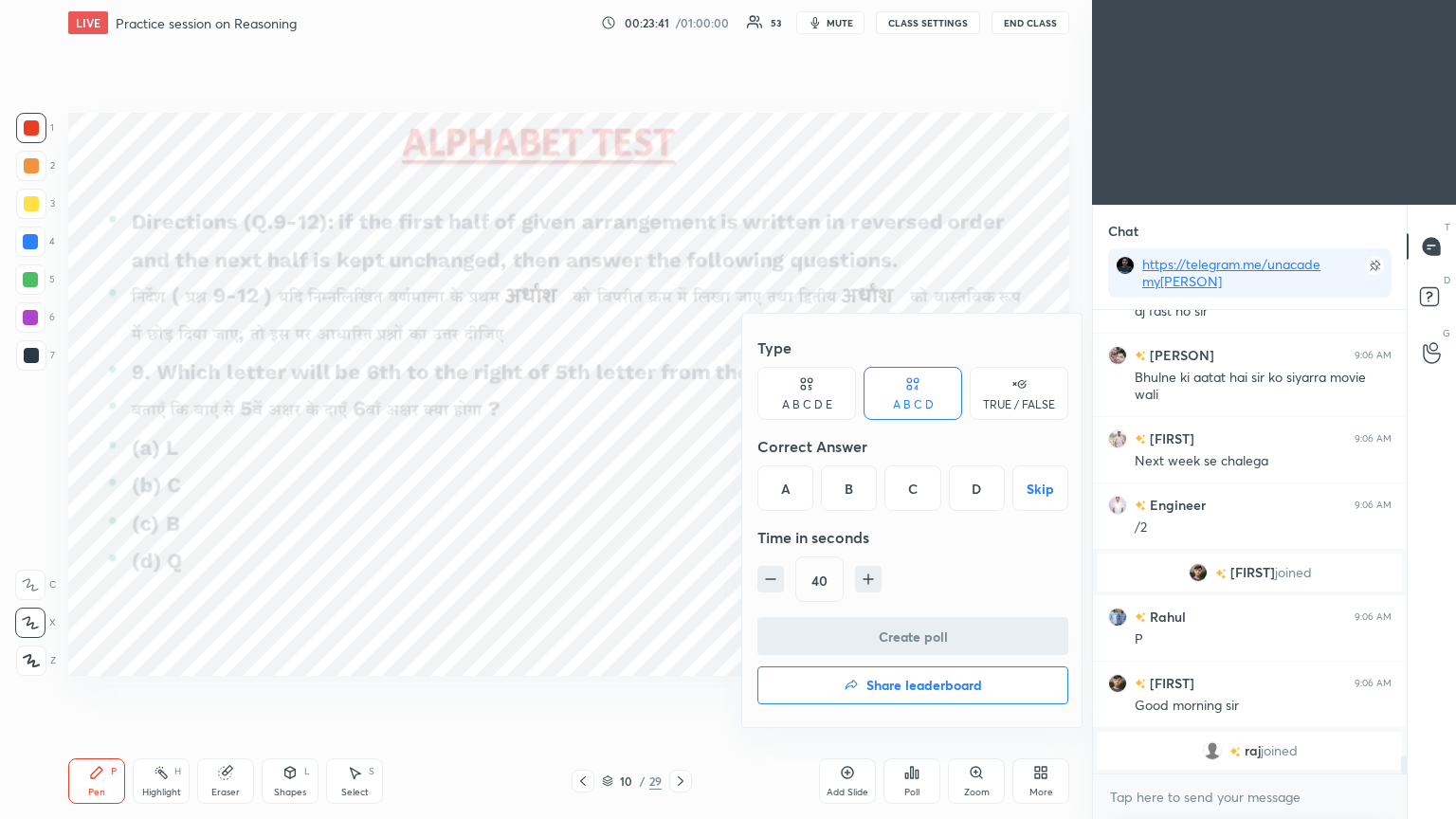 click on "B" at bounding box center [848, 488] 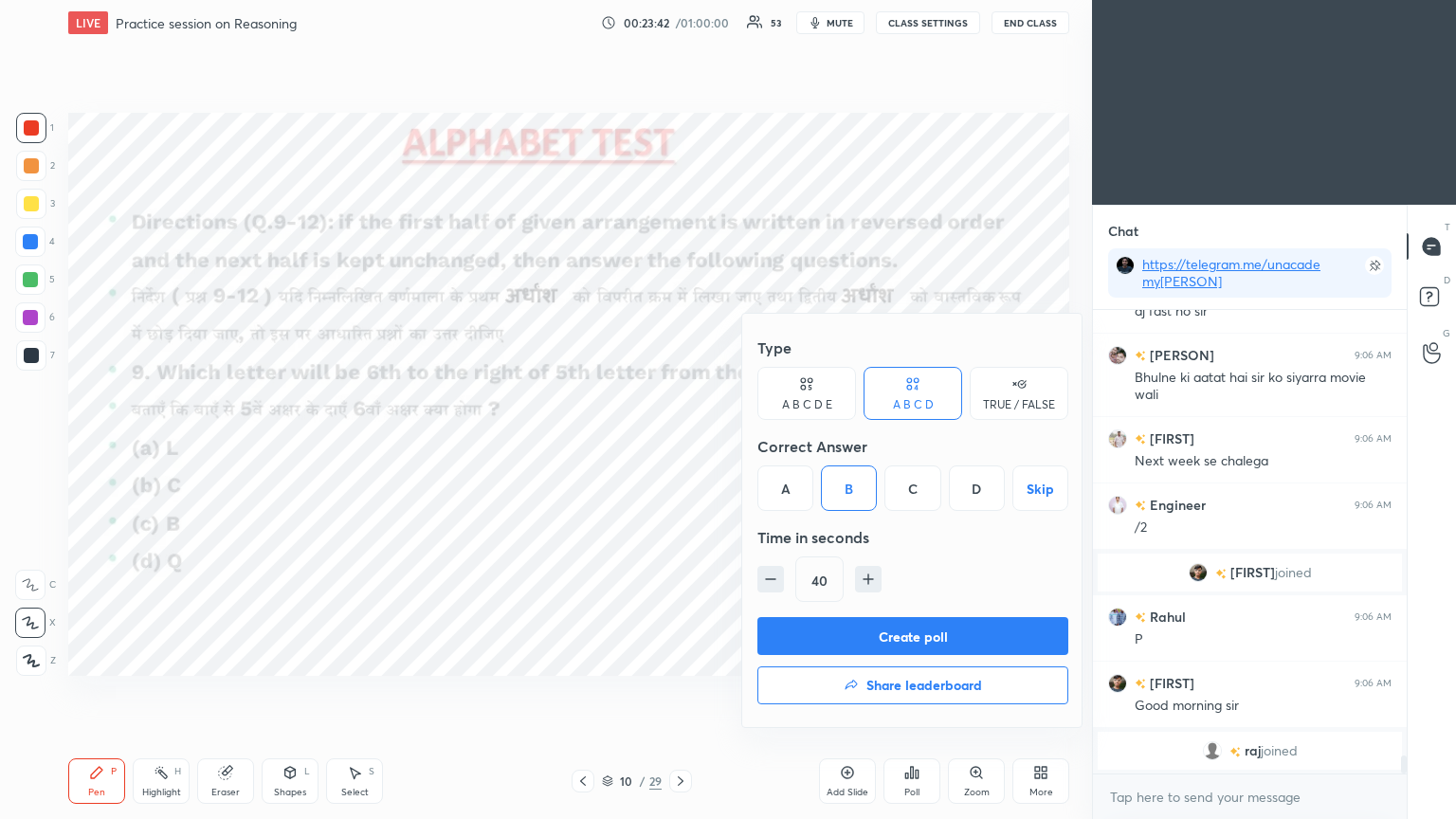 click on "Create poll" at bounding box center [913, 636] 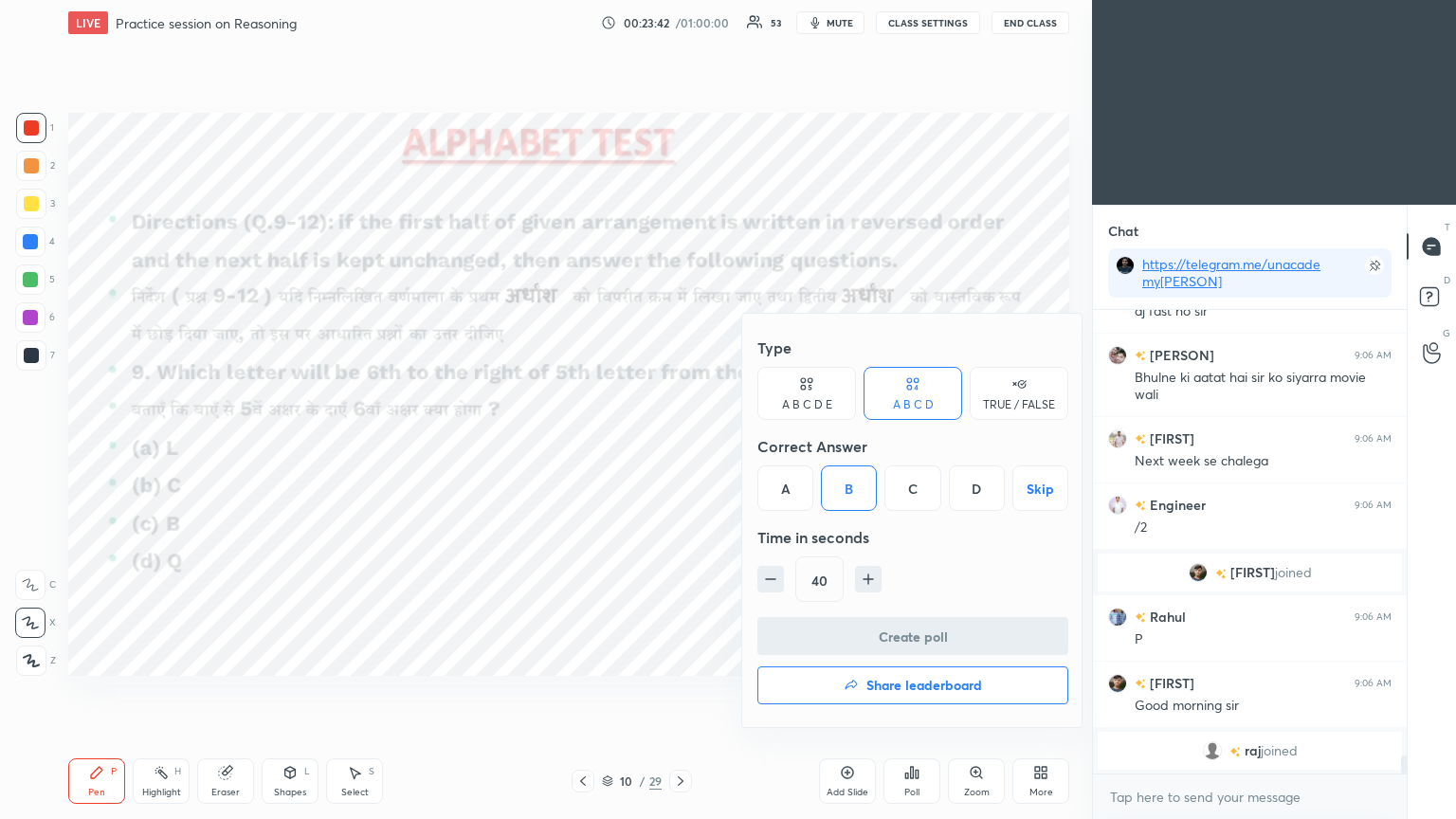 scroll, scrollTop: 281, scrollLeft: 308, axis: both 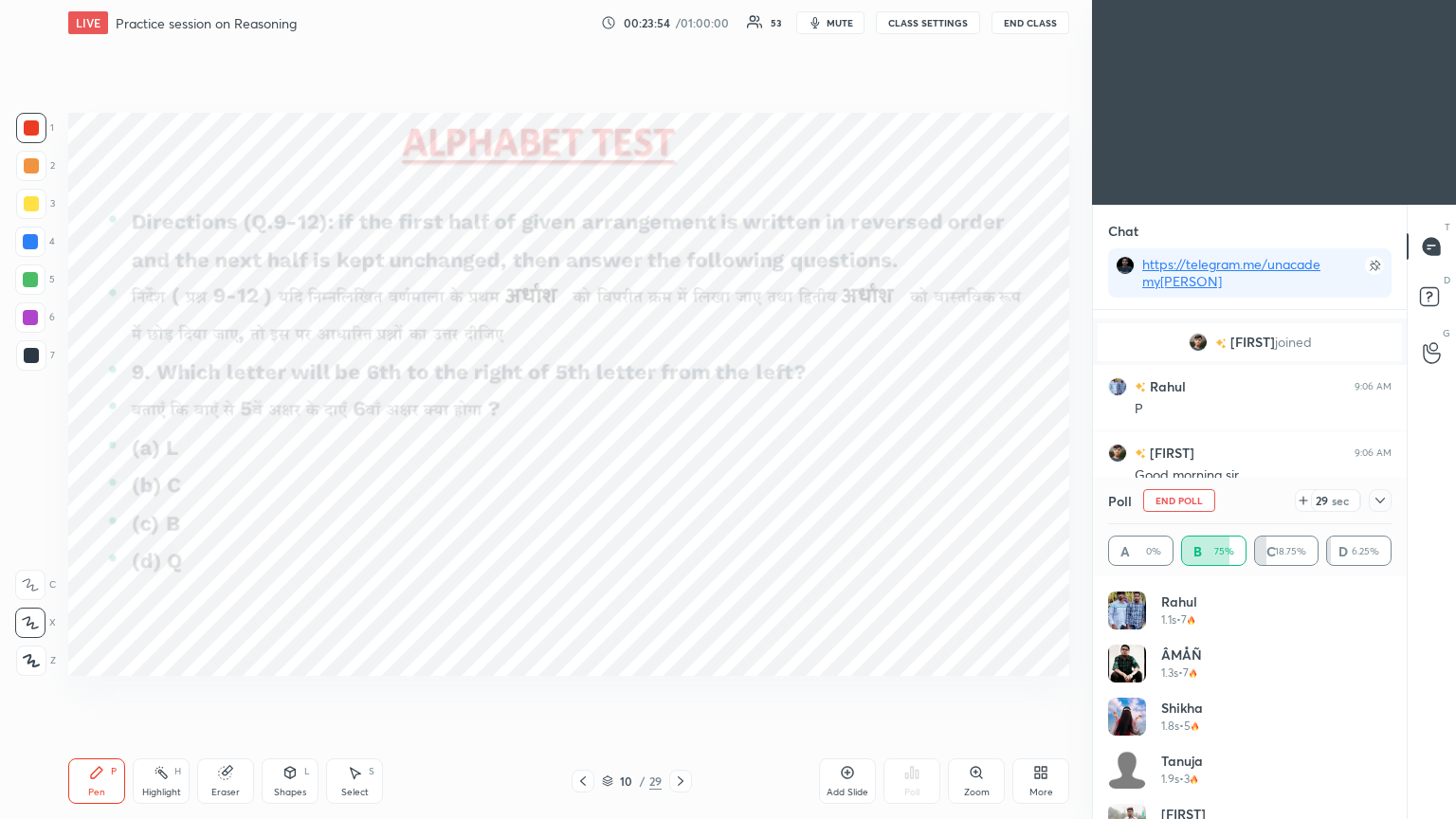 click 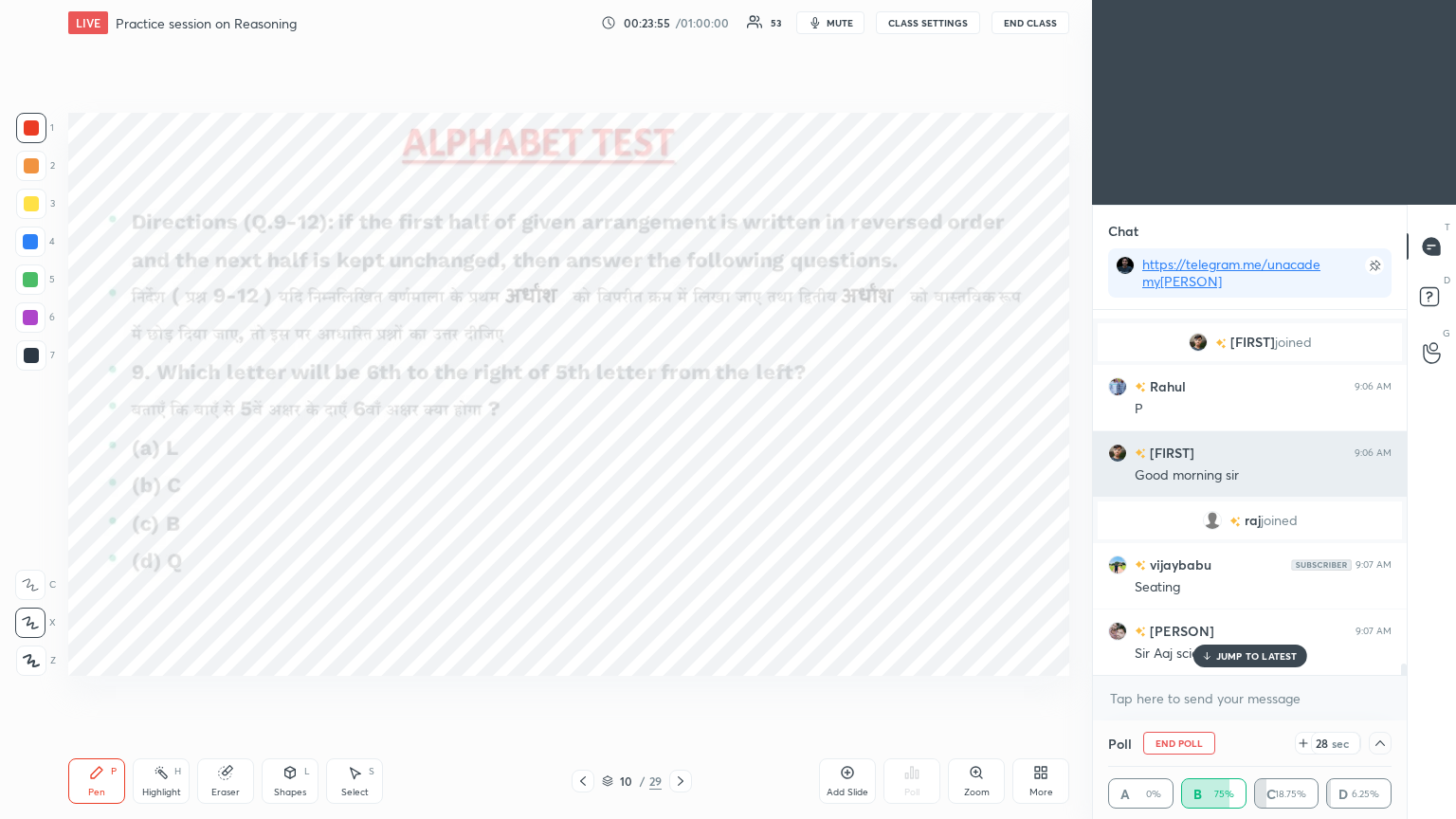 scroll, scrollTop: 77, scrollLeft: 278, axis: both 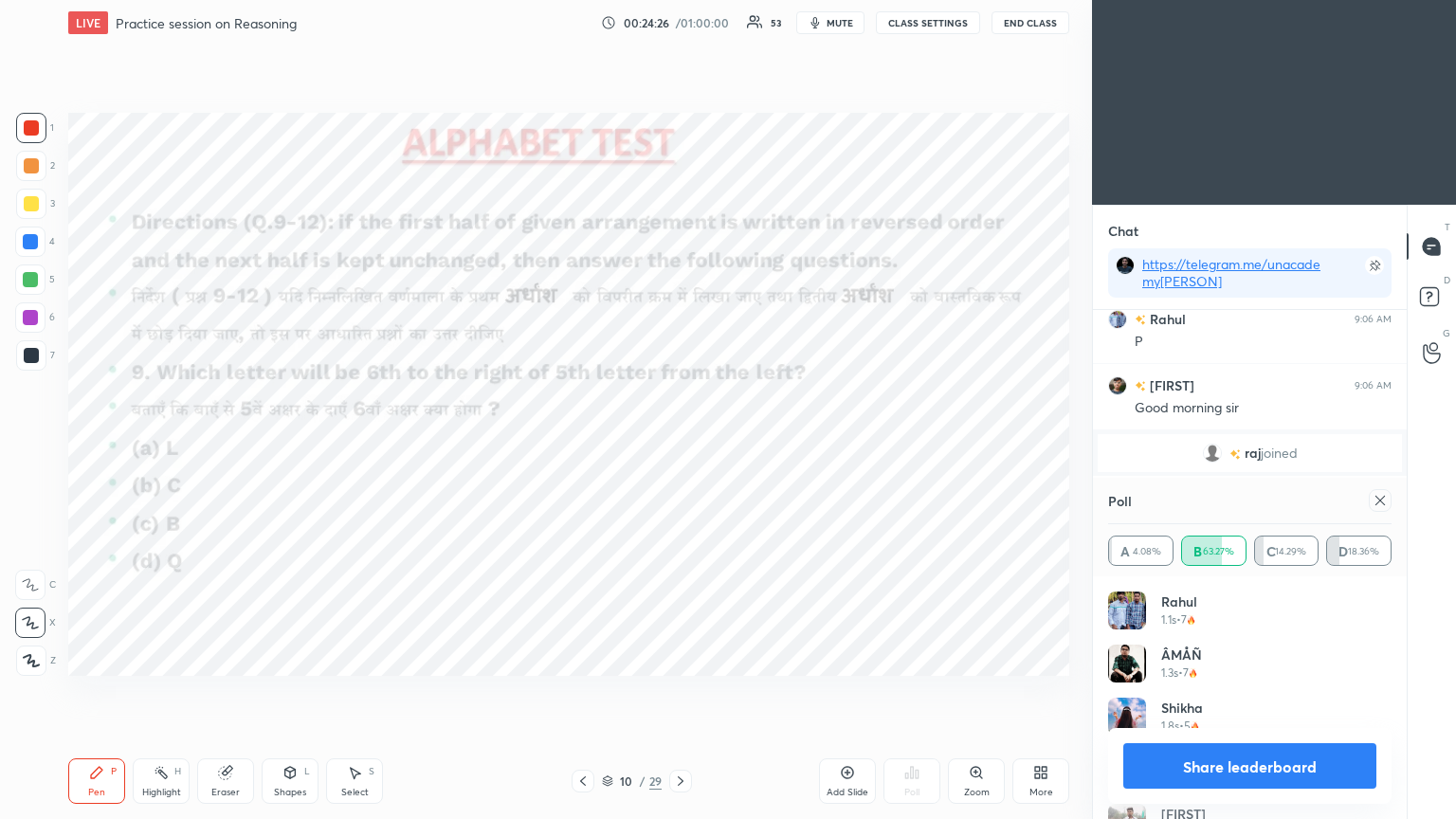 click 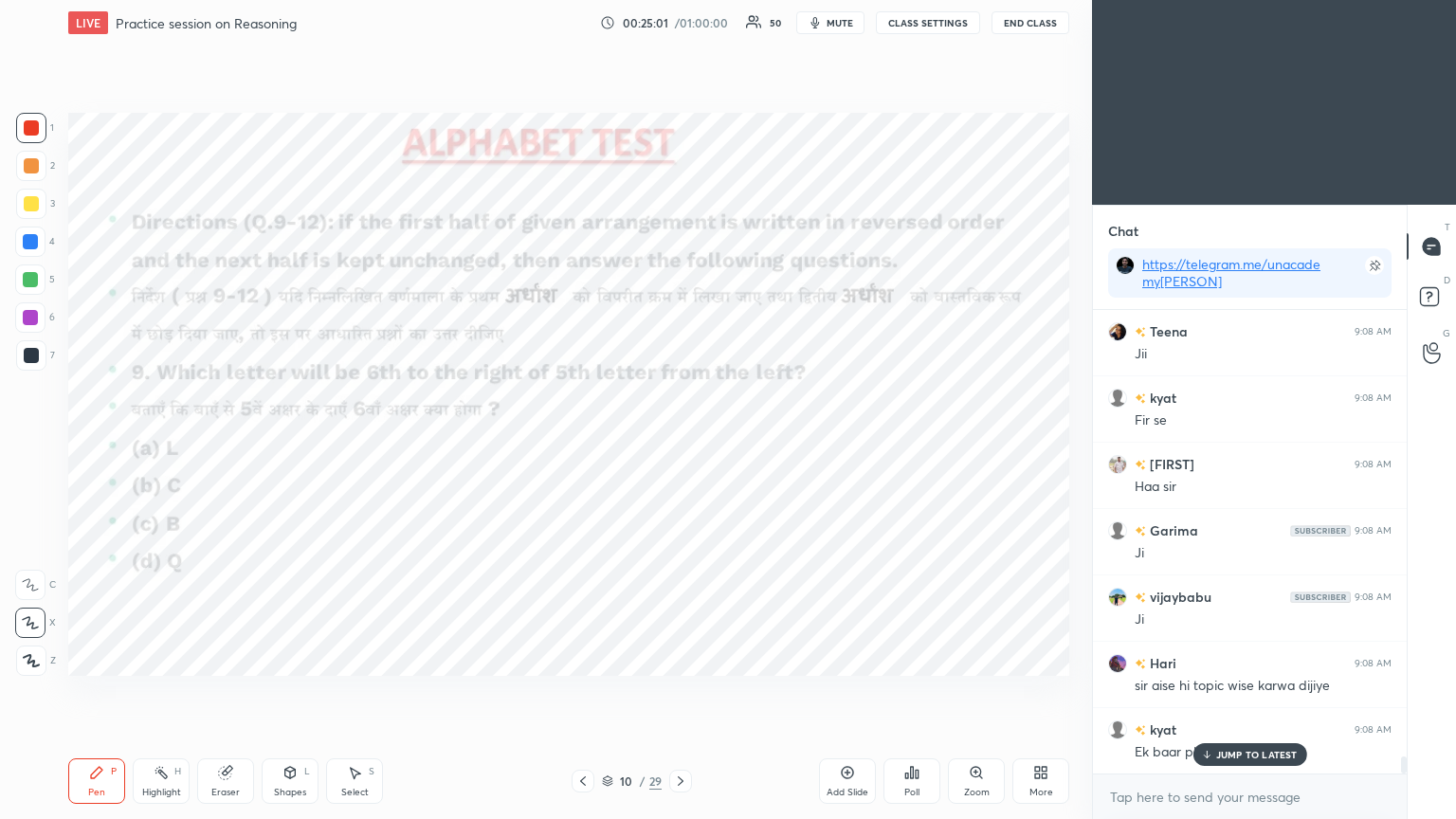 click 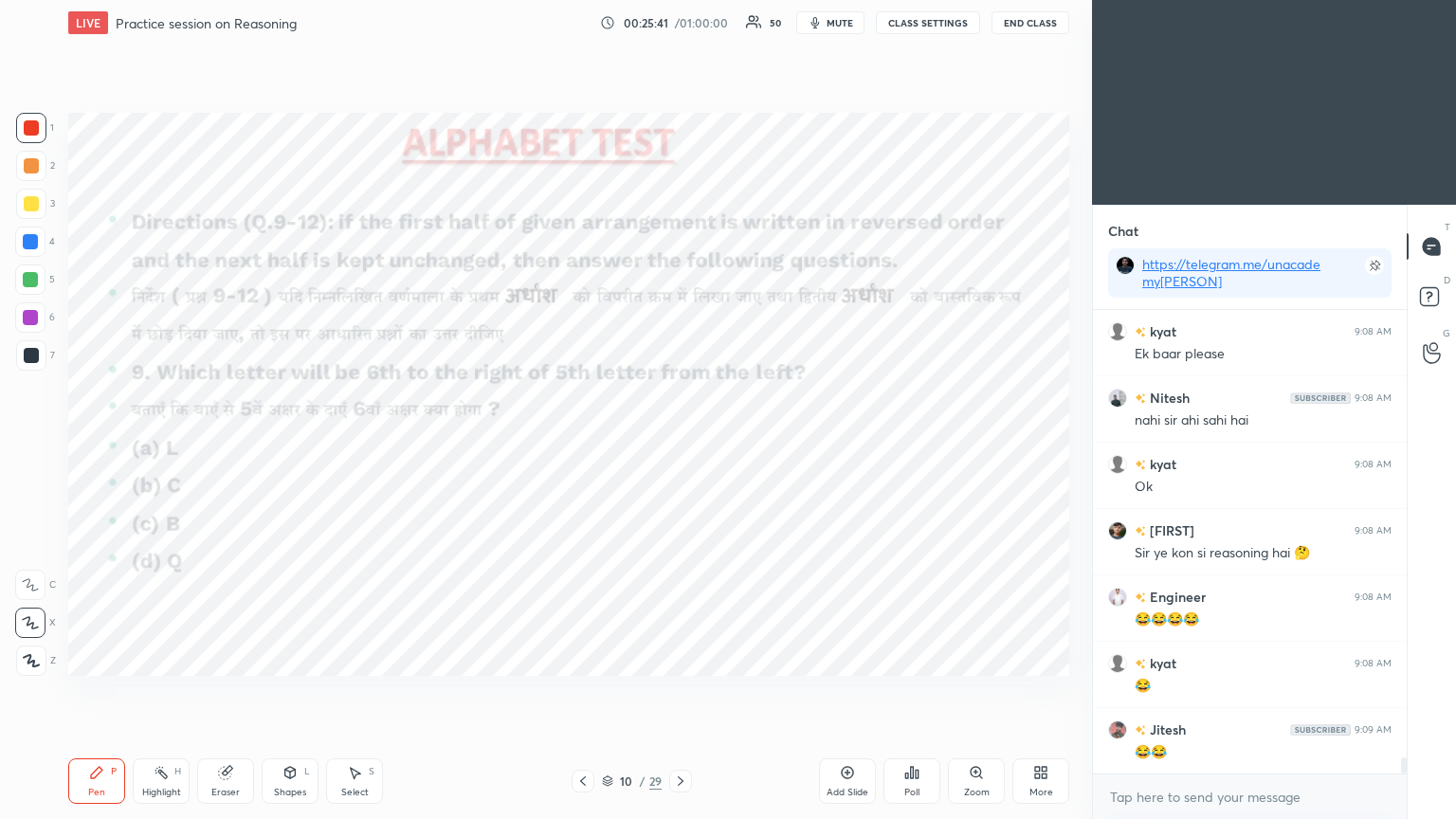 scroll, scrollTop: 12493, scrollLeft: 0, axis: vertical 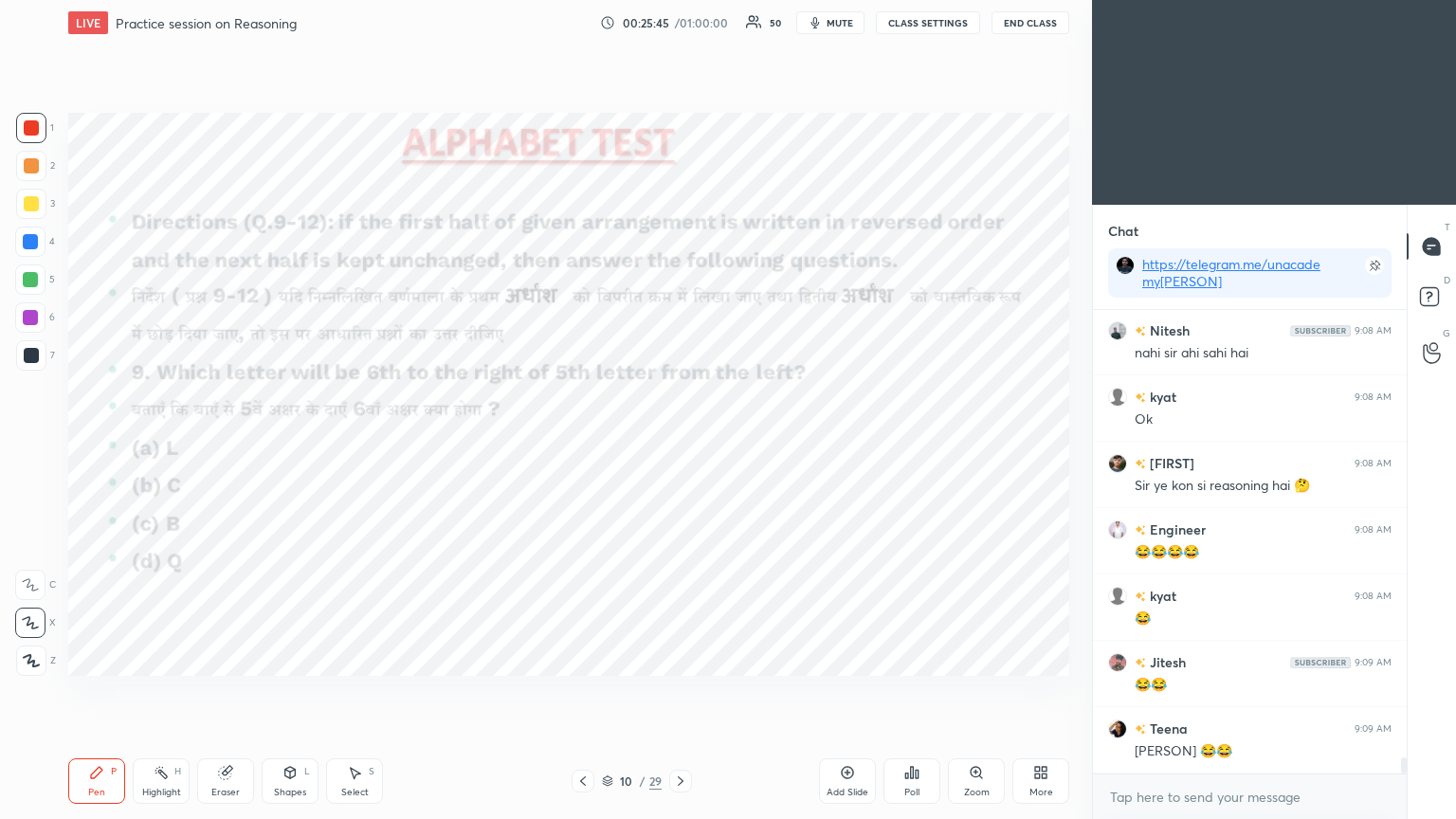 click at bounding box center (31, 355) 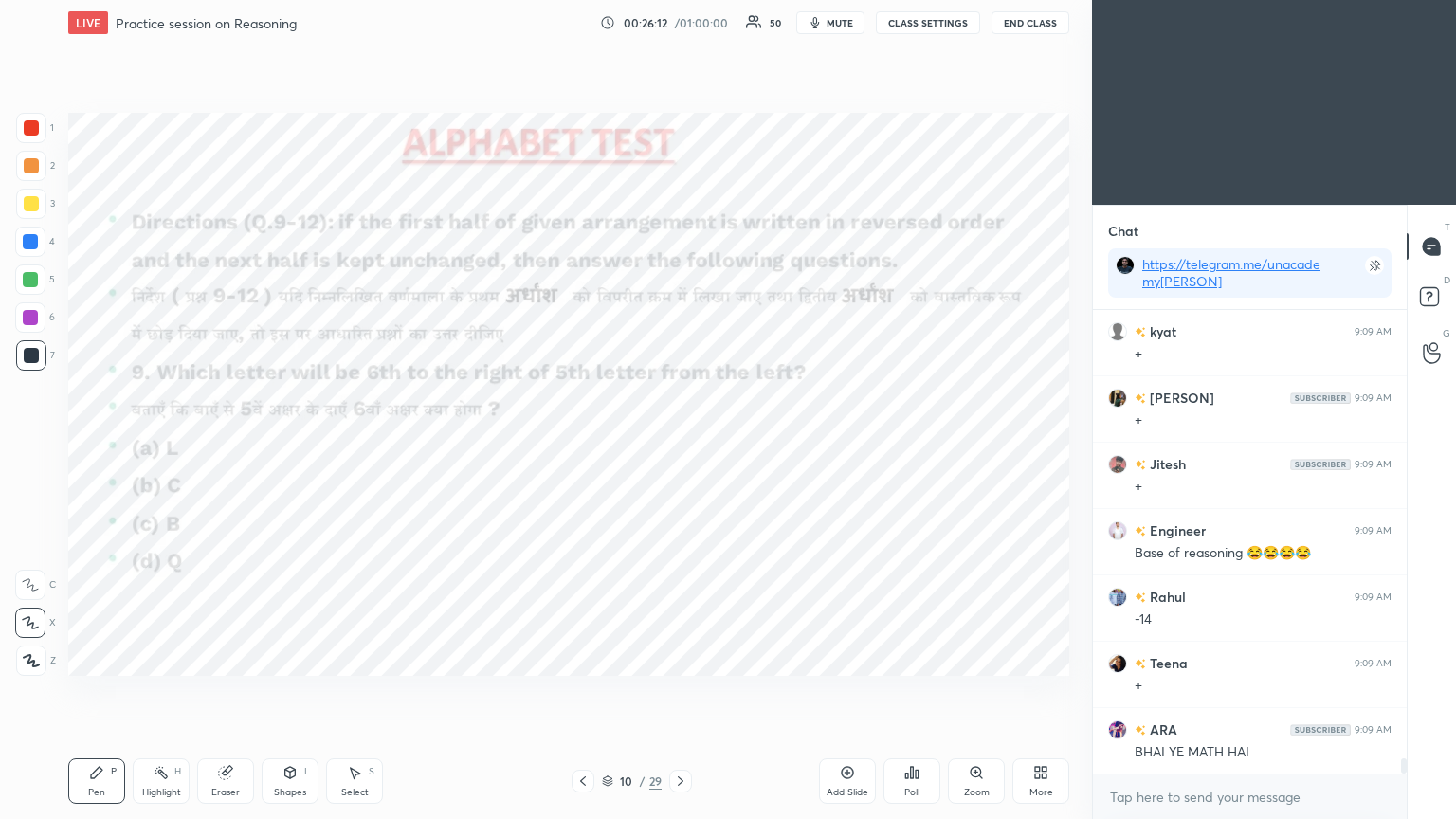 scroll, scrollTop: 13422, scrollLeft: 0, axis: vertical 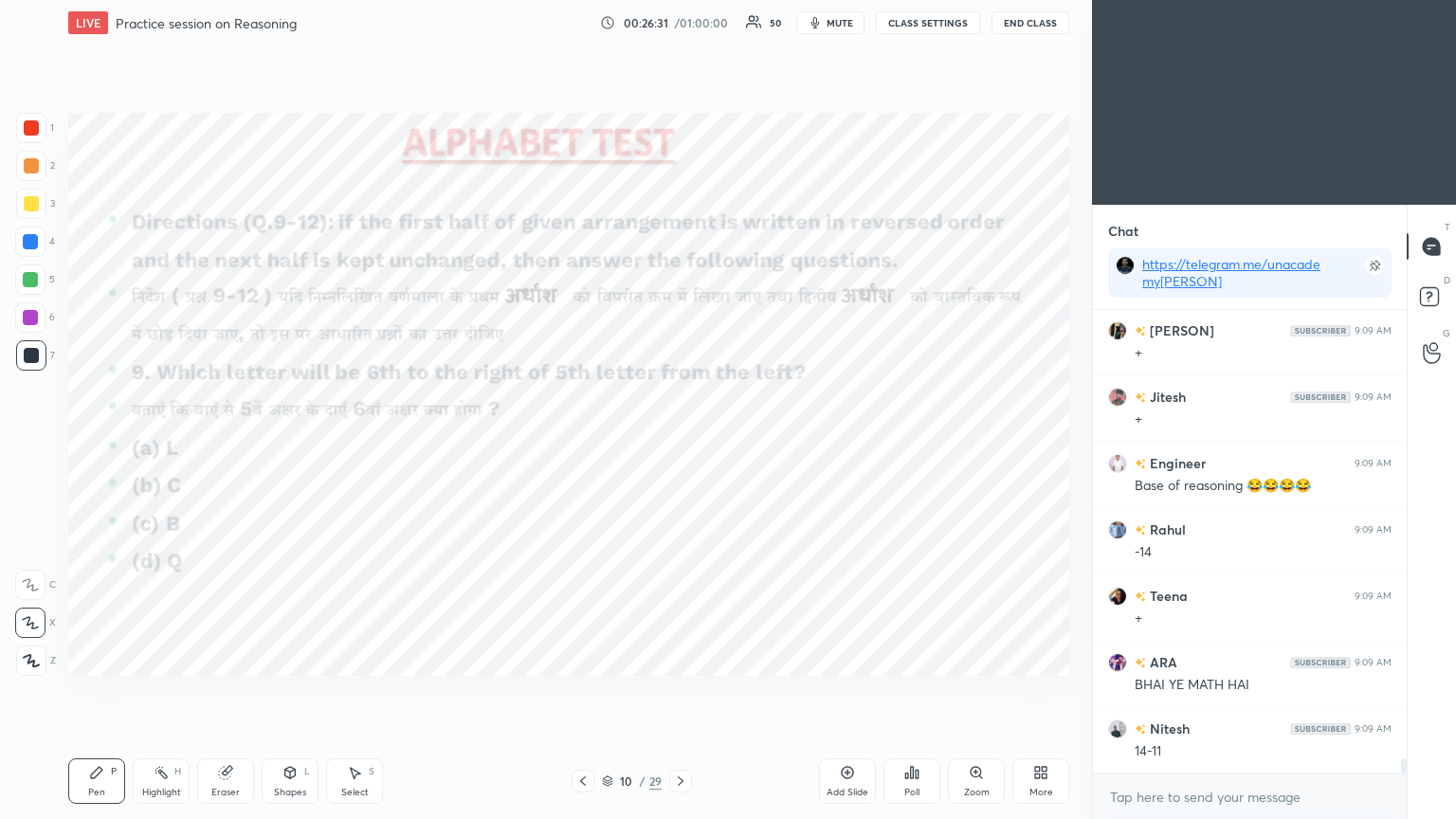 click at bounding box center (31, 128) 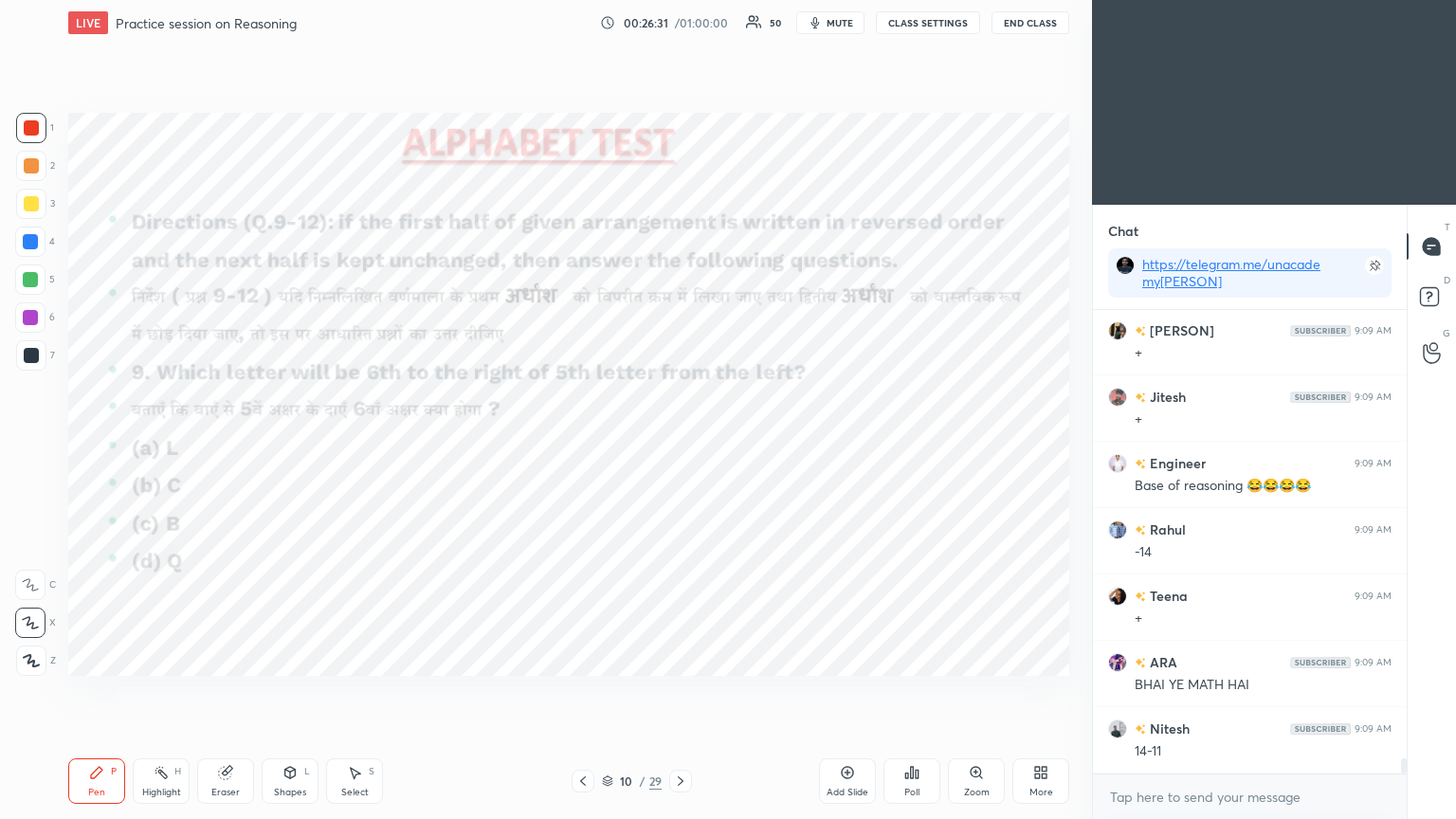 click at bounding box center (31, 128) 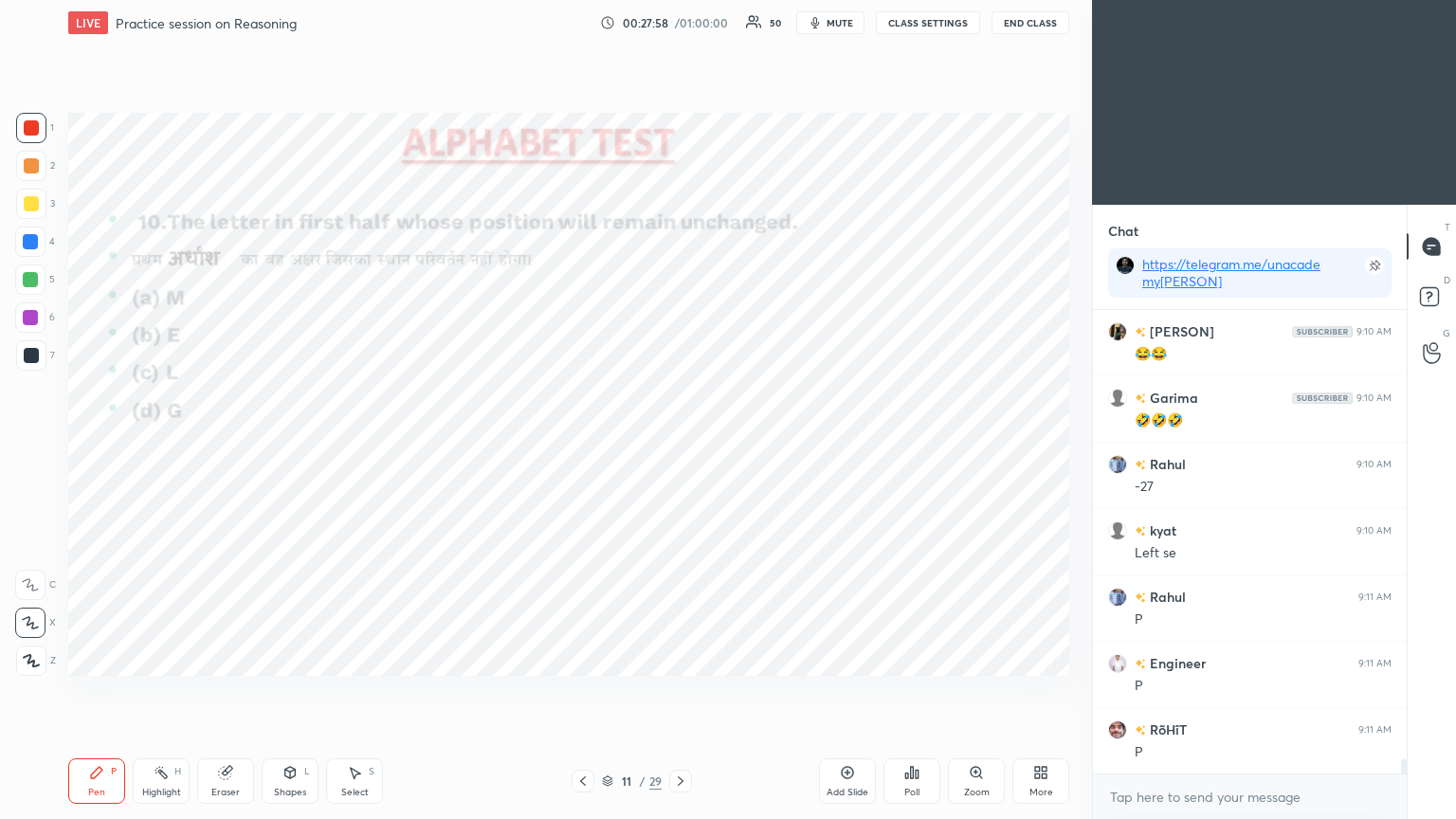 scroll, scrollTop: 14483, scrollLeft: 0, axis: vertical 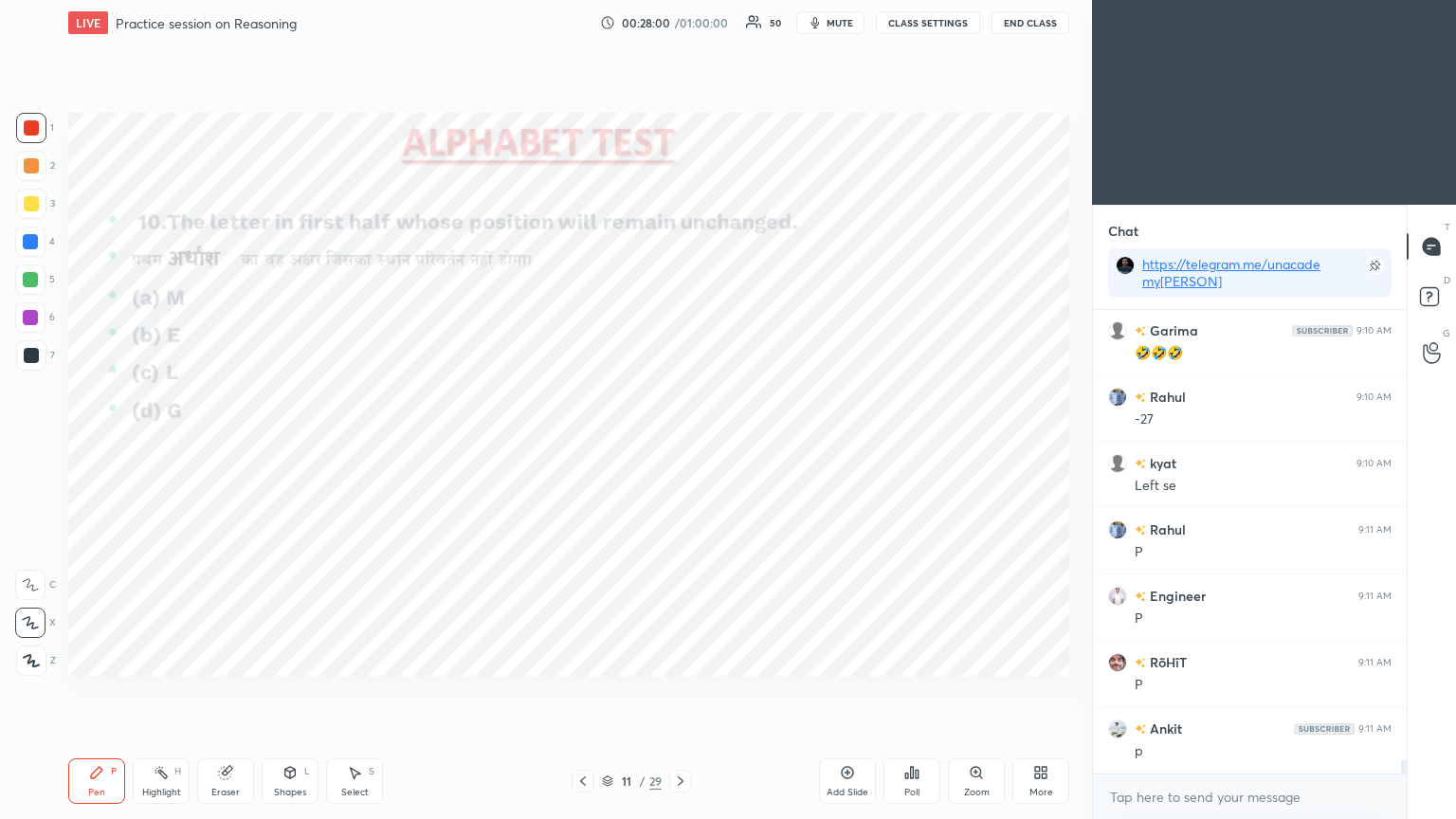 click 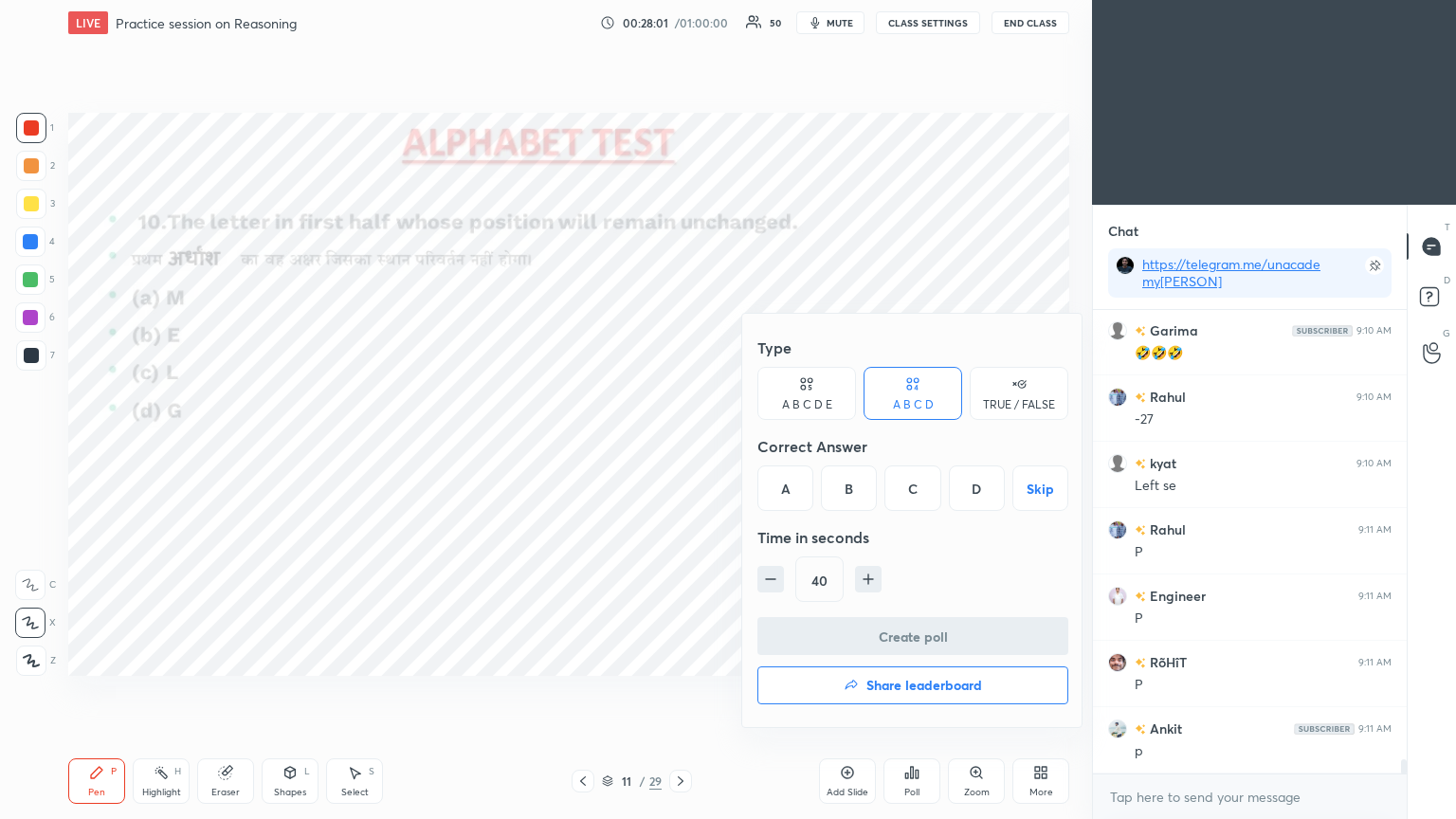 click on "D" at bounding box center (976, 488) 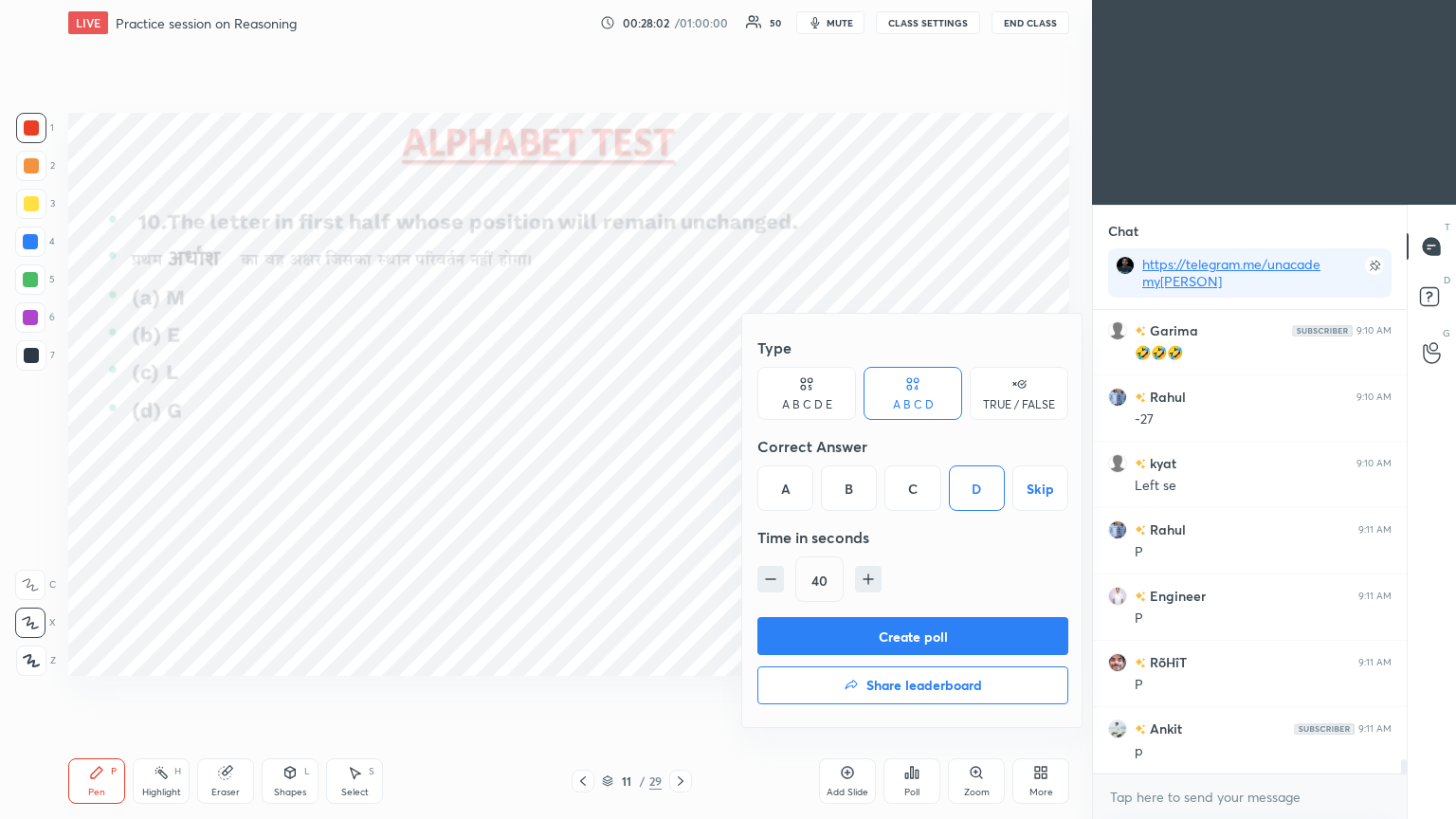 click on "Create poll" at bounding box center [913, 636] 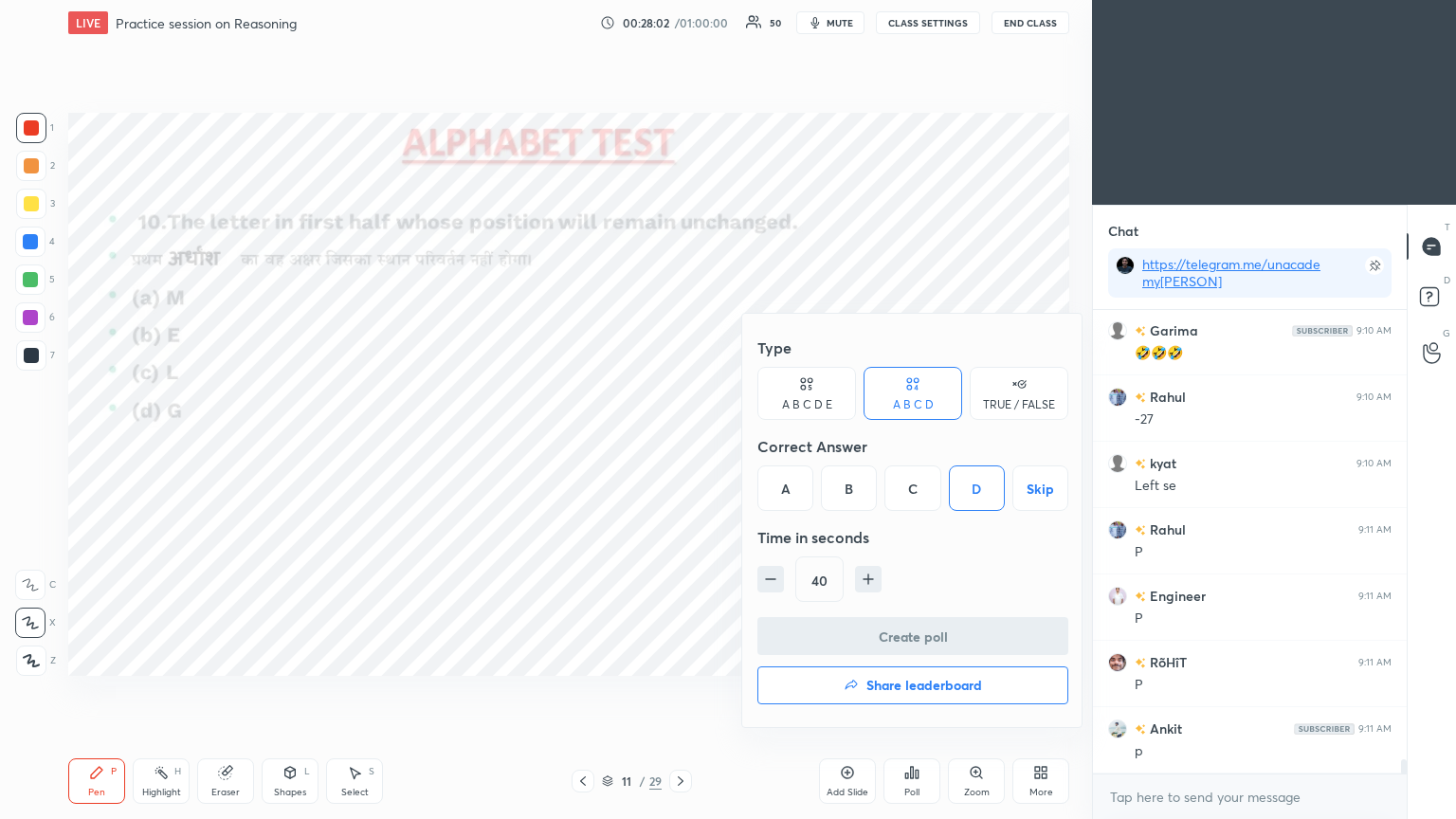scroll, scrollTop: 237, scrollLeft: 308, axis: both 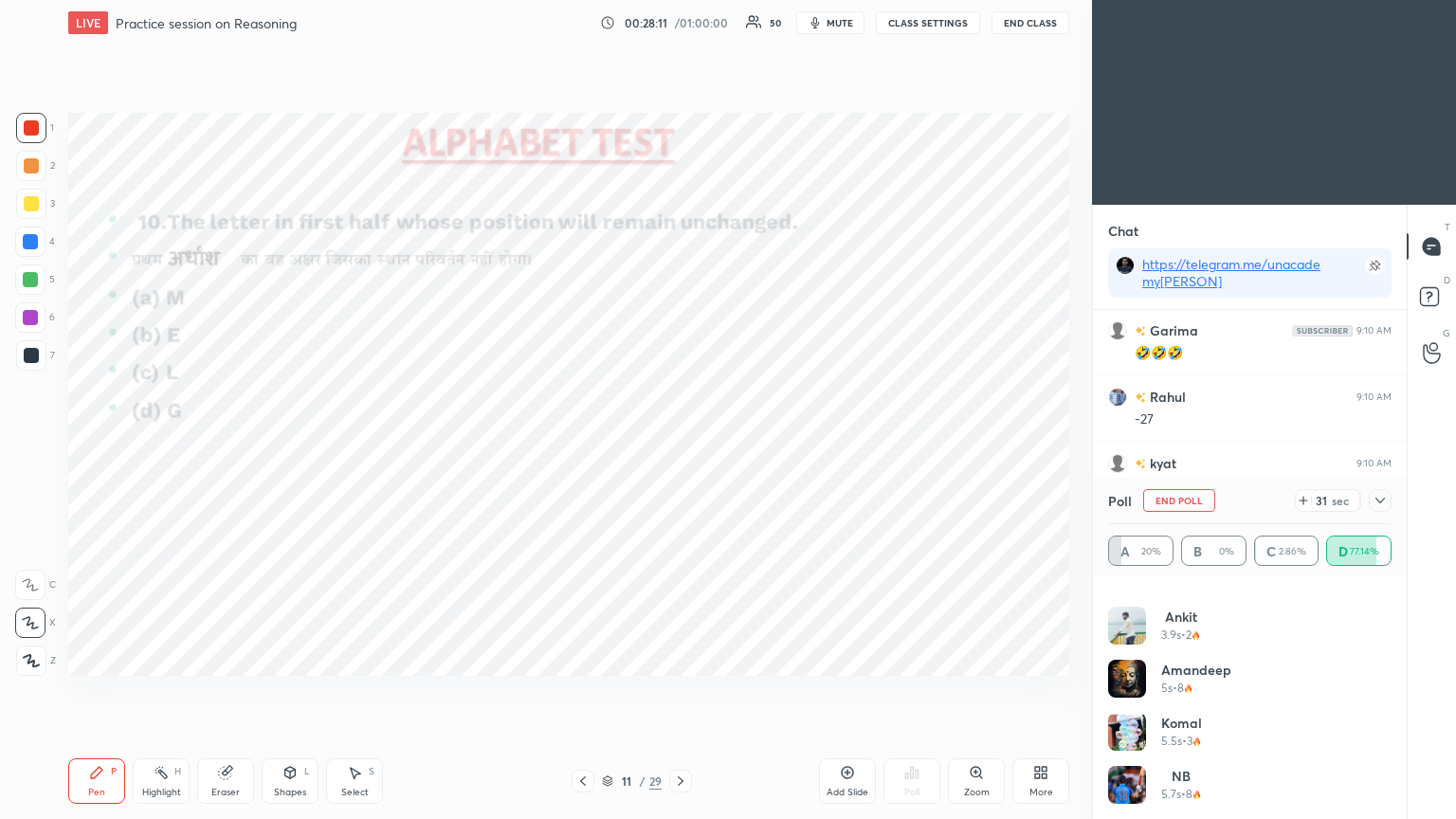 click 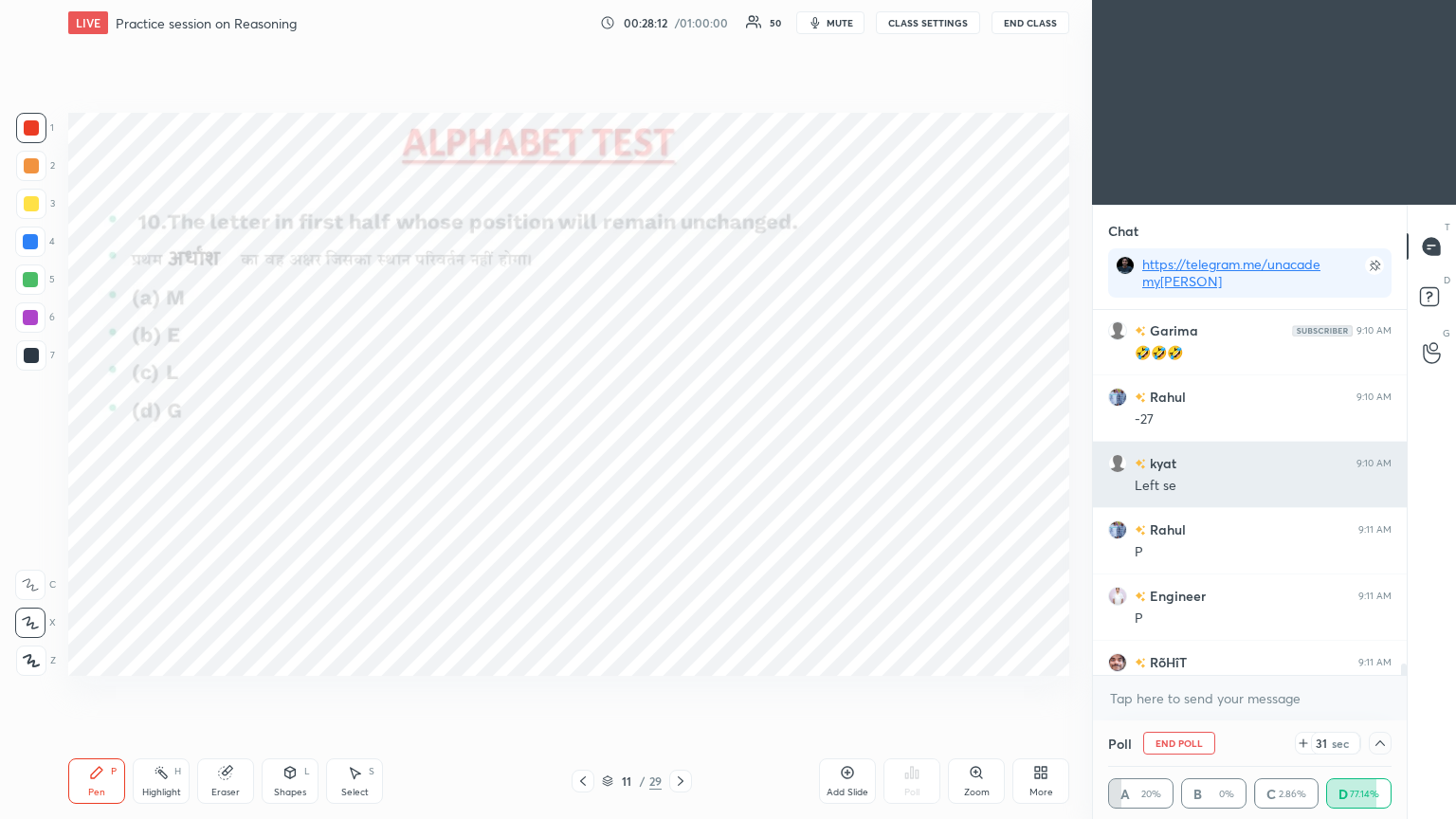 scroll, scrollTop: 66, scrollLeft: 278, axis: both 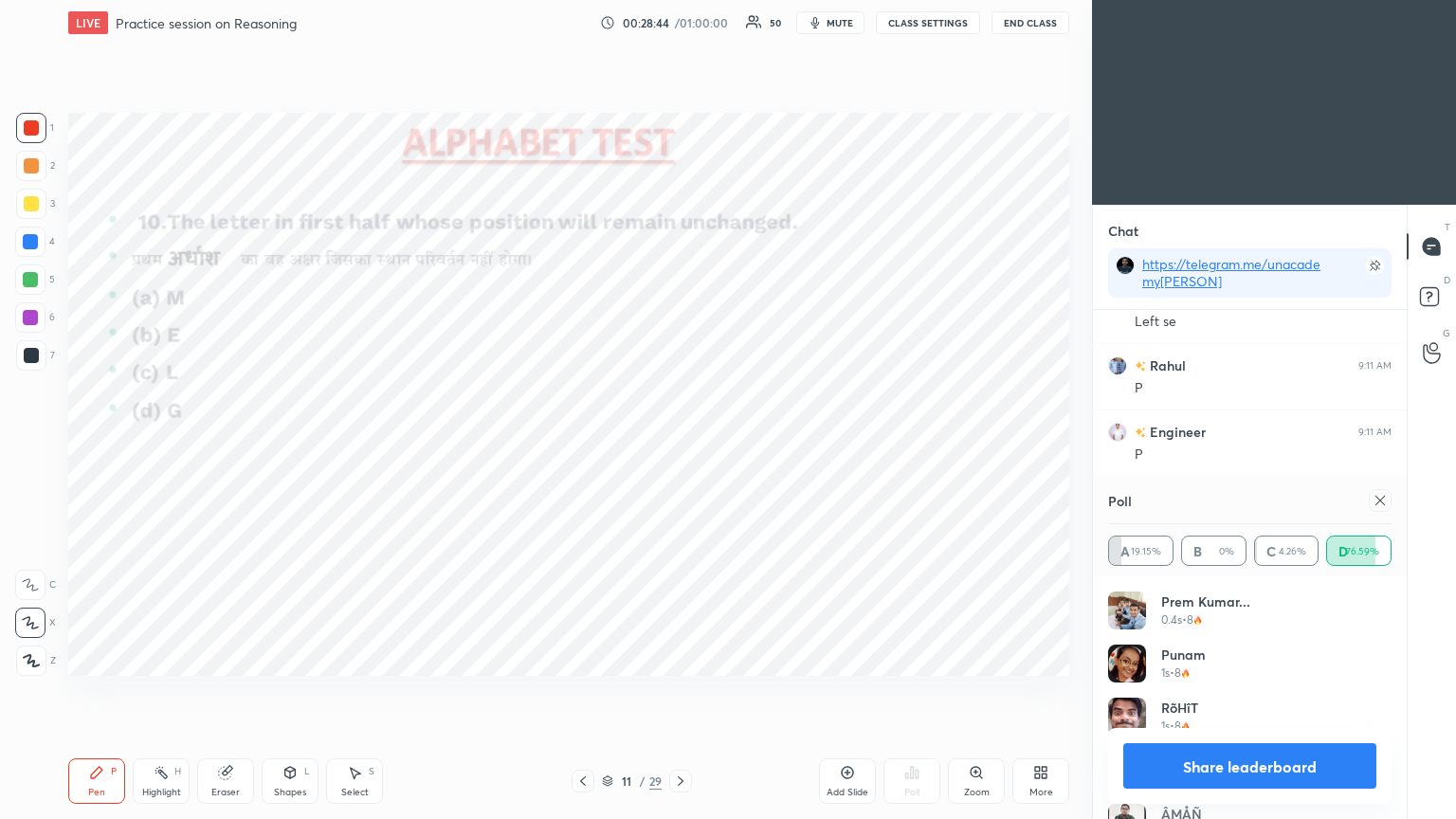 click 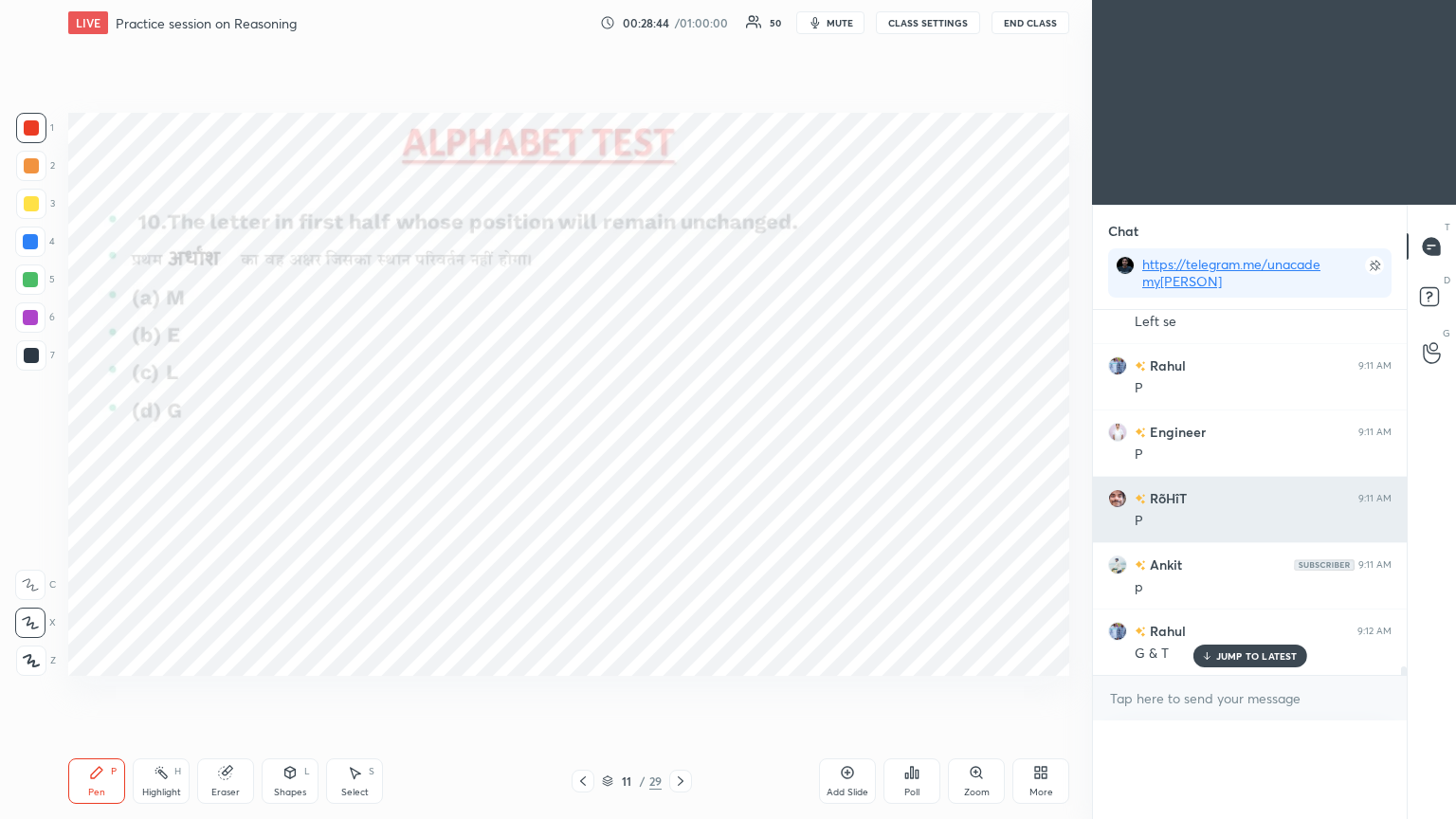 scroll, scrollTop: 0, scrollLeft: 0, axis: both 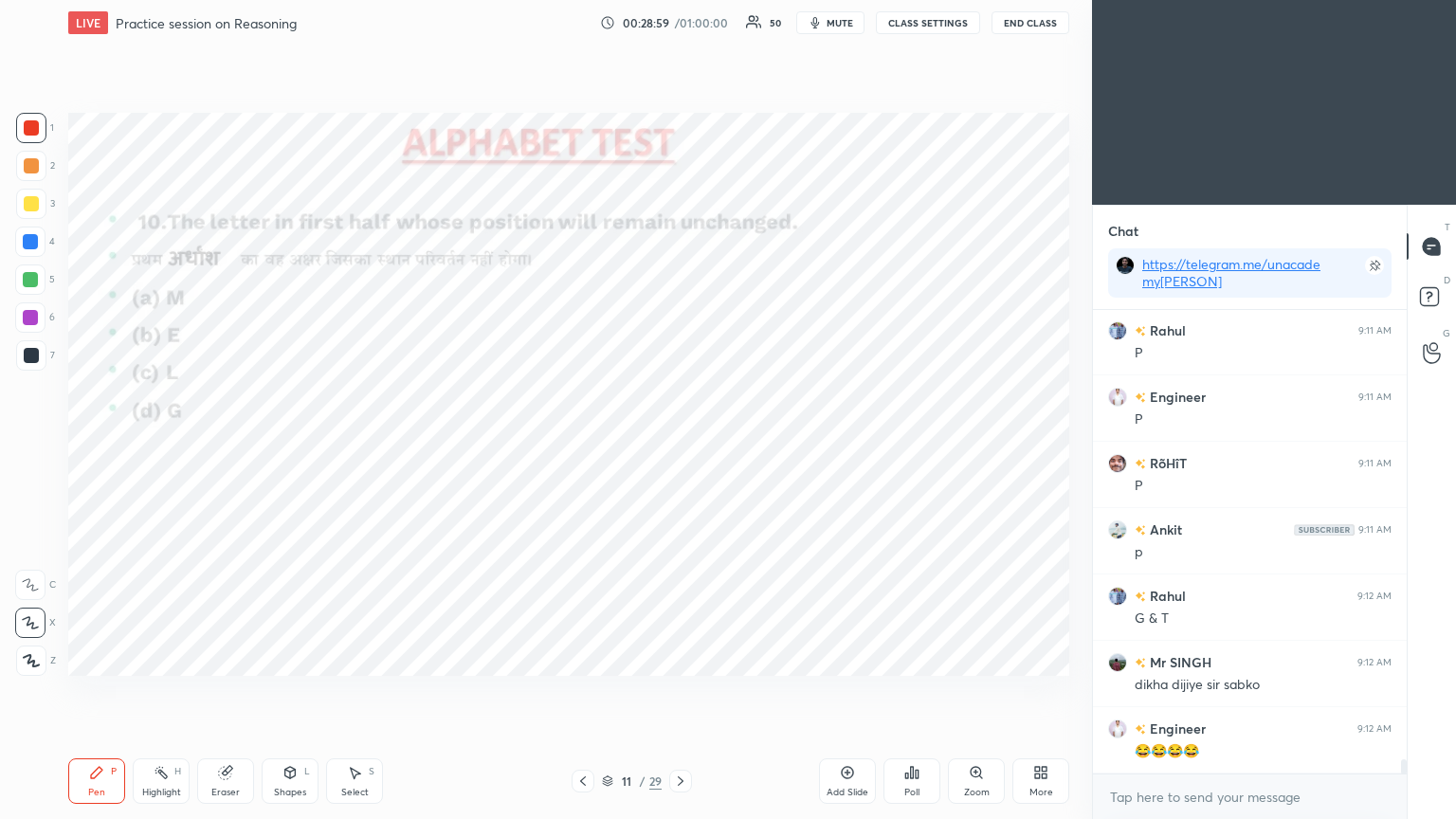 click at bounding box center [30, 242] 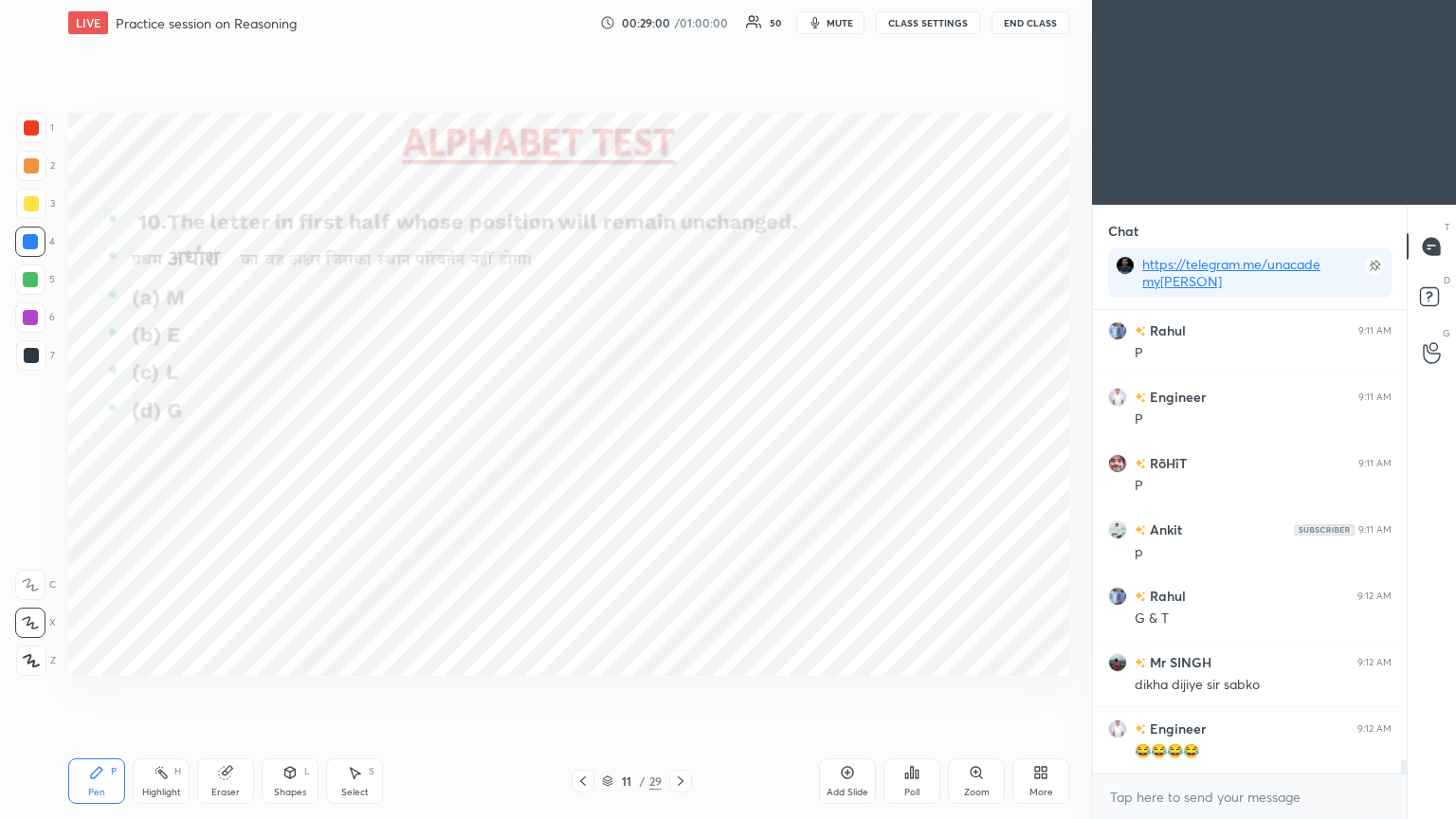 click at bounding box center (30, 242) 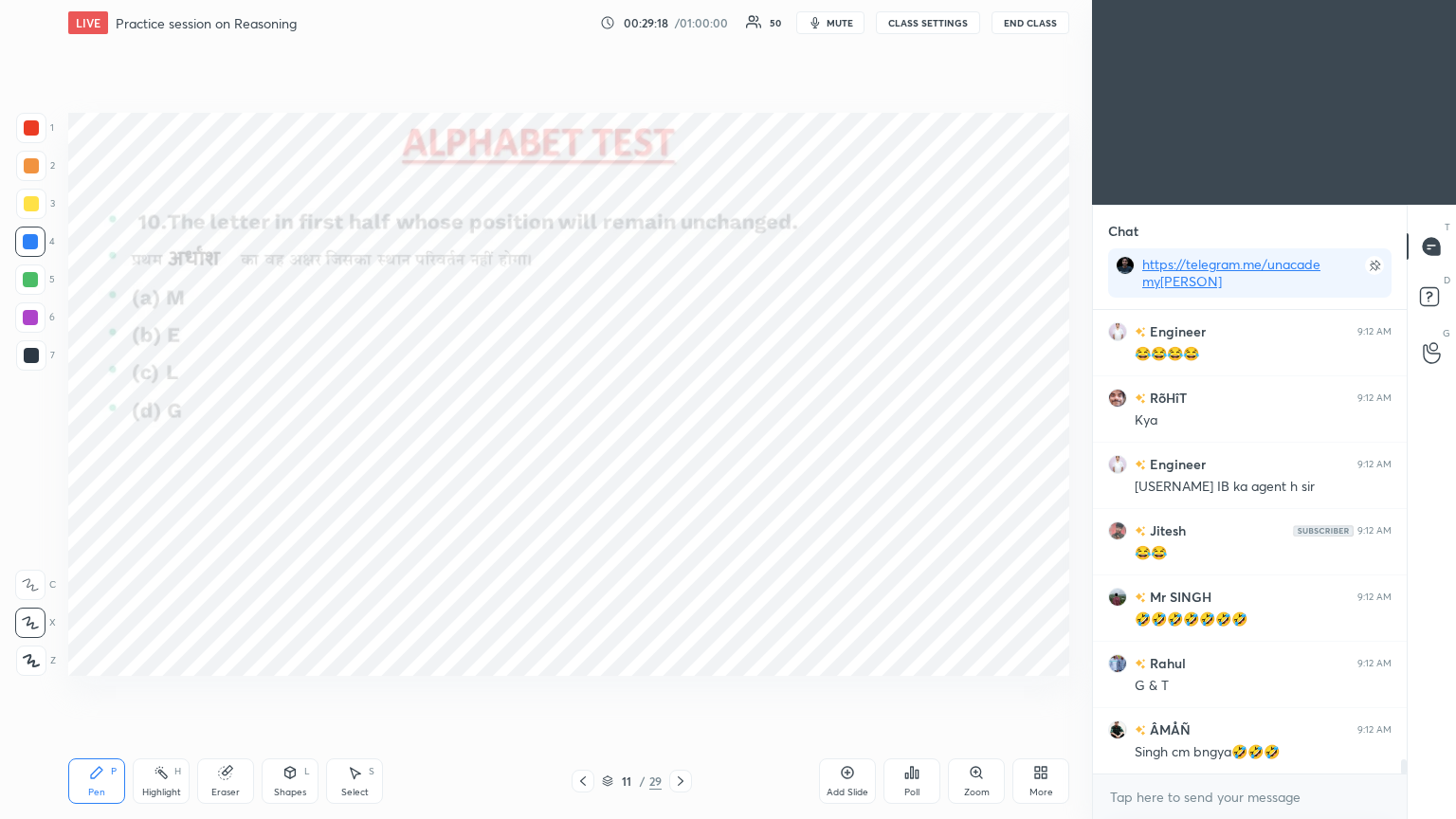 scroll, scrollTop: 15147, scrollLeft: 0, axis: vertical 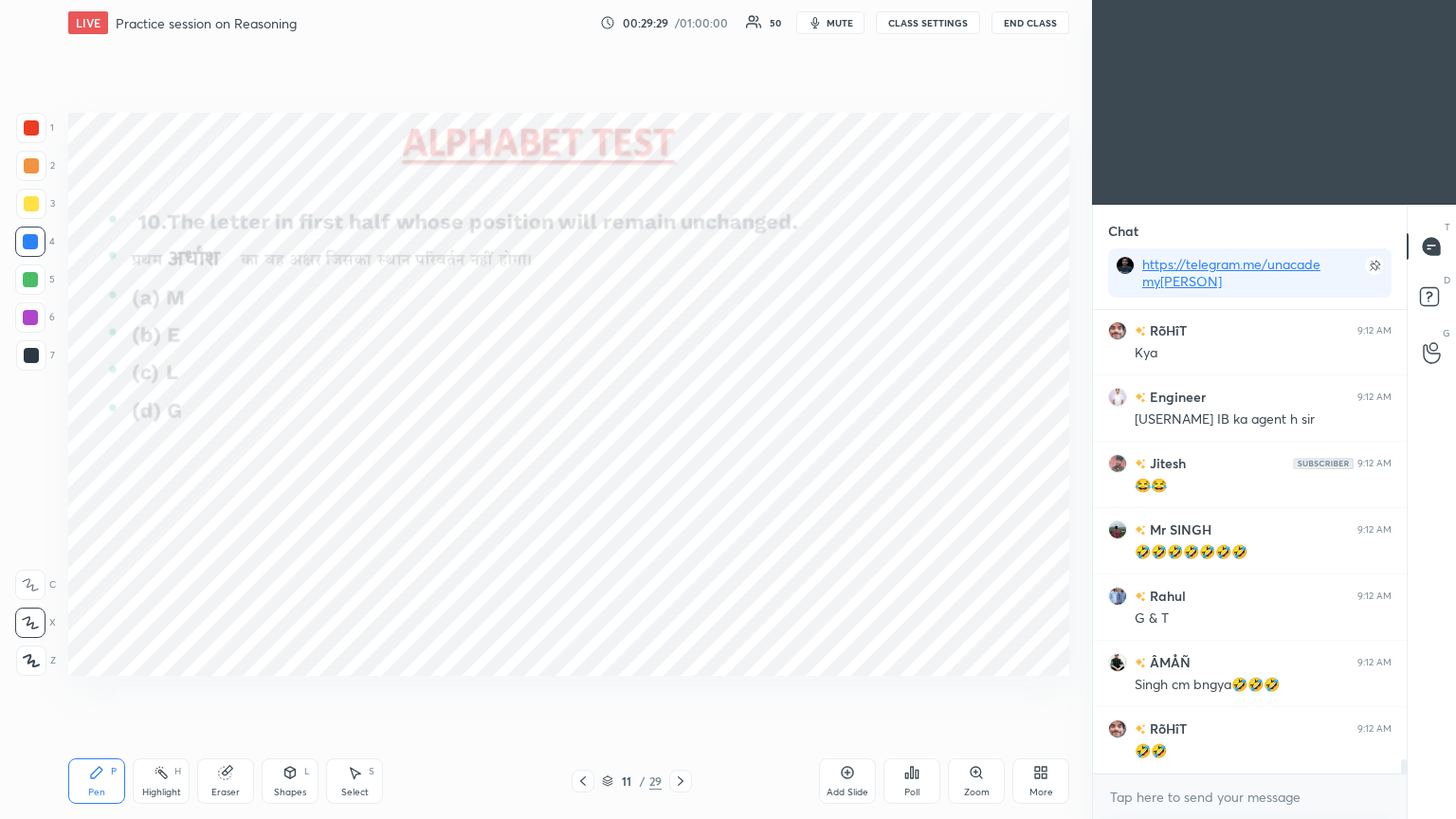 click at bounding box center (31, 128) 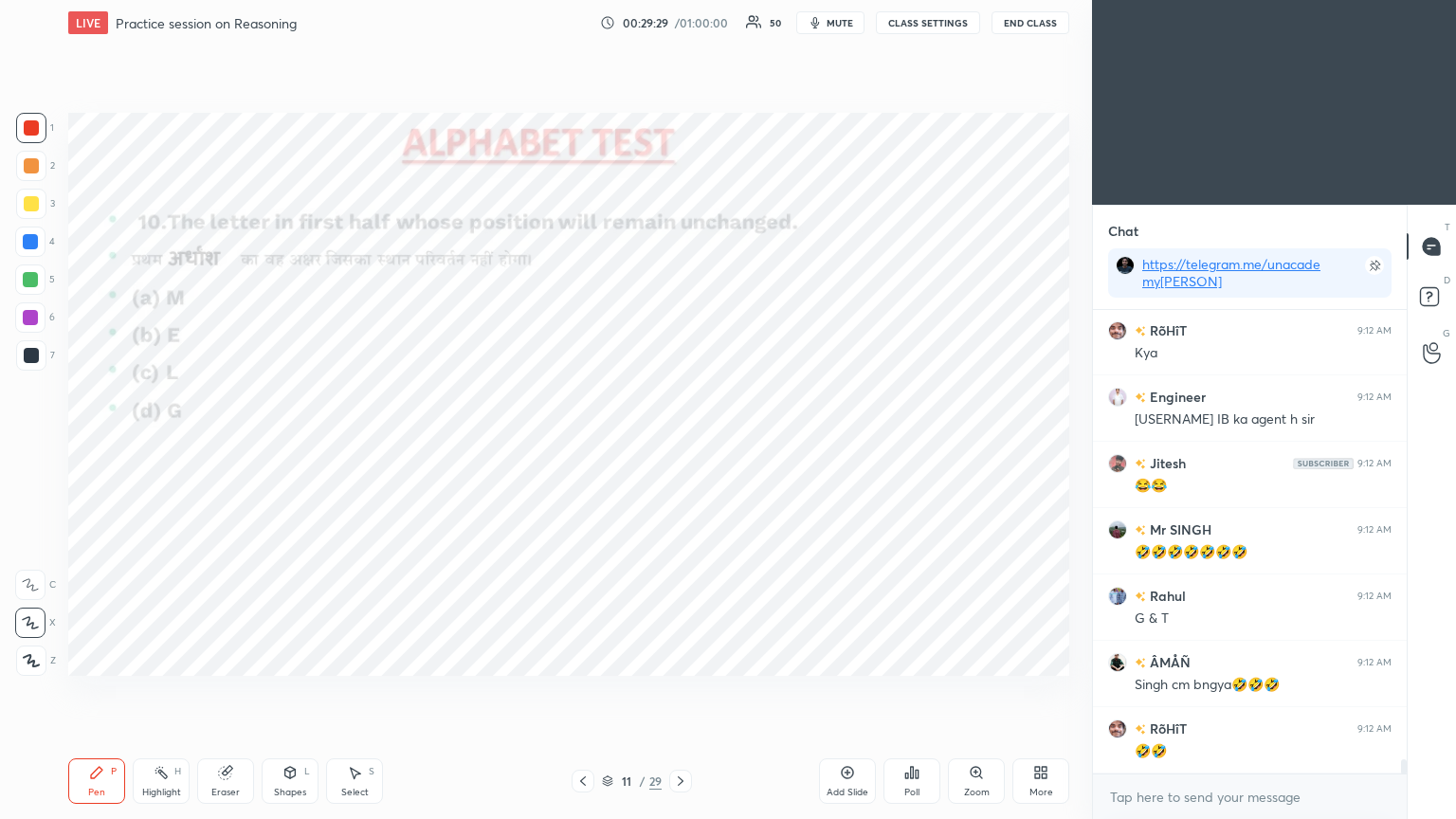 click at bounding box center (31, 128) 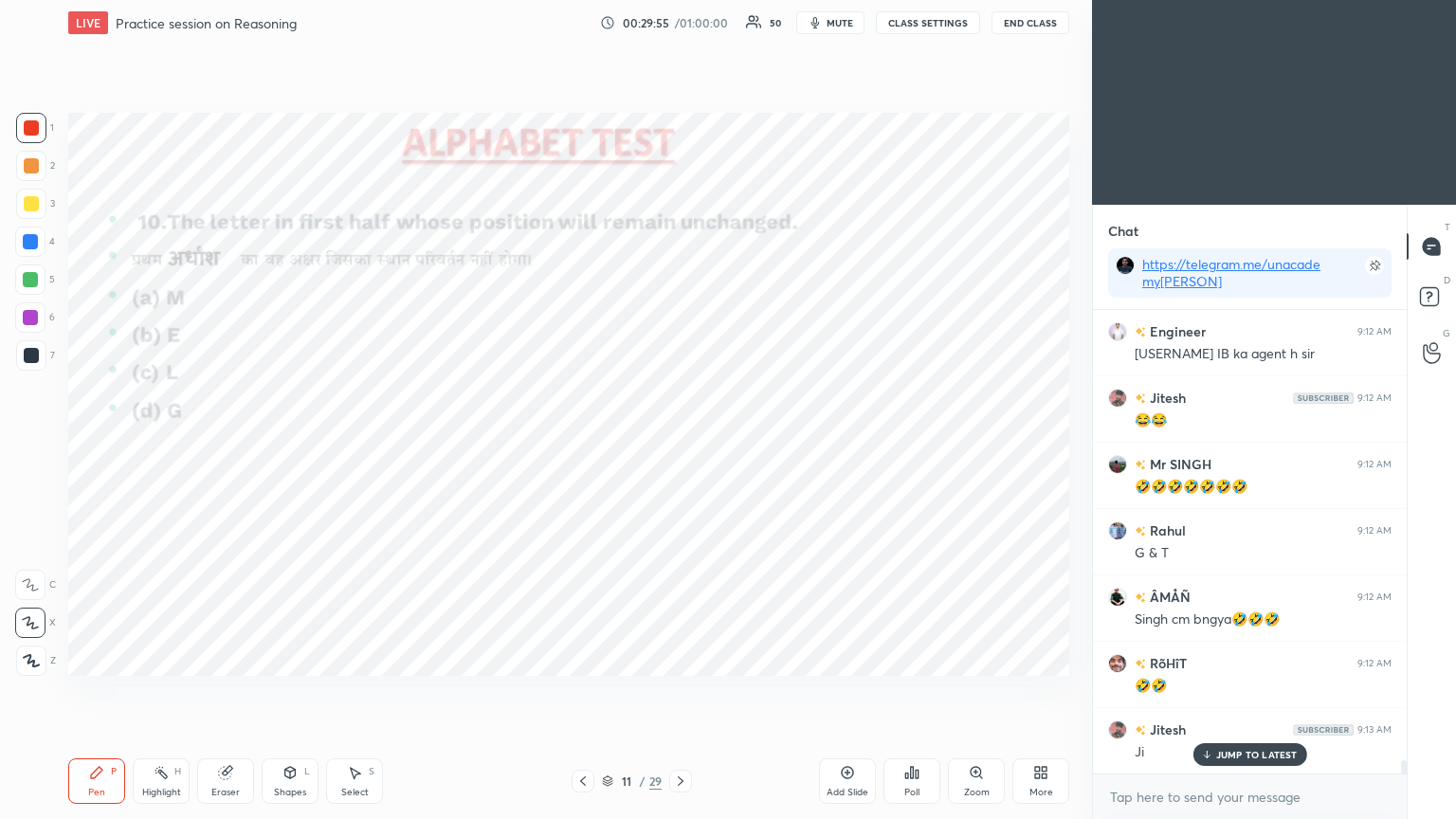 scroll, scrollTop: 15279, scrollLeft: 0, axis: vertical 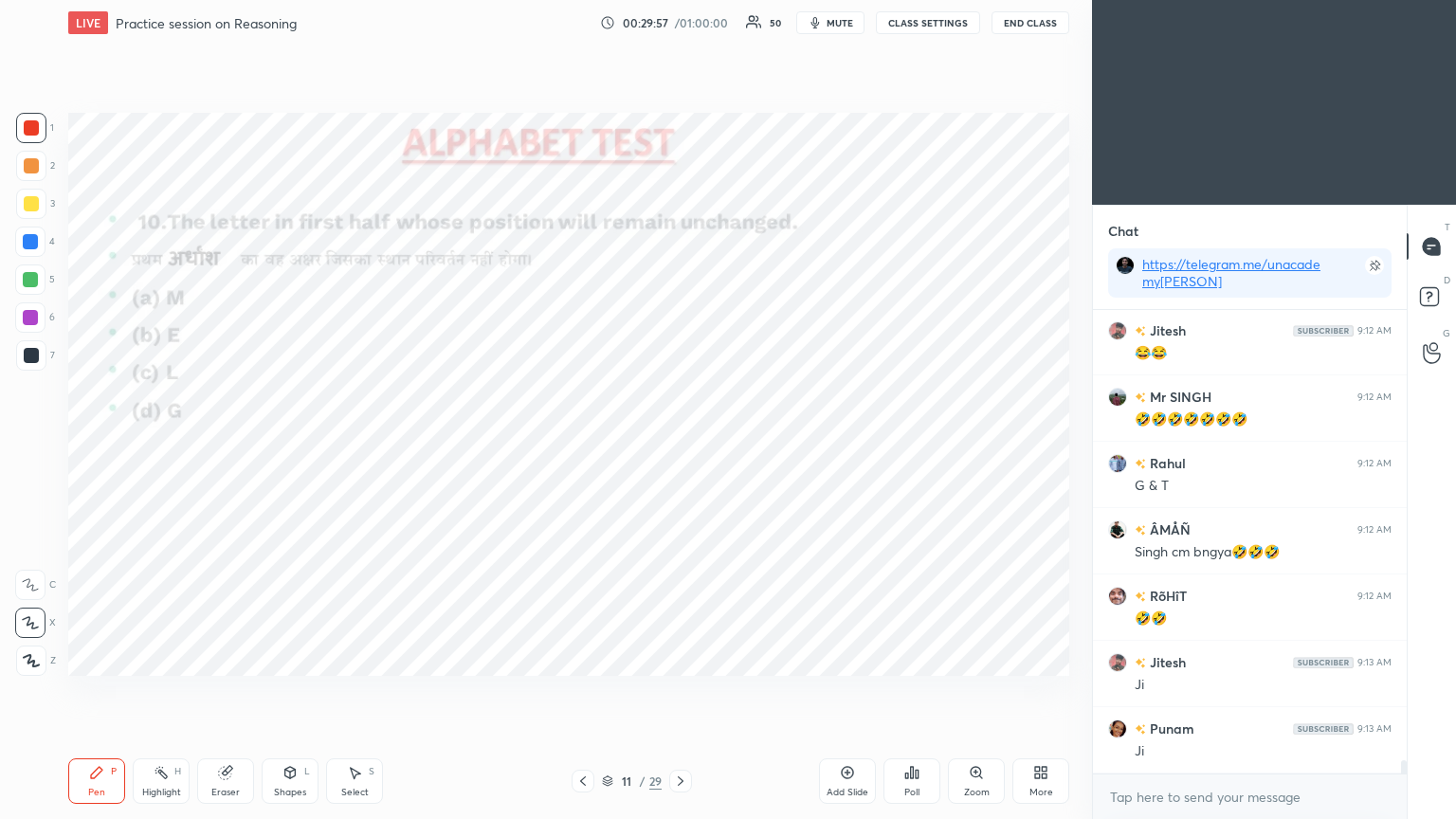 click at bounding box center [30, 242] 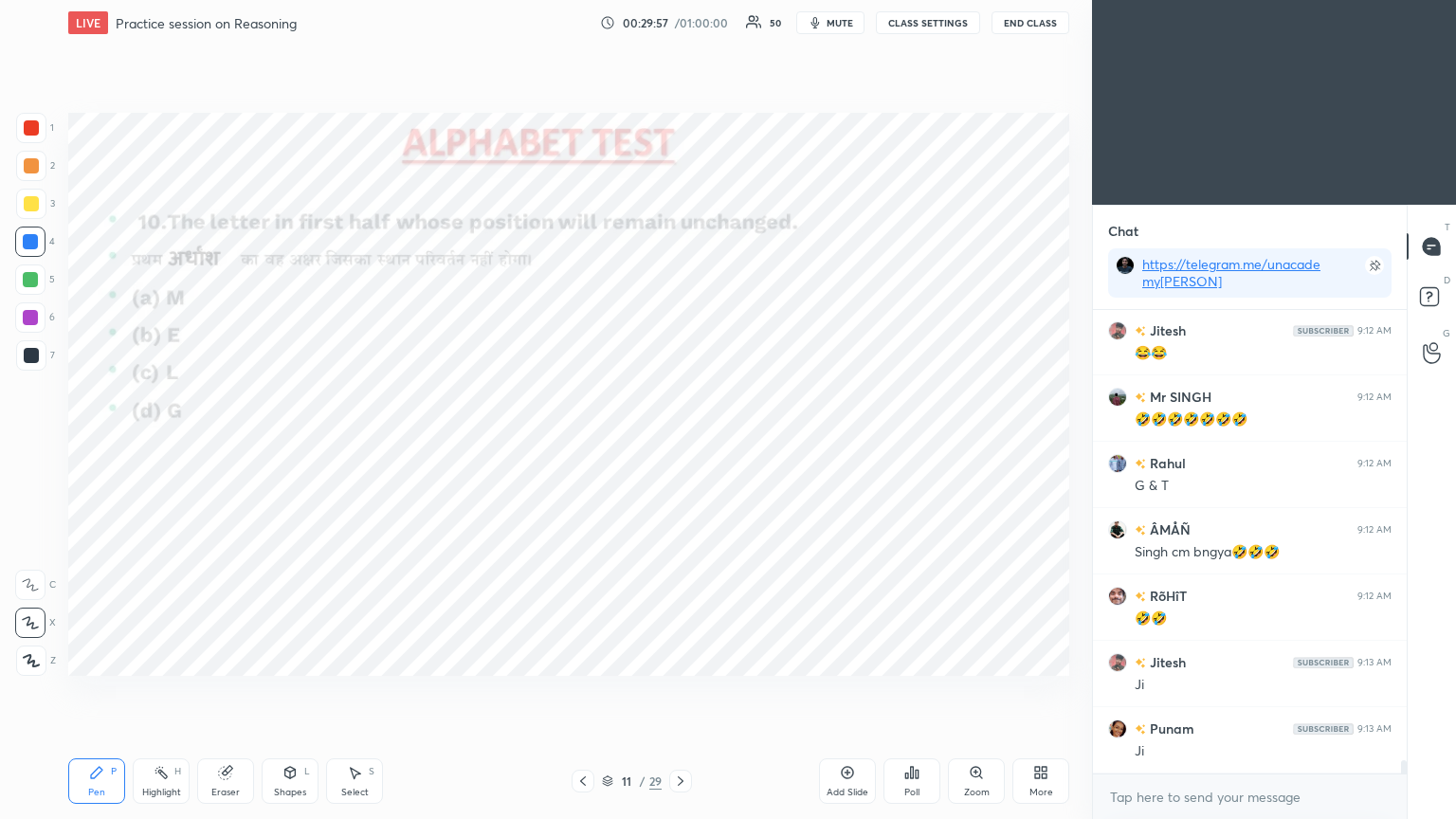 click at bounding box center (30, 242) 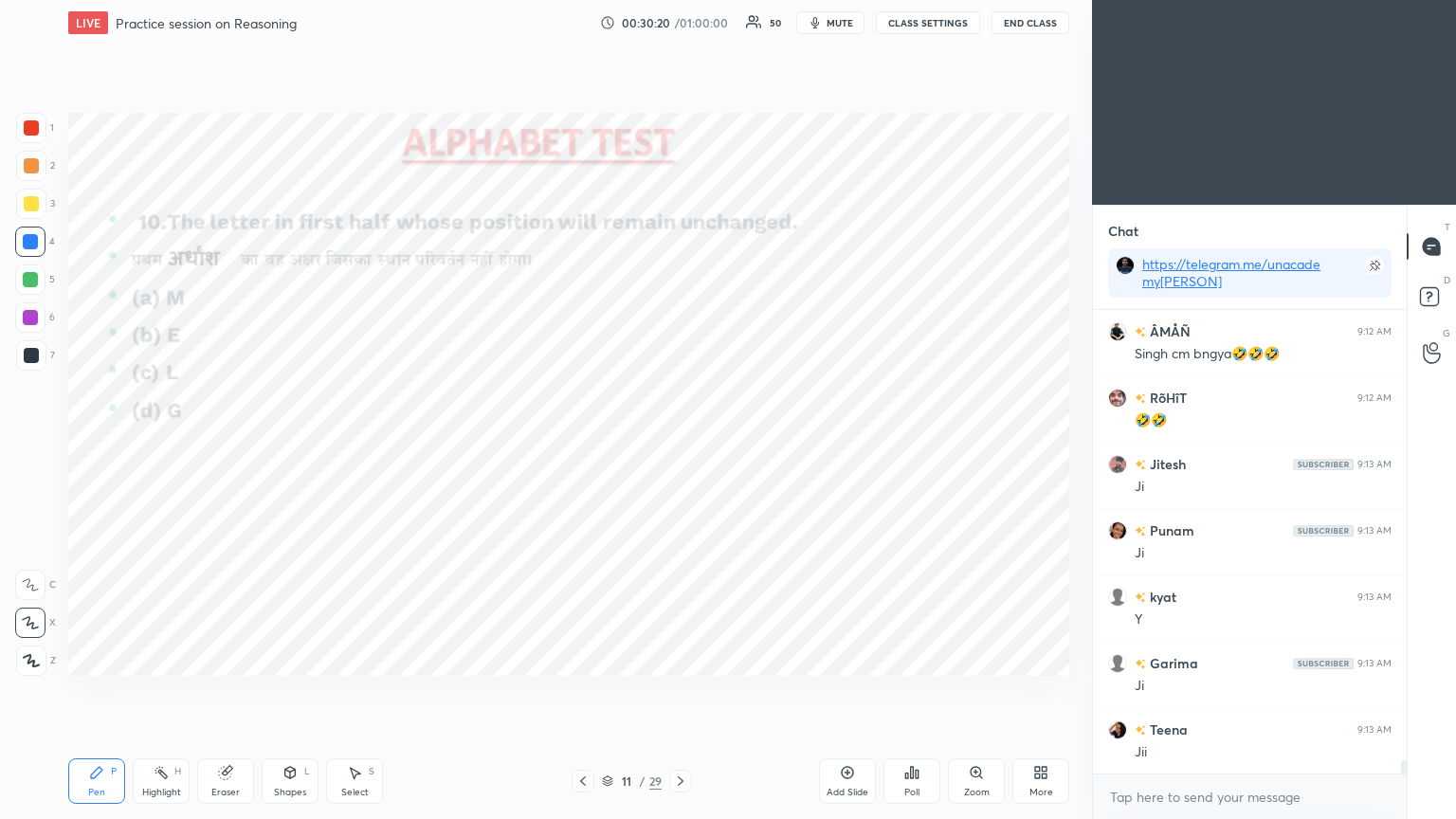scroll, scrollTop: 15497, scrollLeft: 0, axis: vertical 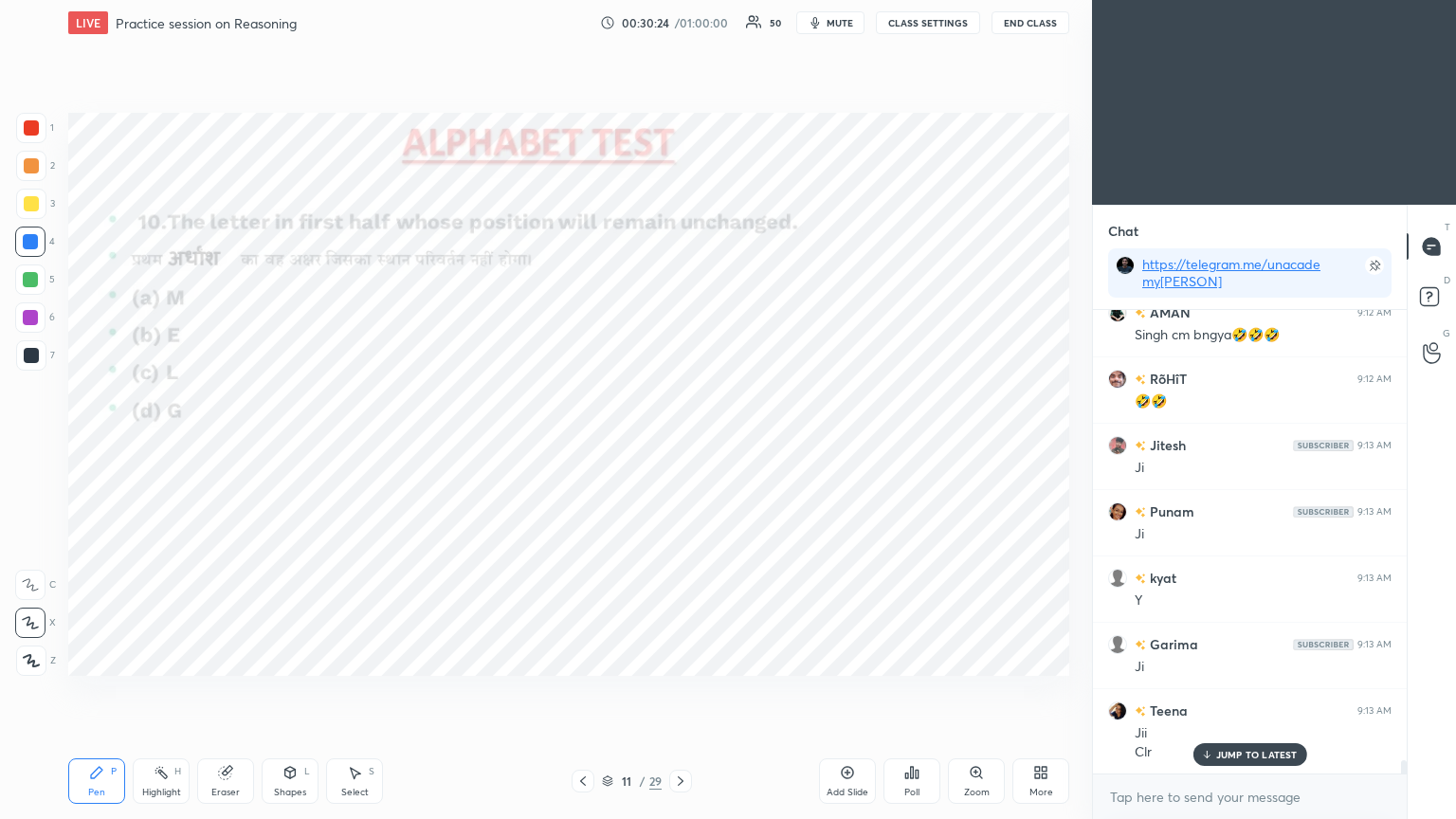 click 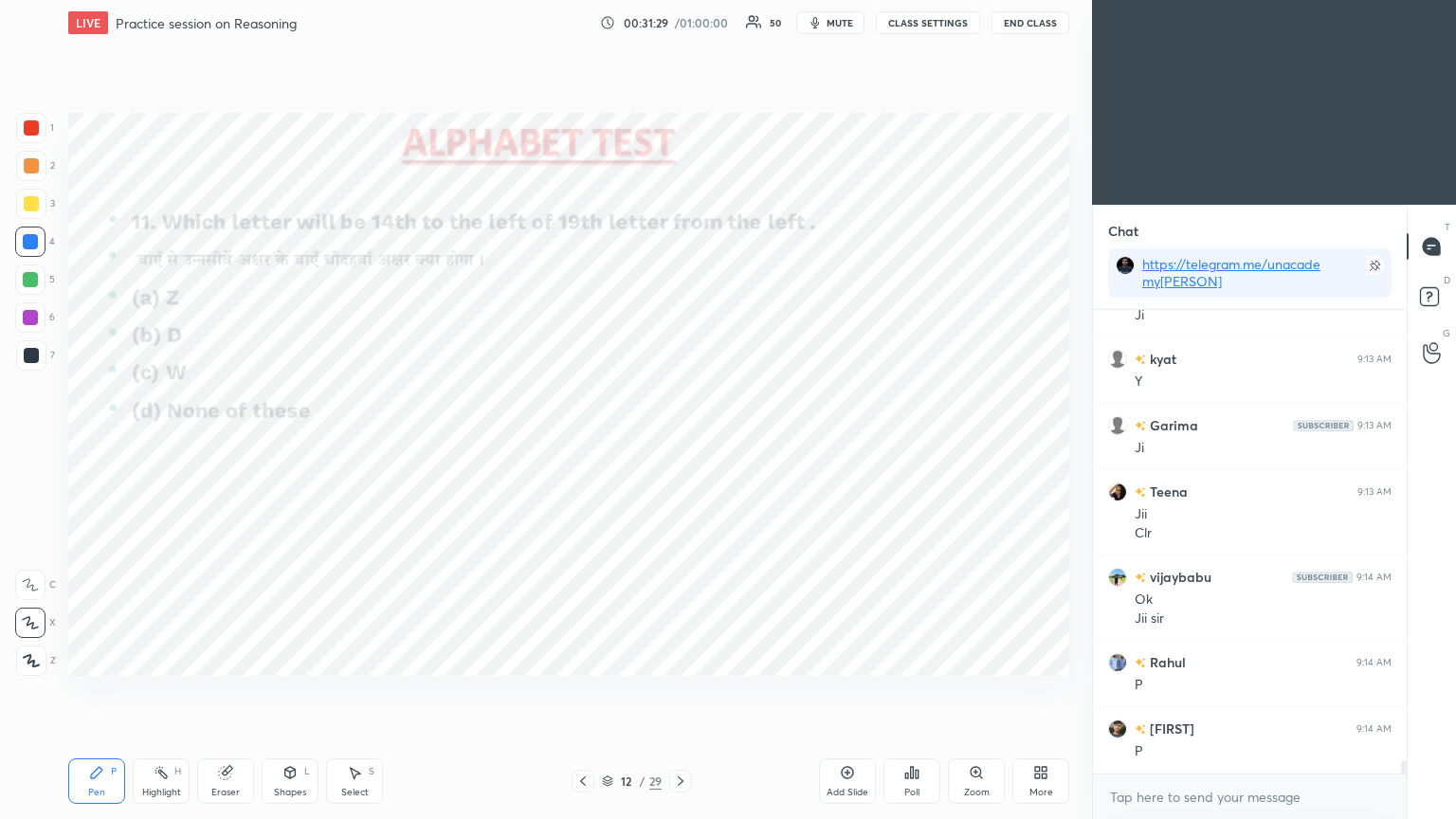 scroll, scrollTop: 15781, scrollLeft: 0, axis: vertical 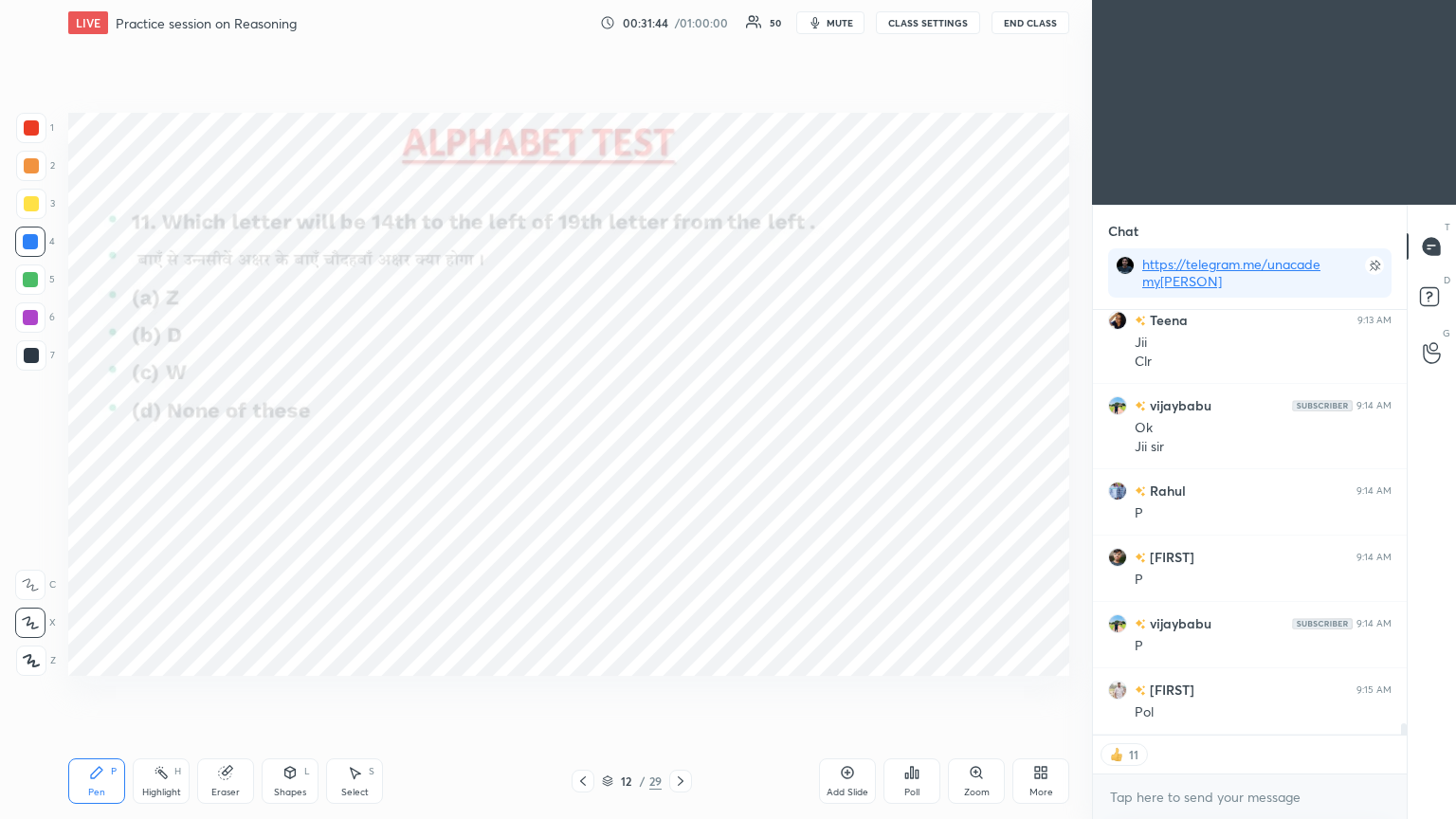 click on "Poll" at bounding box center (912, 781) 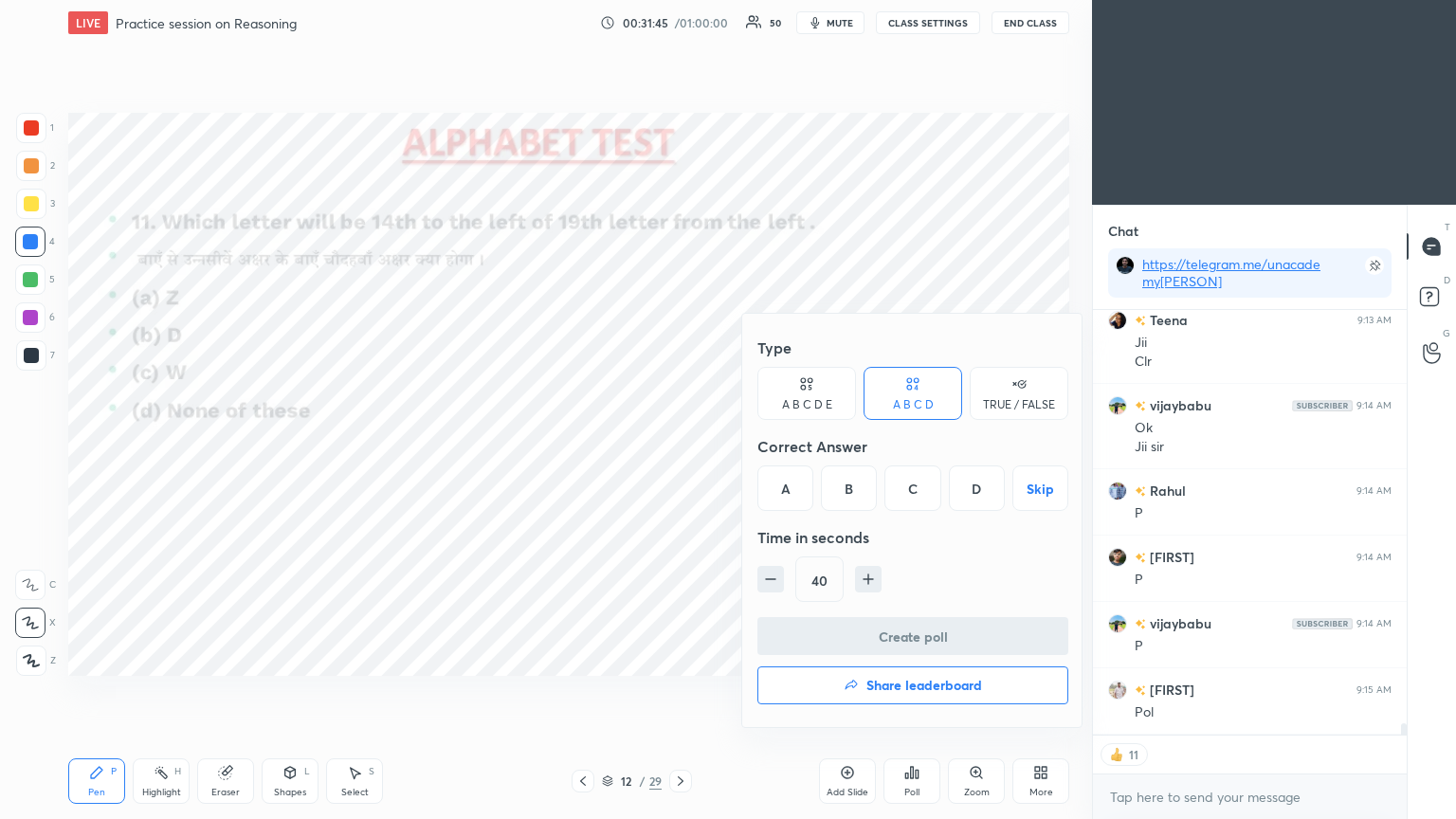 click on "D" at bounding box center (976, 488) 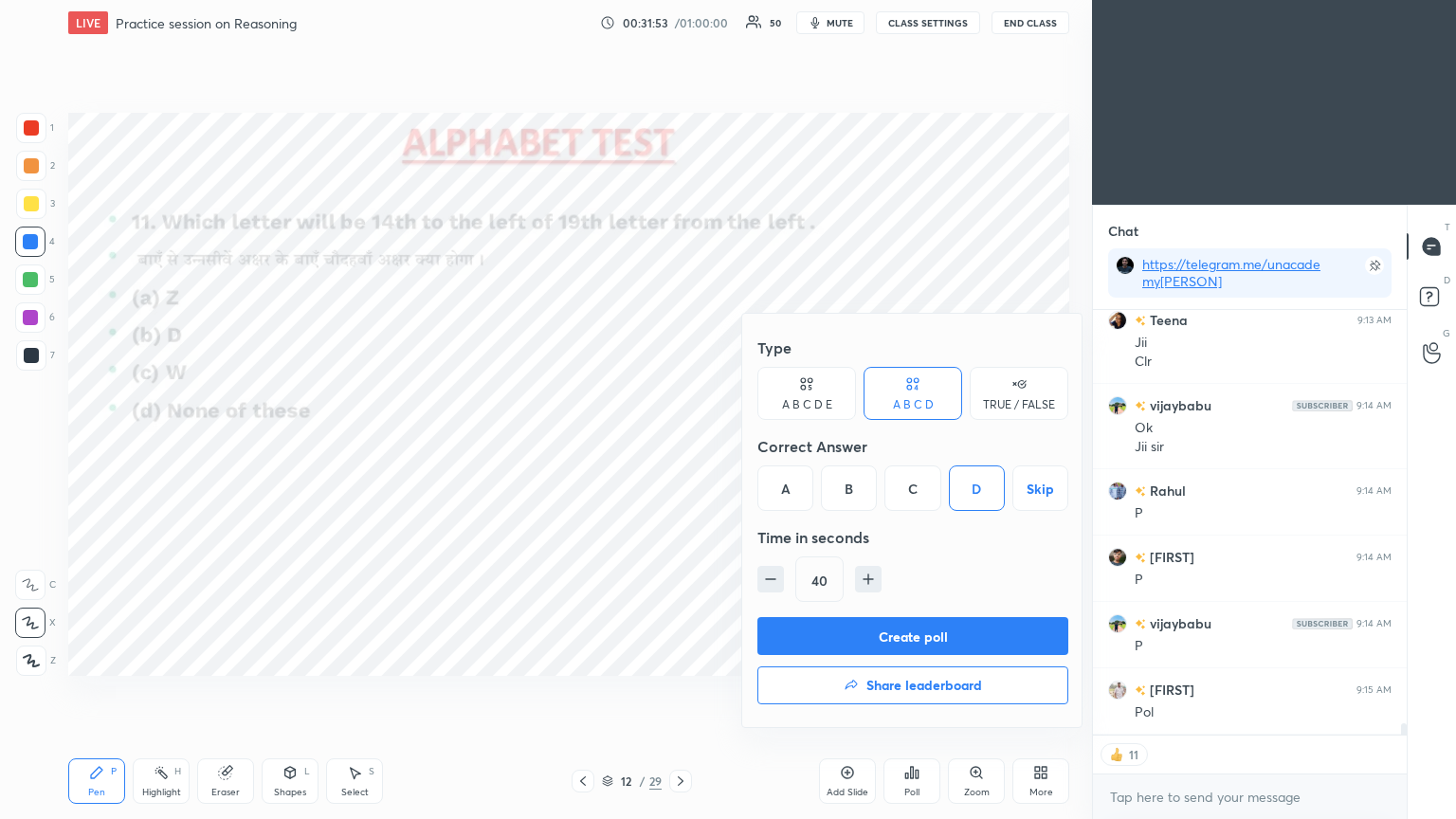 scroll, scrollTop: 7, scrollLeft: 6, axis: both 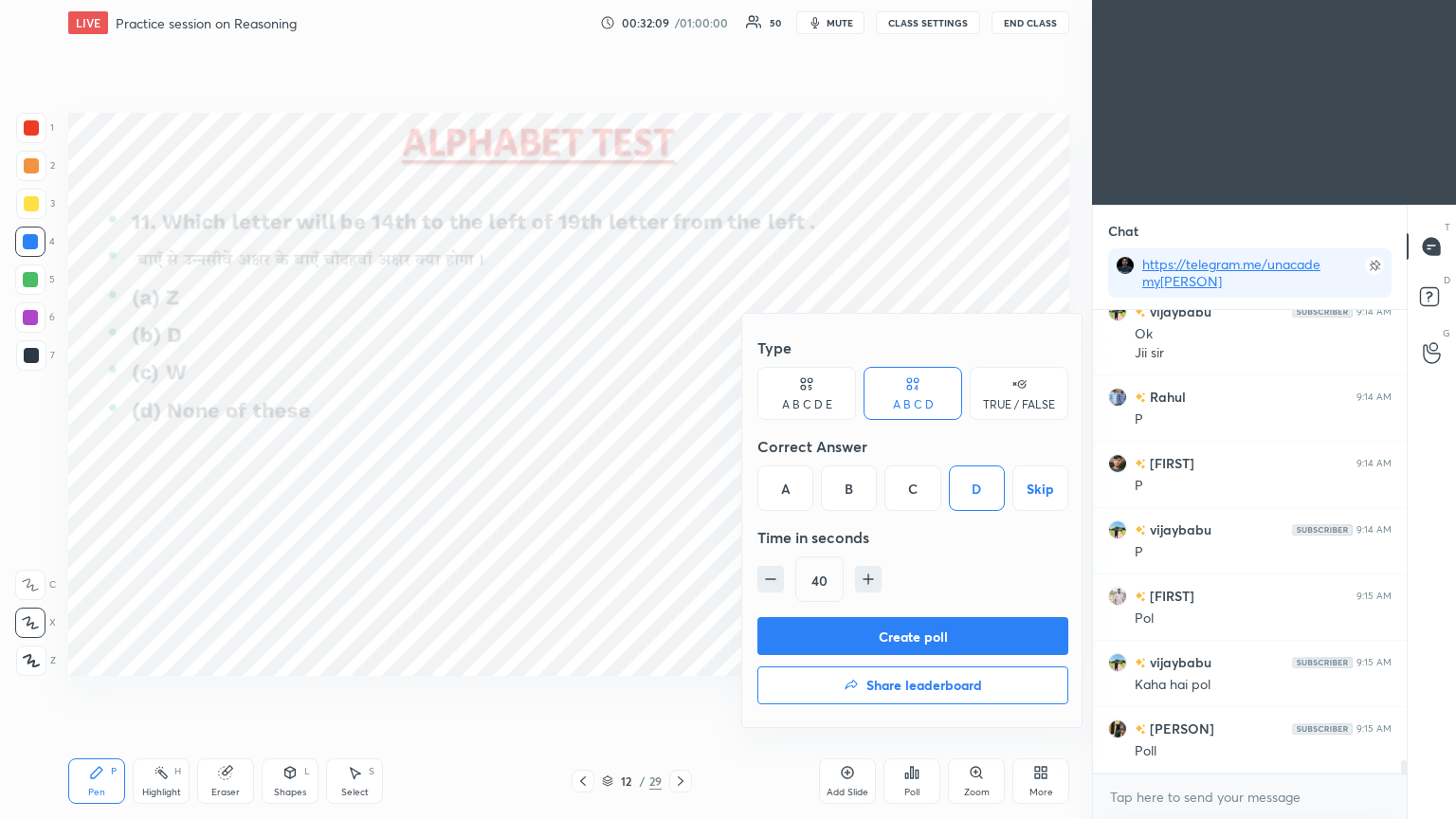 click on "Create poll" at bounding box center [913, 636] 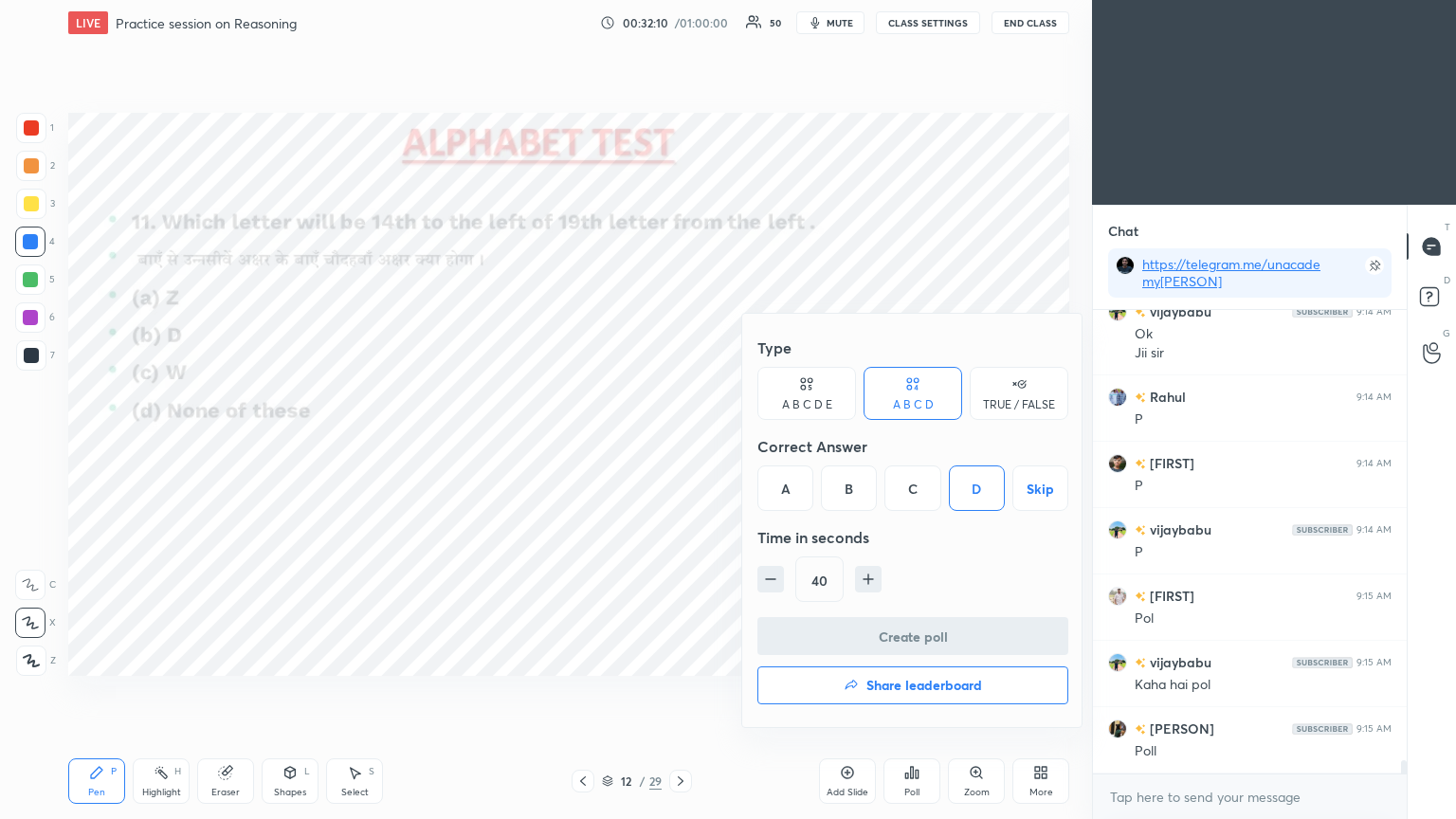 scroll, scrollTop: 281, scrollLeft: 308, axis: both 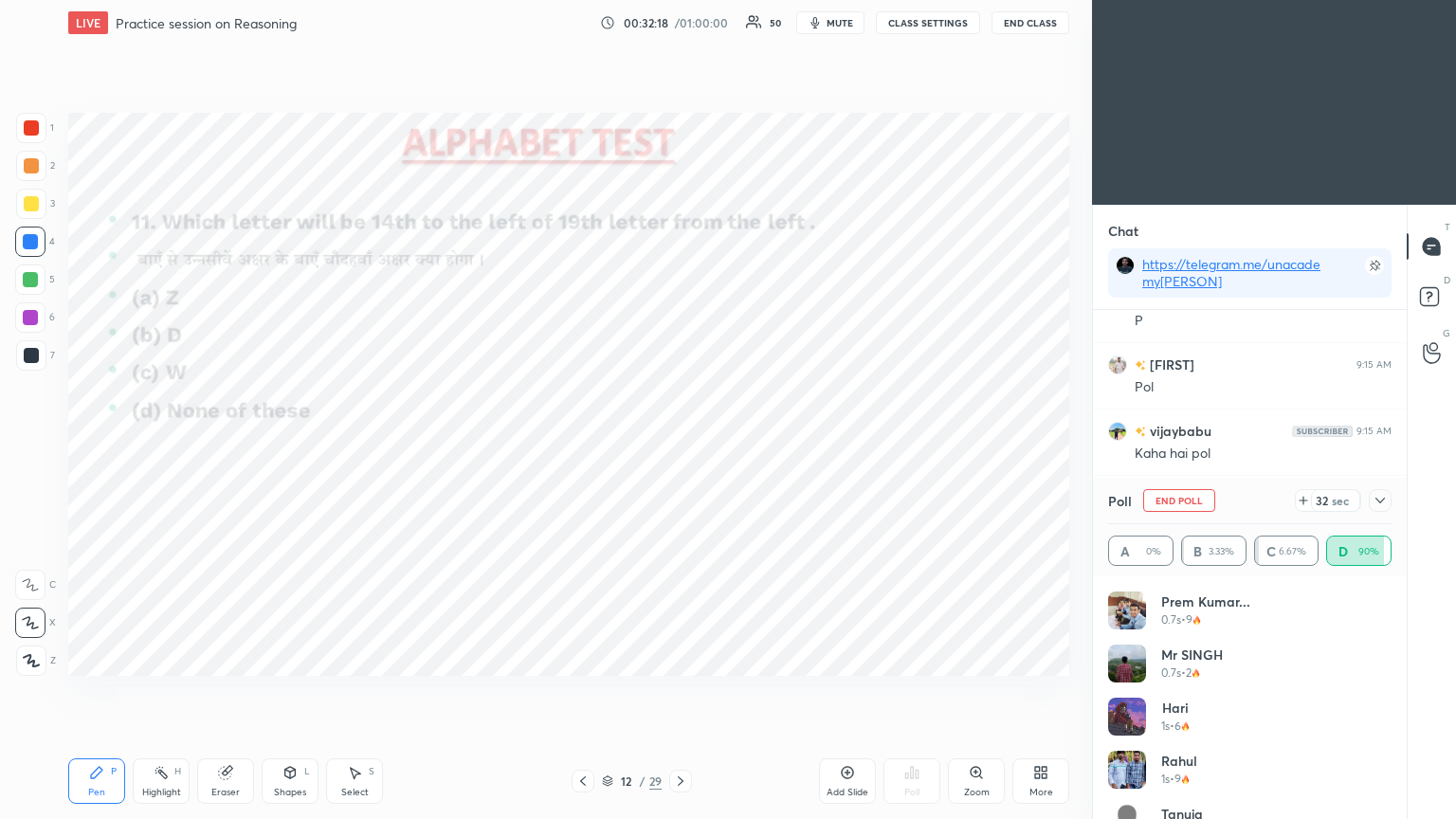 click 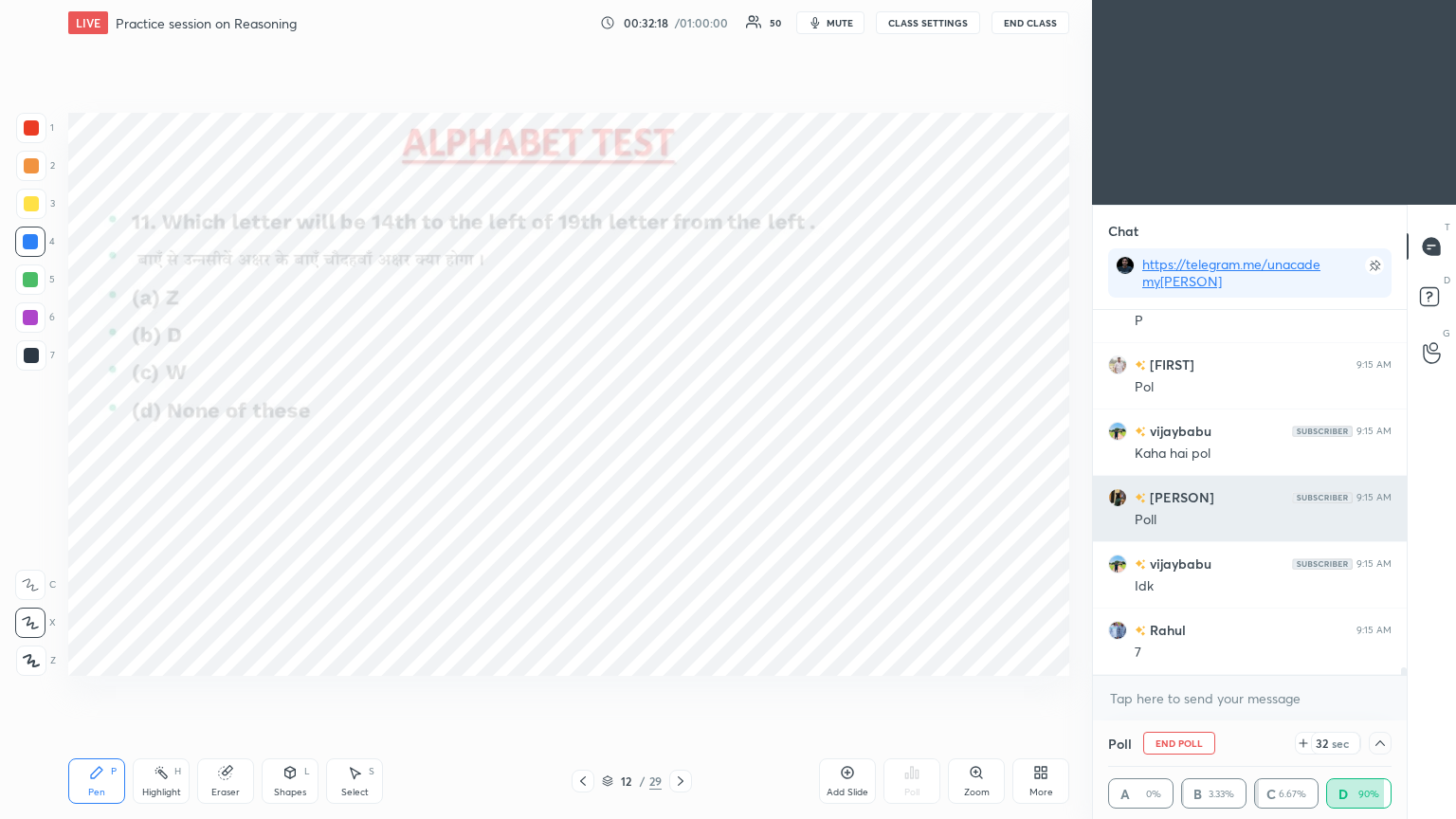 scroll, scrollTop: 166, scrollLeft: 278, axis: both 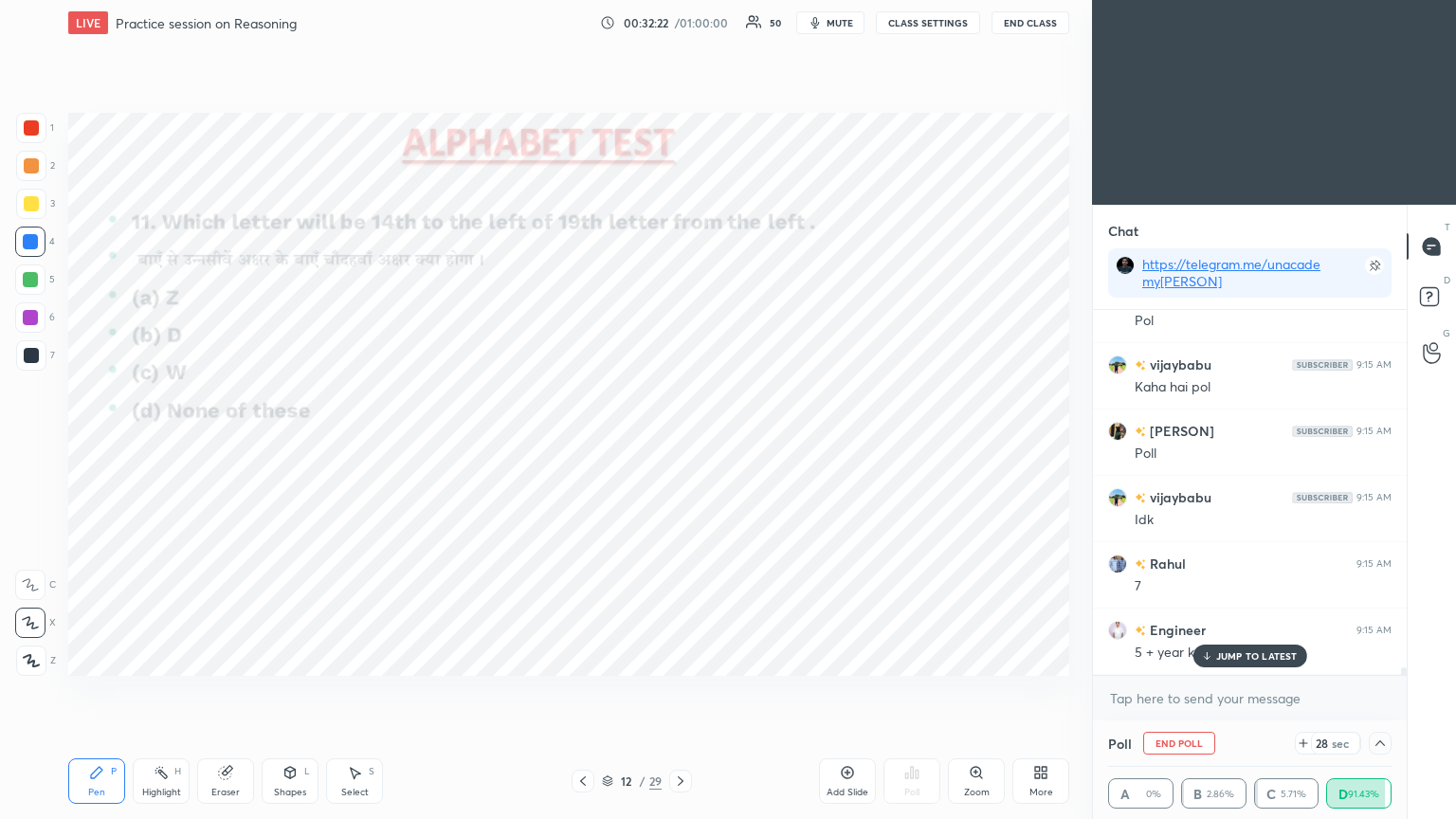 click on "[FIRST] 9:12 AM 🤣🤣 [FIRST] 9:13 AM Ji [FIRST] 9:13 AM Ji [FIRST] 9:13 AM Y [FIRST] 9:13 AM Ji [FIRST] 9:13 AM Jii Clr [FIRST] 9:14 AM Ok Jii sir [FIRST] 9:14 AM P [FIRST] 9:14 AM P [FIRST] 9:14 AM P [FIRST] 9:15 AM Poll [FIRST] 9:15 AM Kaha hai pol [FIRST] 9:15 AM Poll [FIRST] 9:15 AM Idk [FIRST] 9:15 AM 7 [FIRST] 9:15 AM 5 + year ke baad" at bounding box center [1249, 492] 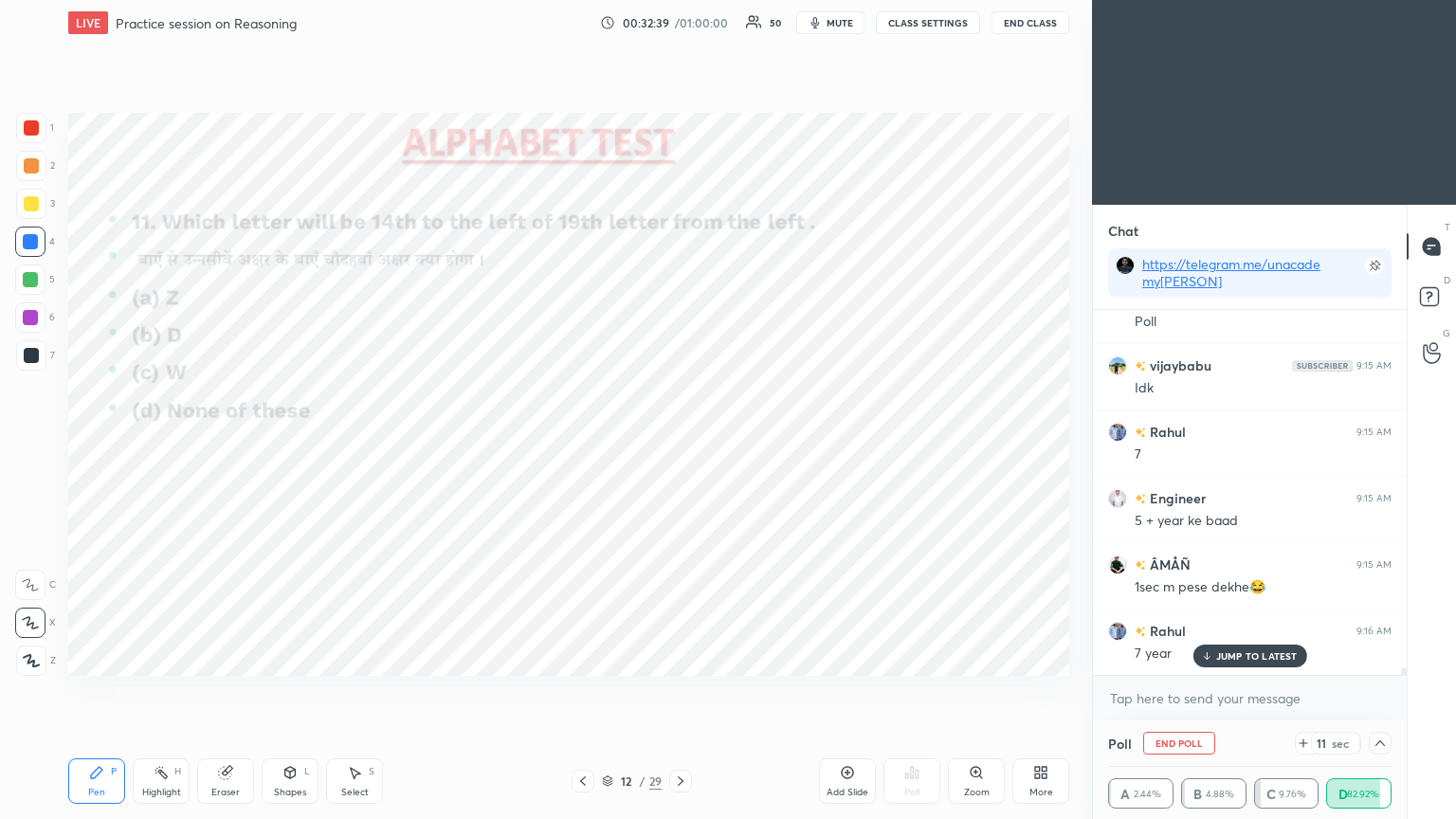 click on "JUMP TO LATEST" at bounding box center (1257, 656) 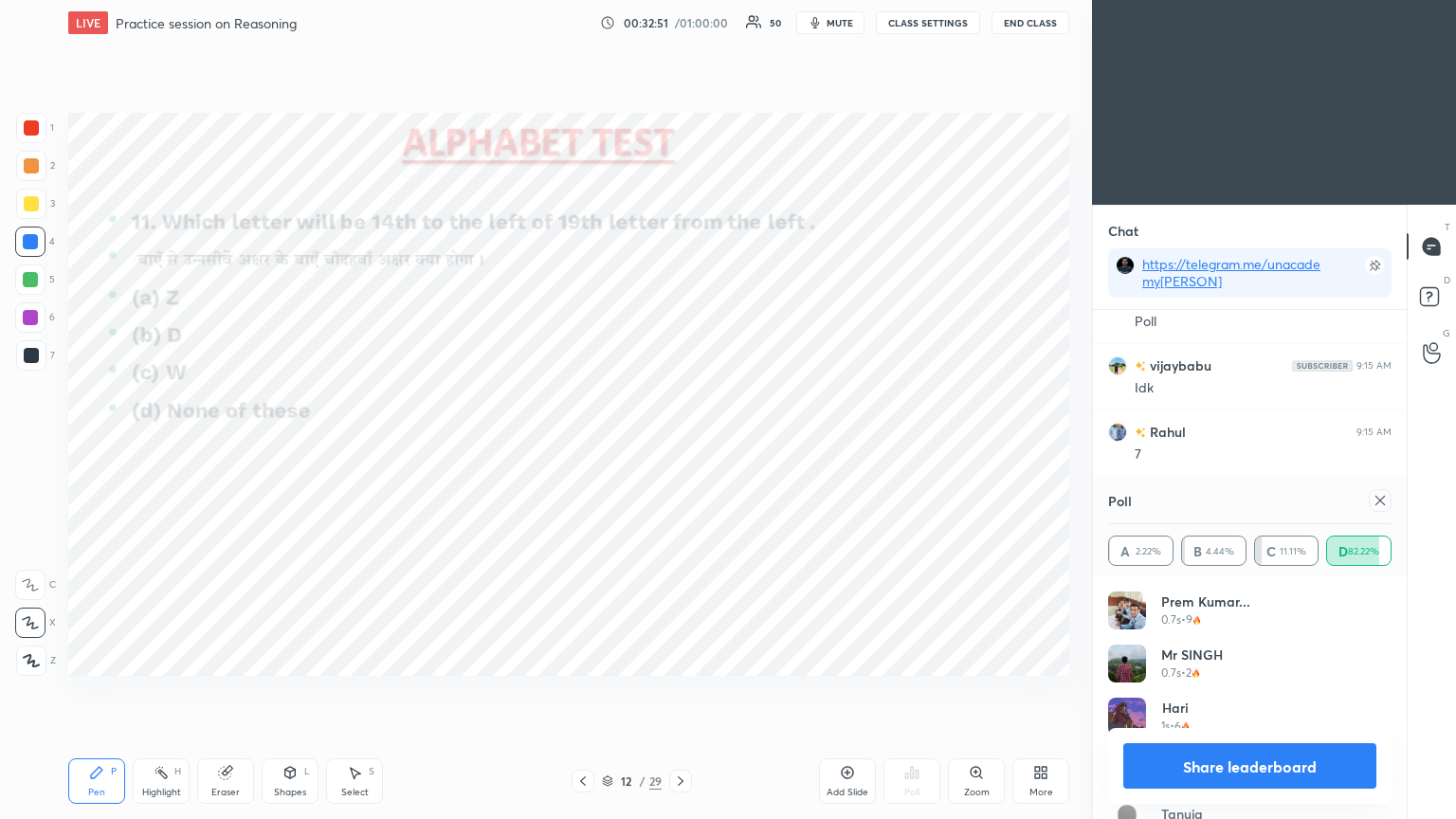 click 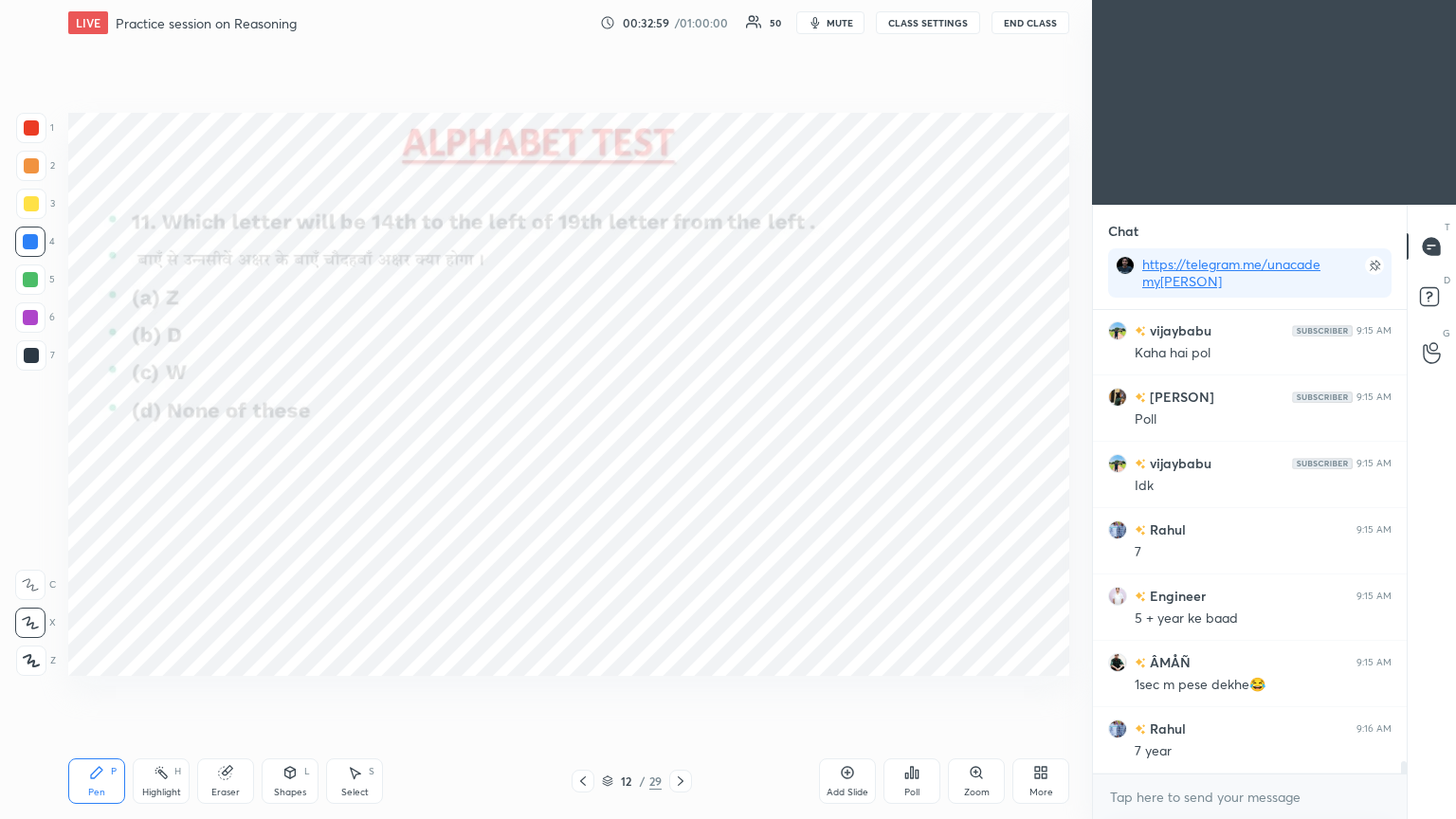 click at bounding box center [31, 128] 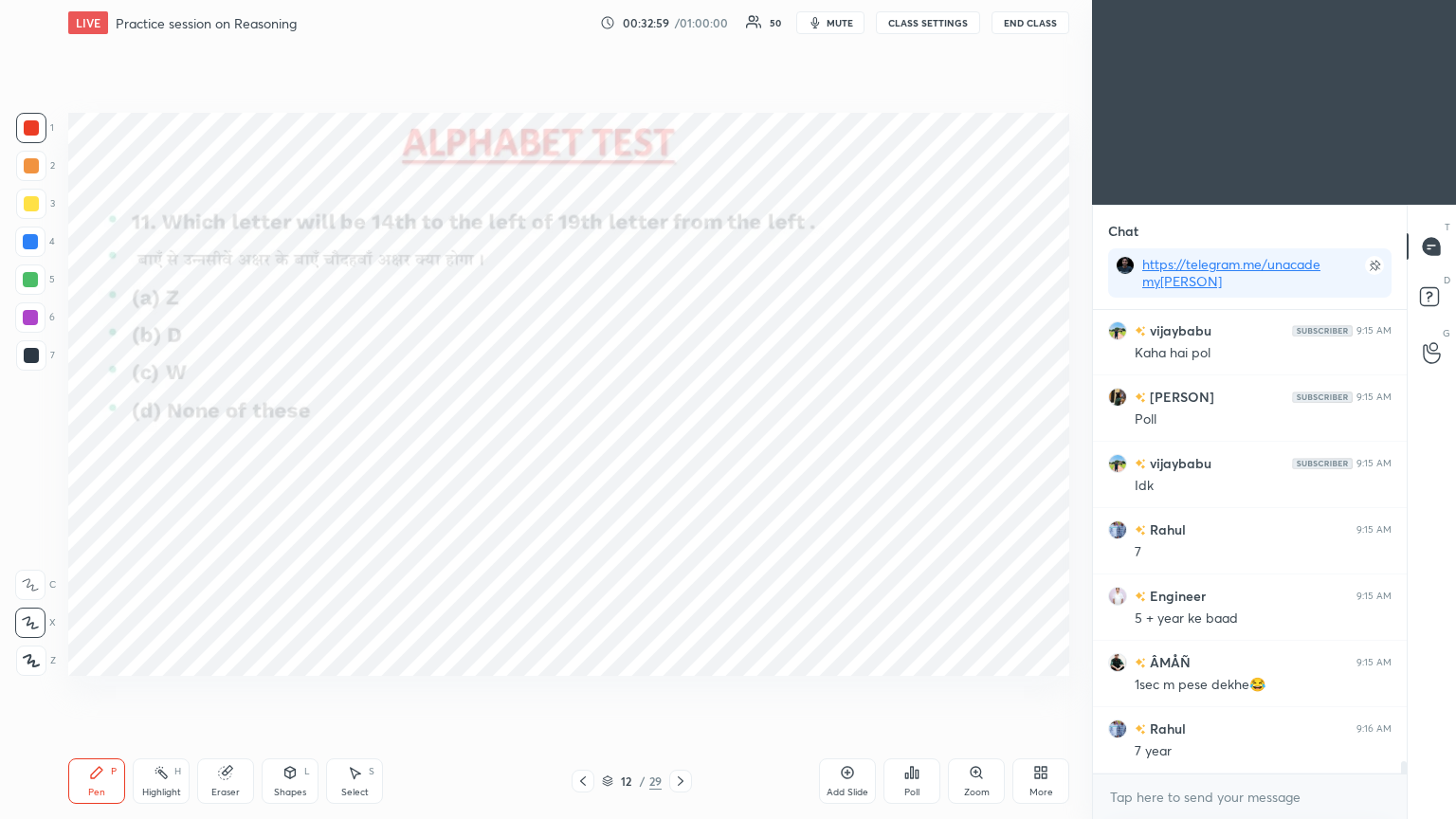click at bounding box center [31, 128] 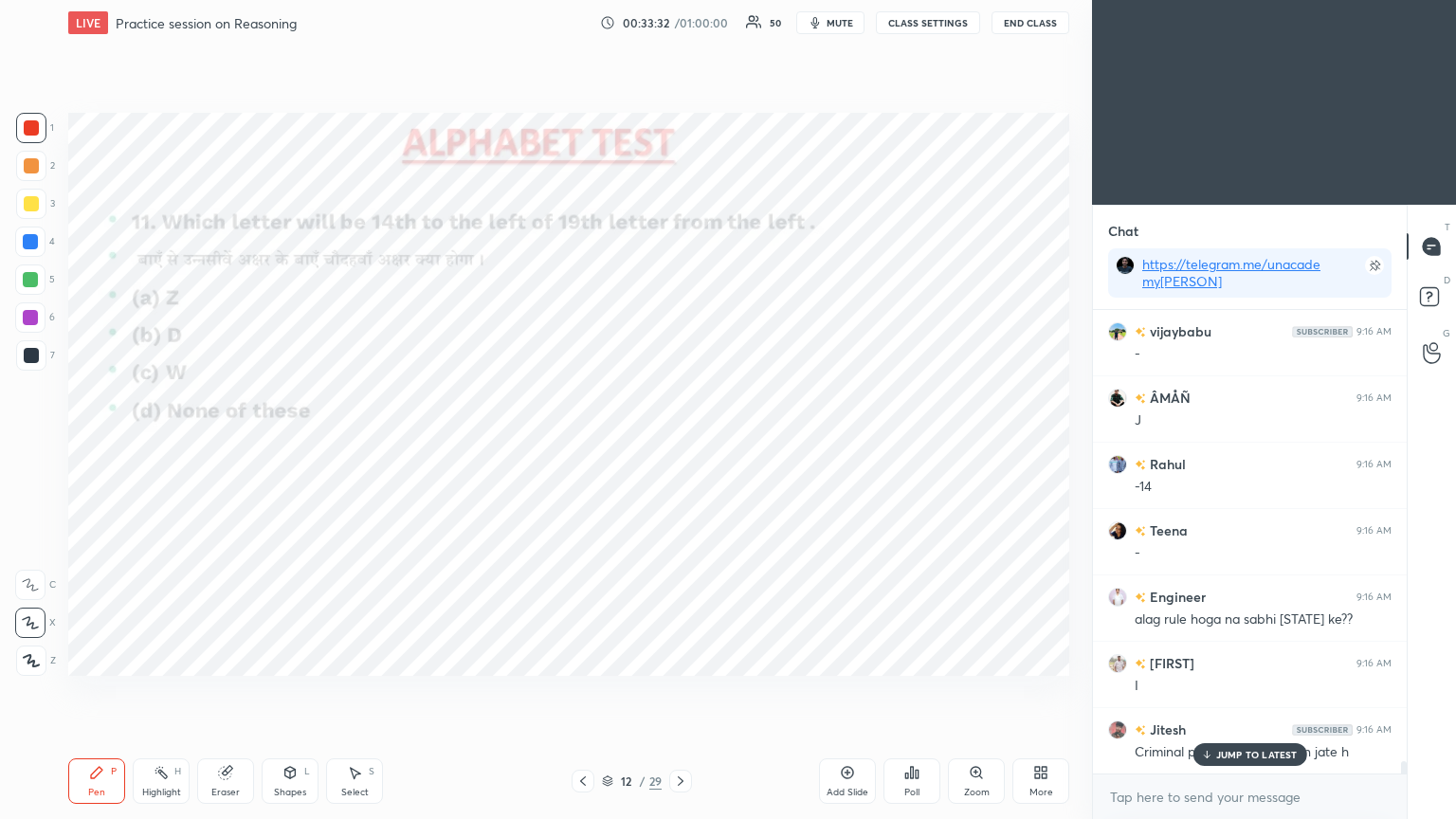 click on "JUMP TO LATEST" at bounding box center (1257, 755) 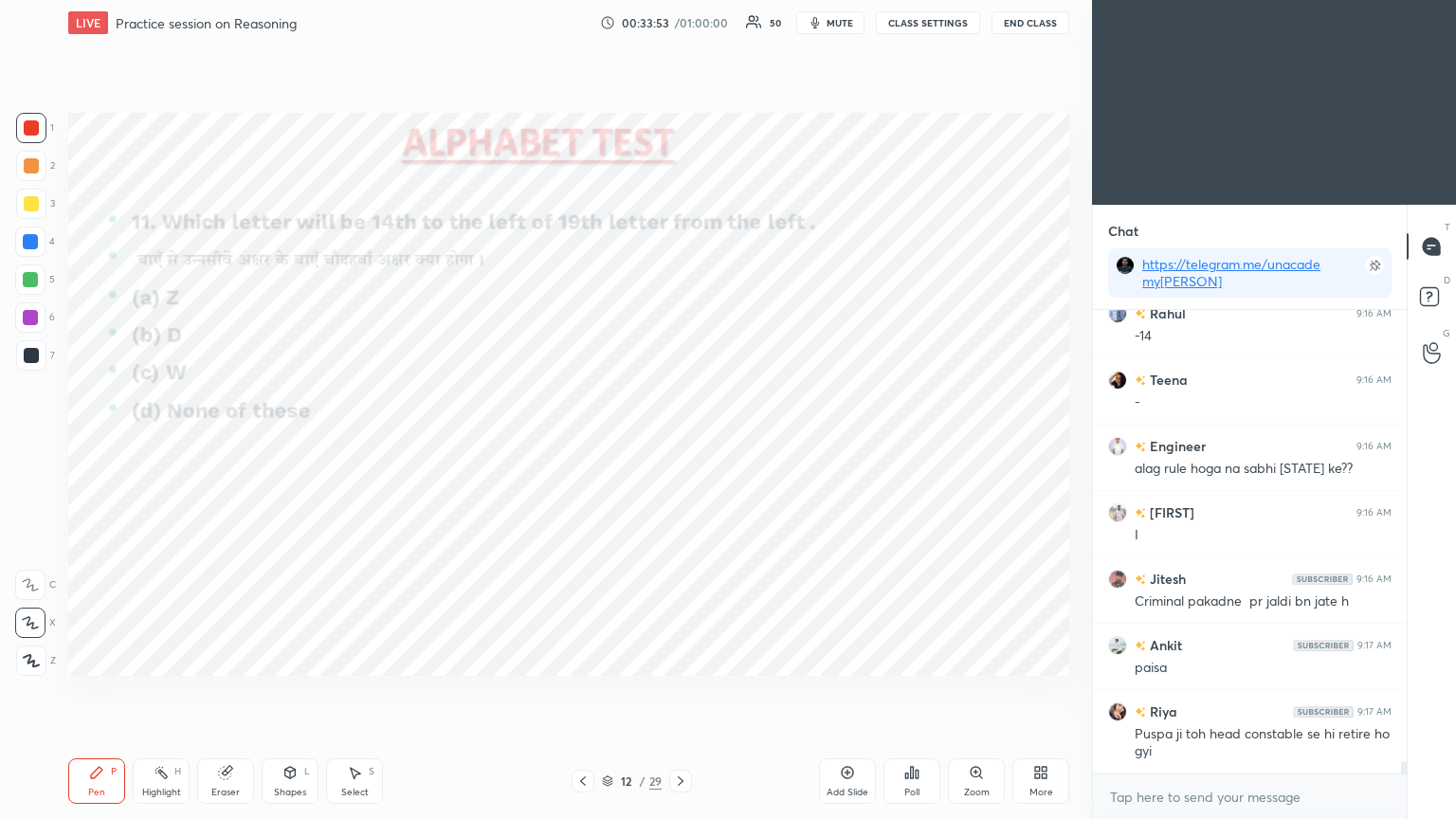 scroll, scrollTop: 17191, scrollLeft: 0, axis: vertical 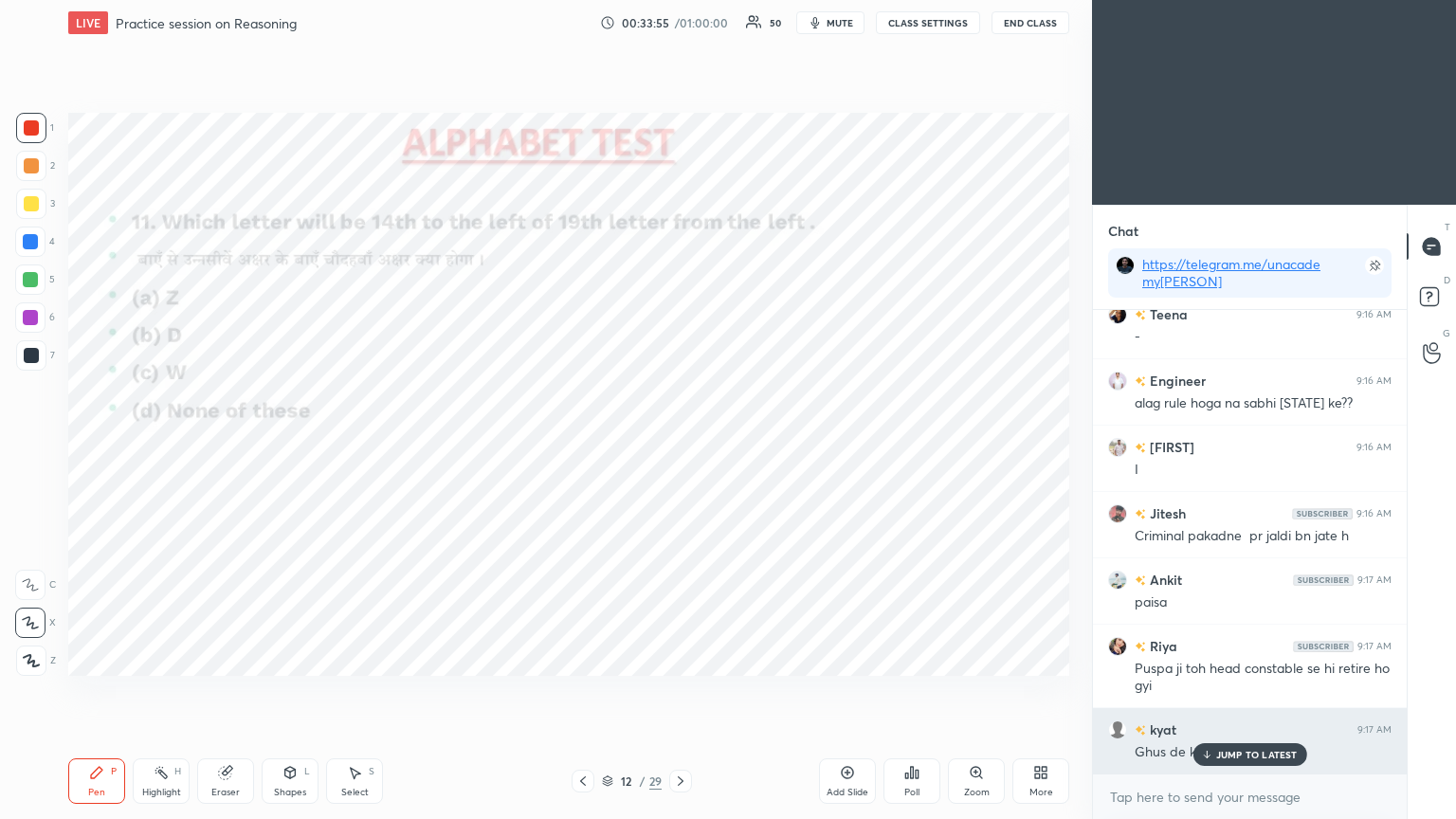 click on "JUMP TO LATEST" at bounding box center [1257, 755] 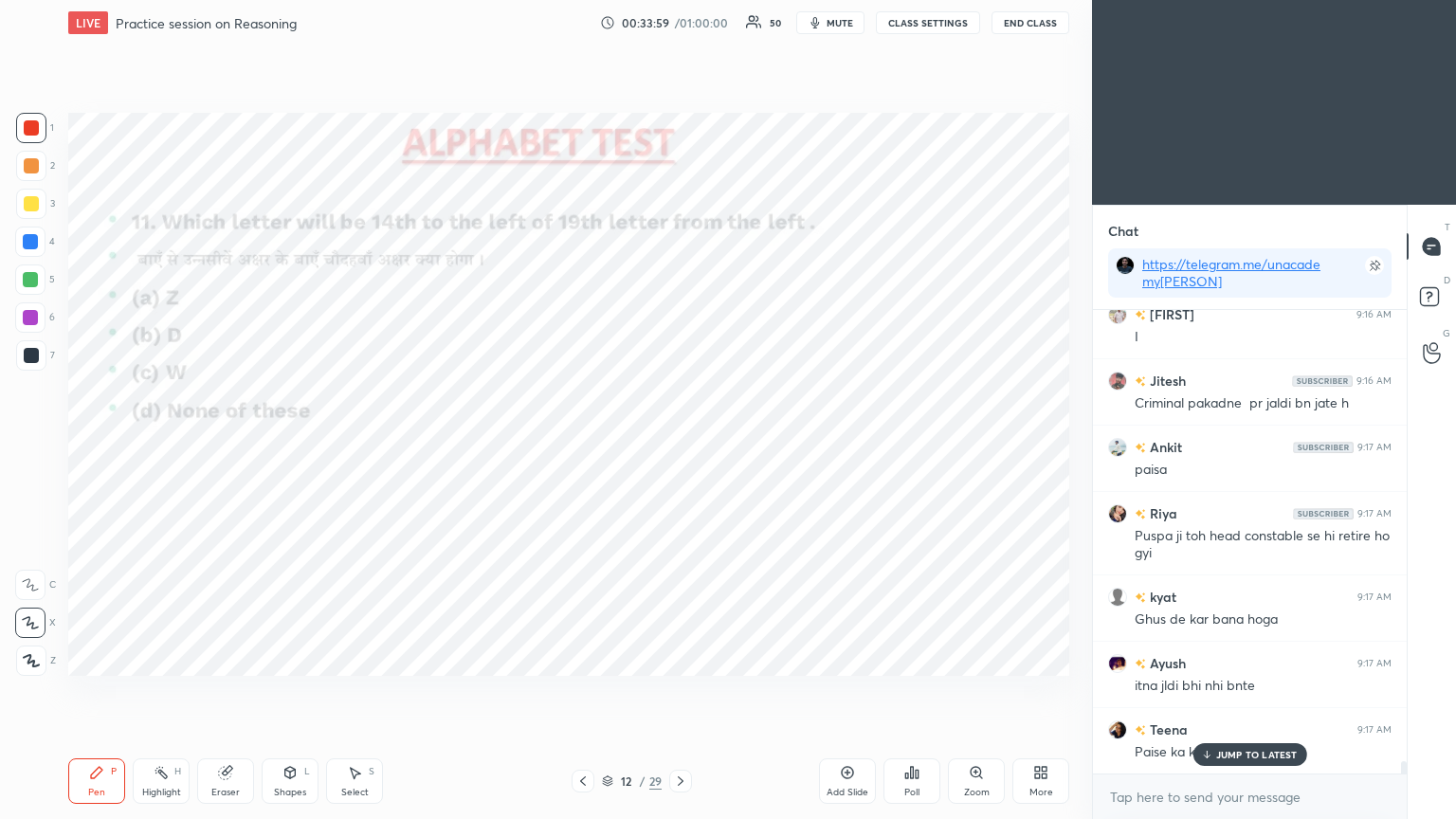 scroll, scrollTop: 17391, scrollLeft: 0, axis: vertical 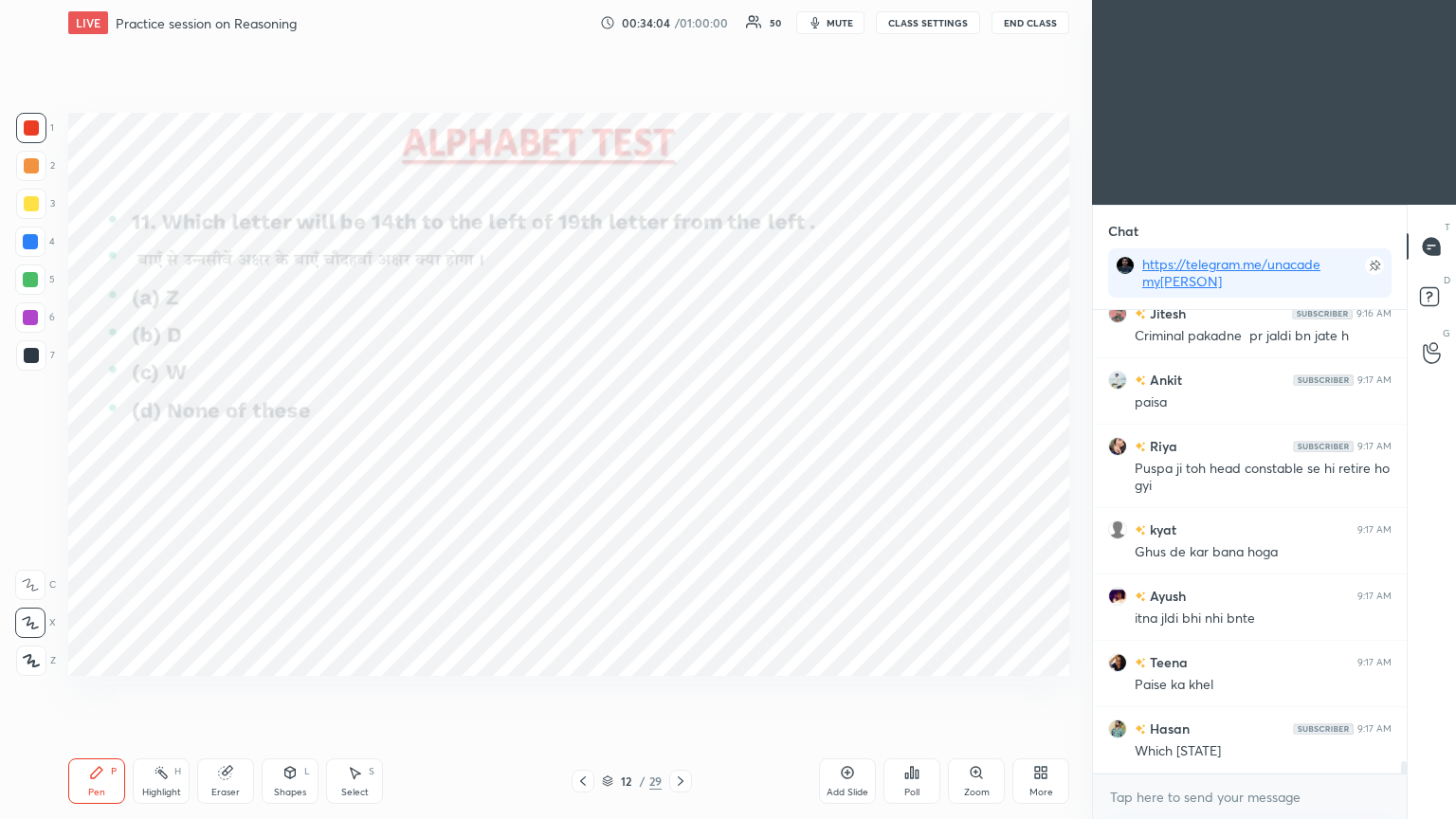click 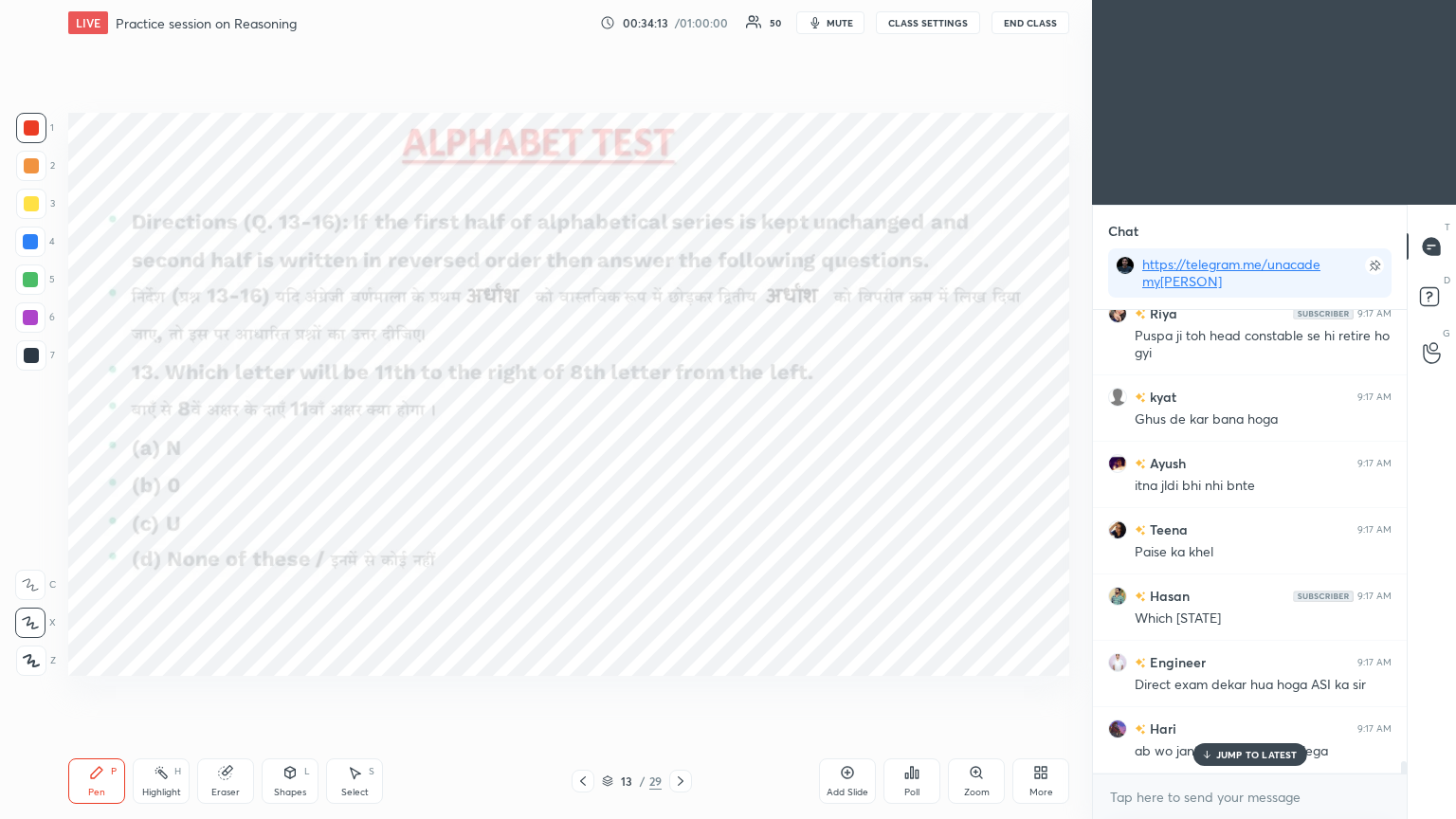 scroll, scrollTop: 17590, scrollLeft: 0, axis: vertical 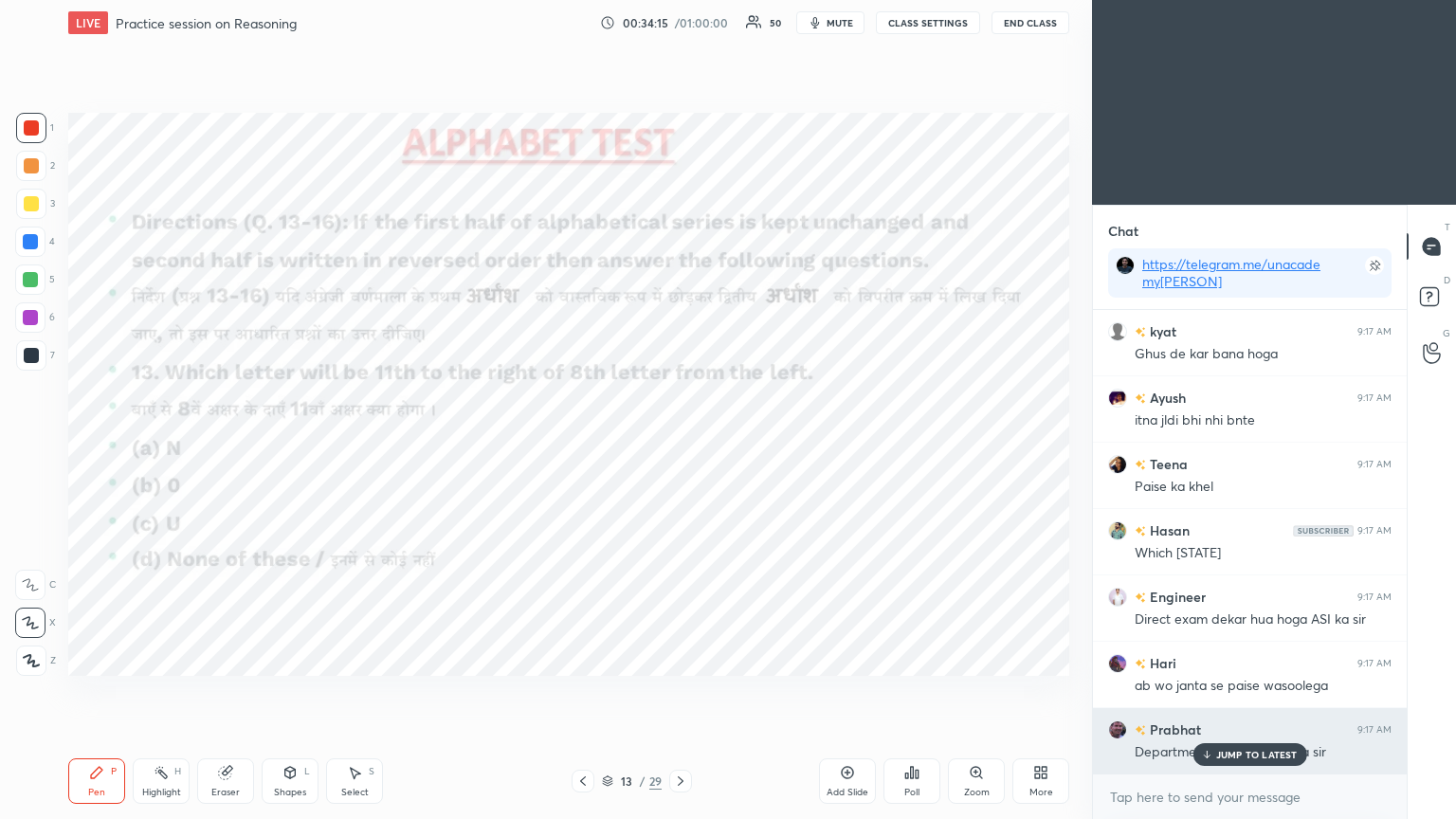 click on "JUMP TO LATEST" at bounding box center (1257, 755) 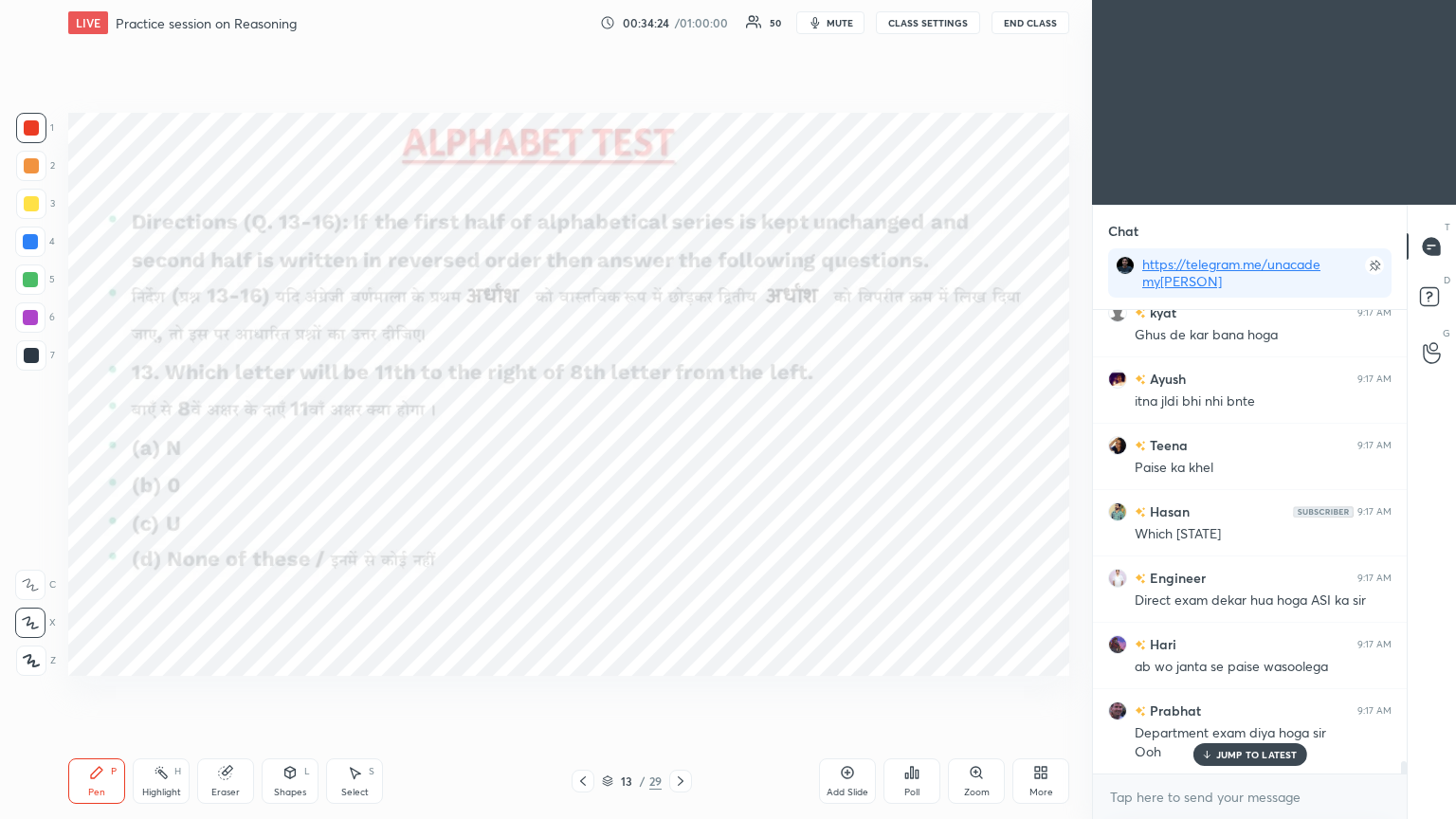 scroll, scrollTop: 17692, scrollLeft: 0, axis: vertical 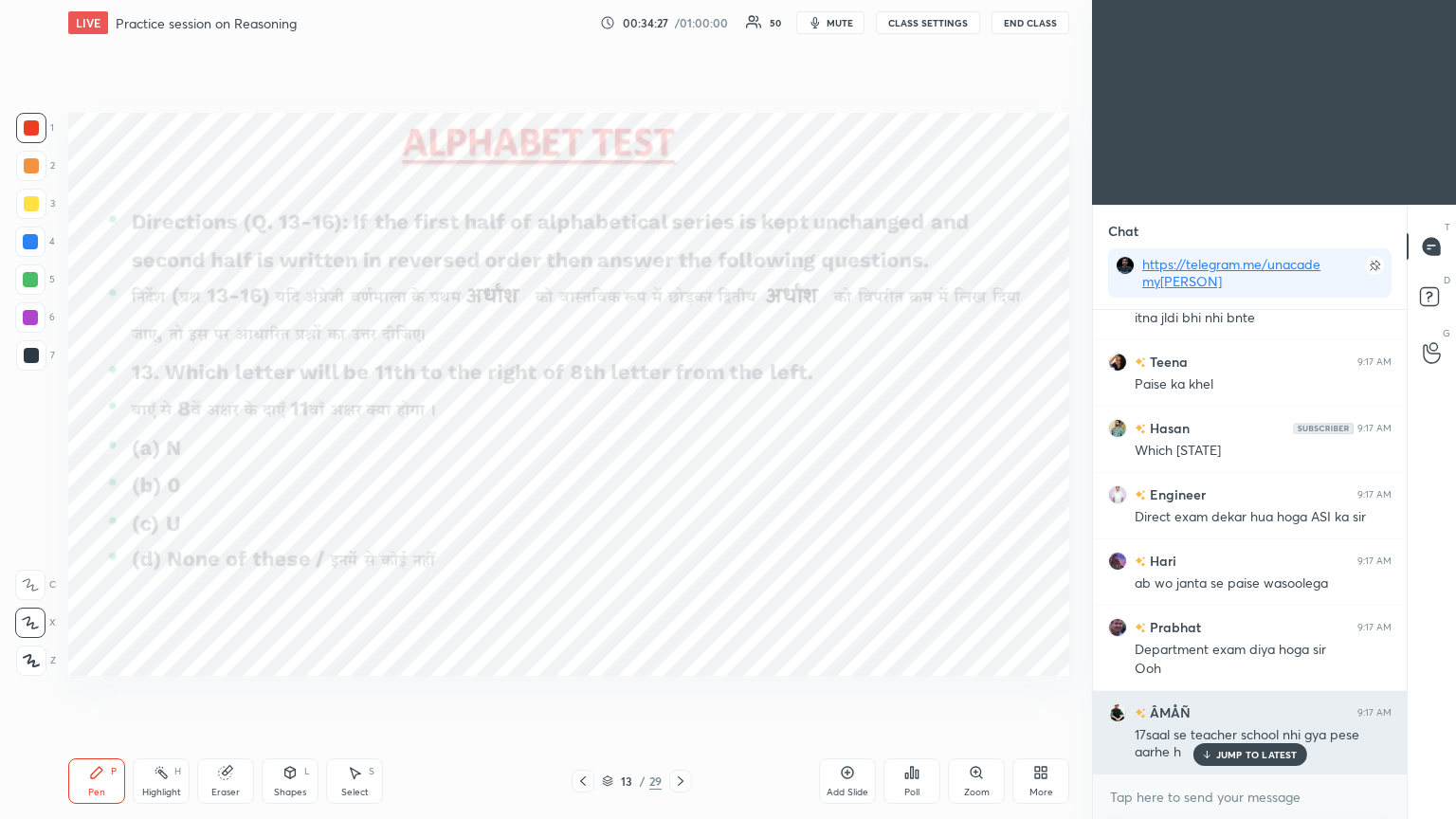 click on "JUMP TO LATEST" at bounding box center [1257, 755] 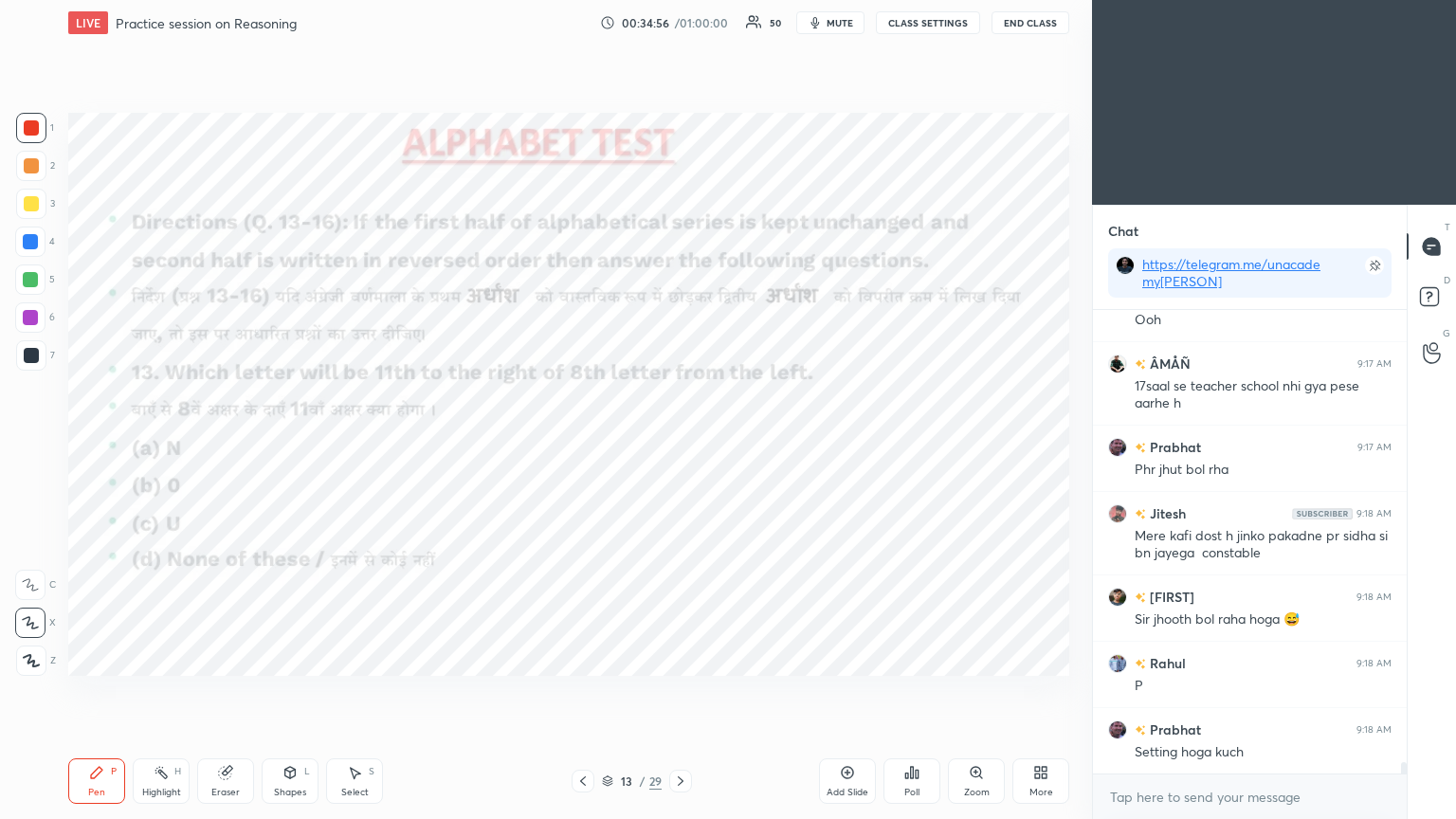 scroll, scrollTop: 18108, scrollLeft: 0, axis: vertical 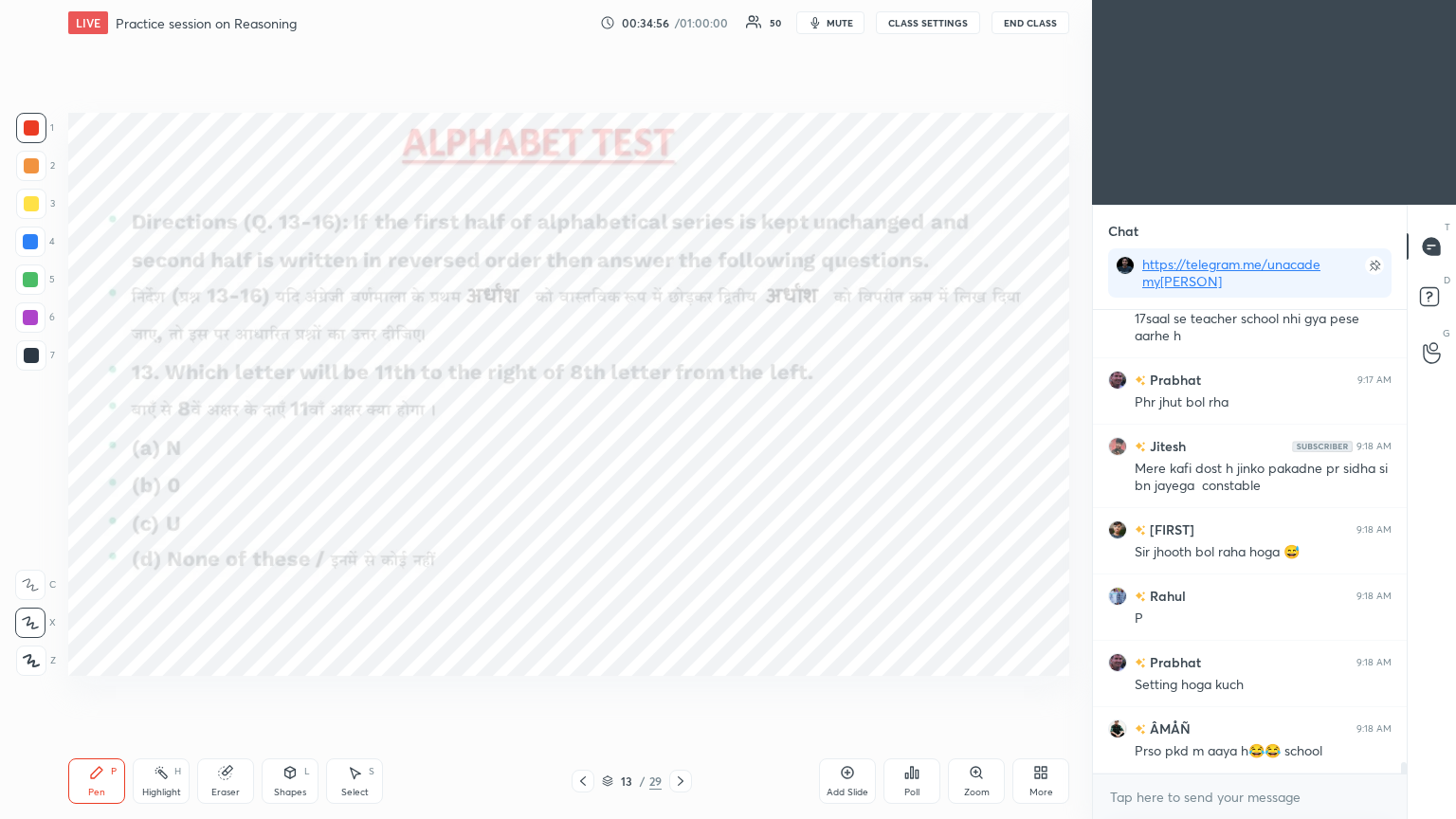 click on "[PERSON] 9:17 AM Department exam diya hoga sir Ooh [PERSON] 9:17 AM 17saal se teacher school nhi gya pese aarhe h [PERSON] 9:17 AM Phr jhut bol rha [PERSON] 9:18 AM Mere kafi dost h jinko pakadne pr sidha si bn jayega  constable [PERSON] 9:18 AM Sir jhooth bol raha hoga 😅 [PERSON] 9:18 AM P [PERSON] 9:18 AM Setting hoga kuch [PERSON] 9:18 AM Prso pkd m aaya h😂😂 school" at bounding box center [1249, 541] 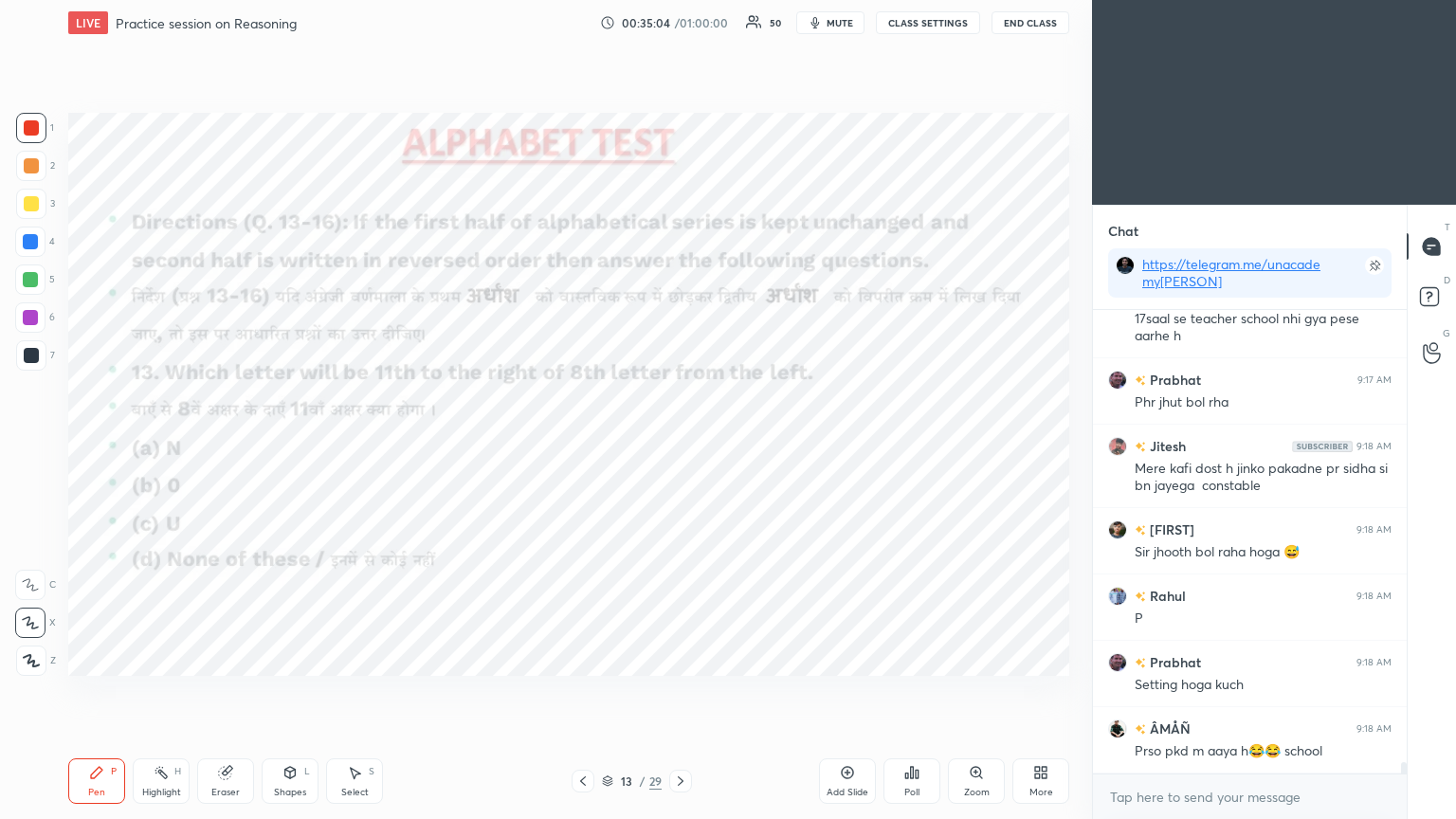 scroll, scrollTop: 18173, scrollLeft: 0, axis: vertical 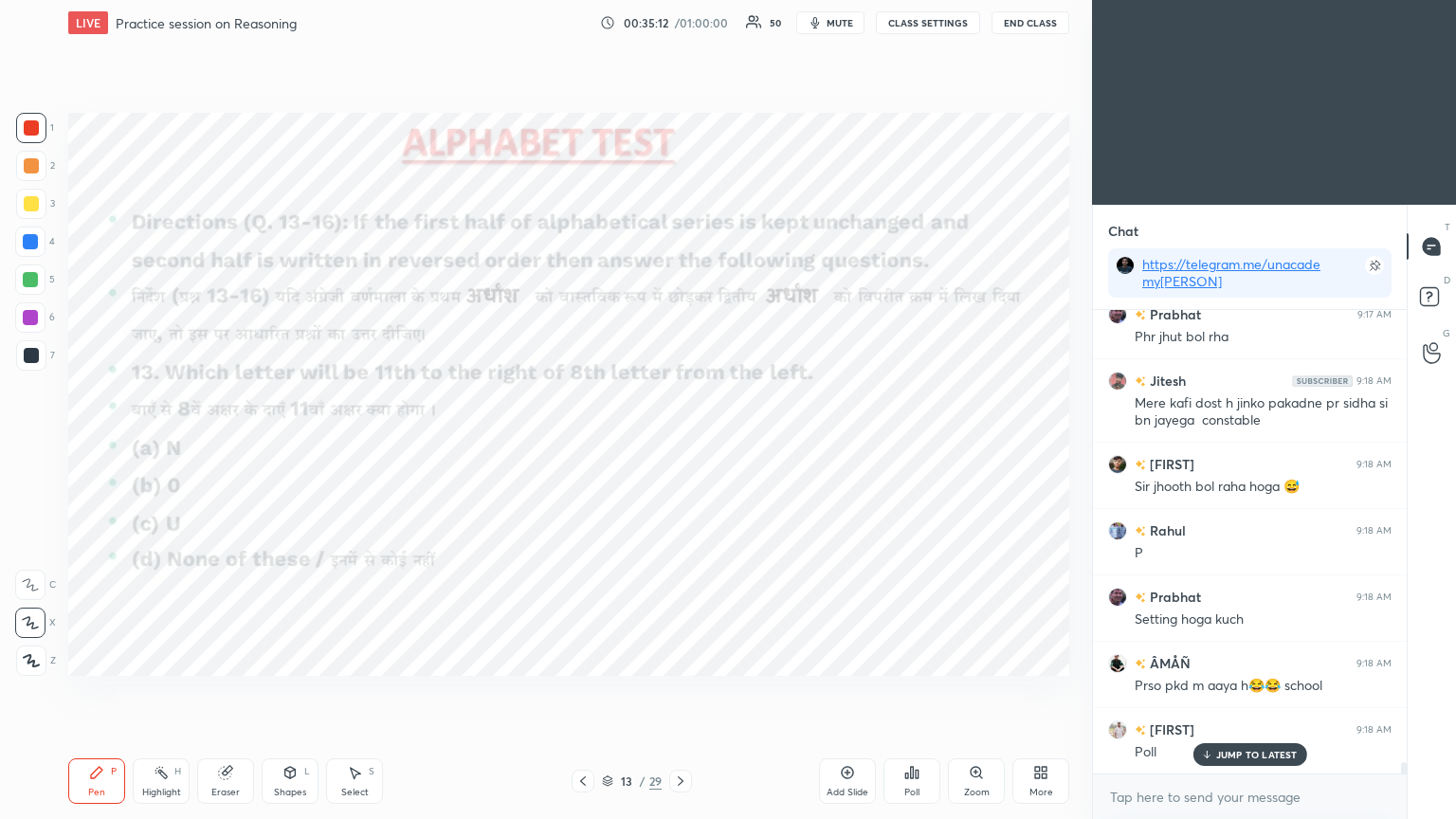 click 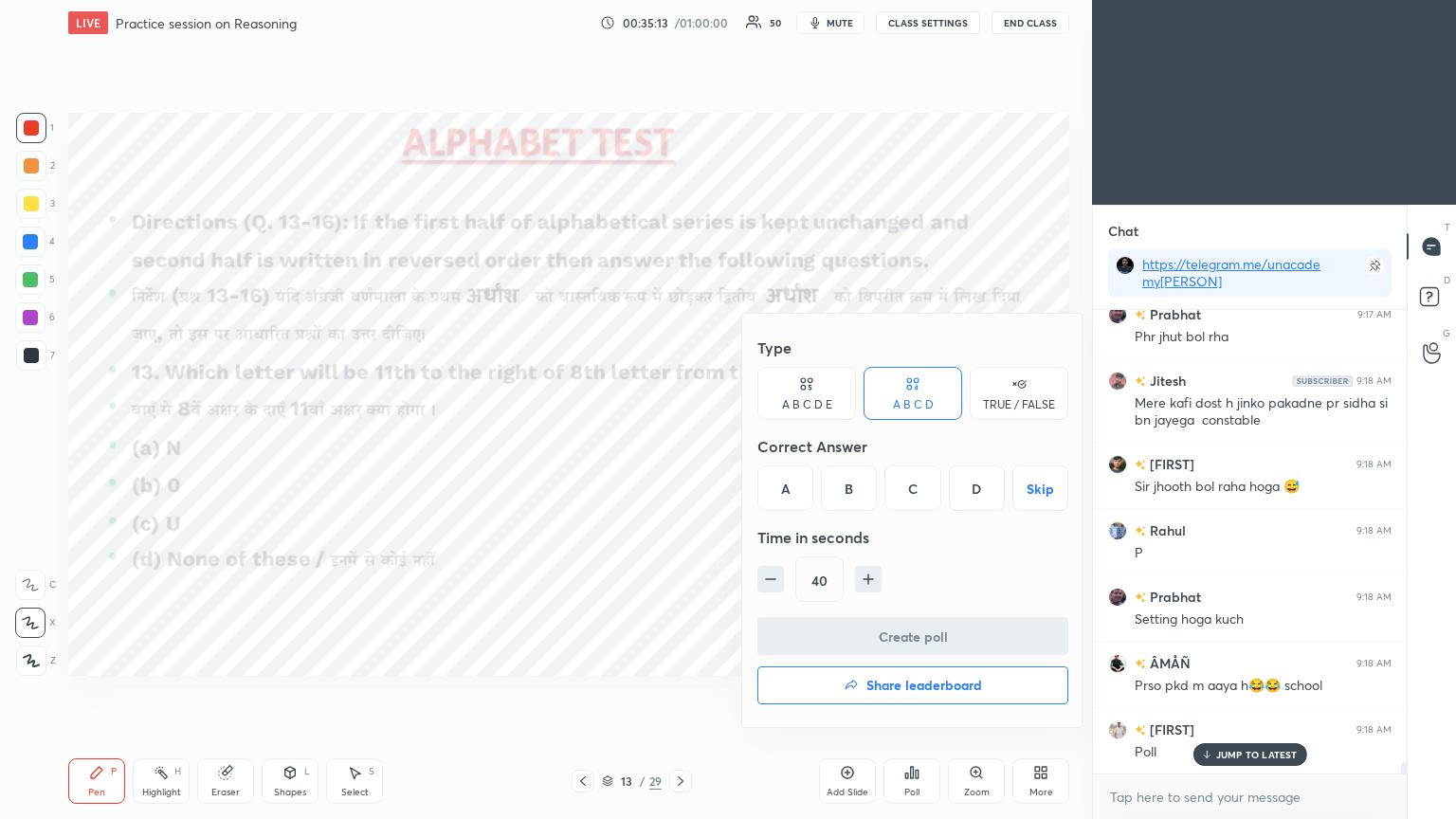 click on "C" at bounding box center [912, 488] 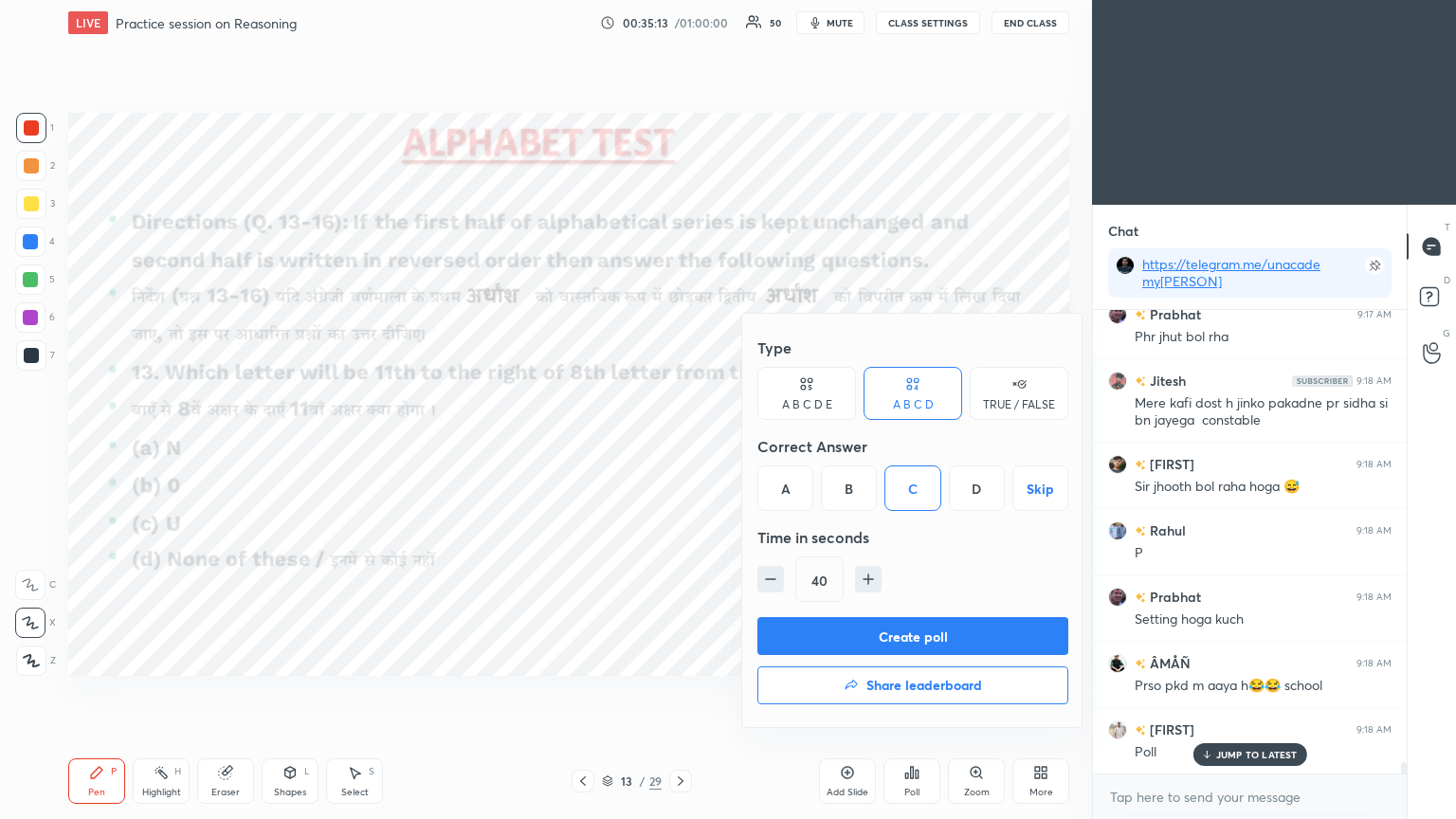 click on "Create poll" at bounding box center [913, 636] 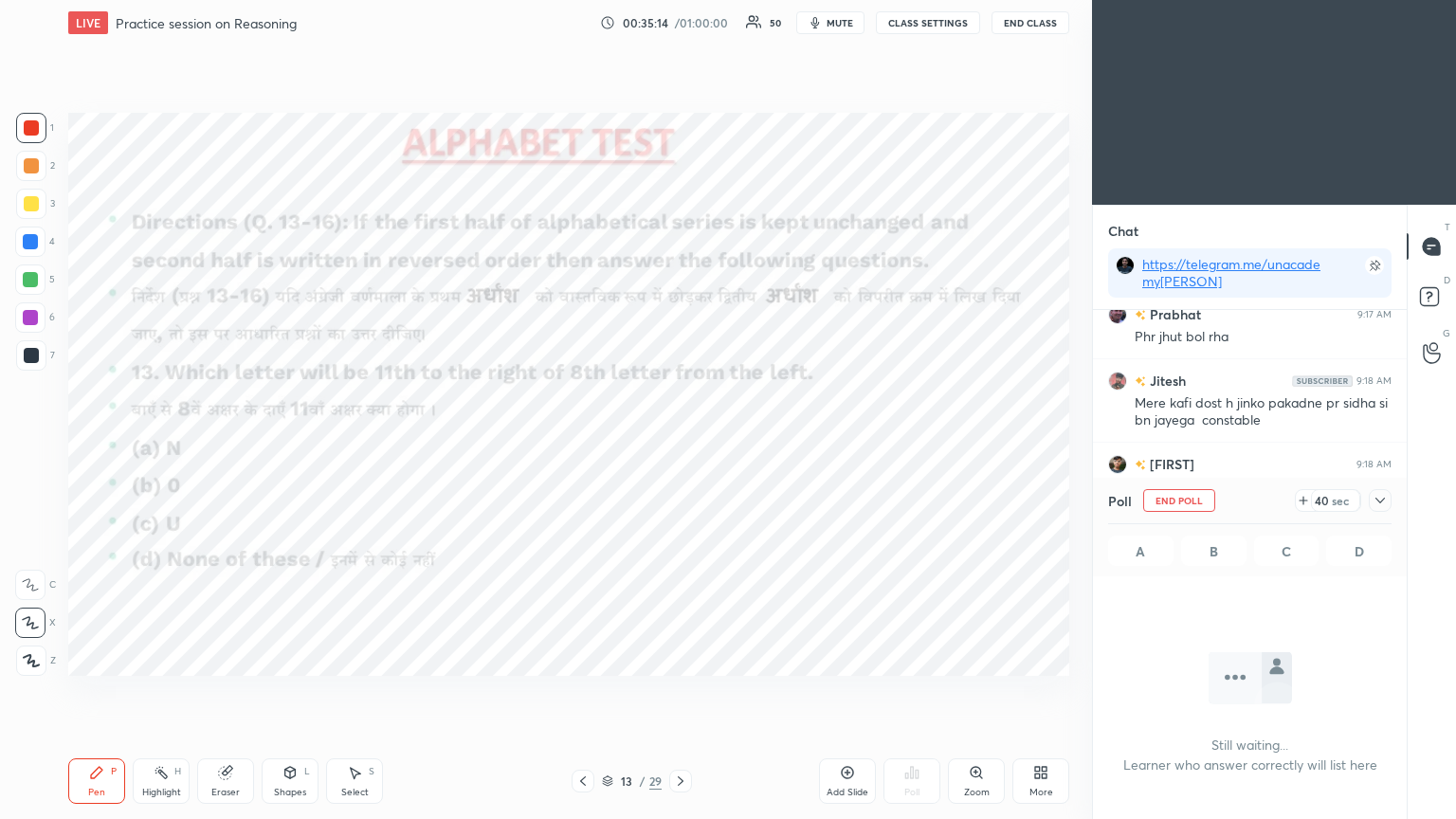 scroll, scrollTop: 7, scrollLeft: 6, axis: both 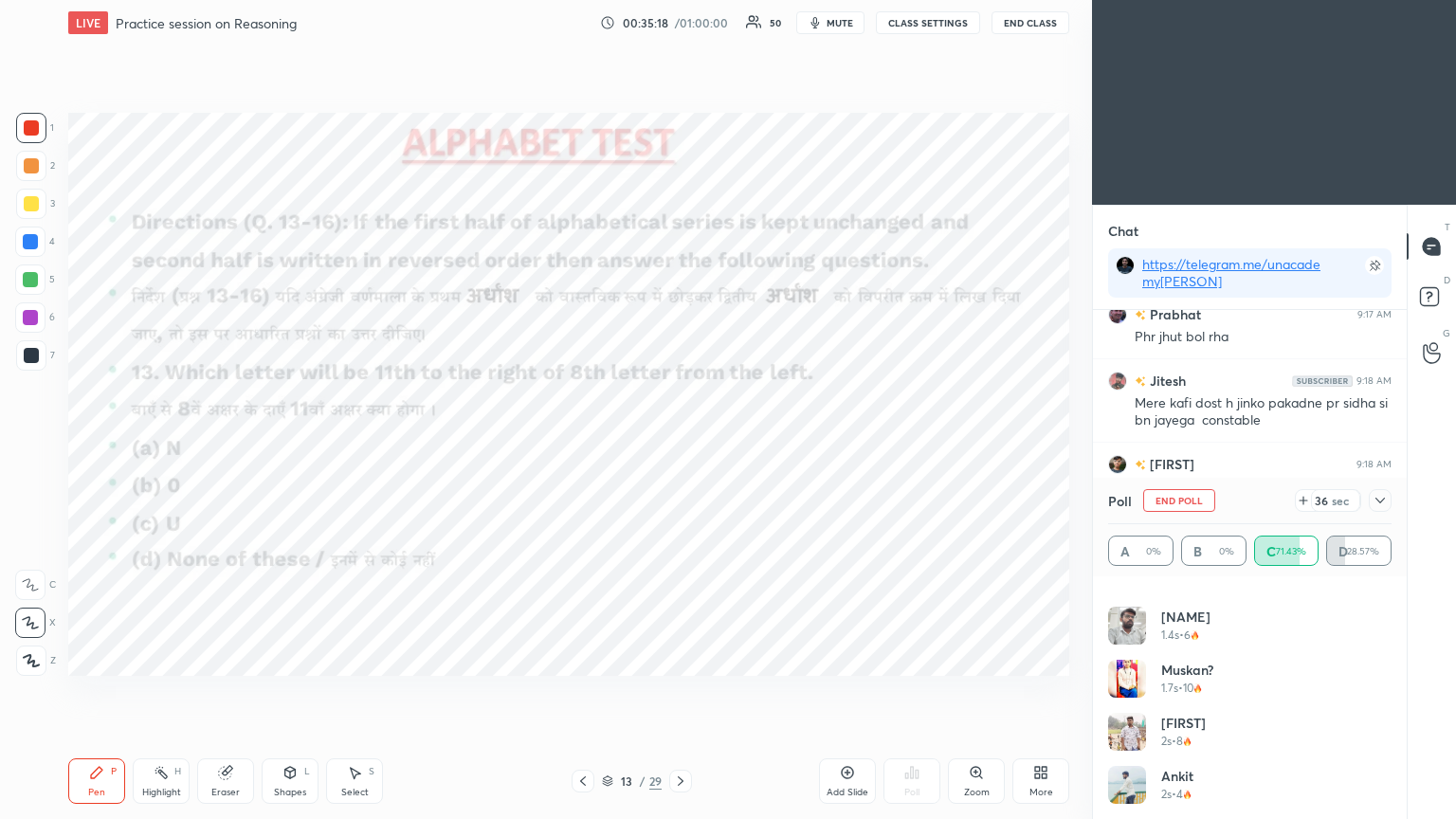 click 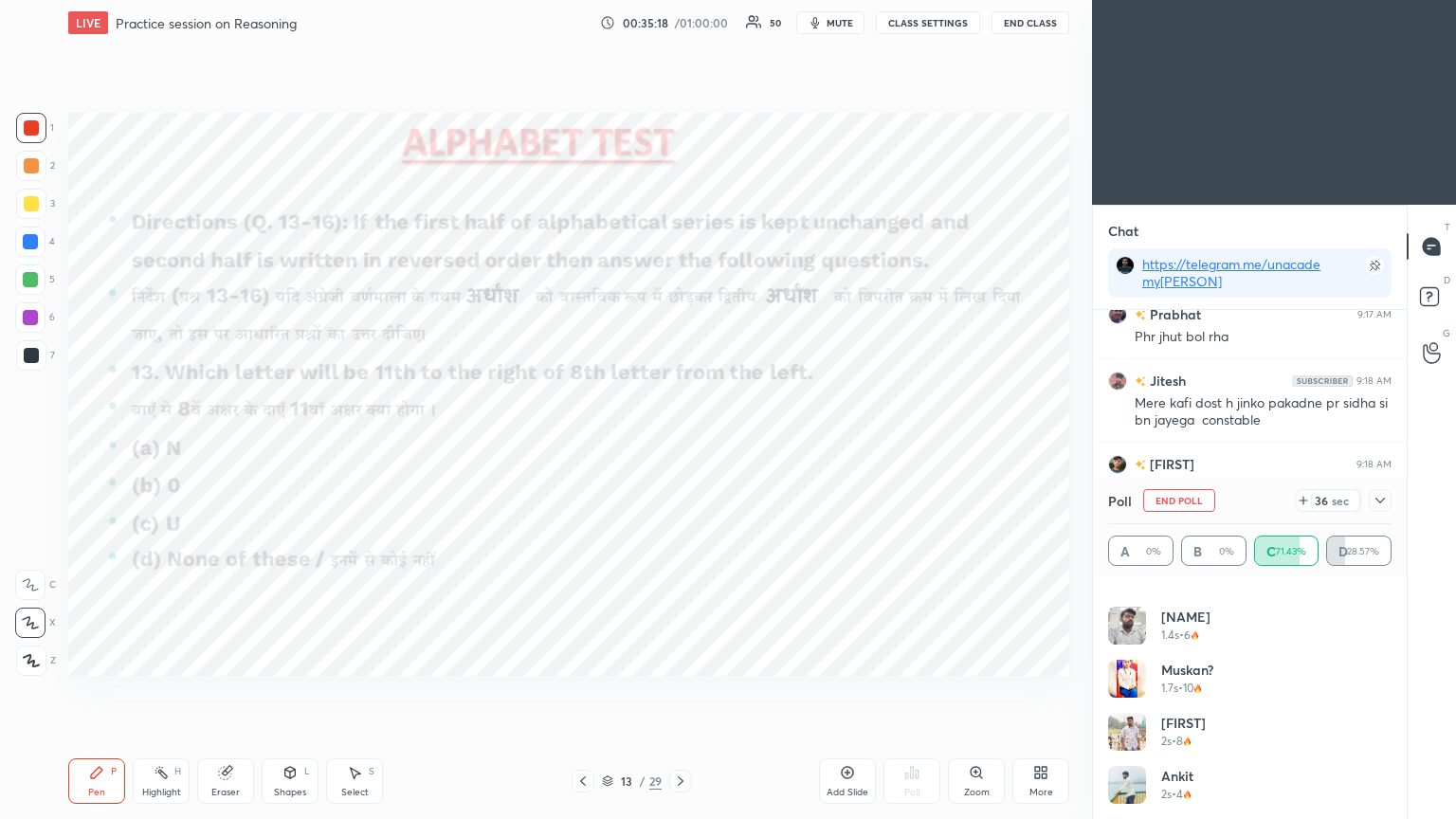 scroll, scrollTop: 174, scrollLeft: 278, axis: both 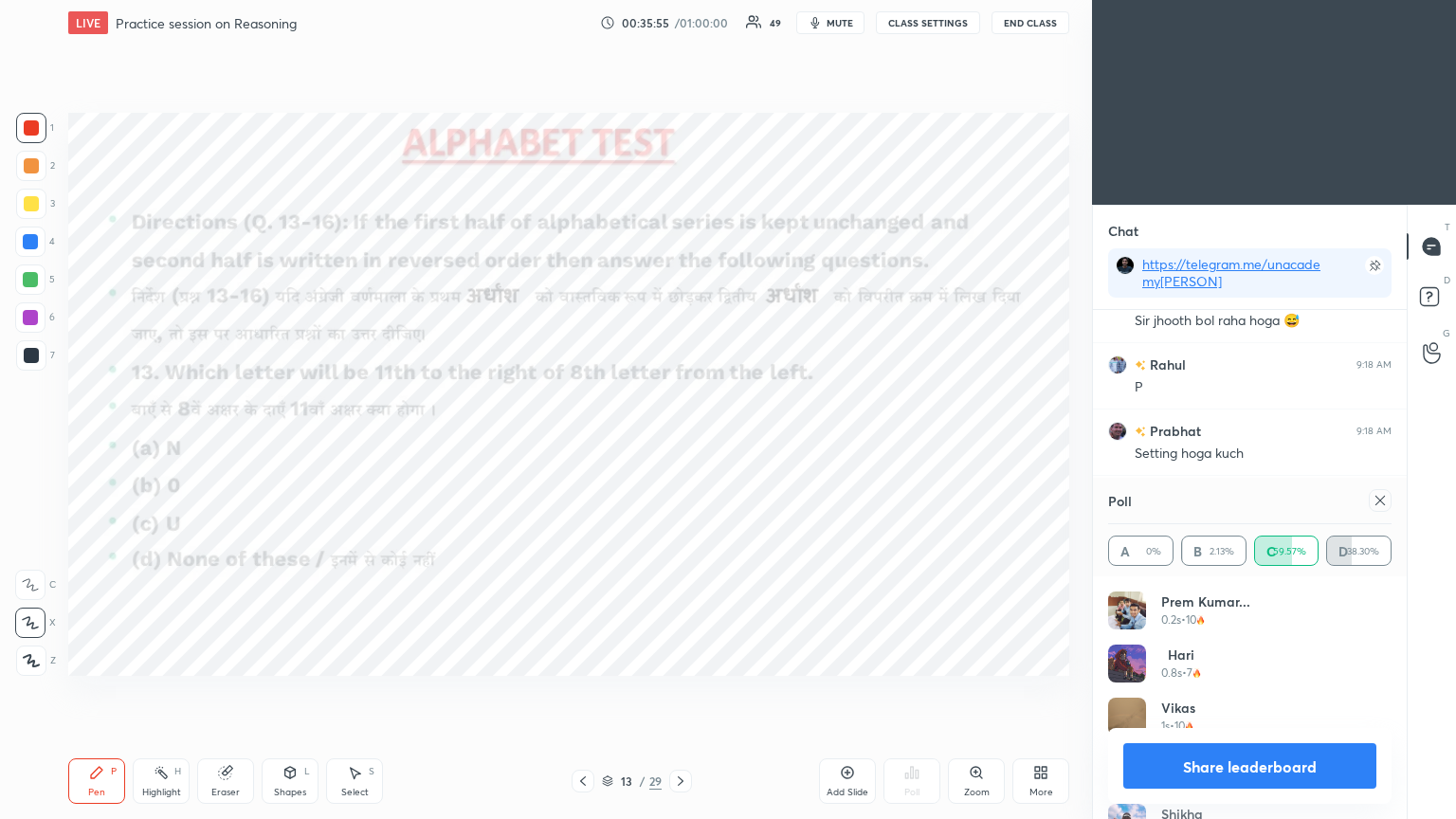 click 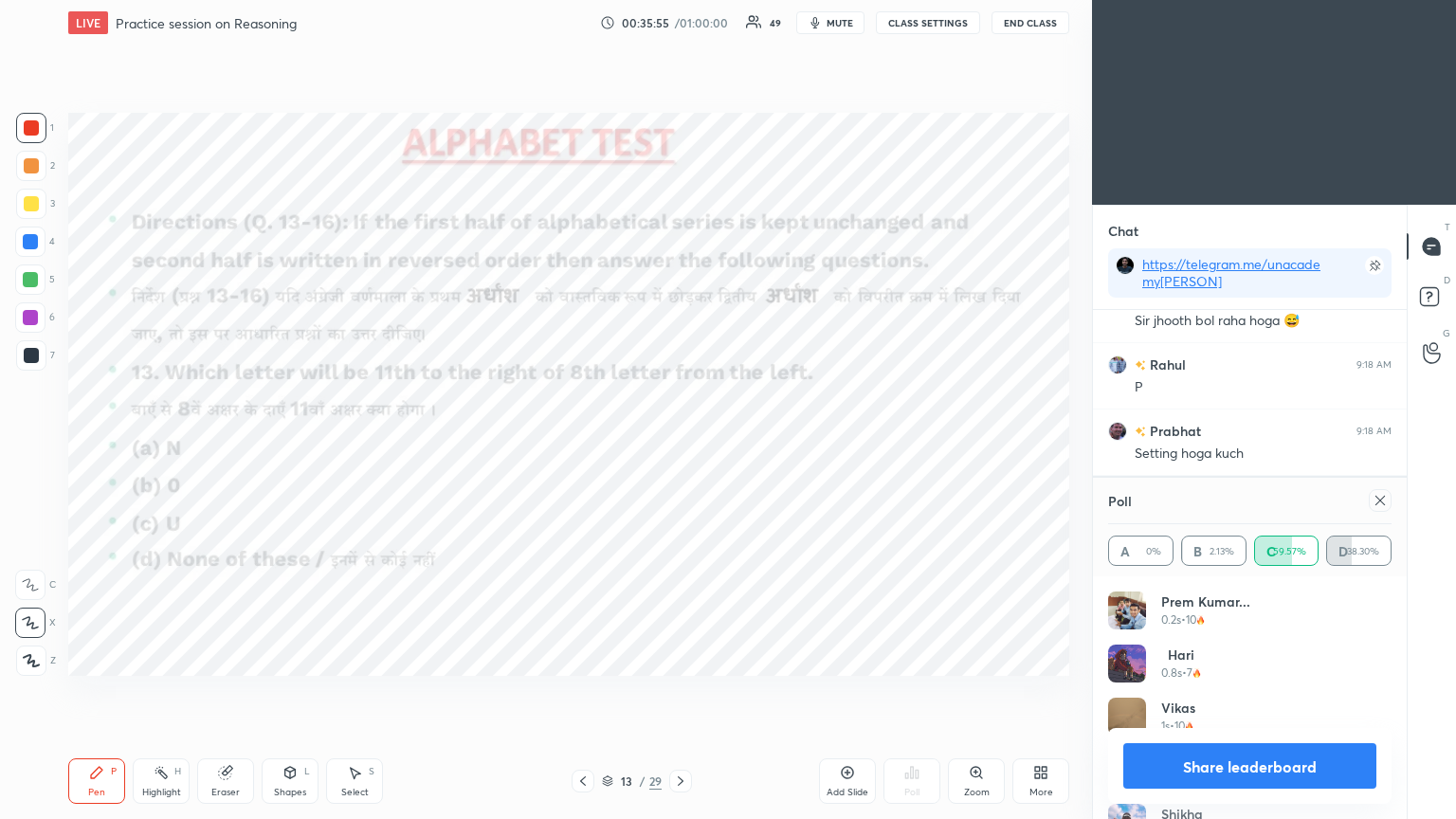 scroll, scrollTop: 19, scrollLeft: 278, axis: both 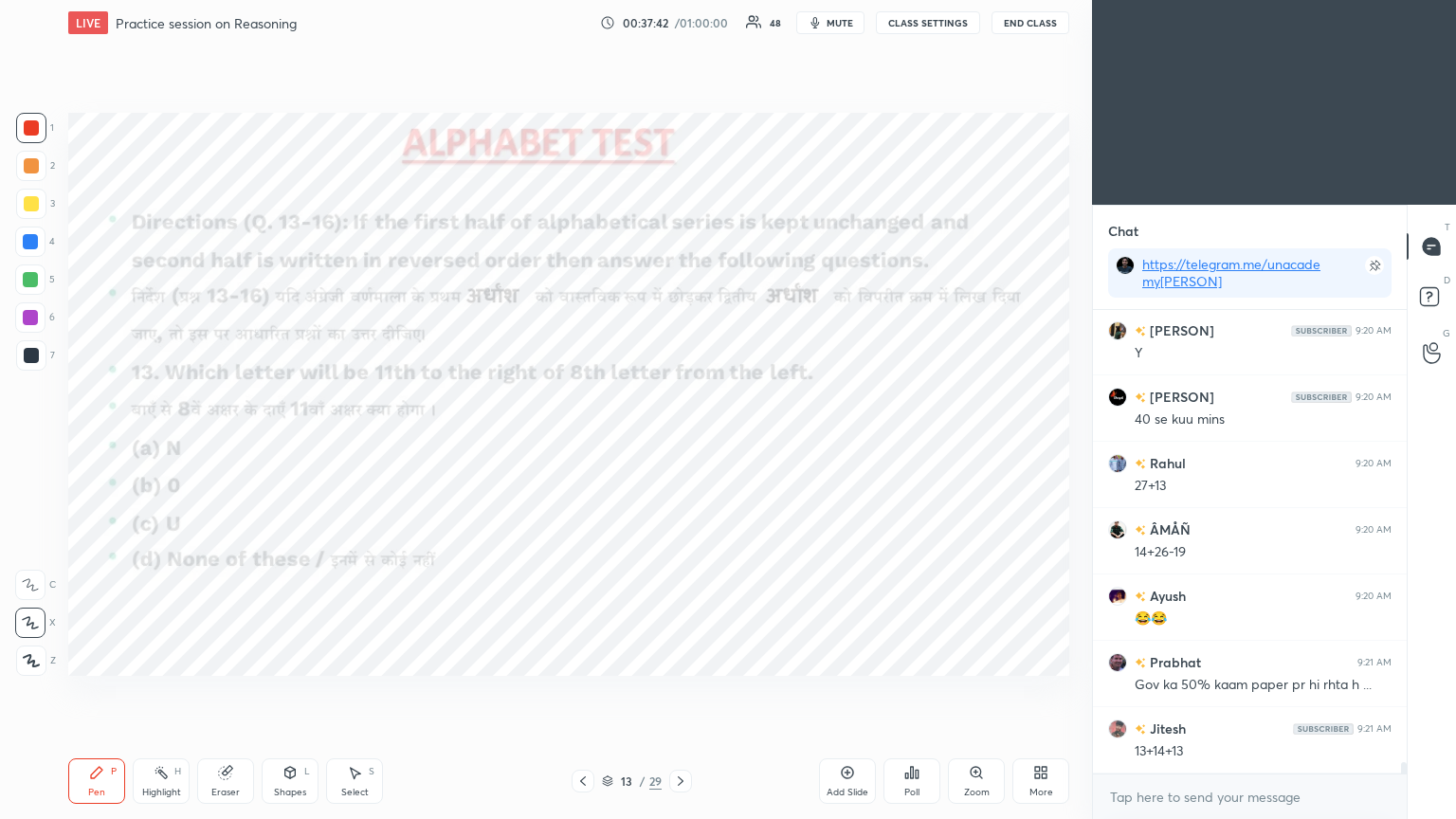 click on "Eraser" at bounding box center (226, 792) 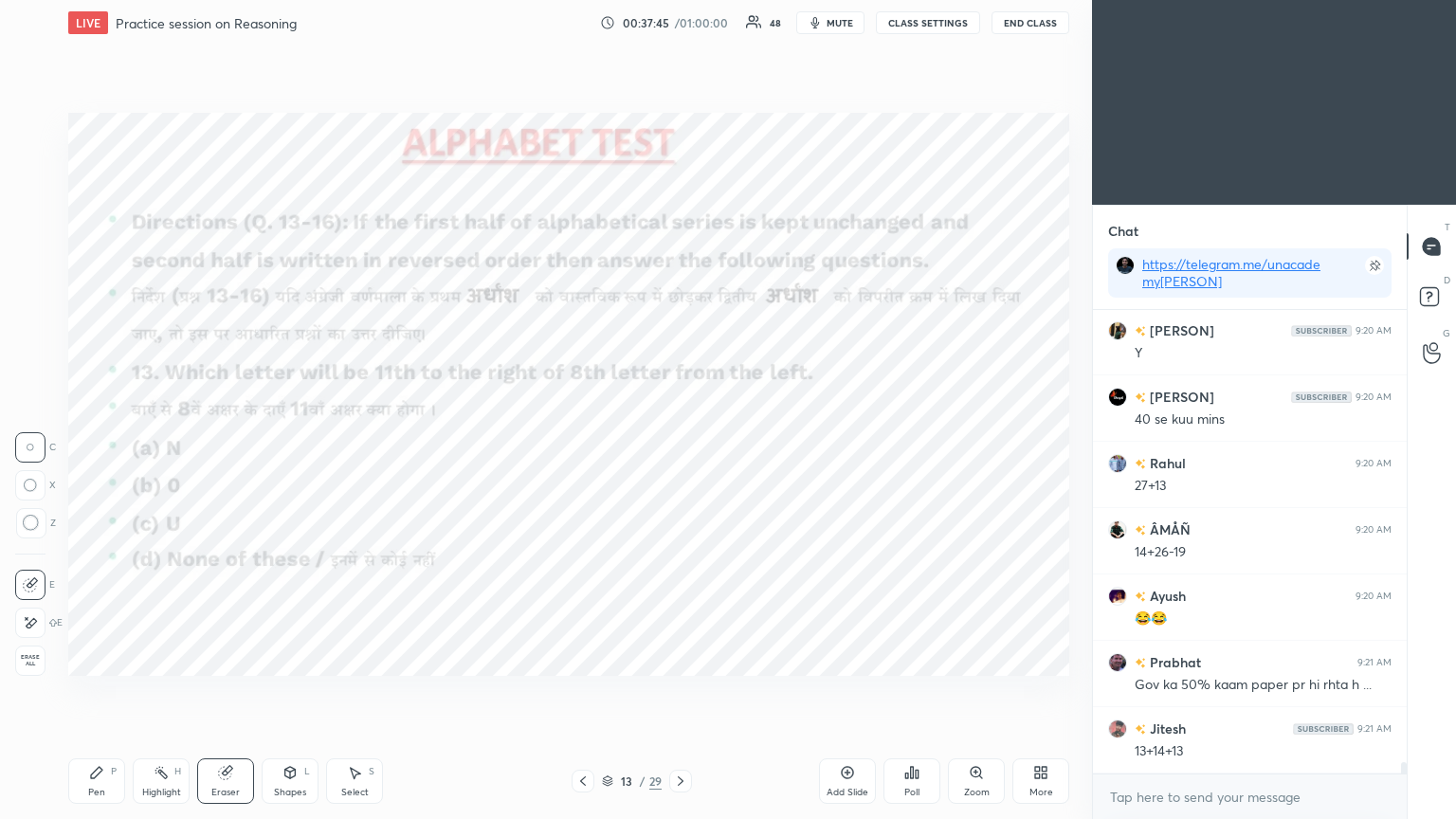 click on "Highlight" at bounding box center (161, 792) 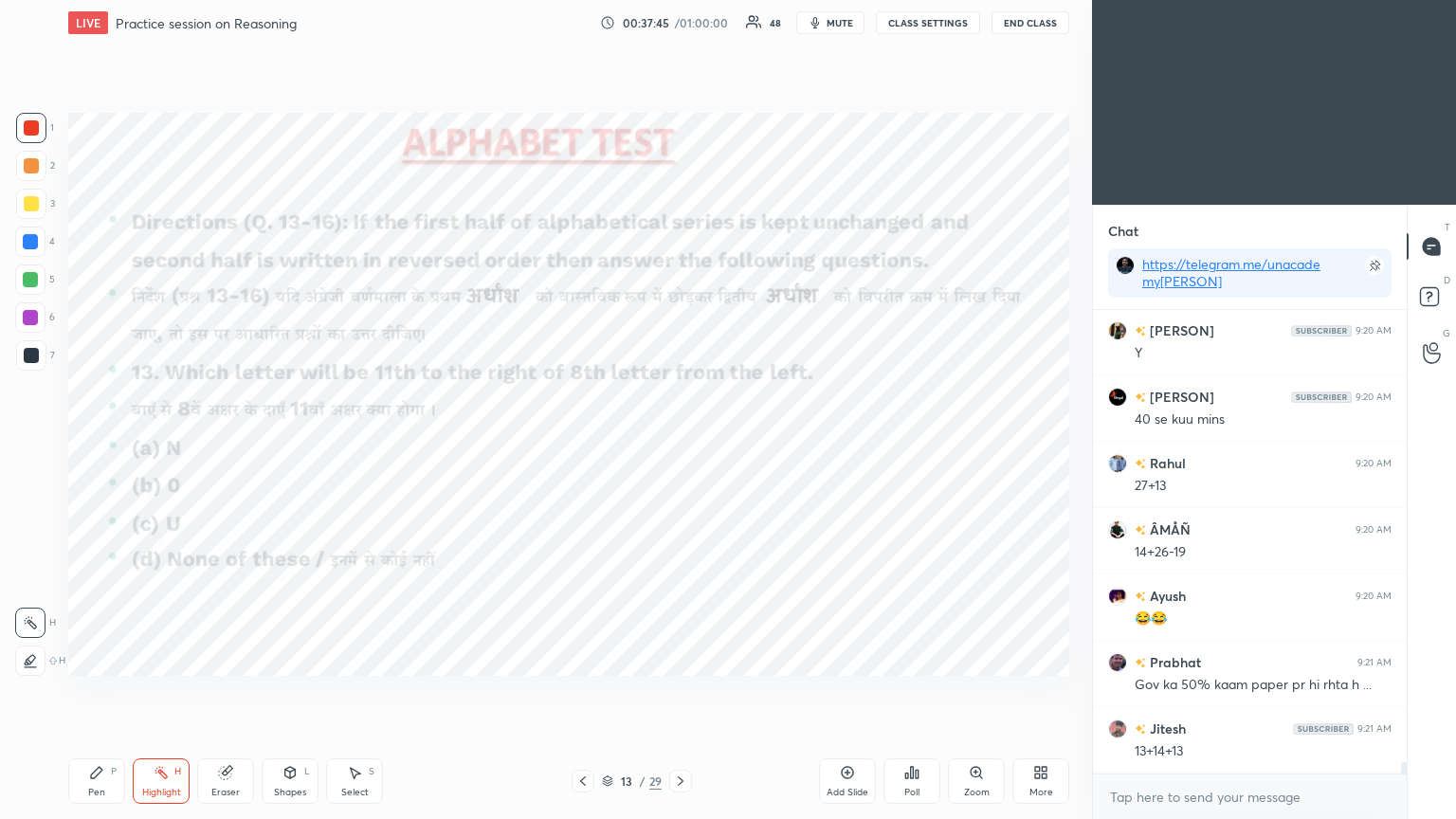 click on "Pen P" at bounding box center [97, 781] 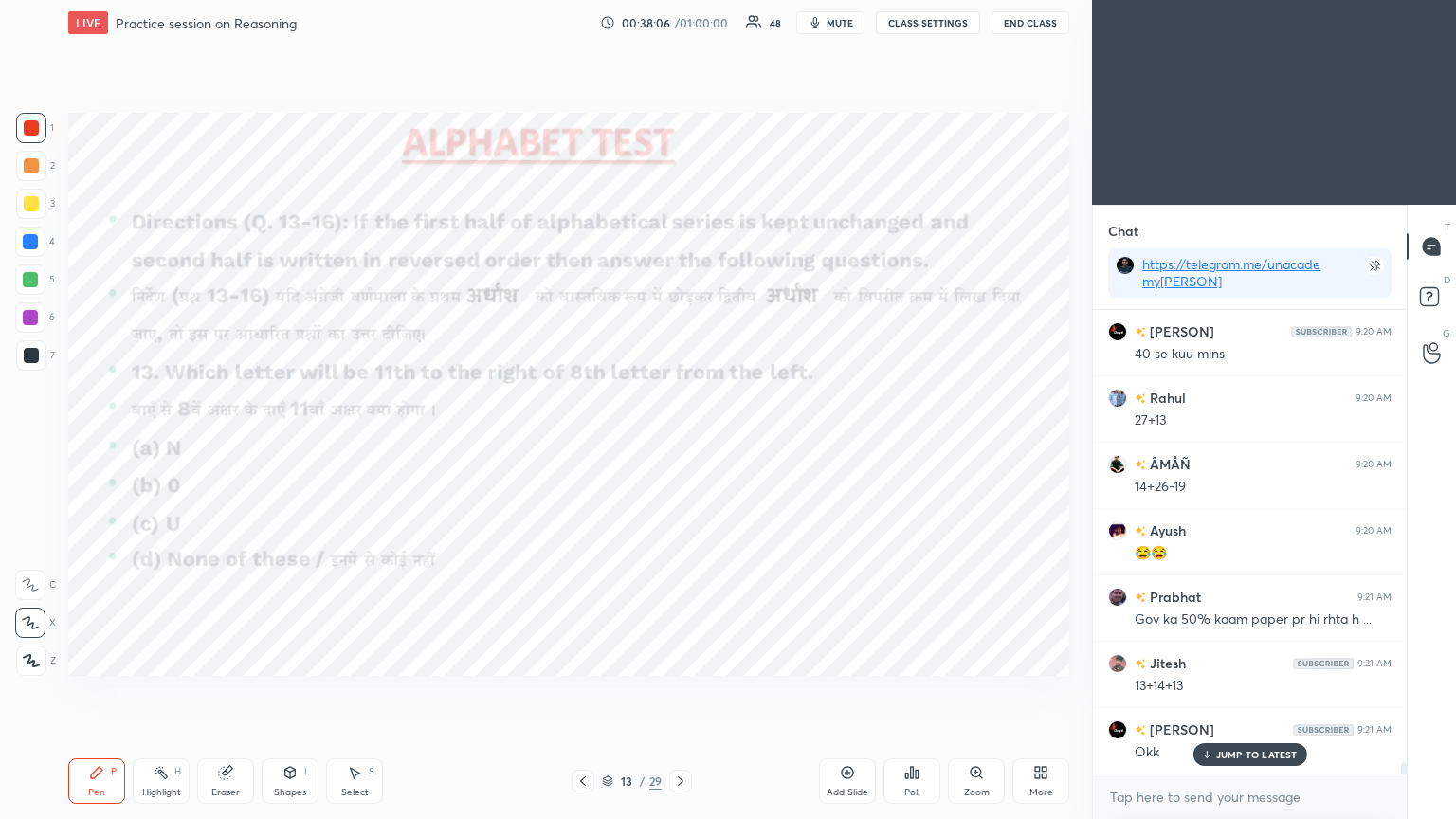 scroll, scrollTop: 19204, scrollLeft: 0, axis: vertical 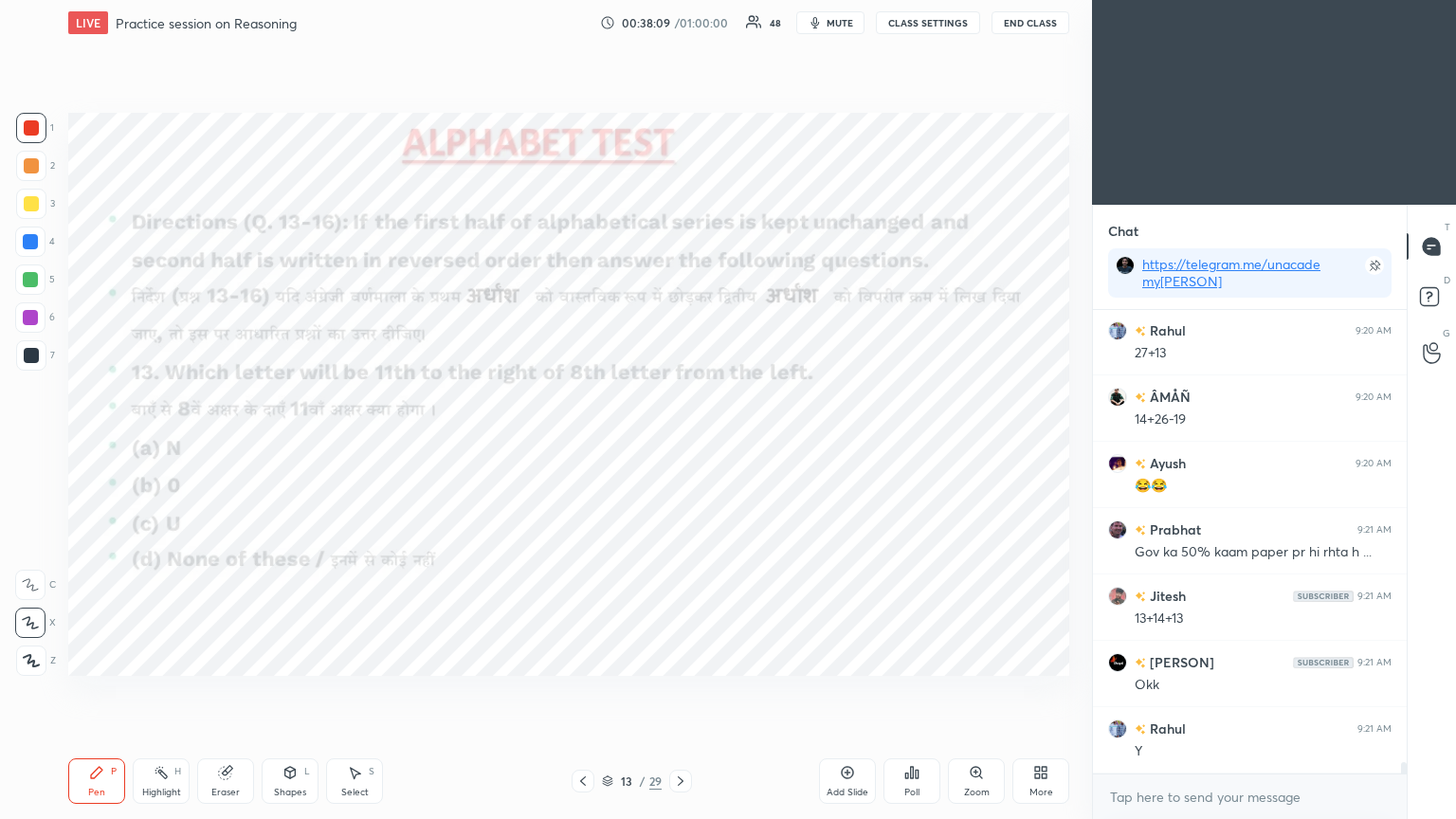 click on "Pen P Highlight H Eraser Shapes L Select S 13 / 29 Add Slide Poll Zoom More" at bounding box center [569, 781] 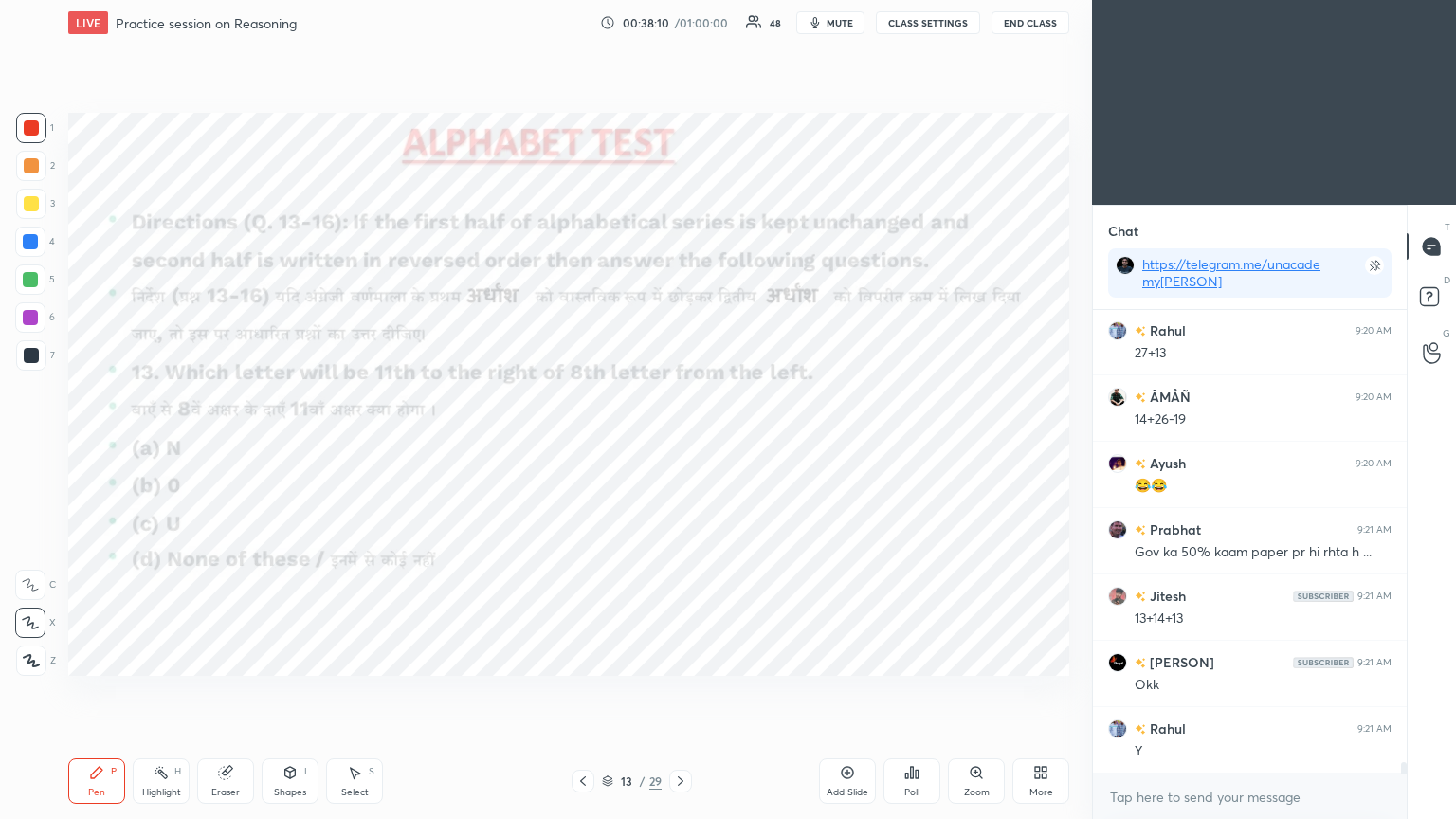 click at bounding box center [681, 781] 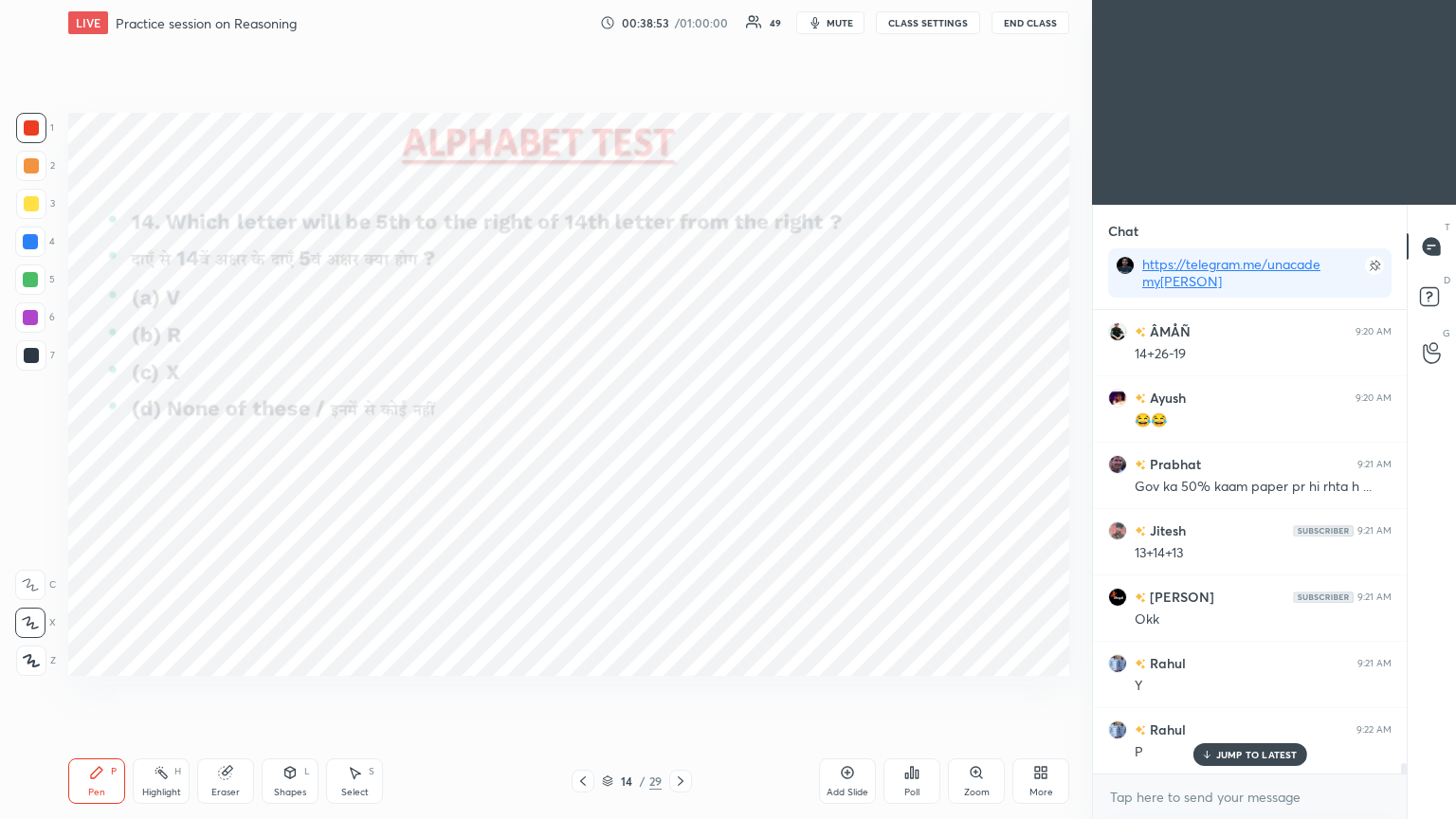 scroll, scrollTop: 19315, scrollLeft: 0, axis: vertical 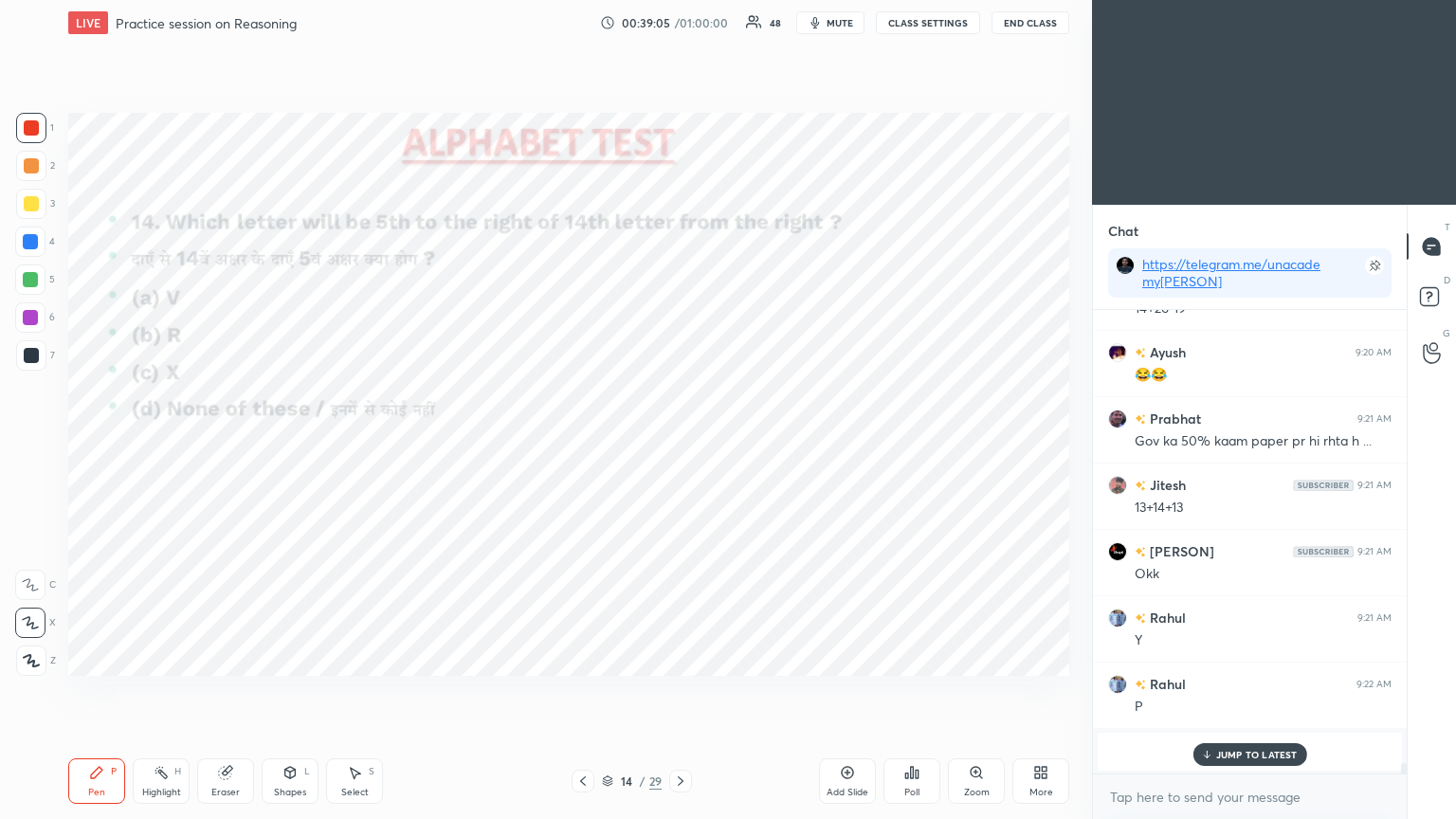 click on "JUMP TO LATEST" at bounding box center (1249, 755) 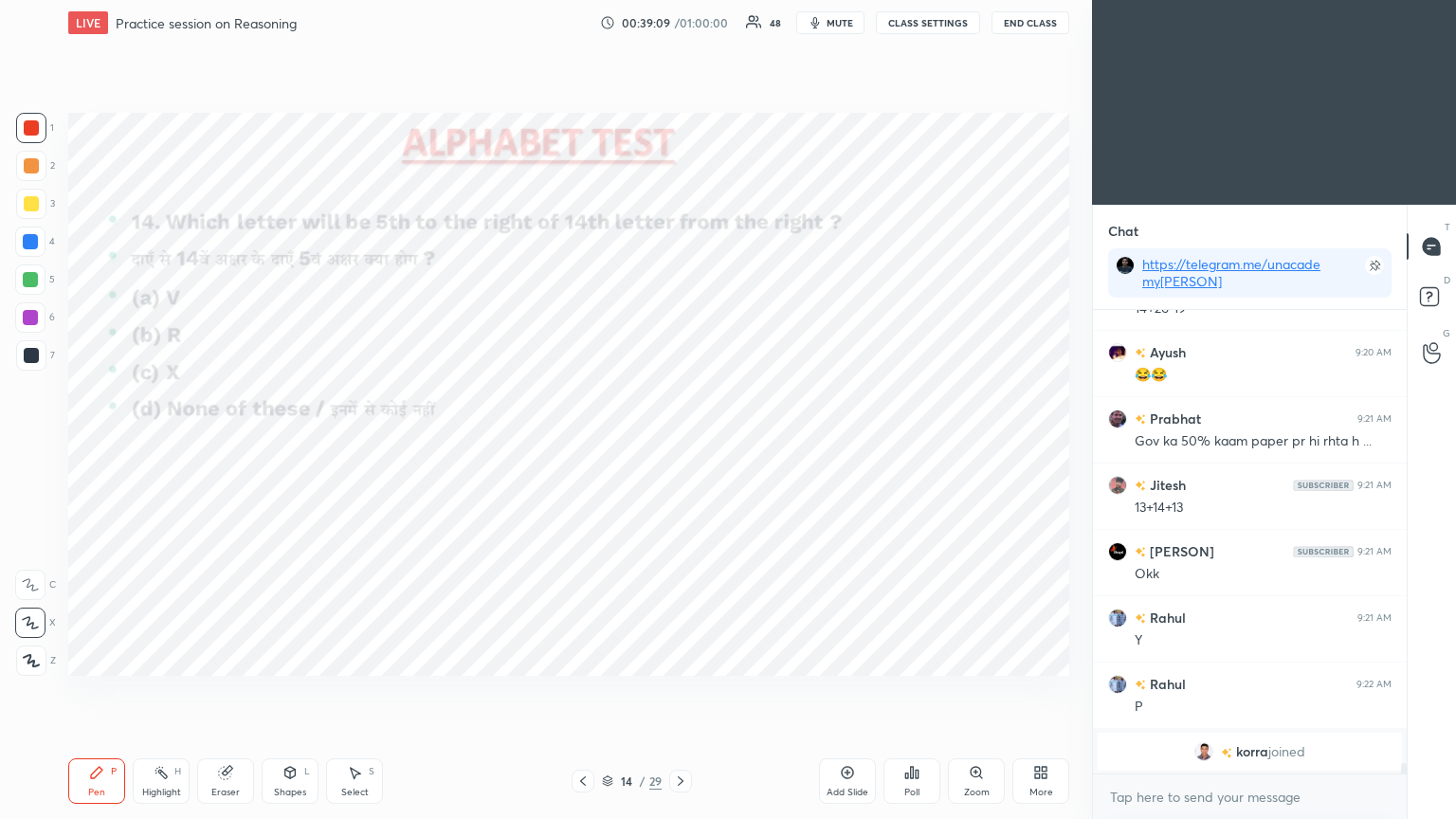 click on "Poll" at bounding box center (912, 781) 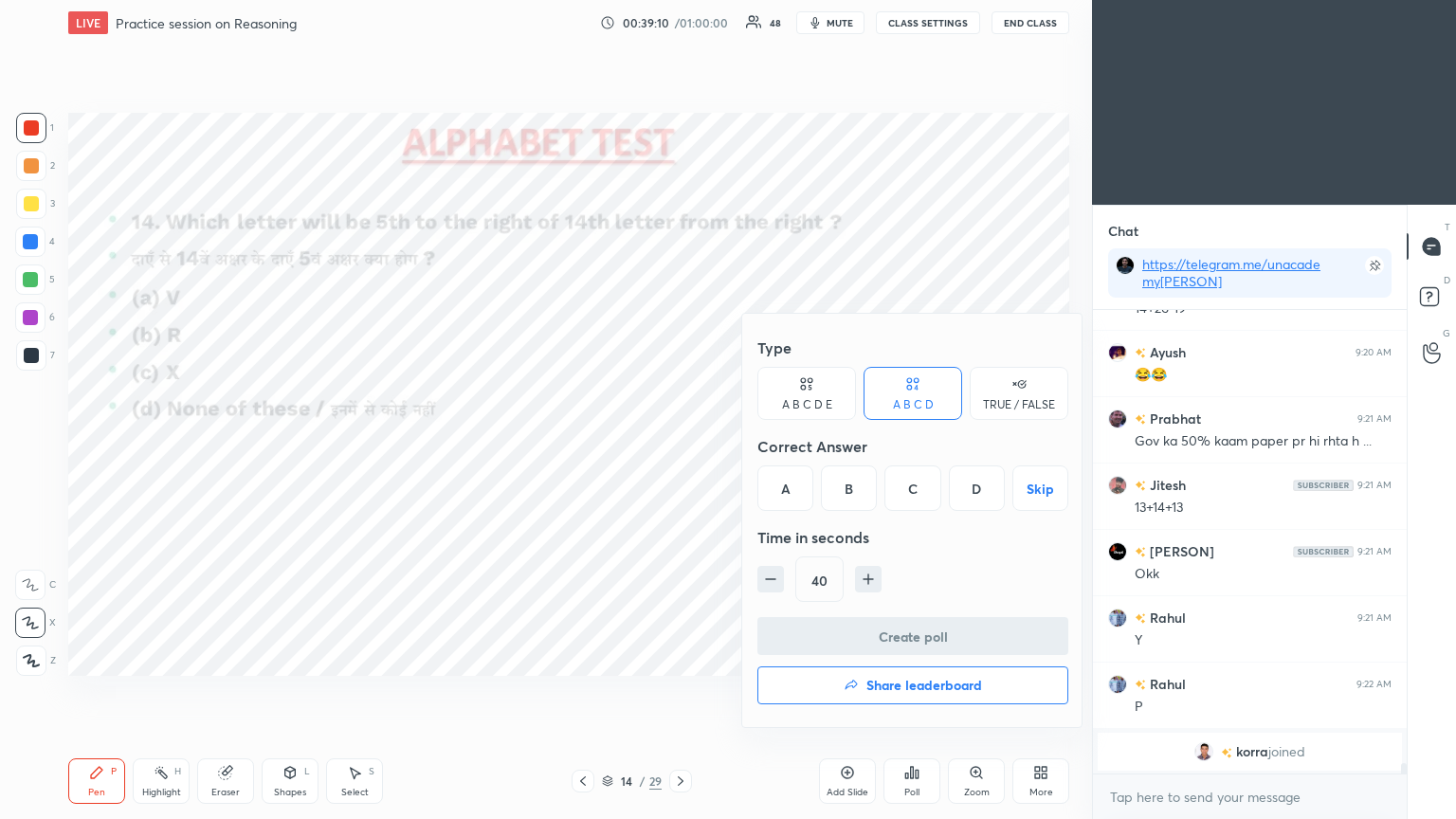 click on "A" at bounding box center [785, 488] 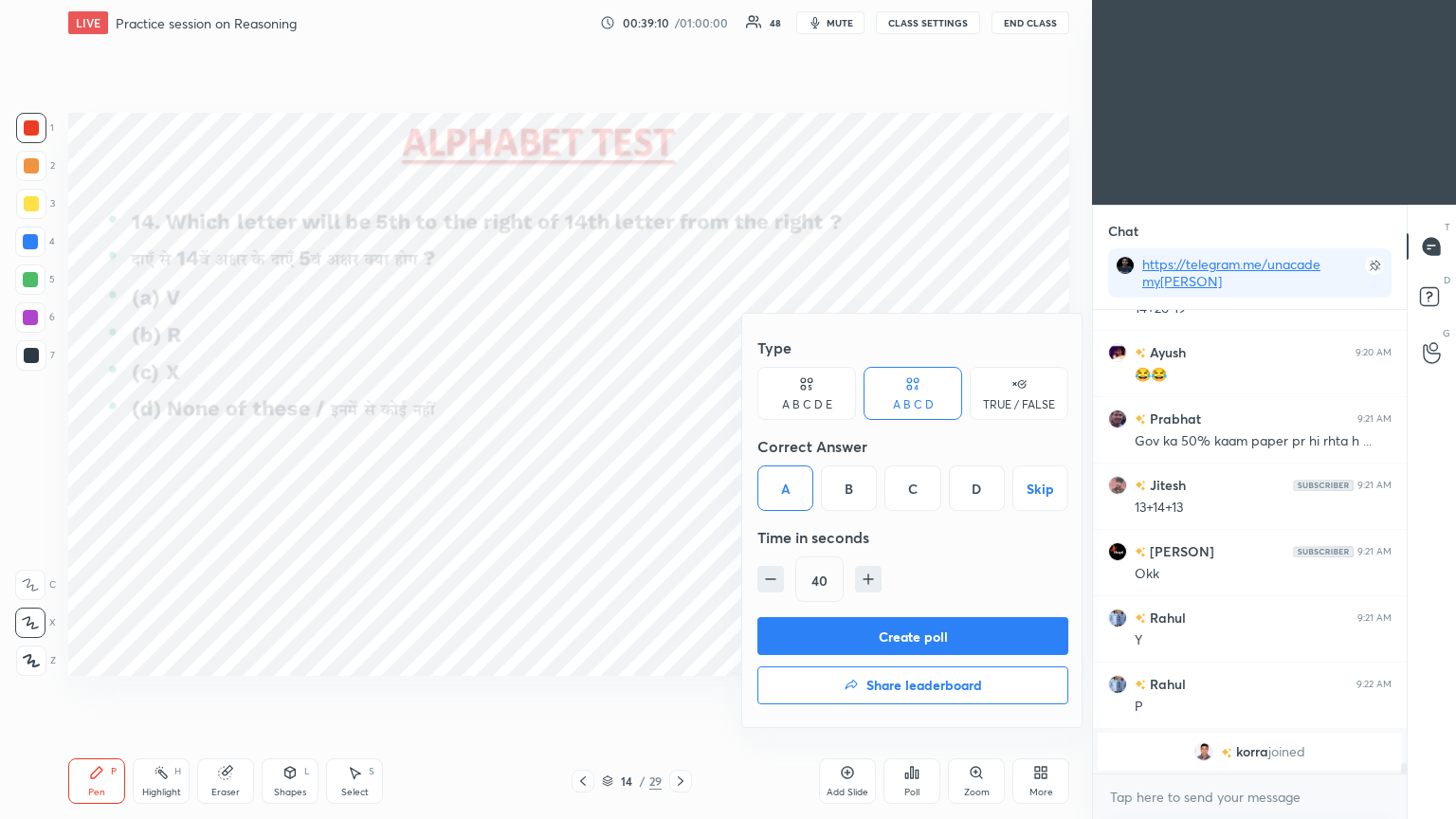 click on "Create poll" at bounding box center (913, 636) 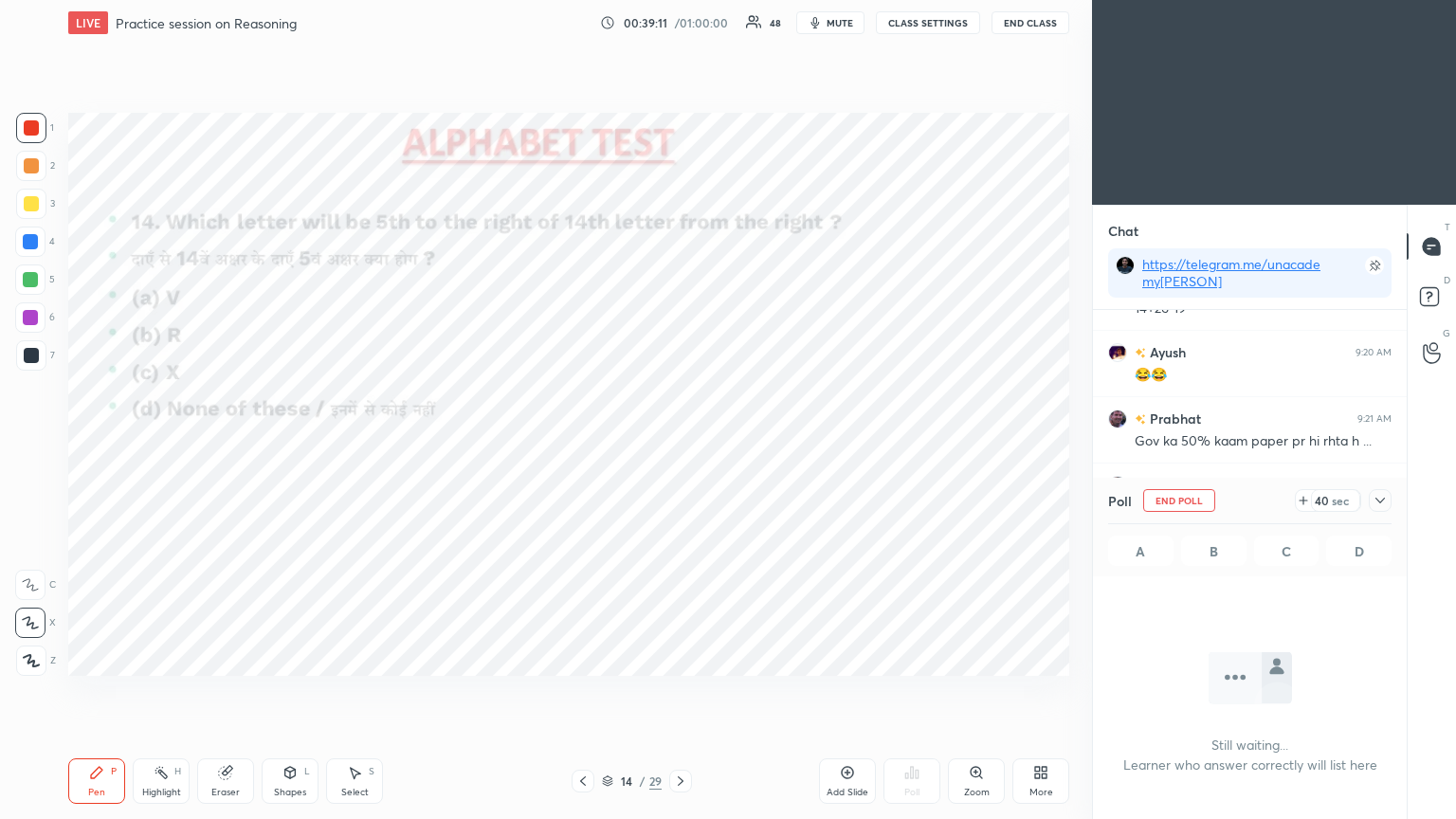 scroll, scrollTop: 237, scrollLeft: 308, axis: both 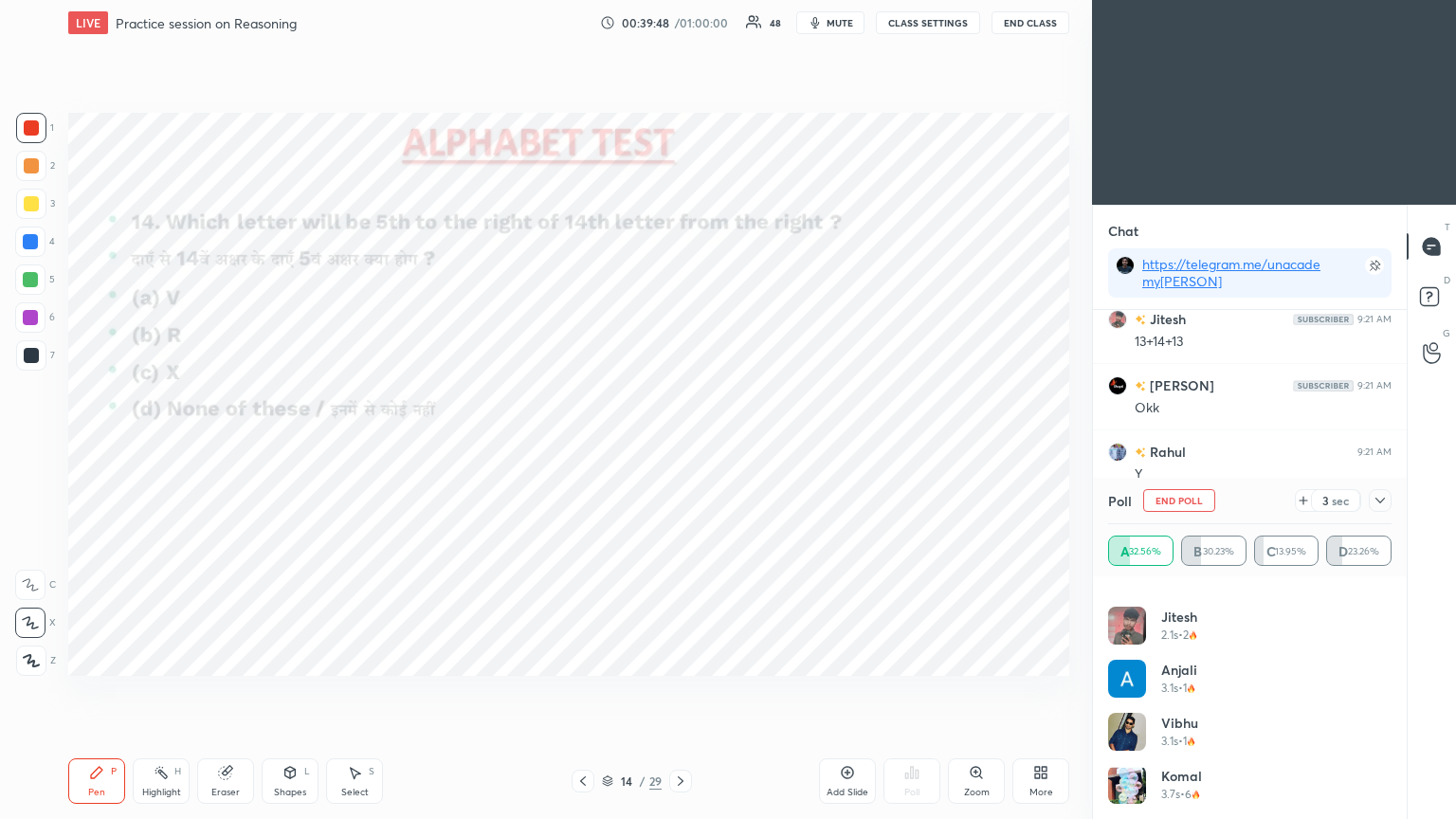 click at bounding box center (1380, 500) 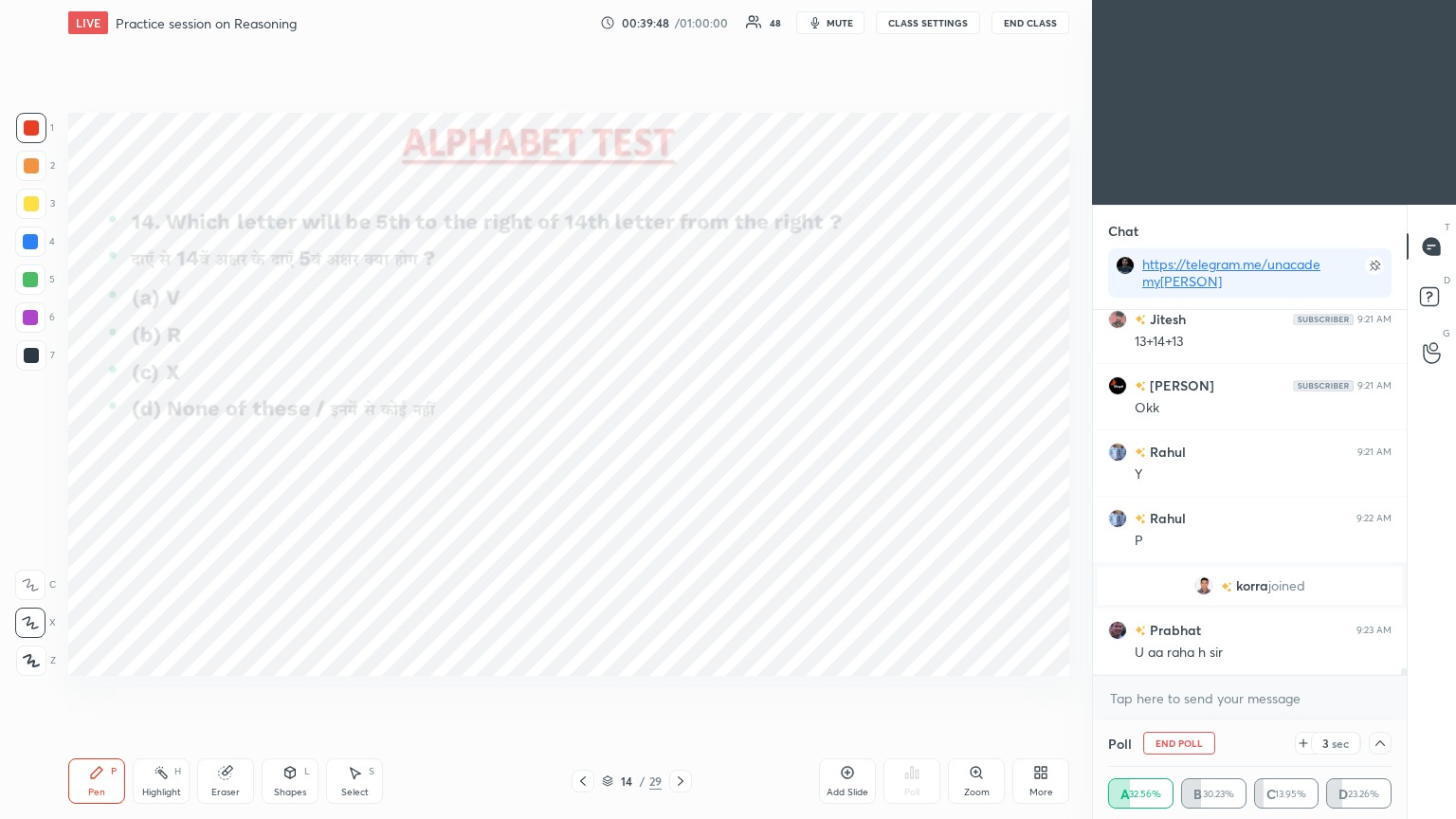 scroll, scrollTop: 66, scrollLeft: 278, axis: both 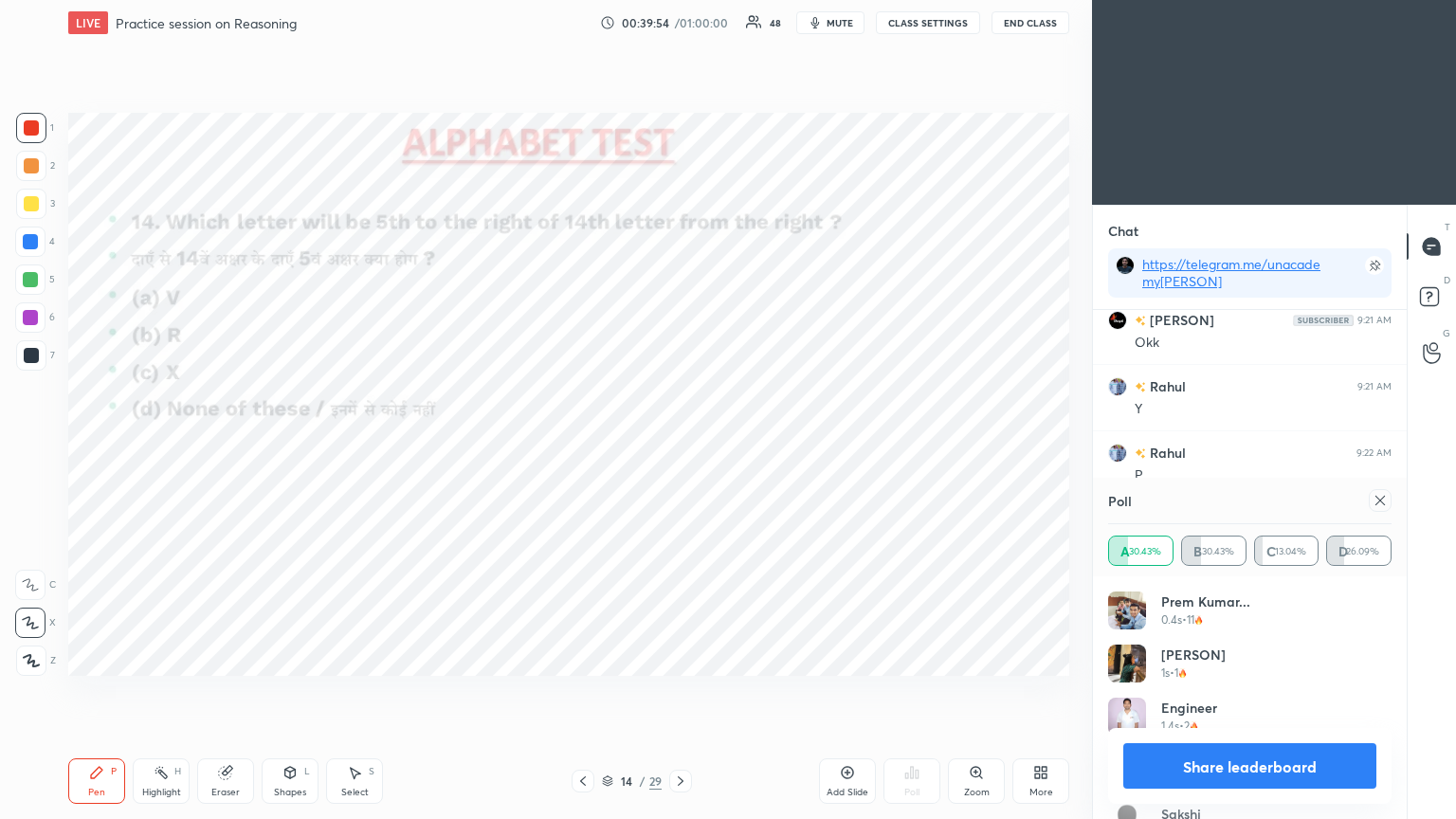 click 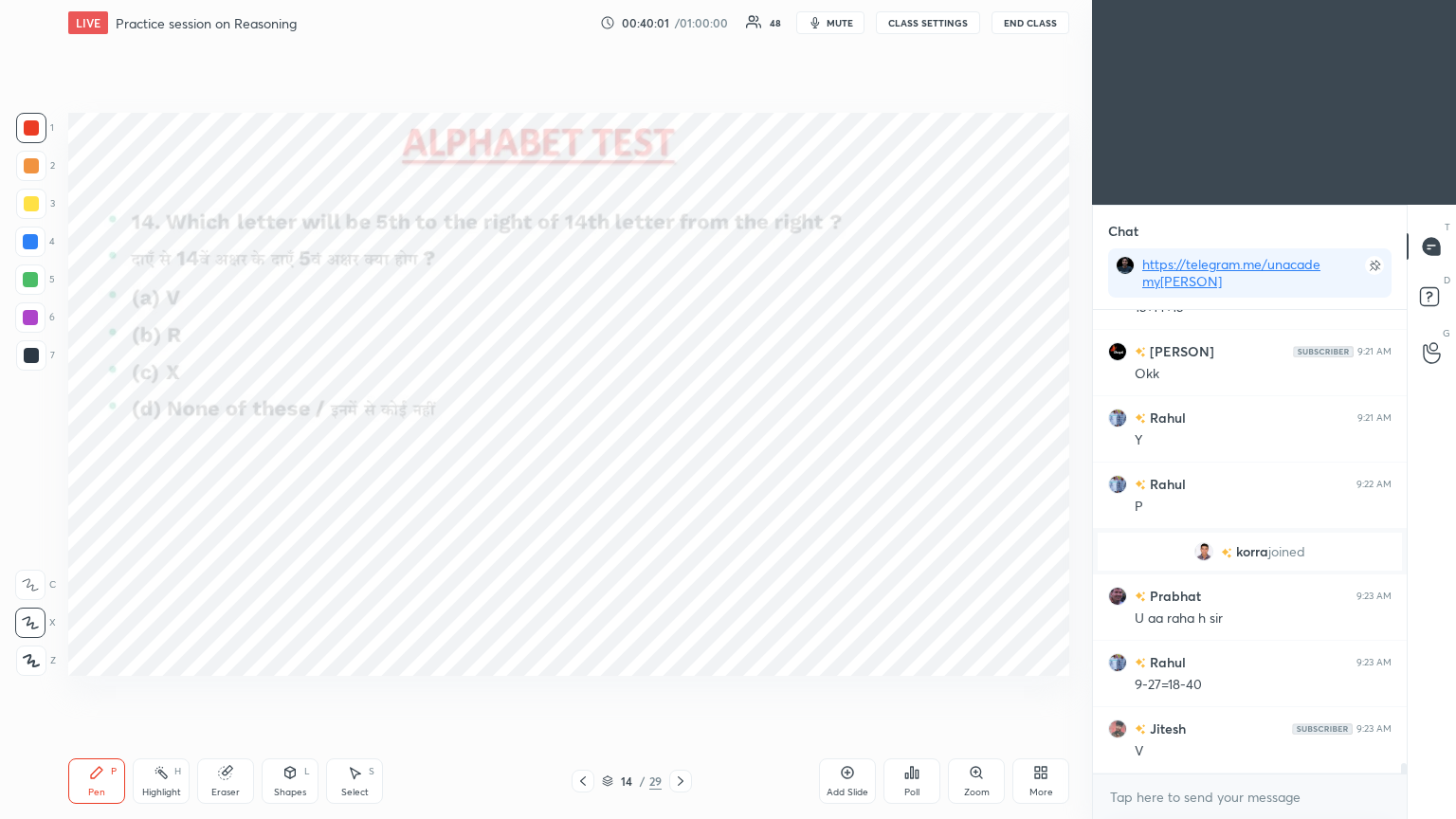 click on "Eraser" at bounding box center (226, 781) 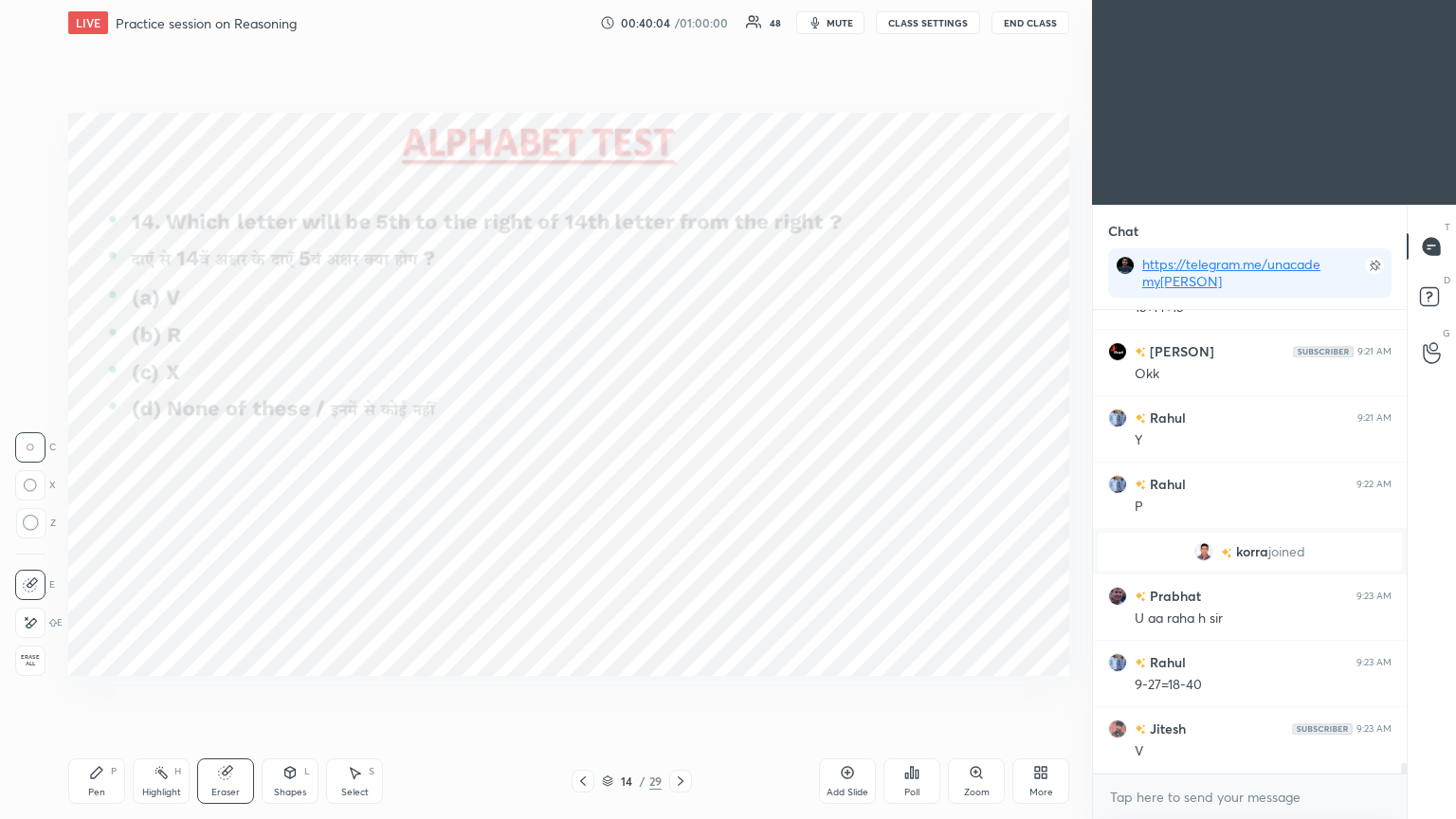 click on "Pen P" at bounding box center [97, 781] 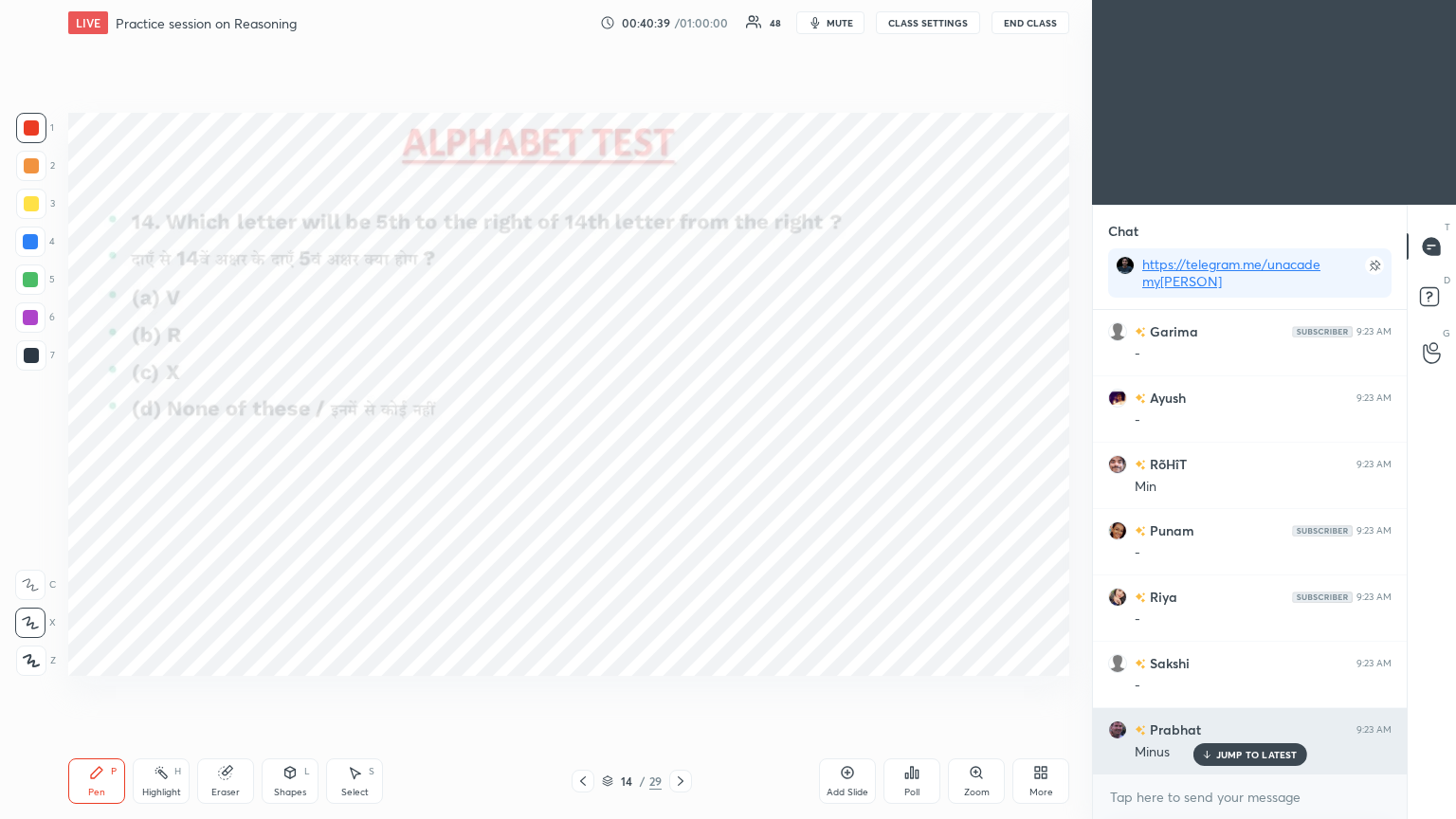 click on "JUMP TO LATEST" at bounding box center (1257, 755) 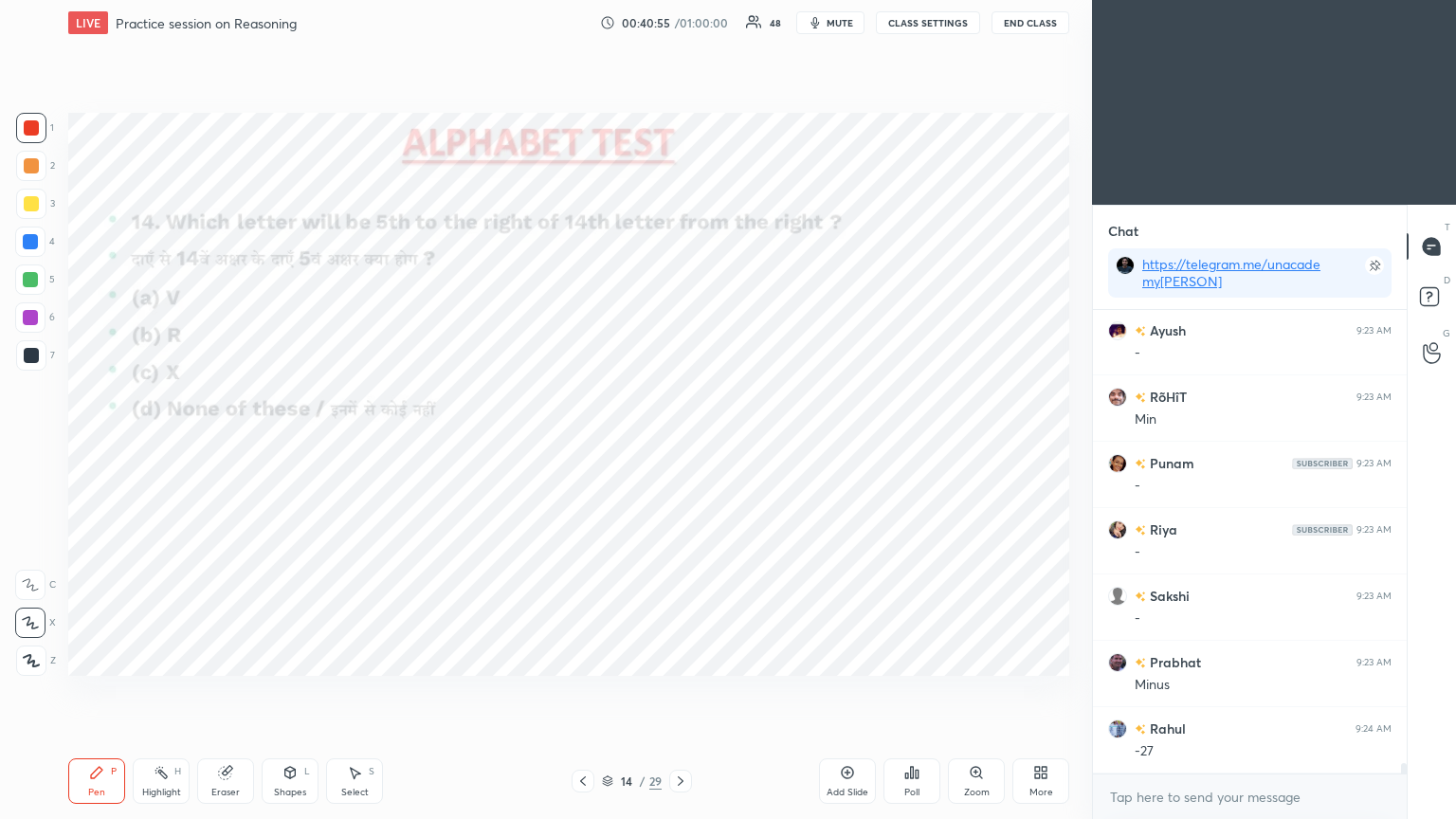 click at bounding box center [30, 242] 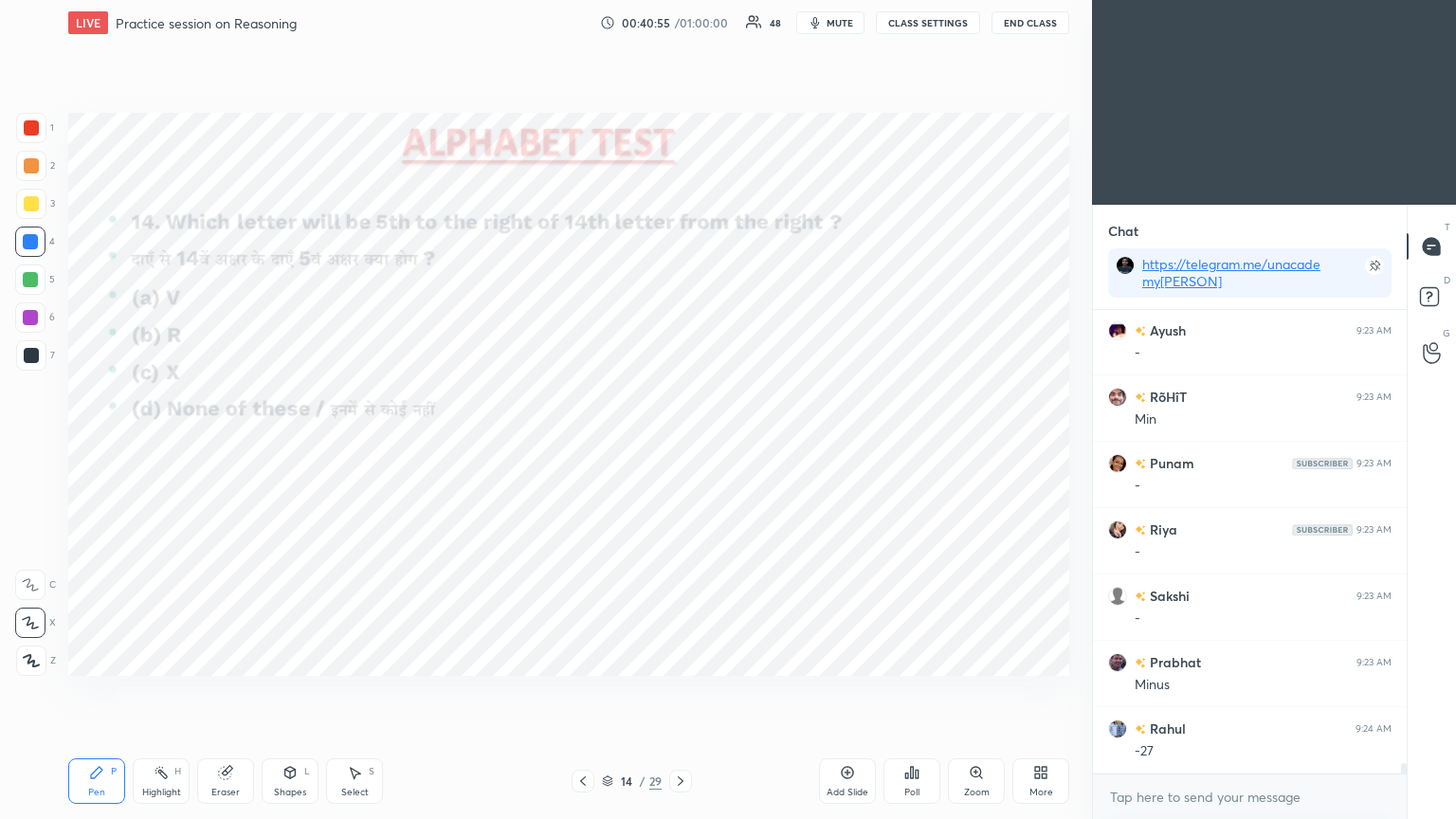 click at bounding box center (30, 242) 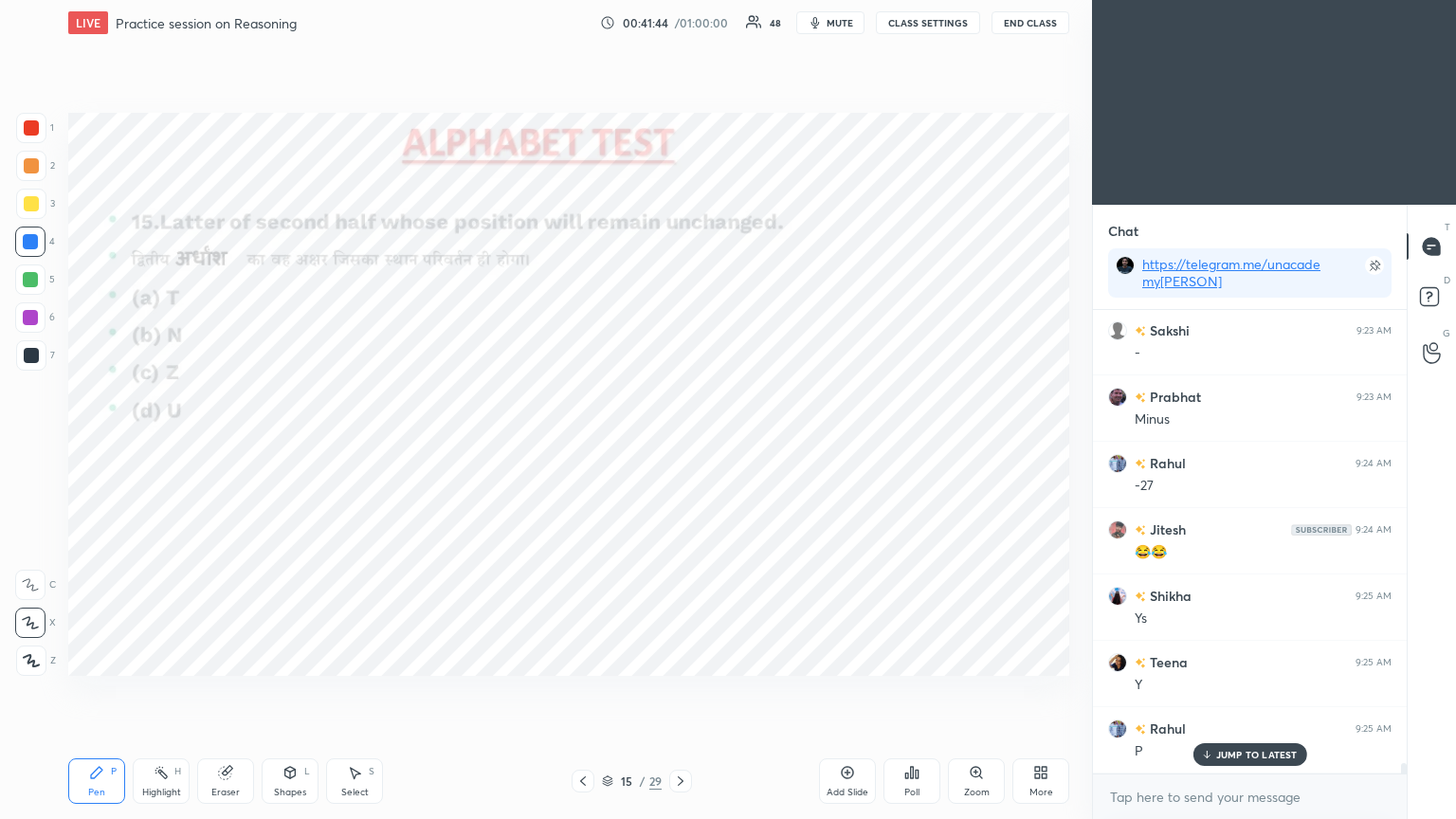 scroll, scrollTop: 20642, scrollLeft: 0, axis: vertical 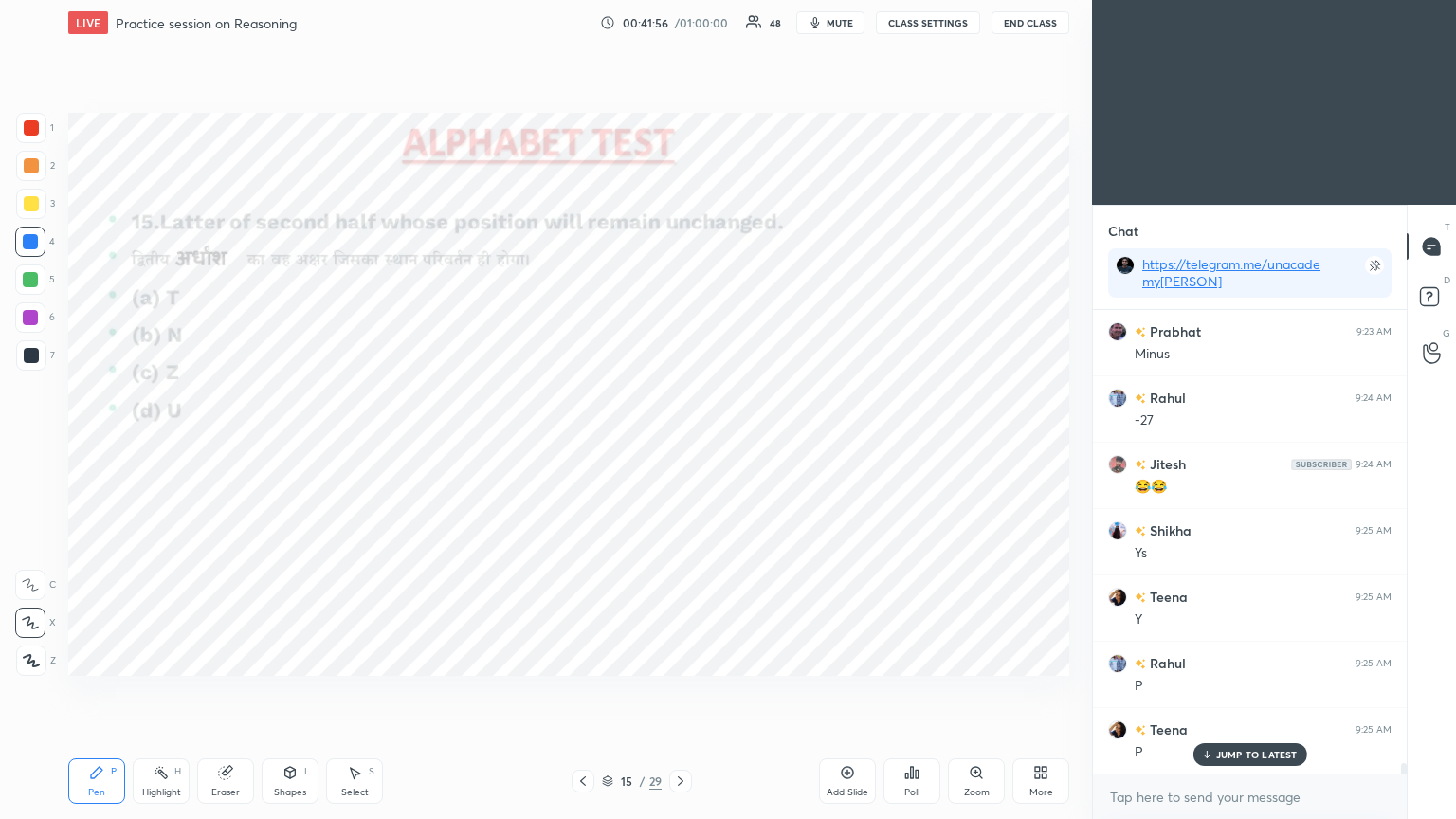click 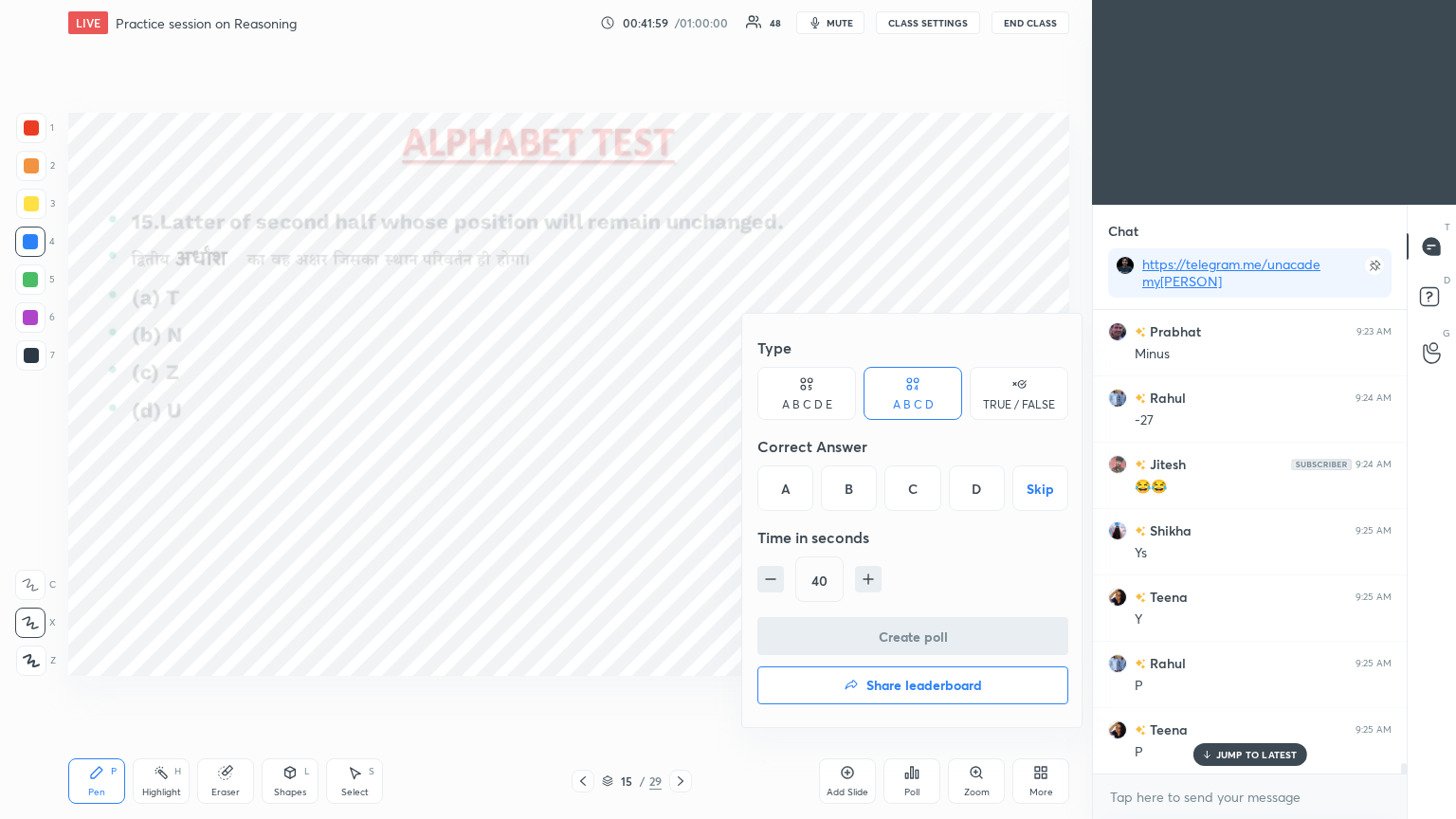 click on "A" at bounding box center [785, 488] 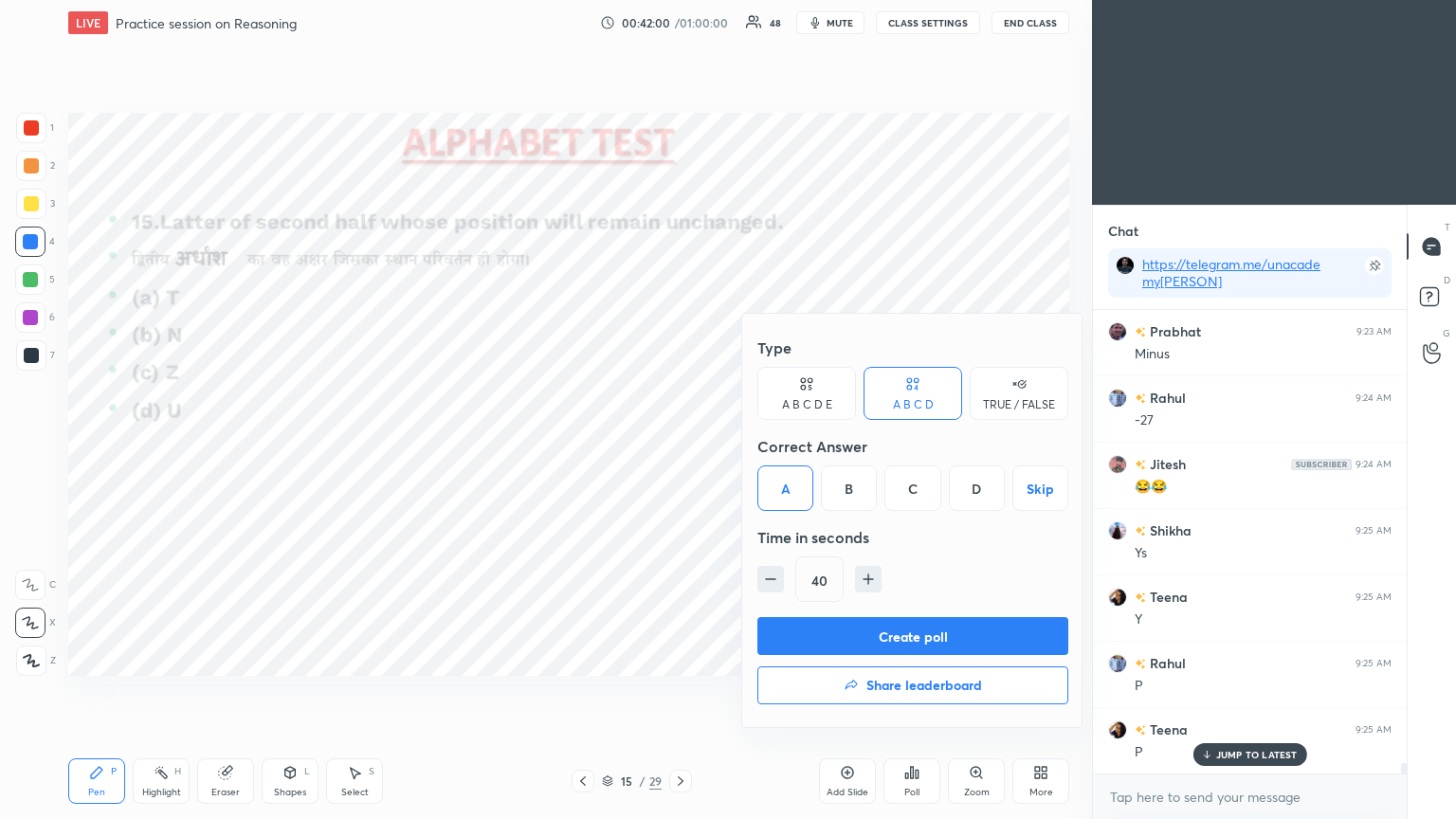 click on "Create poll" at bounding box center (913, 636) 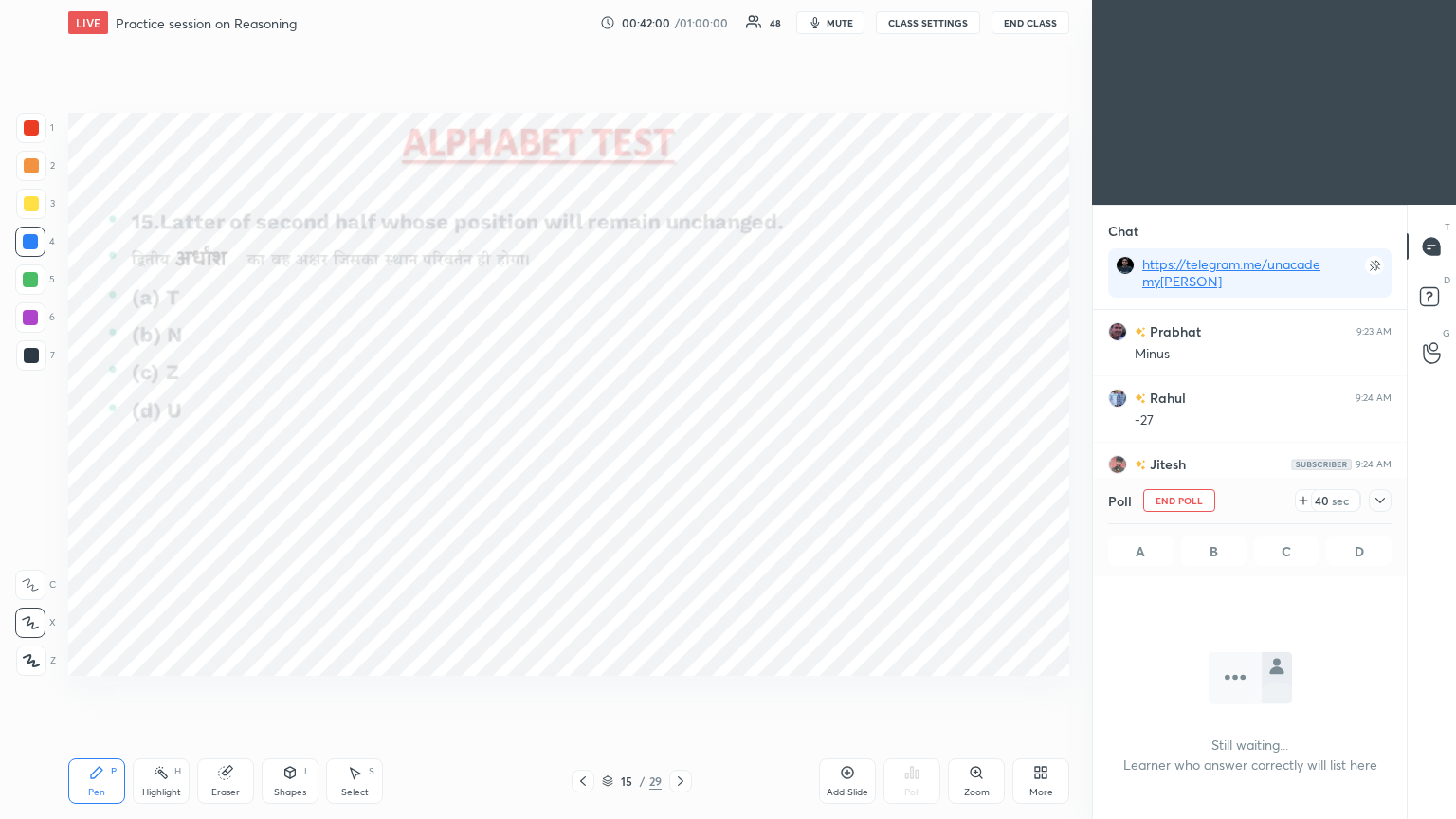 scroll, scrollTop: 281, scrollLeft: 308, axis: both 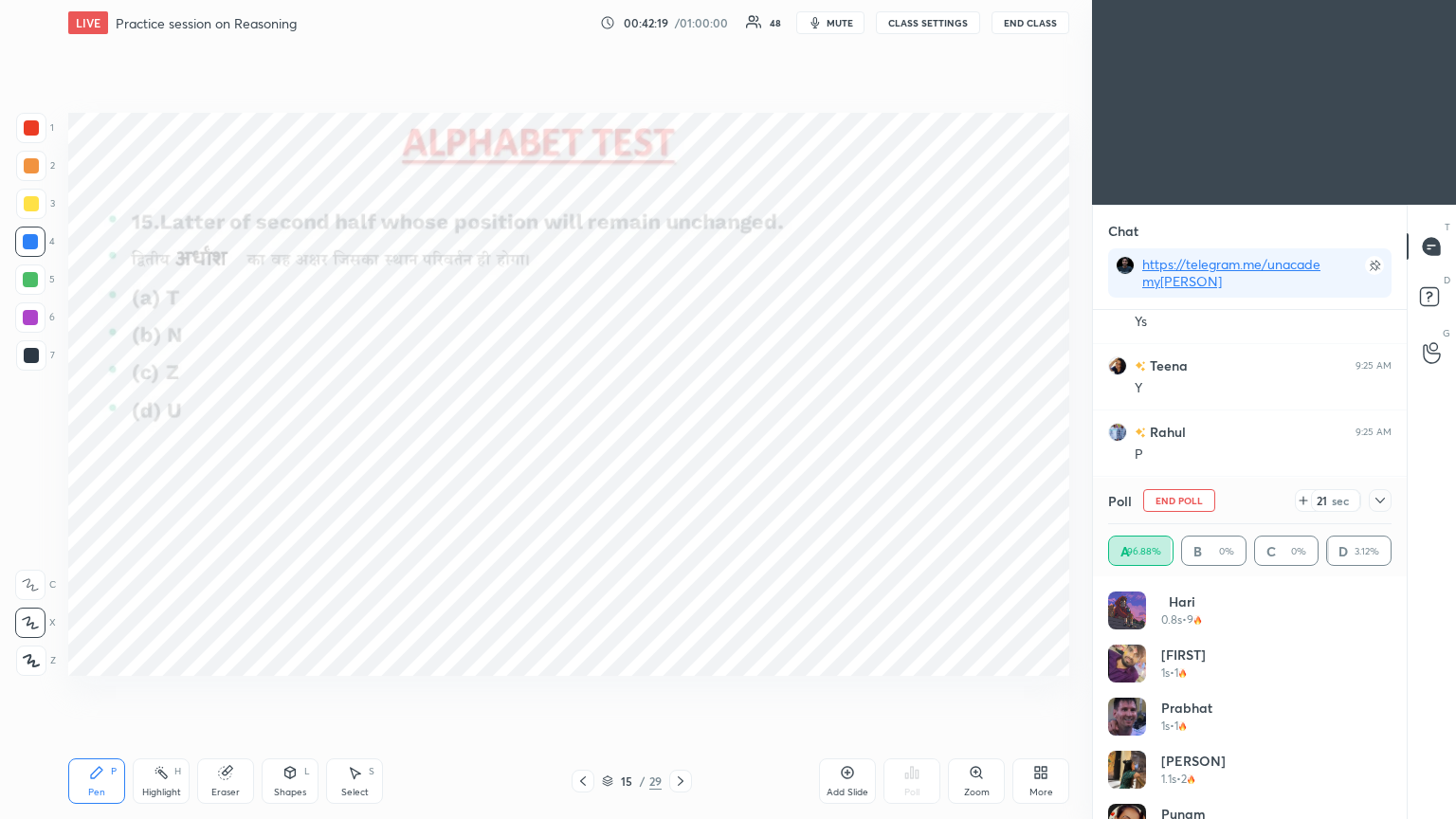 click 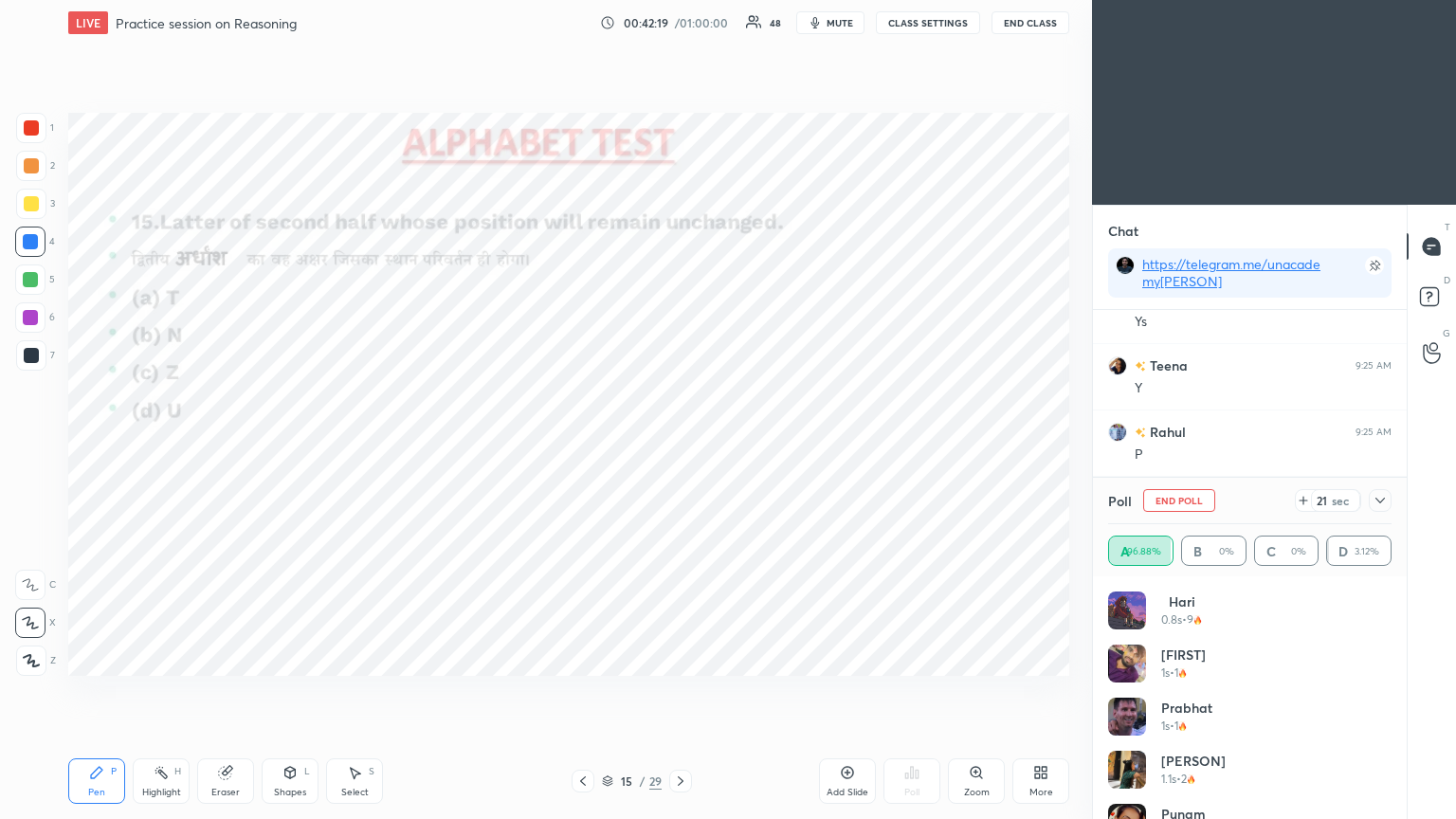 scroll, scrollTop: 174, scrollLeft: 278, axis: both 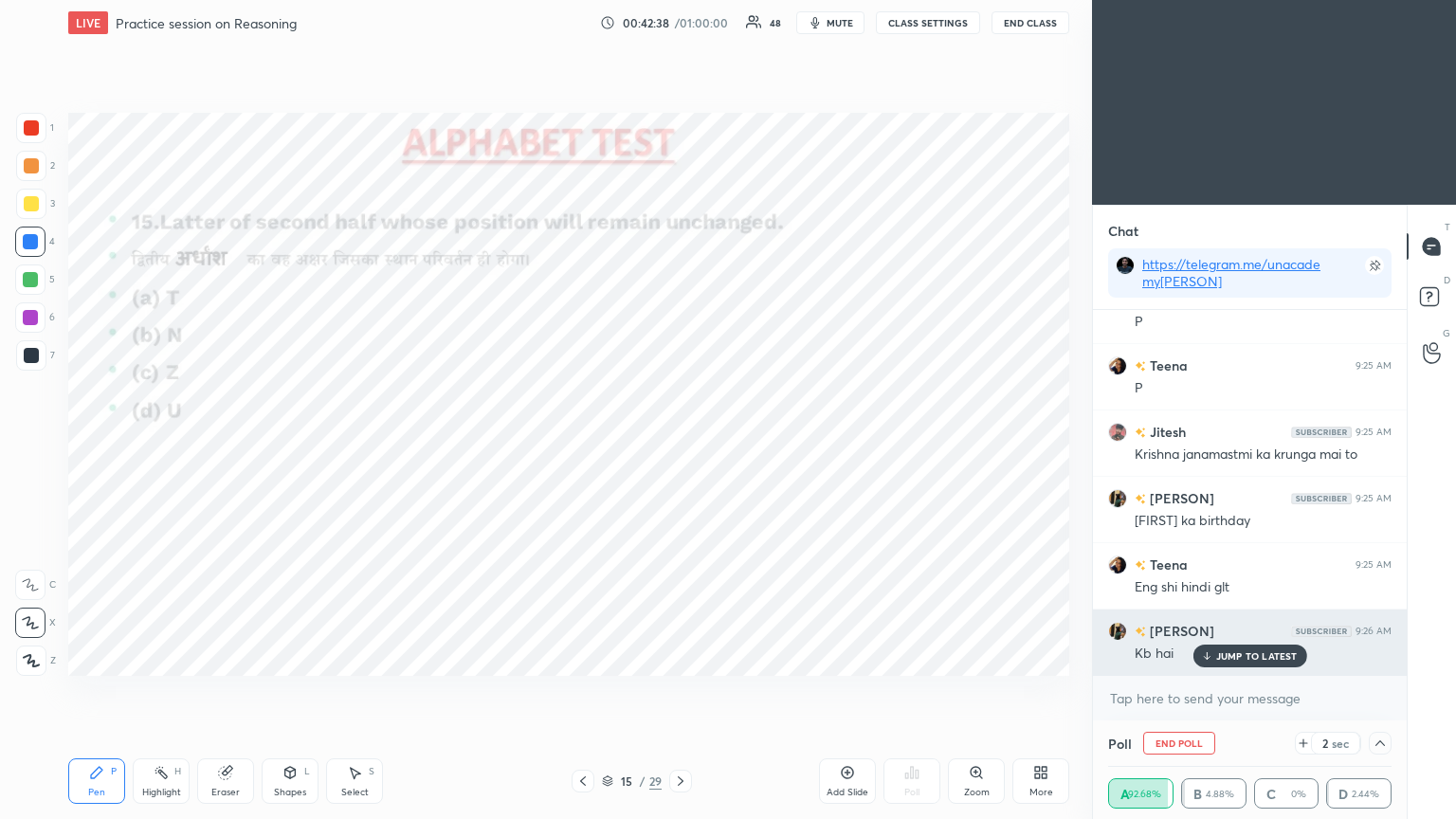 click on "JUMP TO LATEST" at bounding box center (1257, 656) 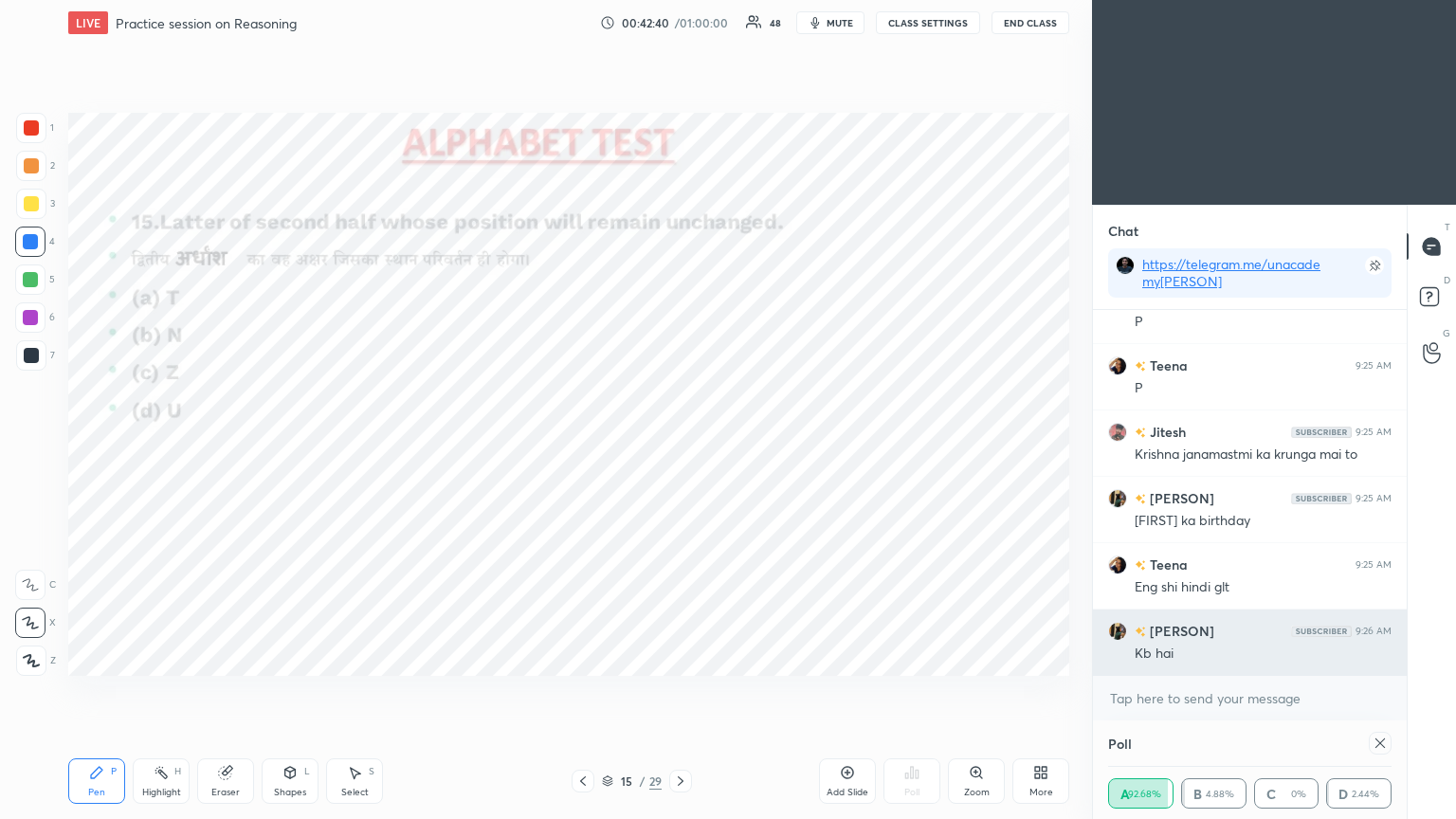 scroll, scrollTop: 0, scrollLeft: 0, axis: both 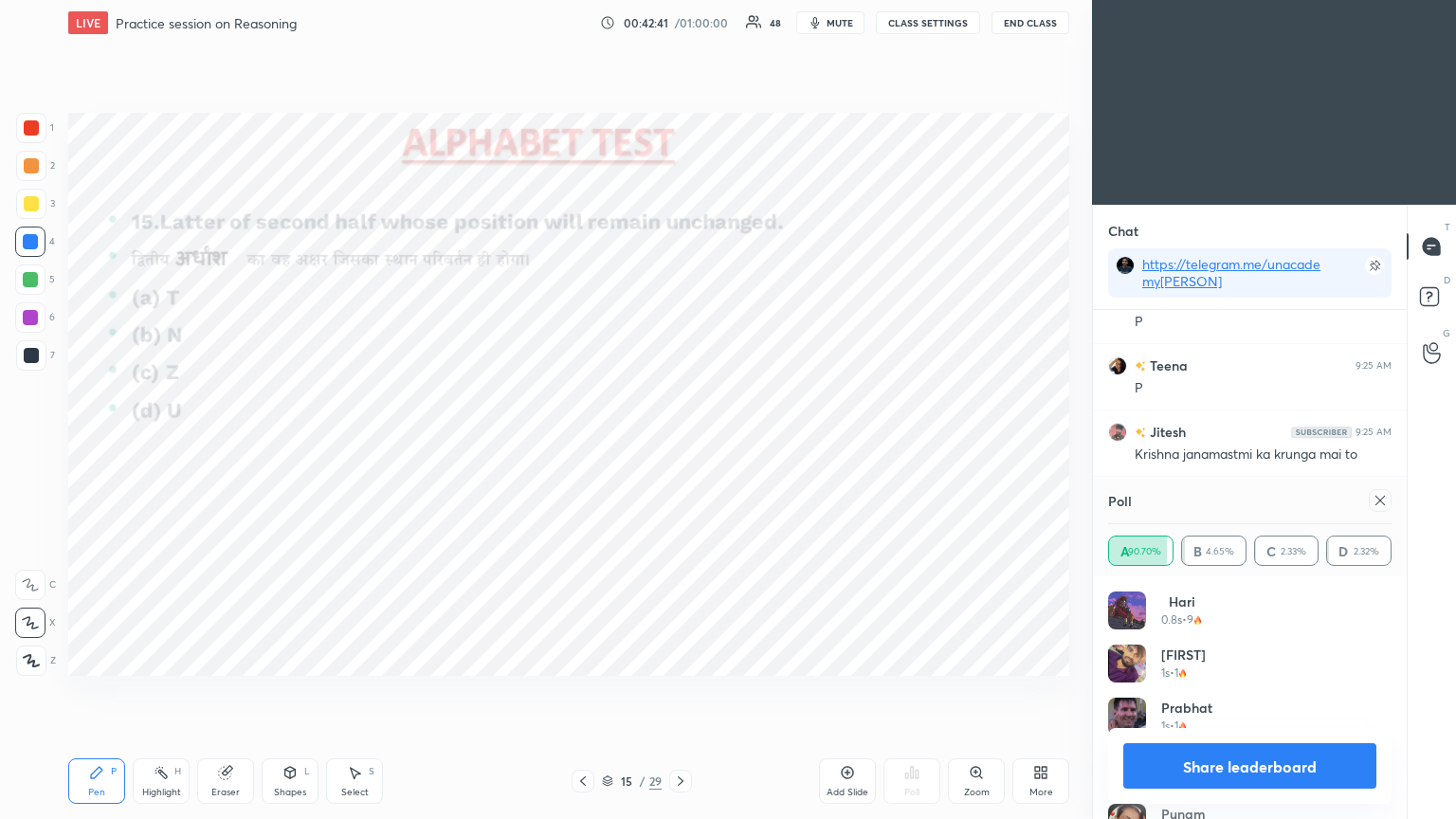 click 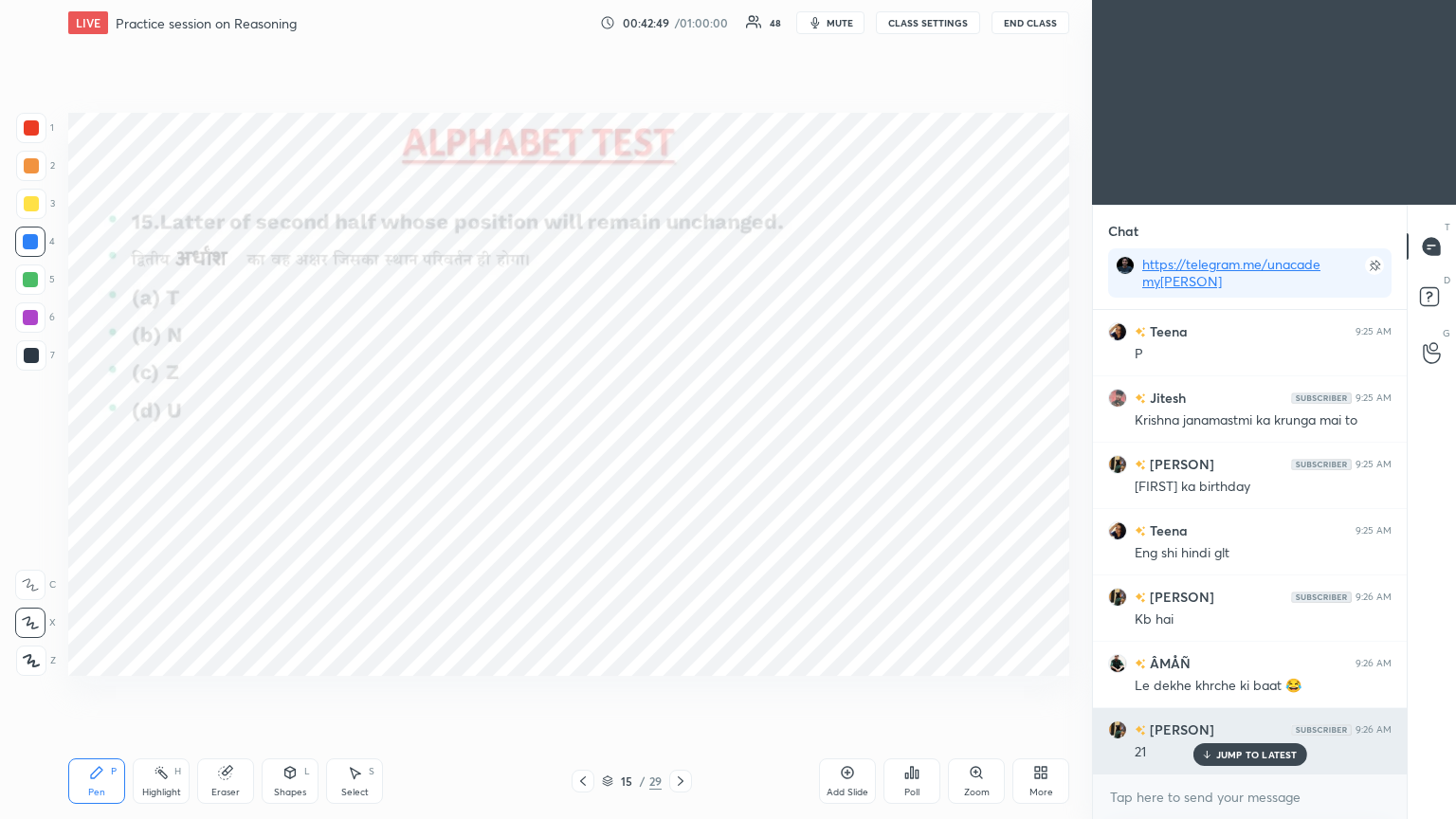 click 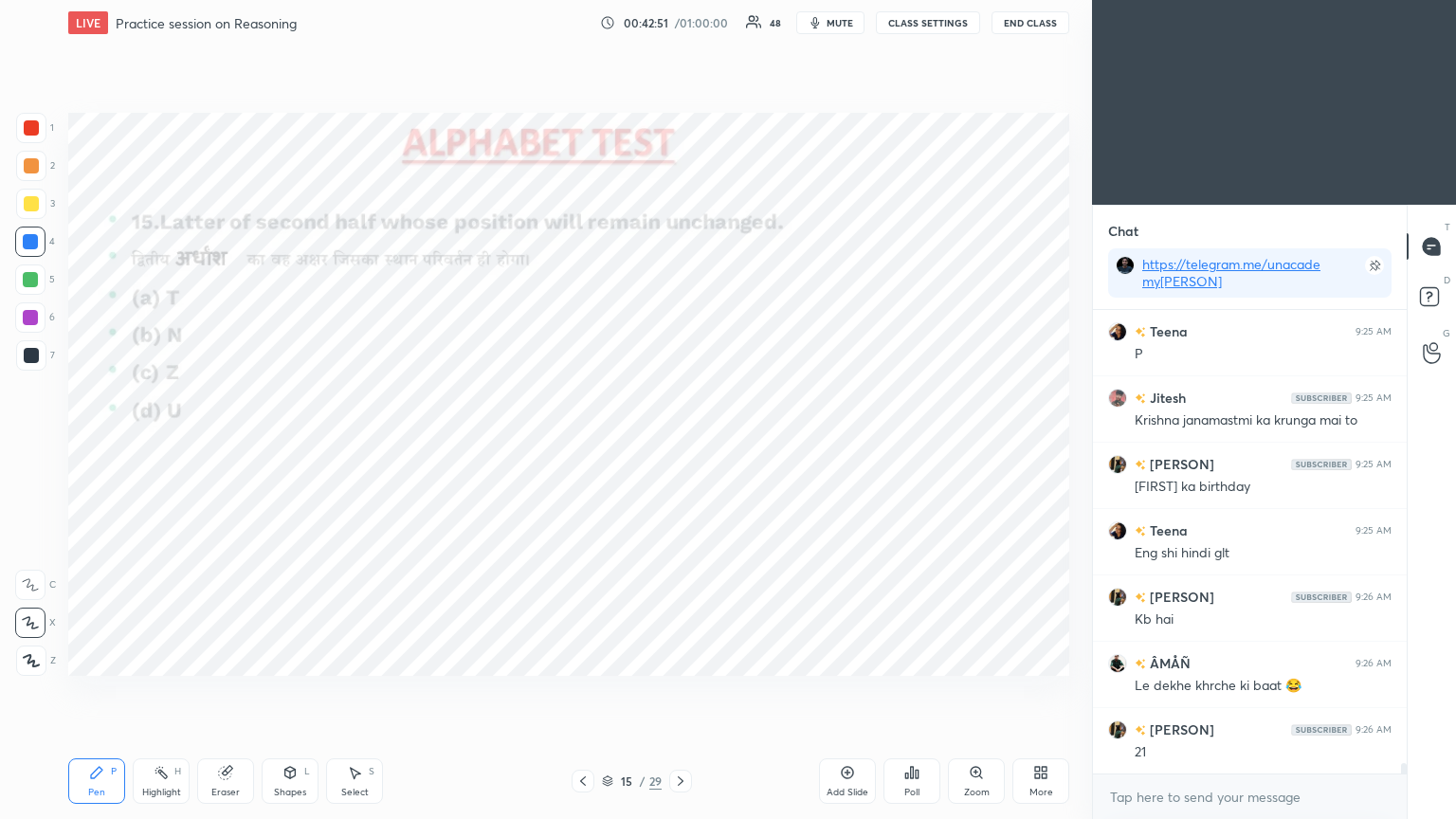 click at bounding box center [31, 128] 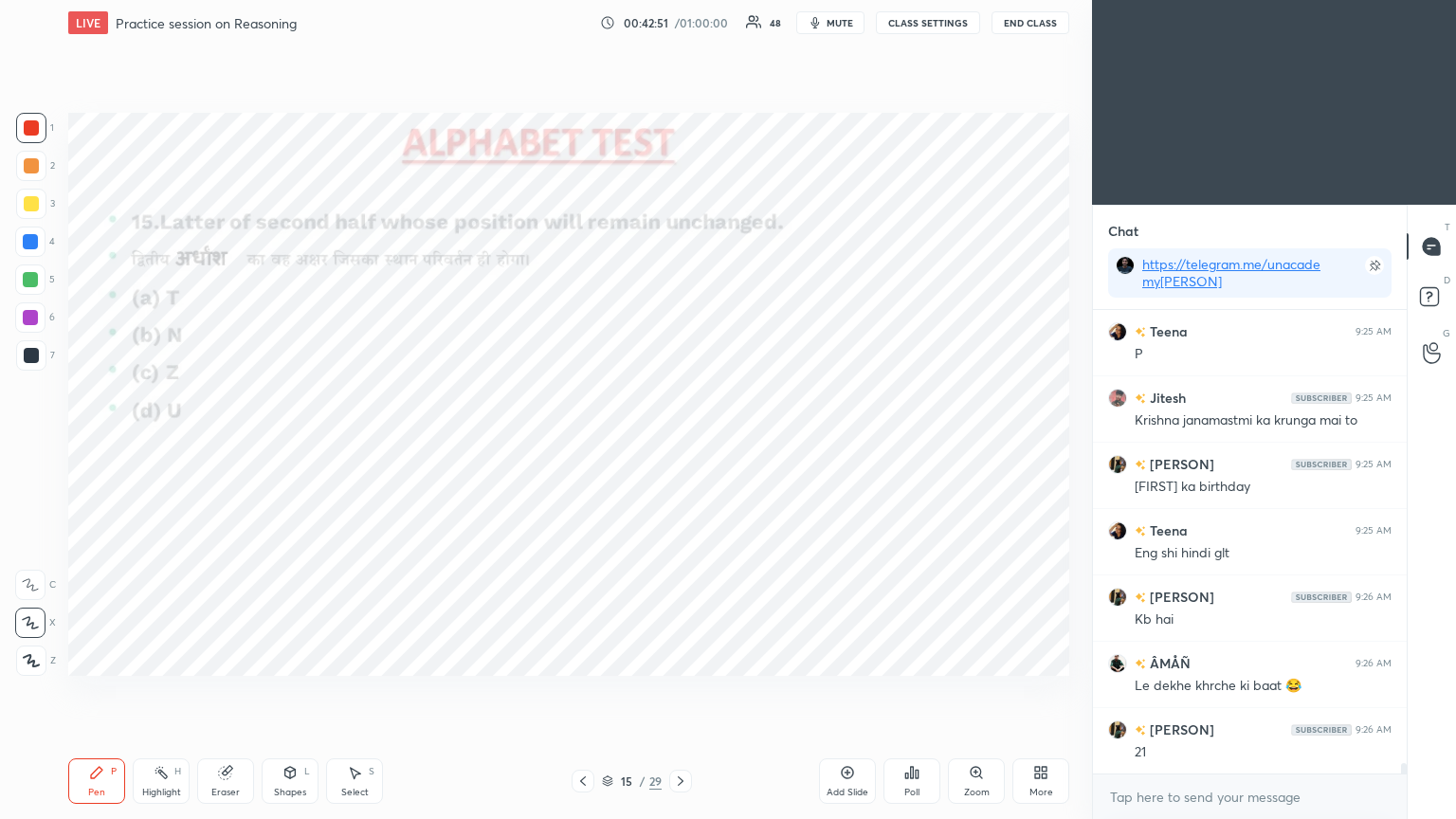 click at bounding box center [31, 128] 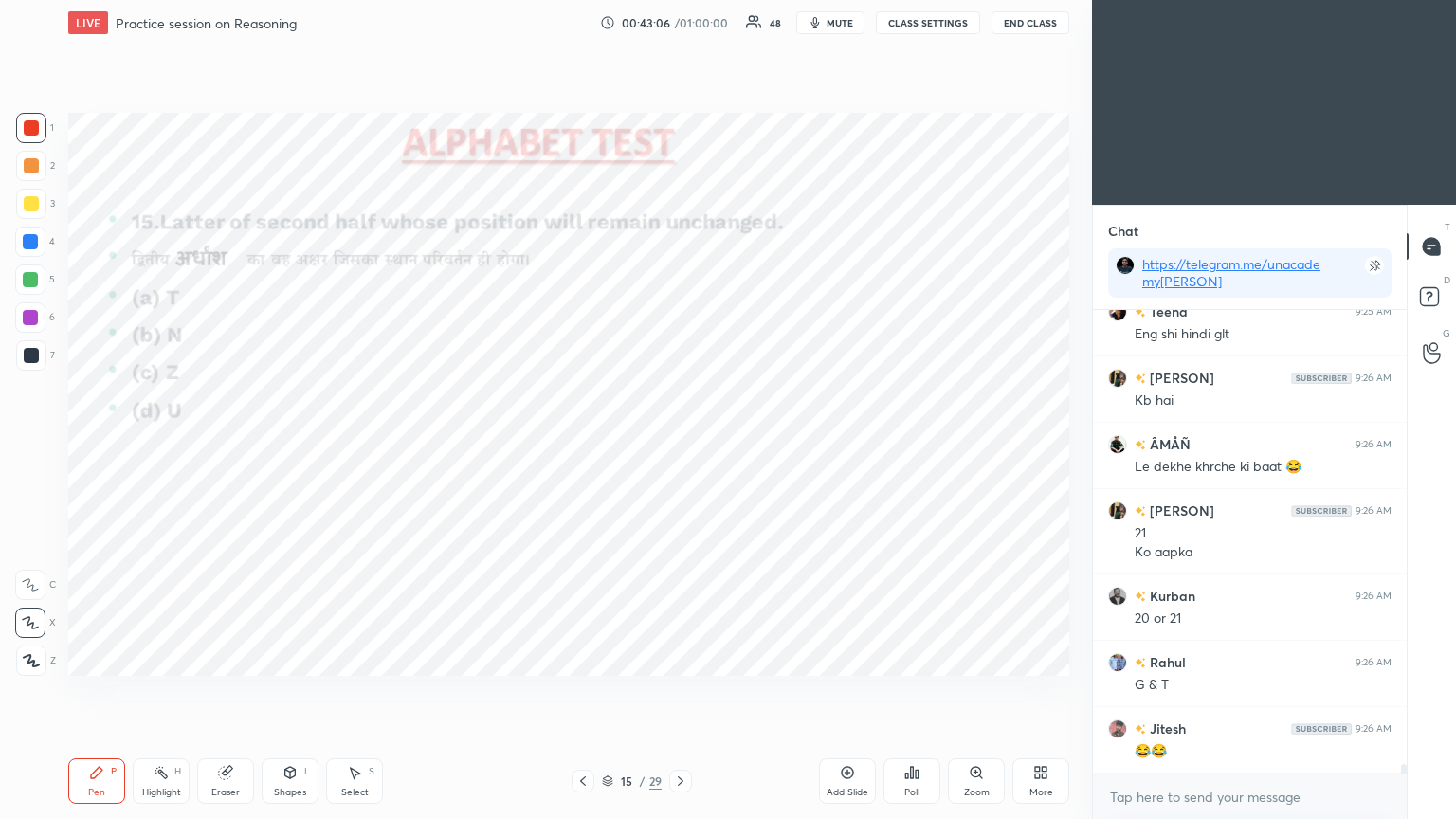 click 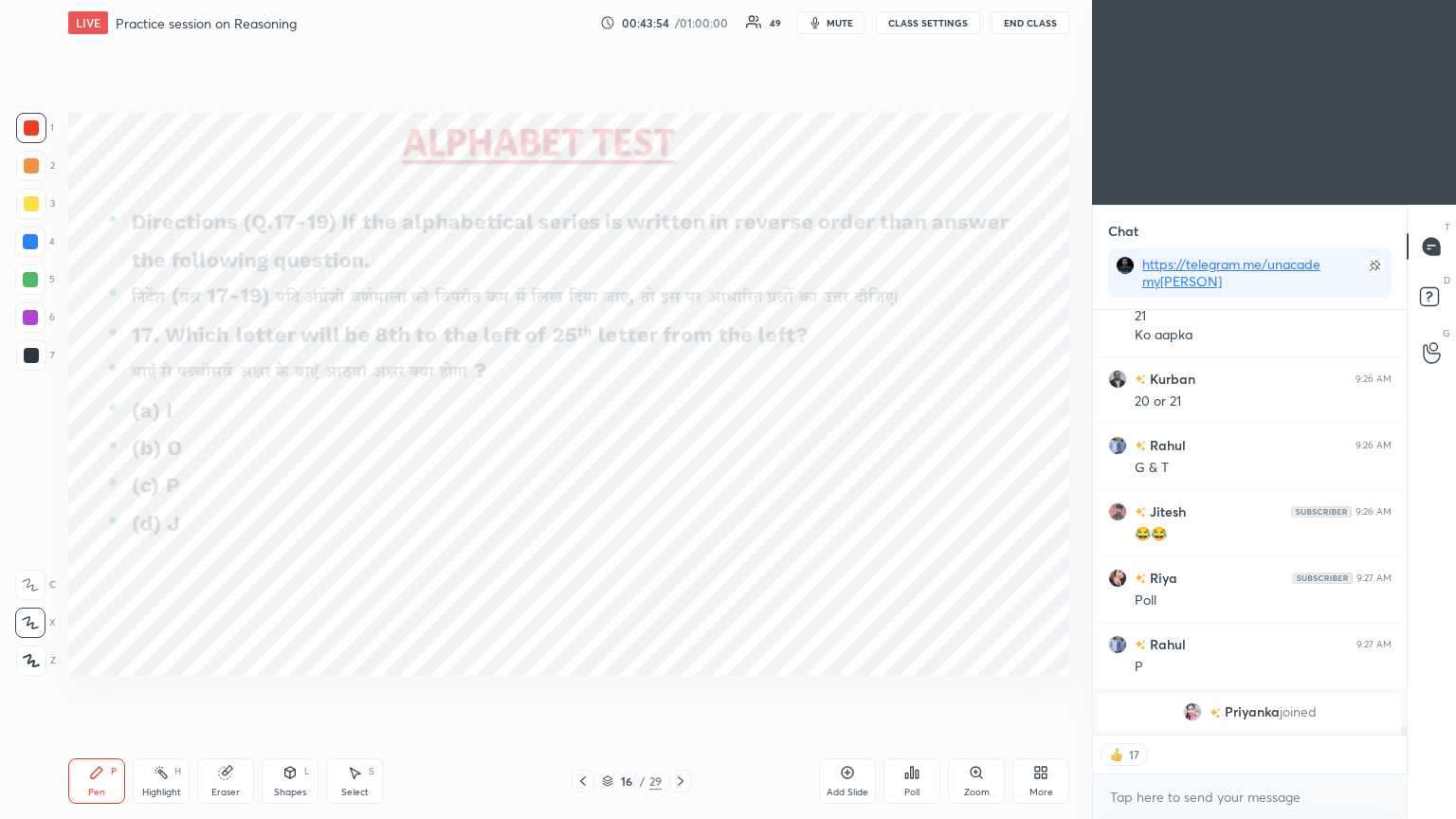 scroll, scrollTop: 18134, scrollLeft: 0, axis: vertical 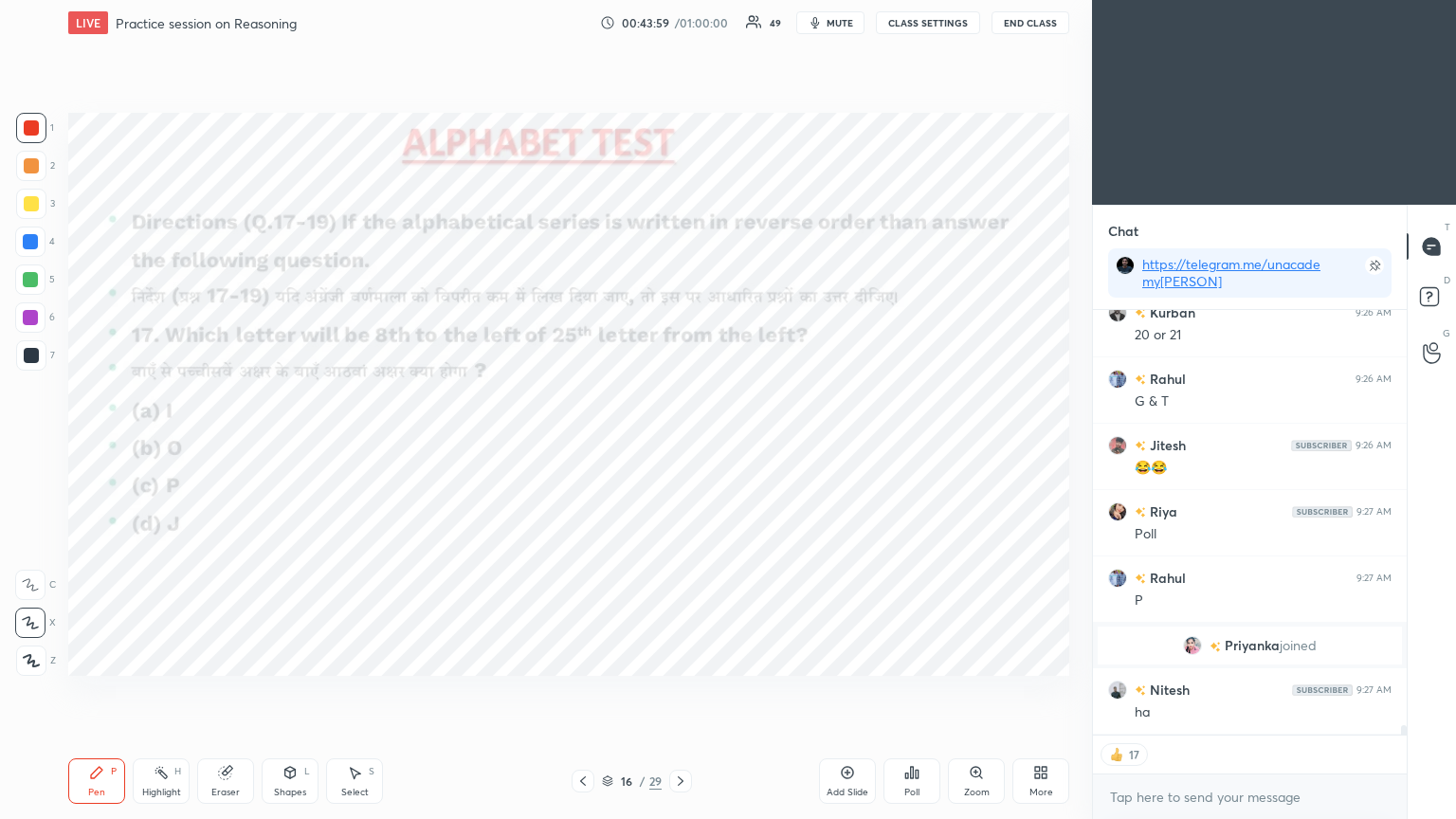 click 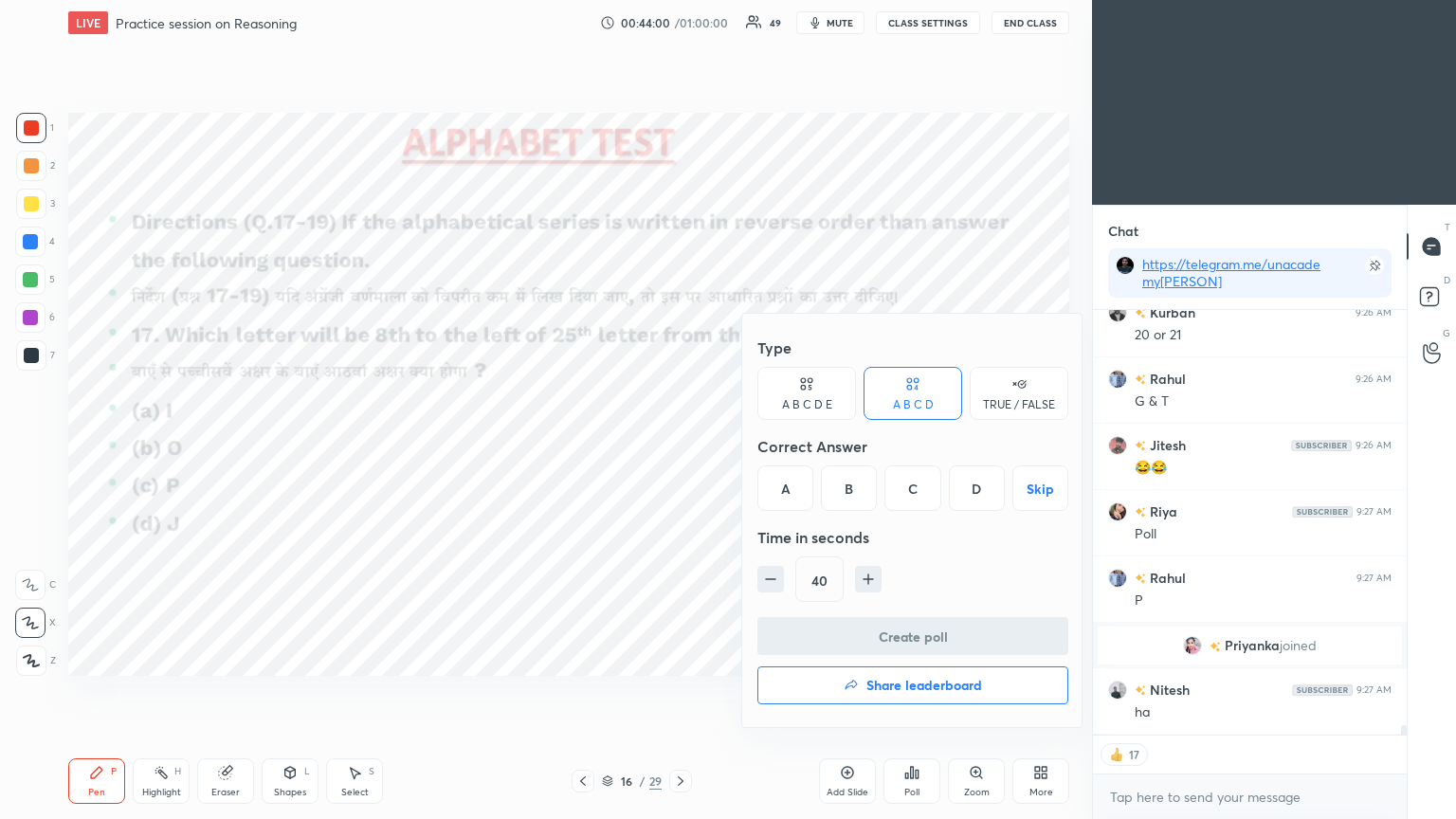 click on "D" at bounding box center (976, 488) 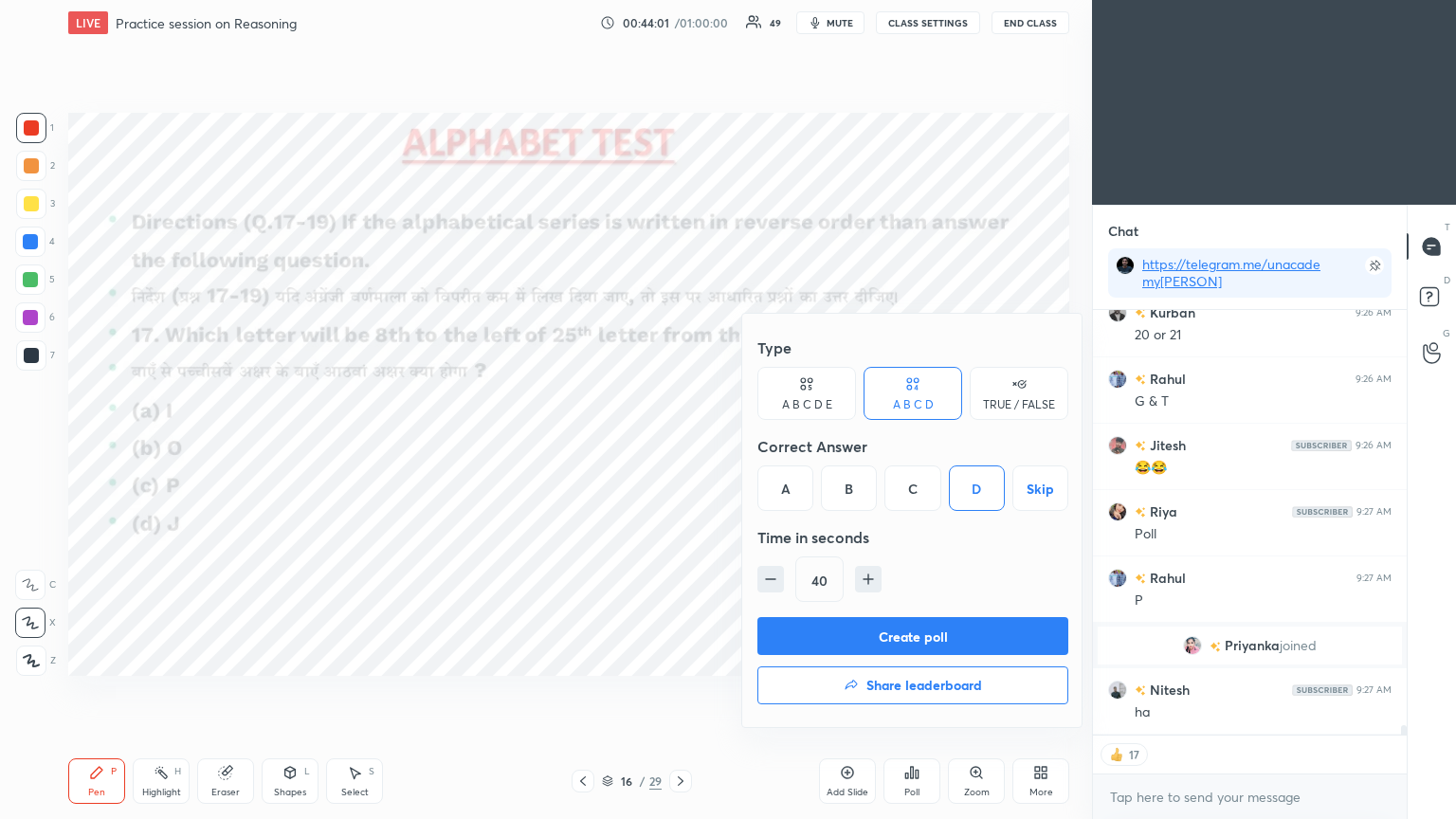 click on "Create poll" at bounding box center (913, 636) 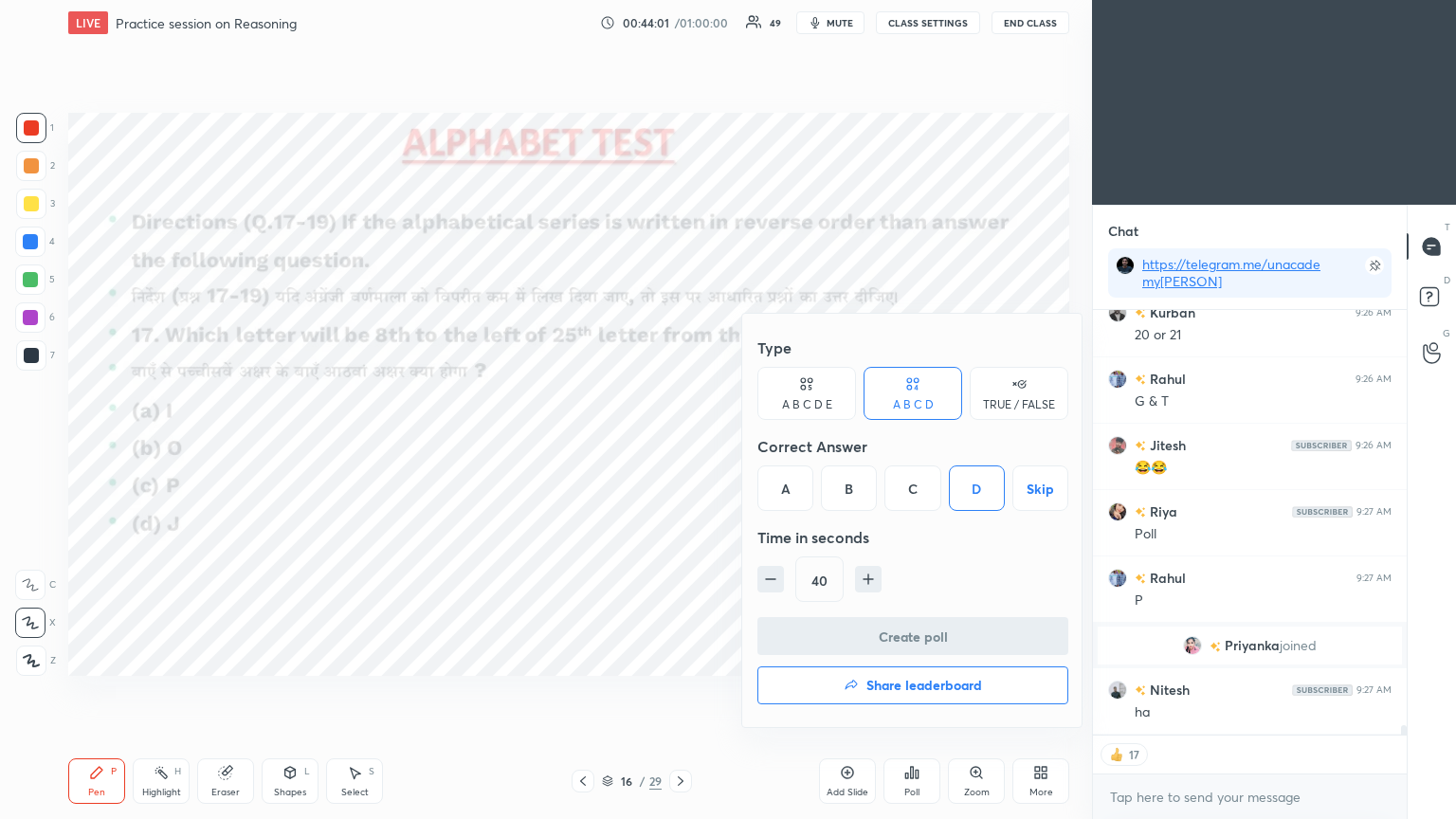 scroll, scrollTop: 356, scrollLeft: 308, axis: both 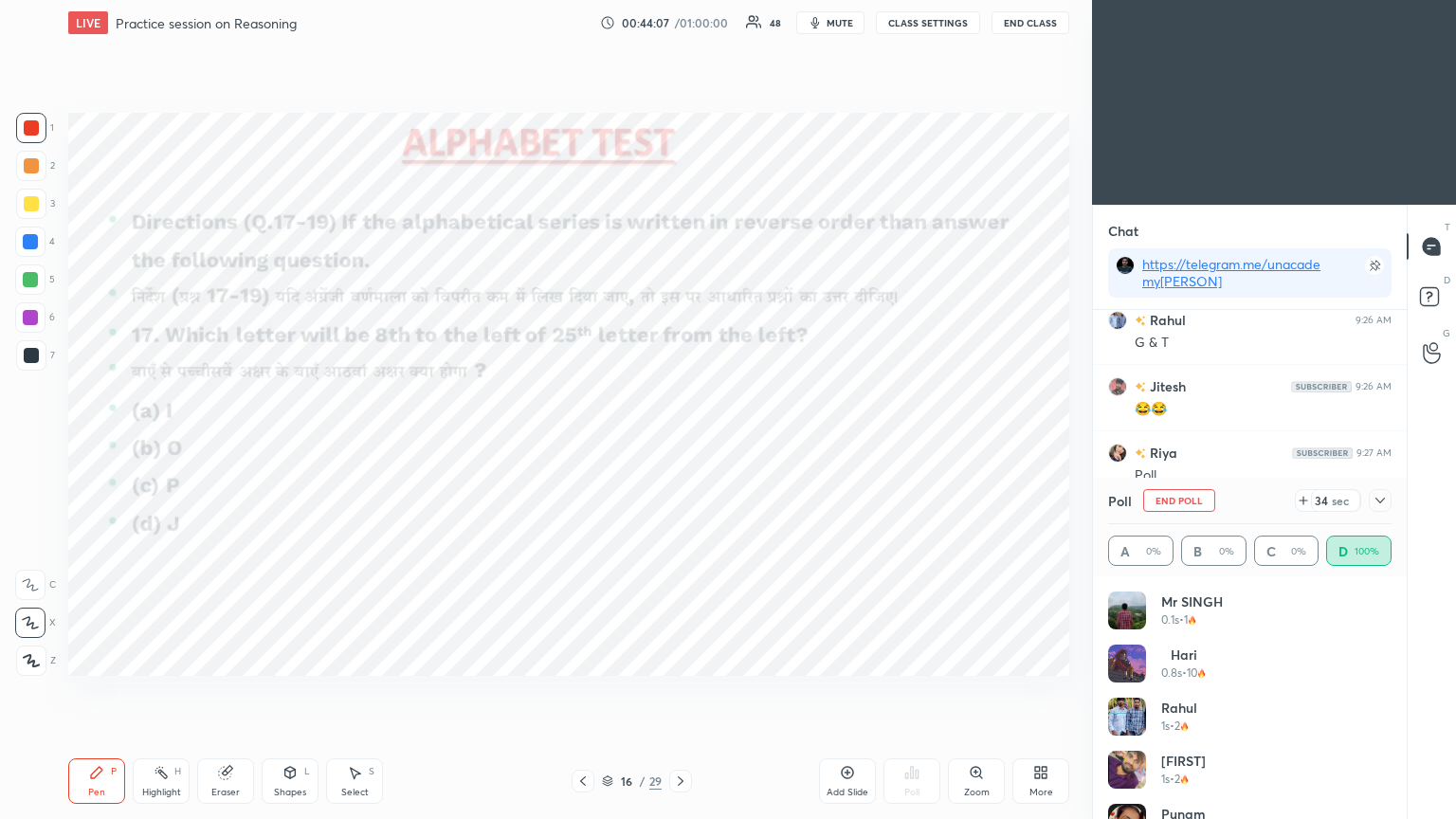 click 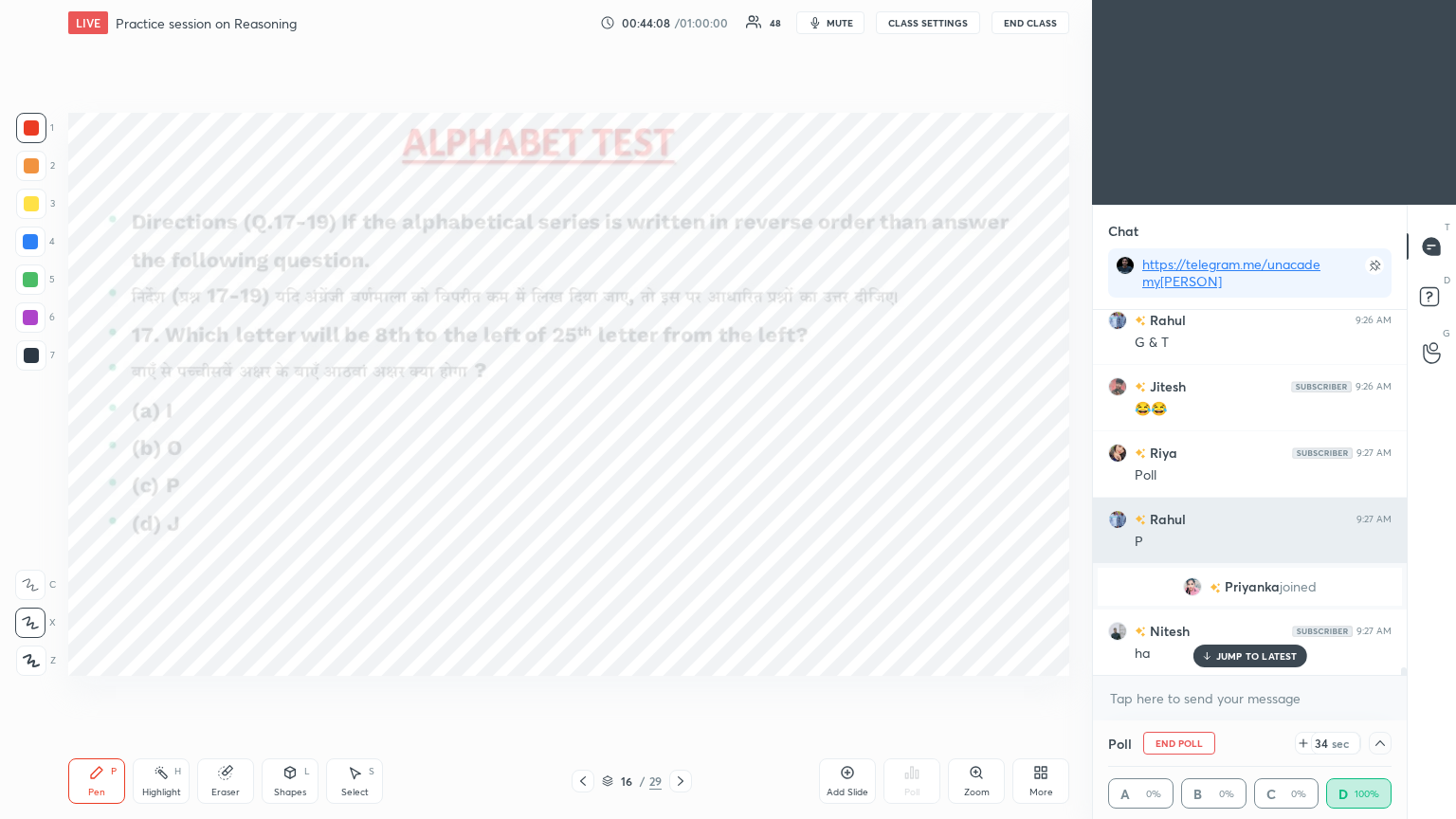scroll, scrollTop: 174, scrollLeft: 278, axis: both 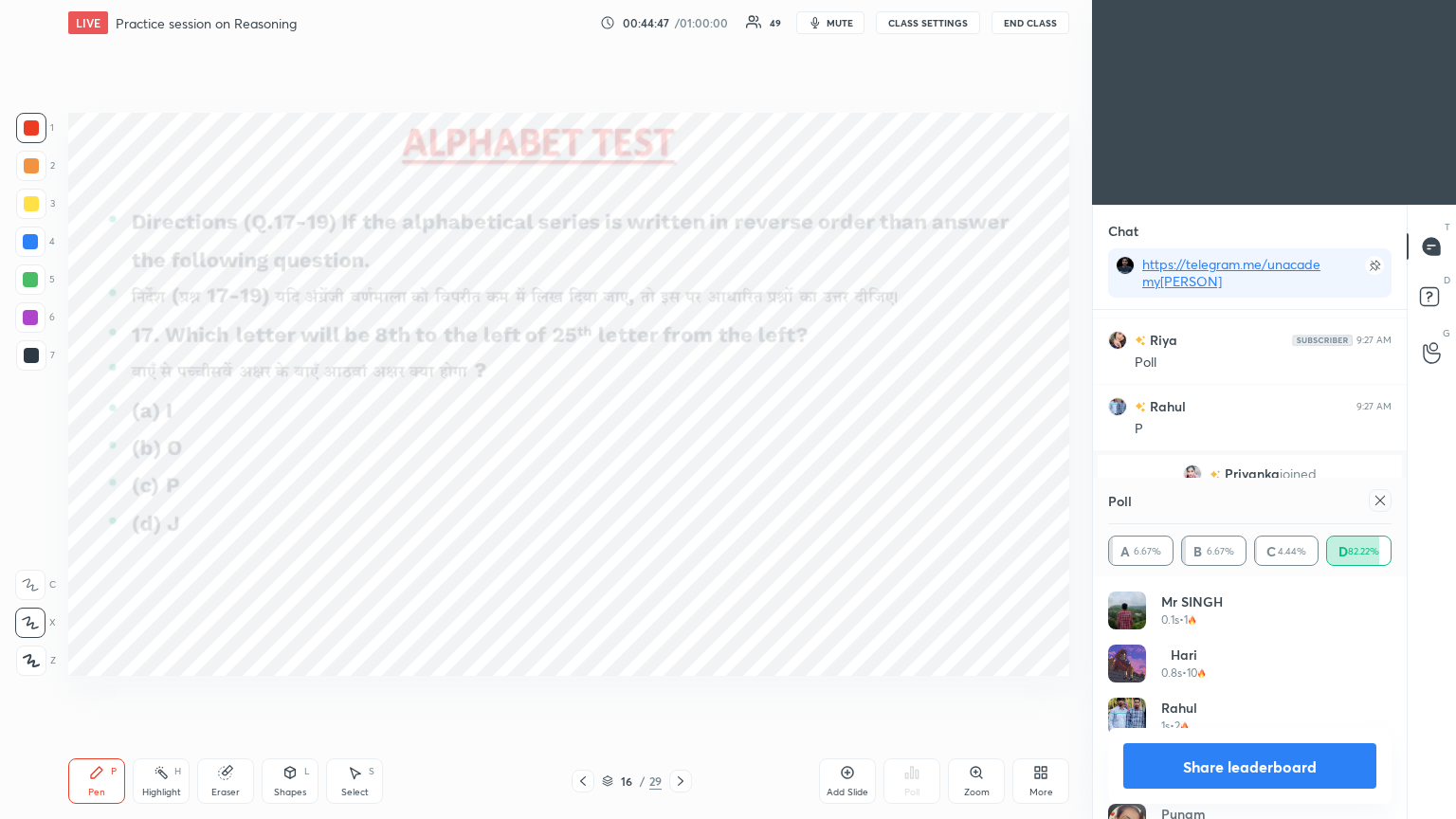 click 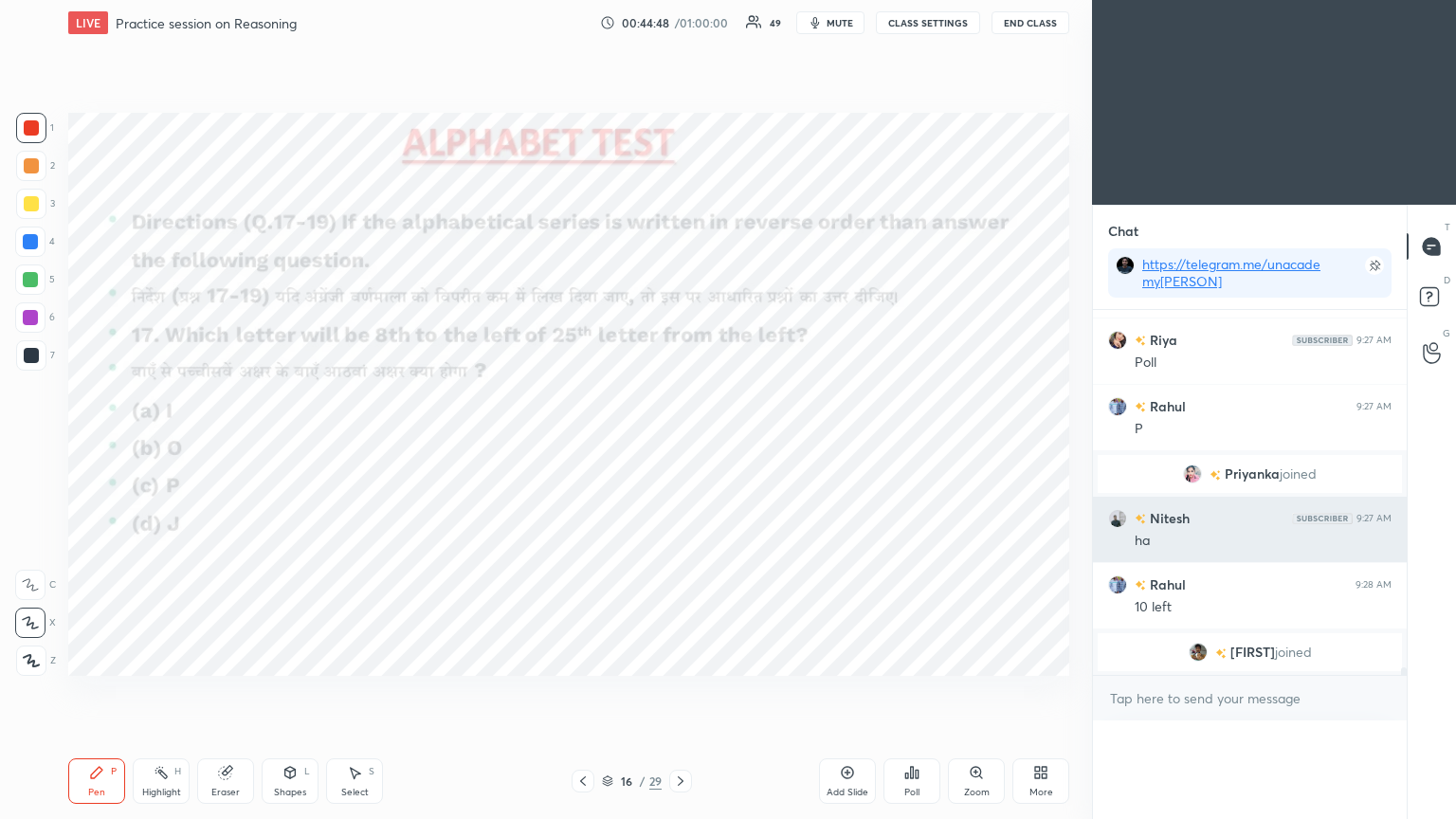scroll, scrollTop: 143, scrollLeft: 278, axis: both 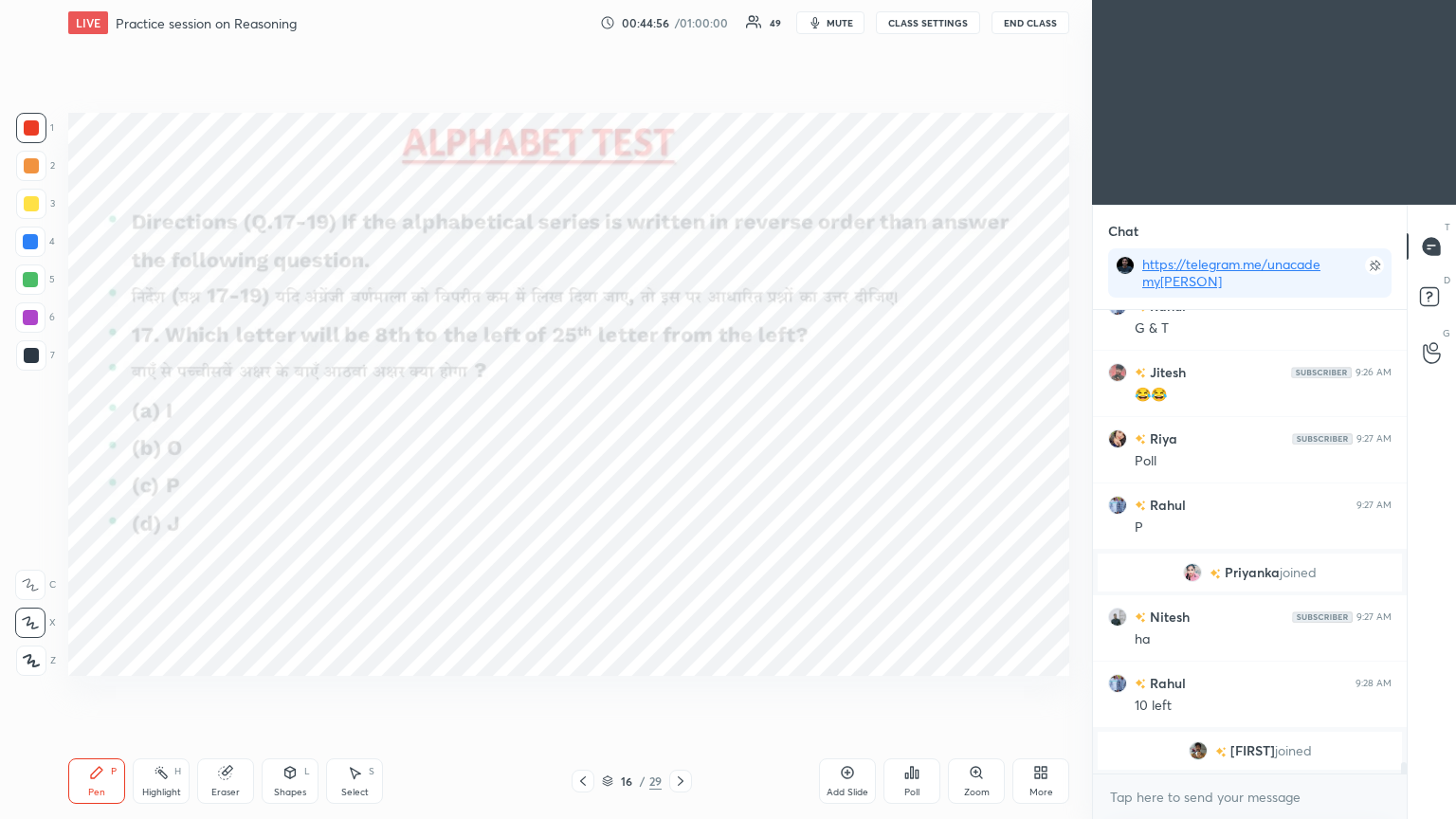 click at bounding box center (30, 242) 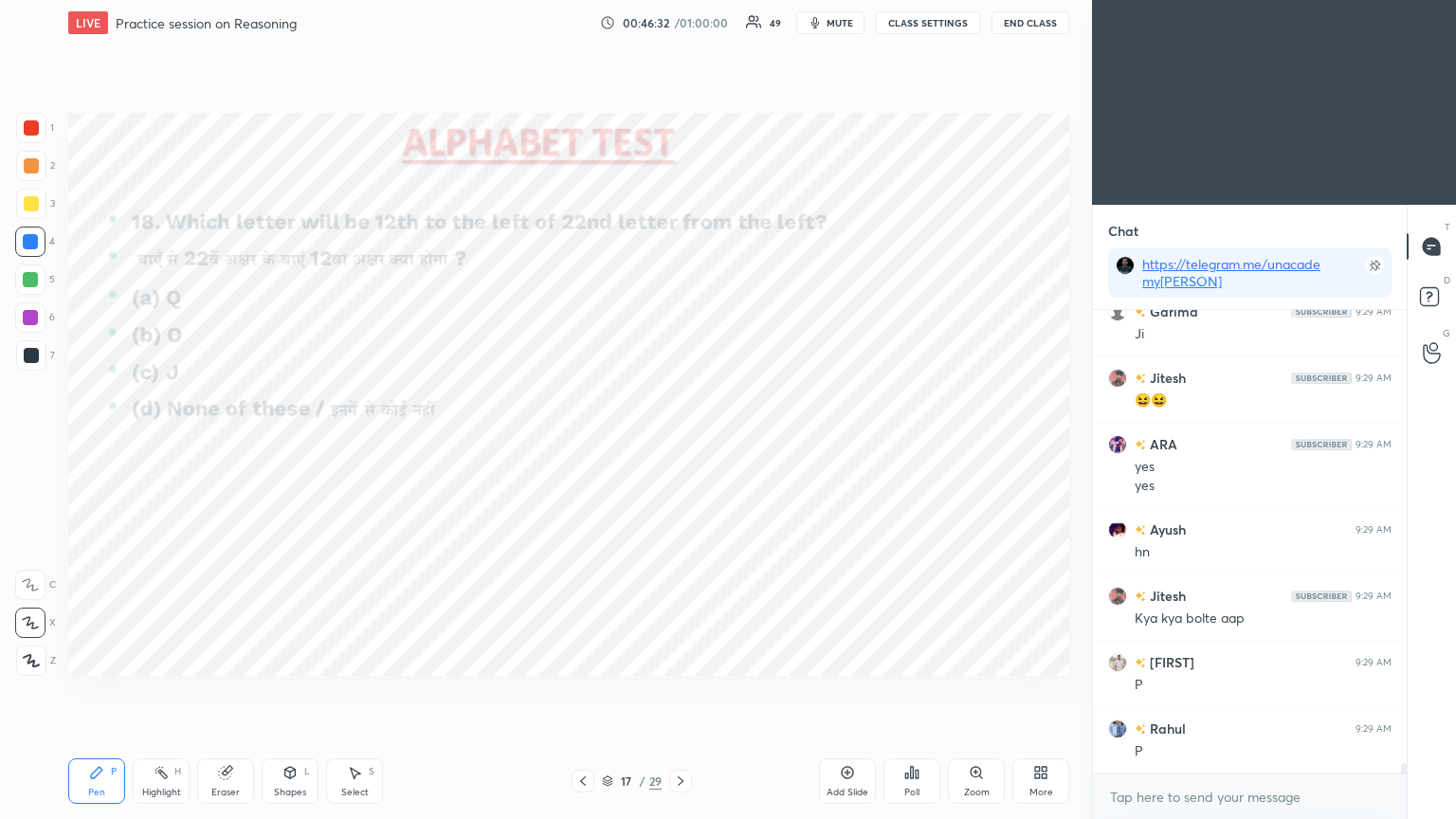scroll, scrollTop: 19694, scrollLeft: 0, axis: vertical 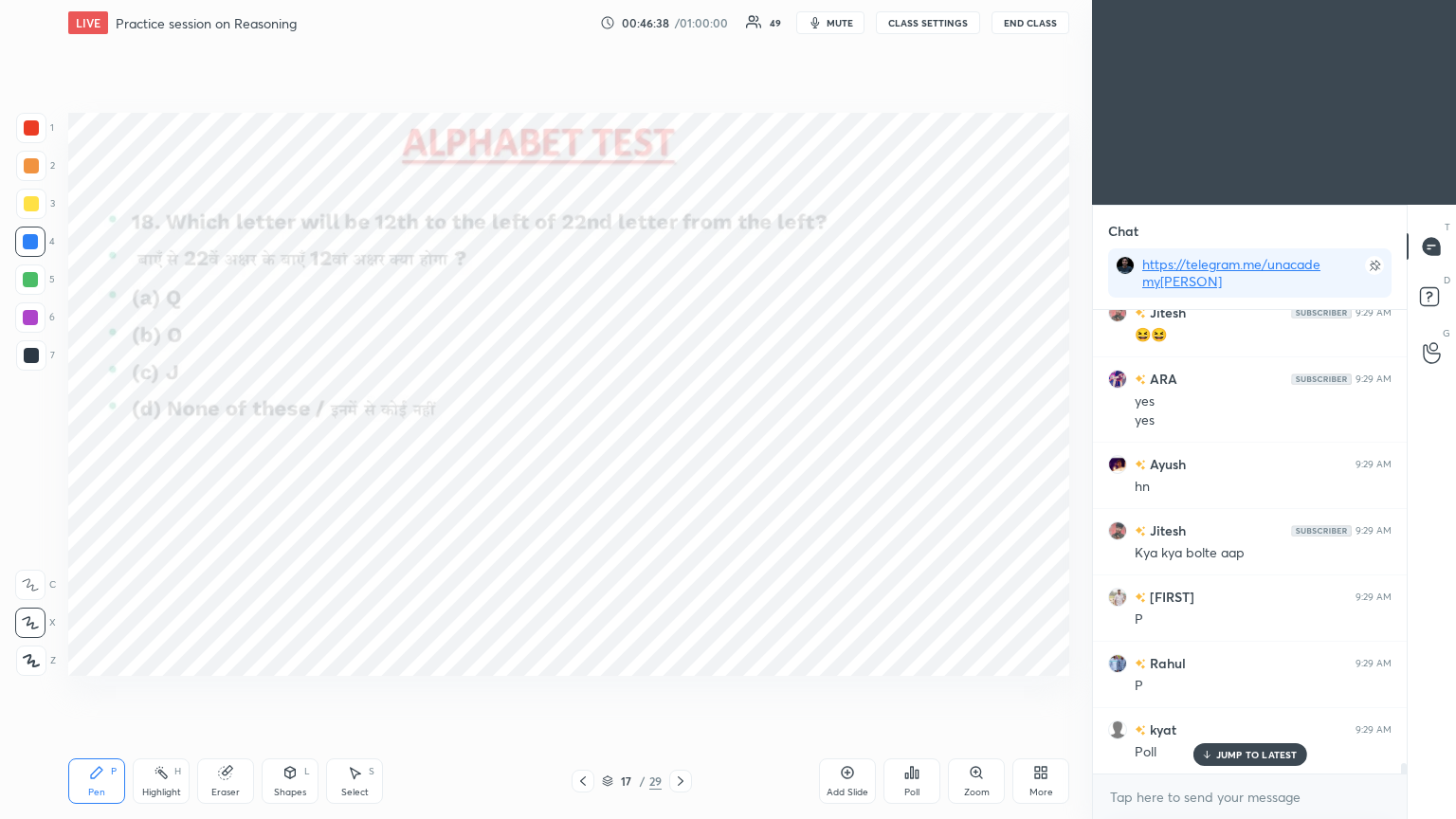 click on "Poll" at bounding box center [912, 781] 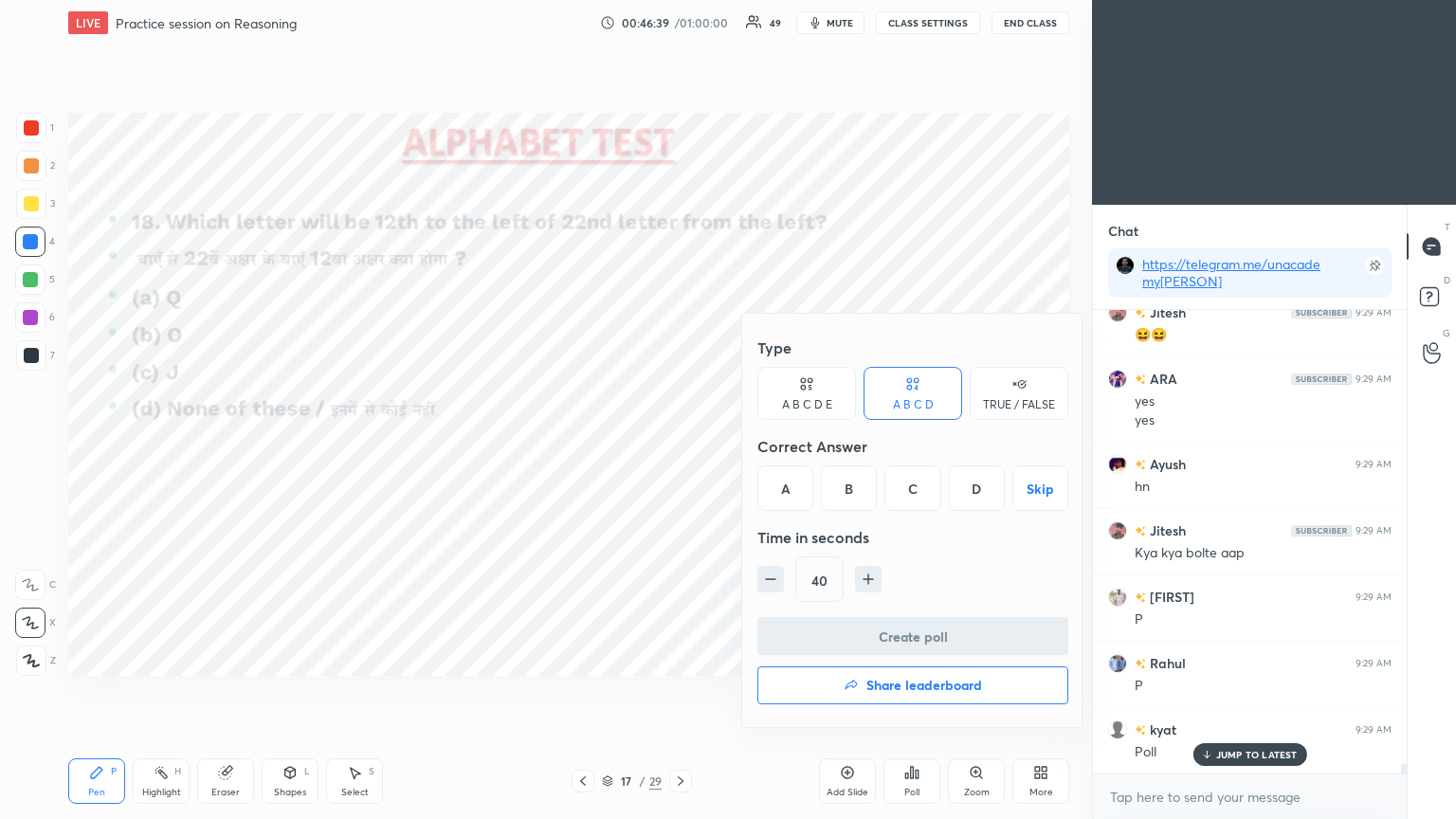 click on "A" at bounding box center (785, 488) 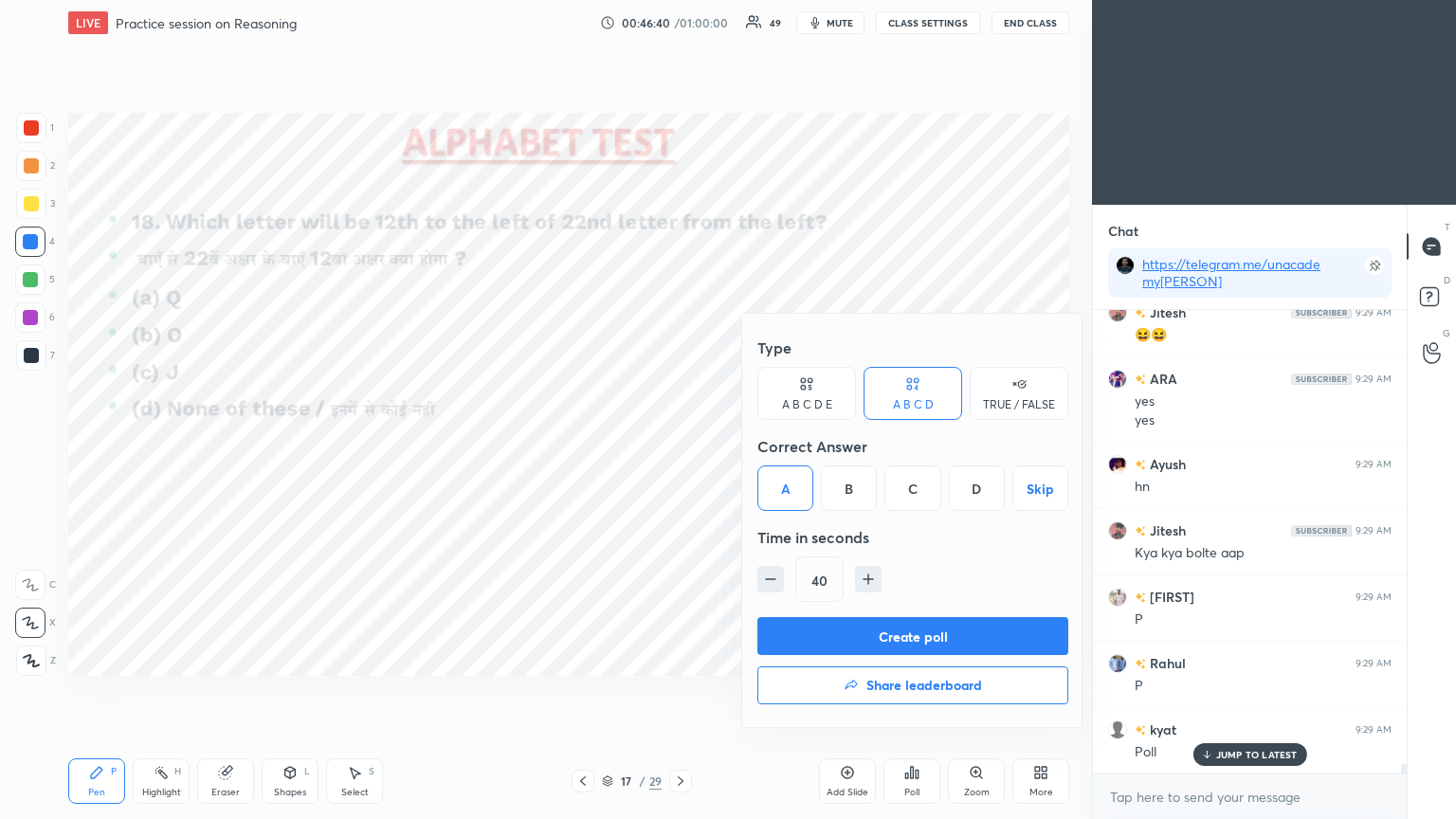 click on "Create poll" at bounding box center (913, 636) 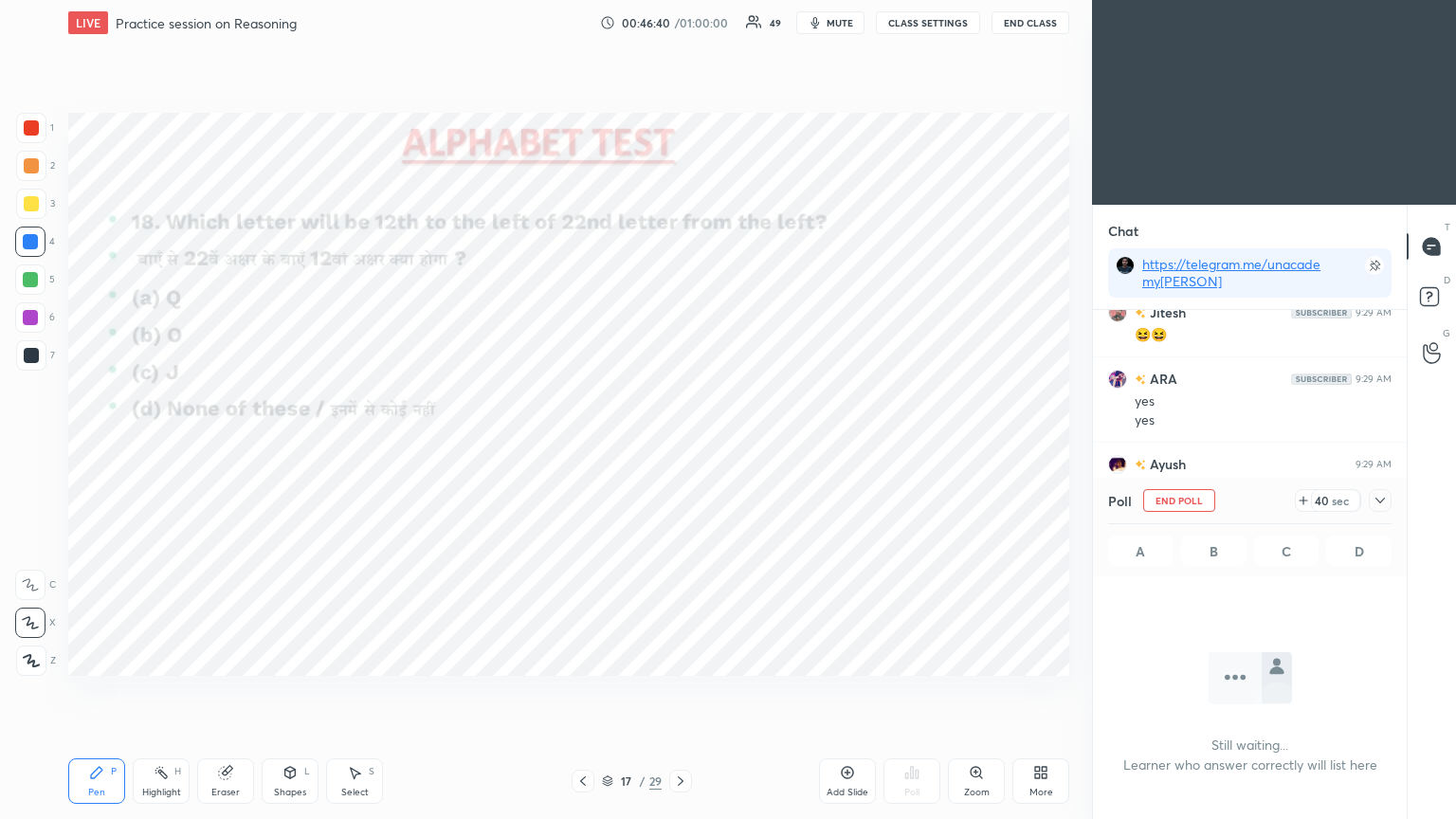 scroll, scrollTop: 237, scrollLeft: 308, axis: both 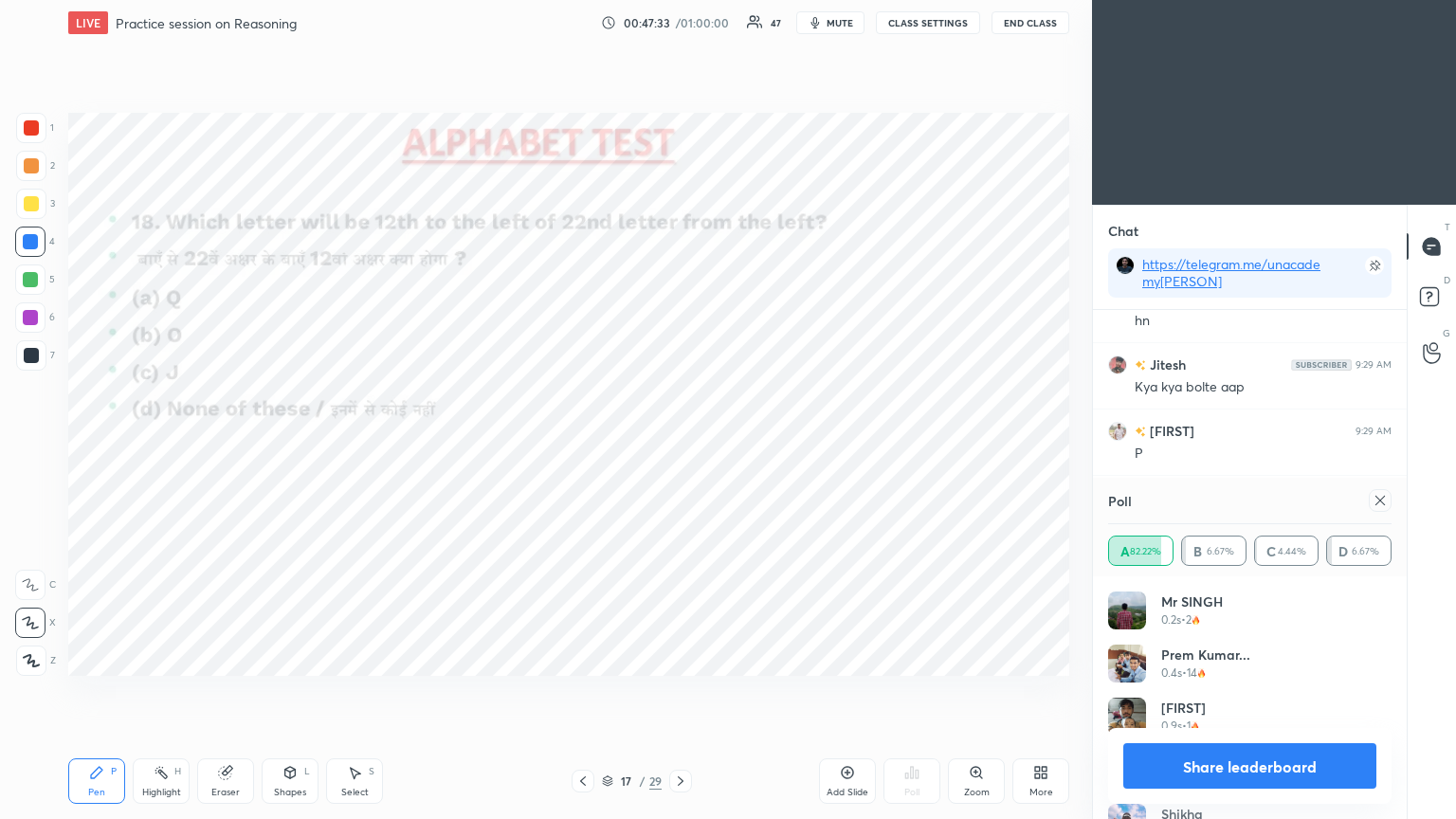 click at bounding box center [1380, 500] 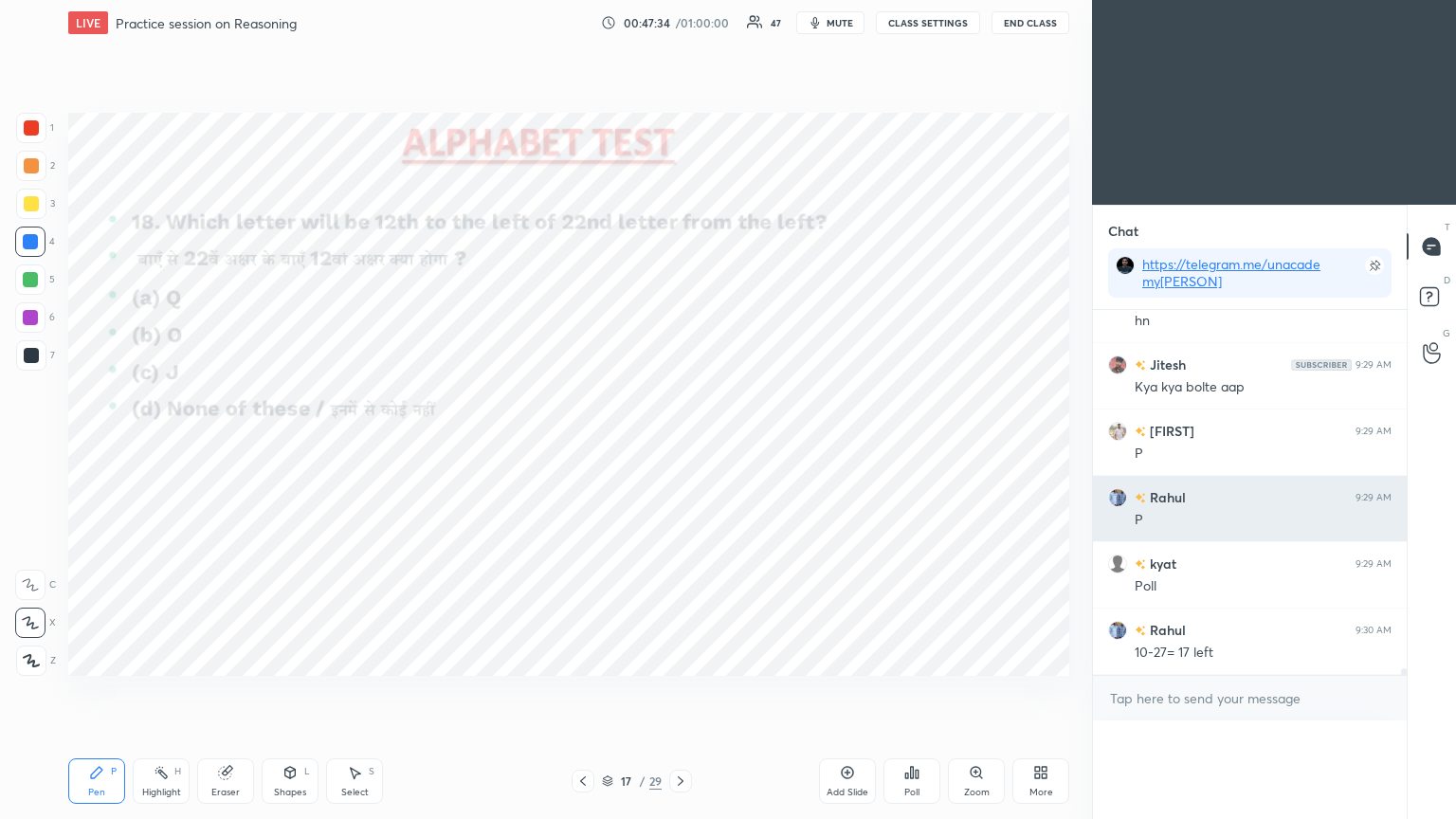 scroll, scrollTop: 142, scrollLeft: 278, axis: both 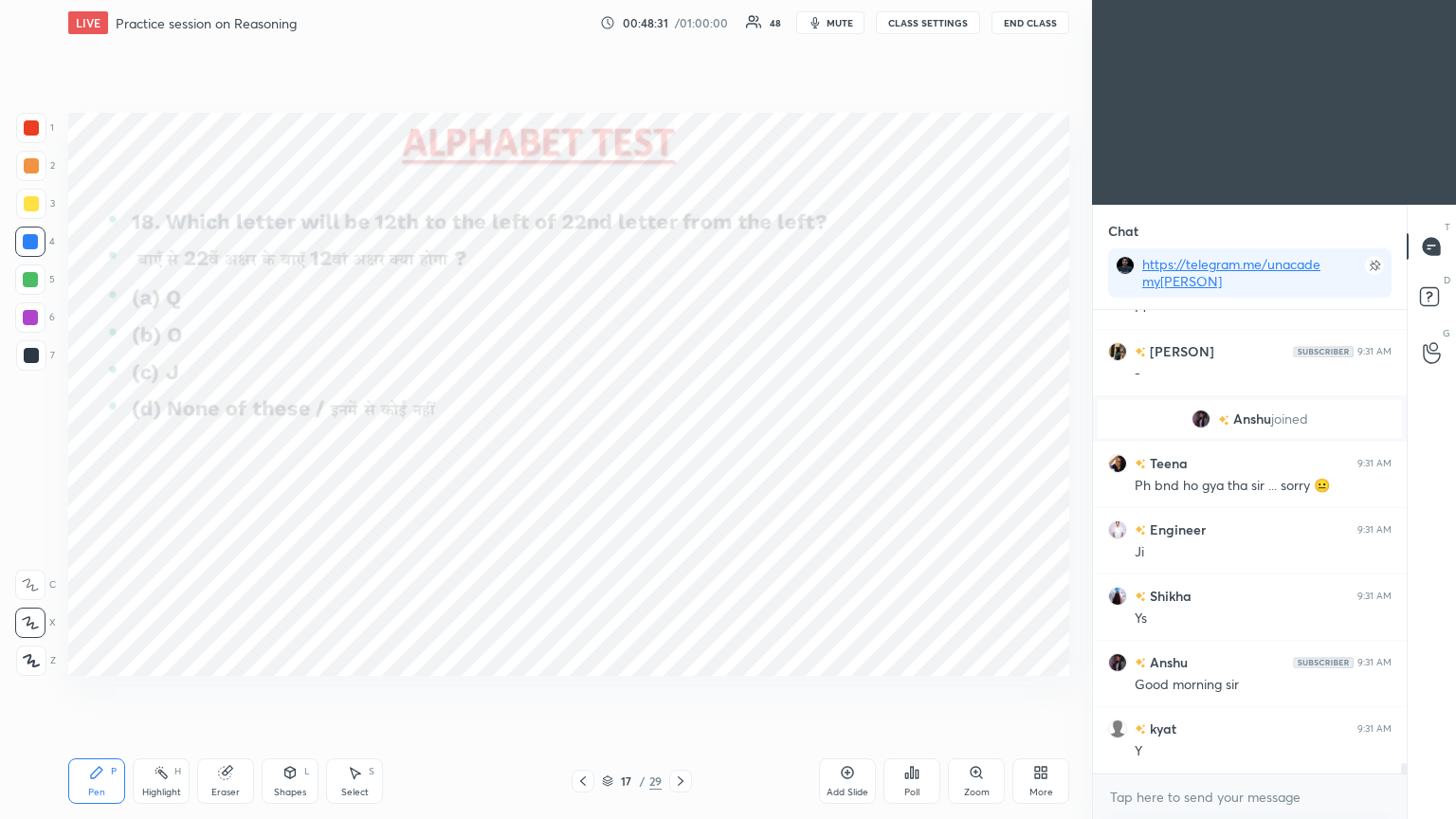 click at bounding box center [681, 781] 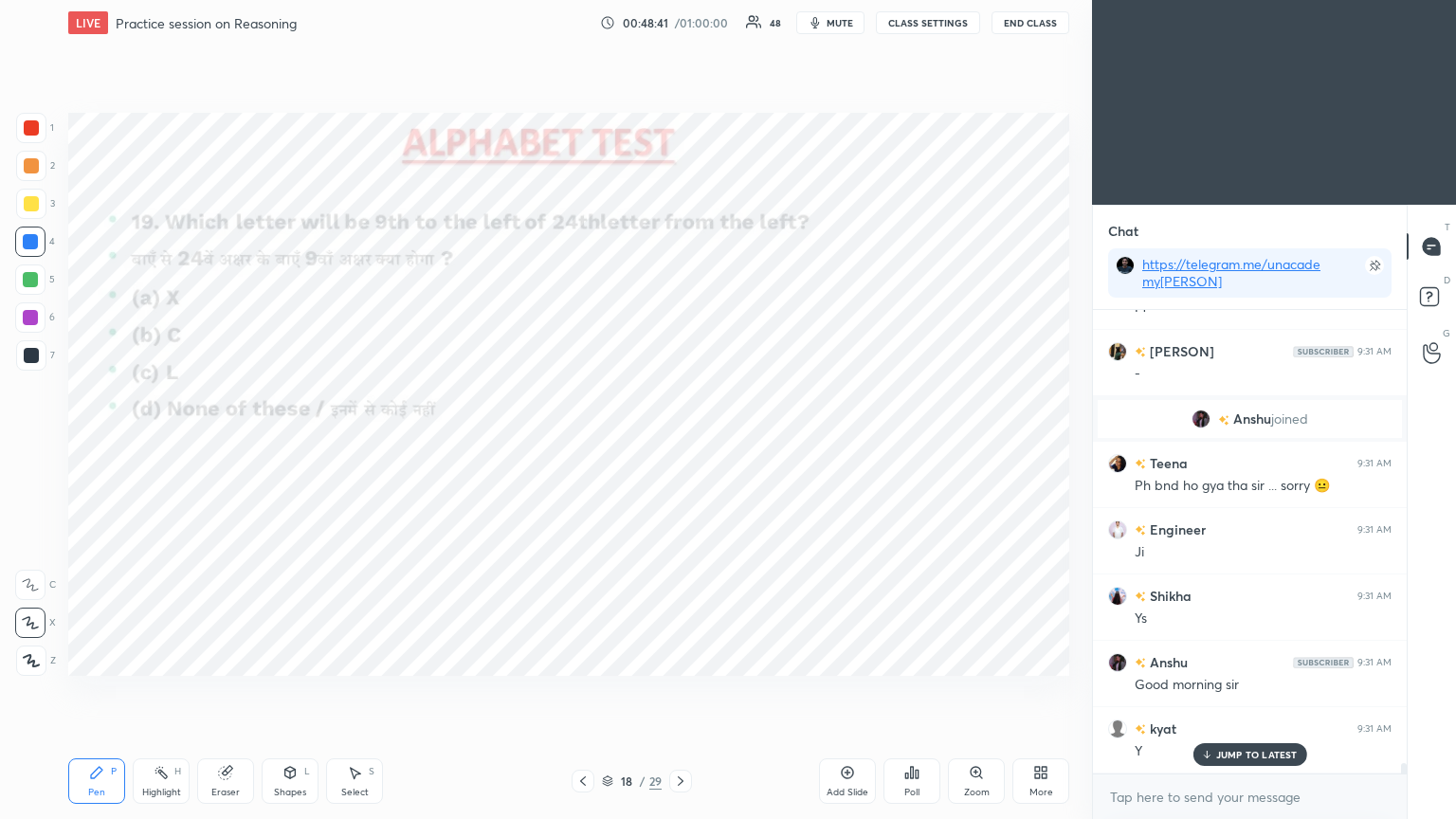 scroll, scrollTop: 20536, scrollLeft: 0, axis: vertical 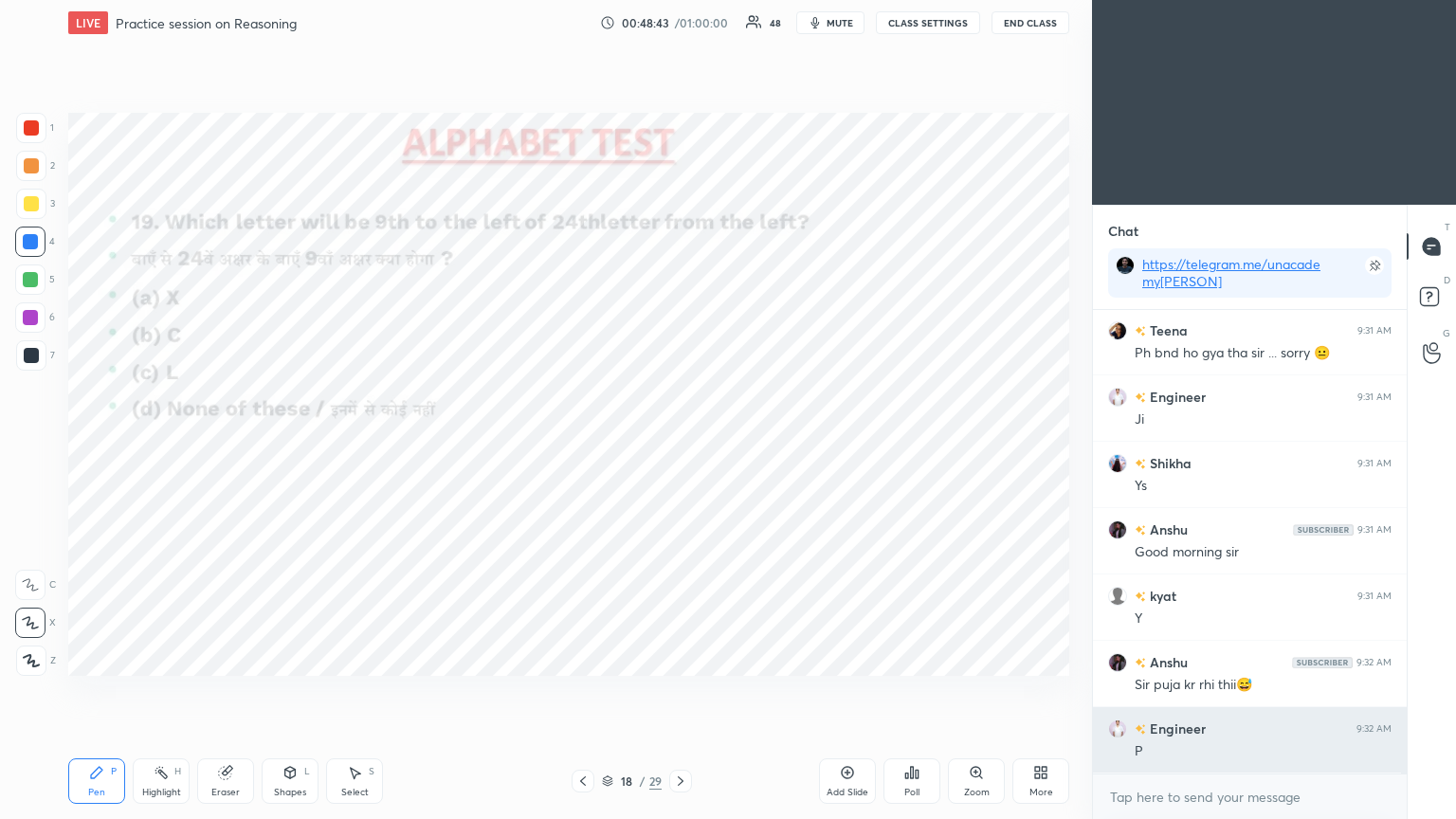 click on "[PERSON]  joined [PERSON] 9:31 AM Ph bnd ho gya tha sir ... sorry 😐 [PERSON] 9:31 AM Ji [PERSON] 9:31 AM Ys [PERSON] 9:31 AM Good morning sir [PERSON] 9:31 AM Y [PERSON] 9:32 AM Sir puja kr rhi thii😅 [PERSON] 9:32 AM P" at bounding box center [1249, 541] 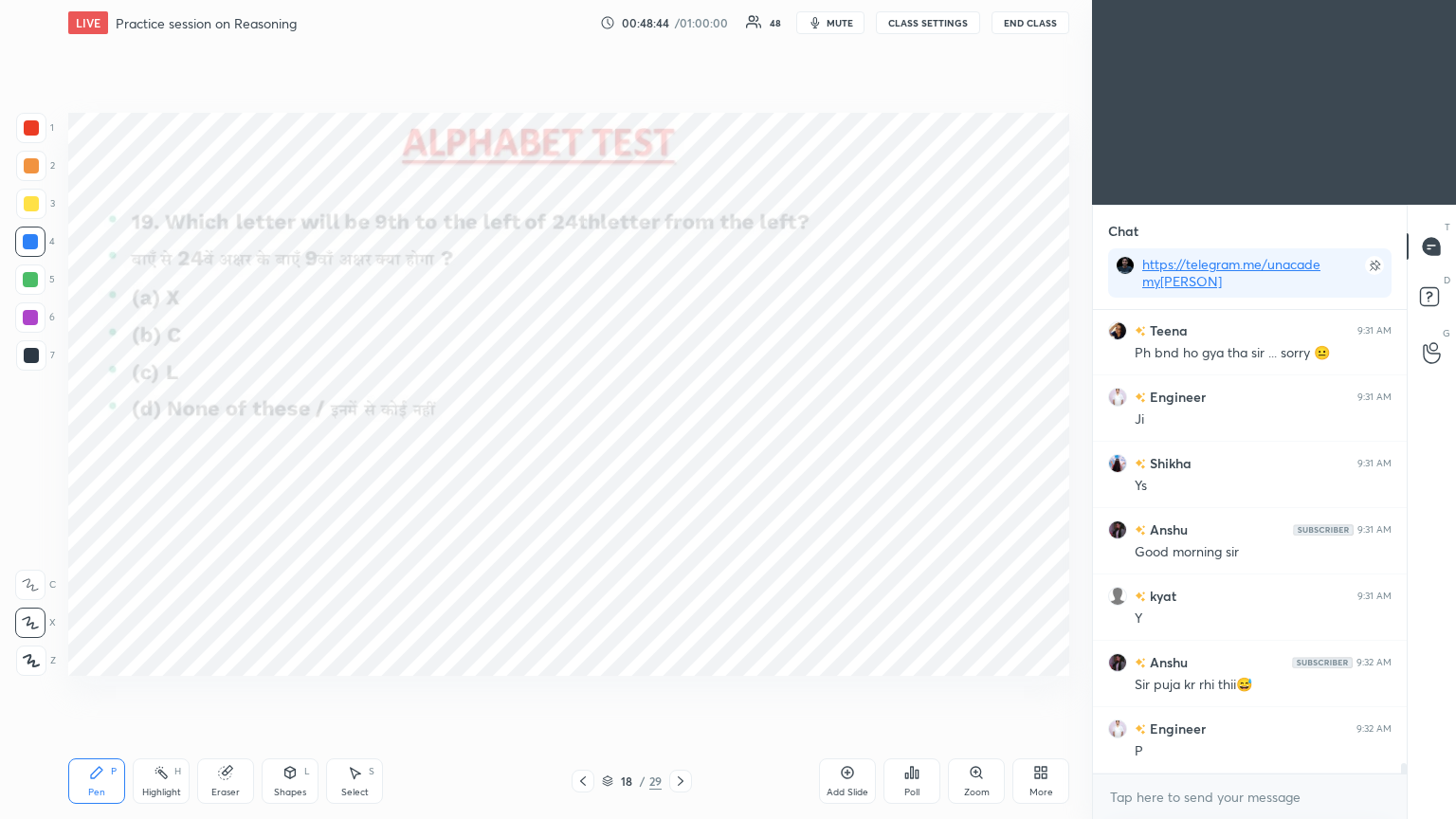 scroll, scrollTop: 20668, scrollLeft: 0, axis: vertical 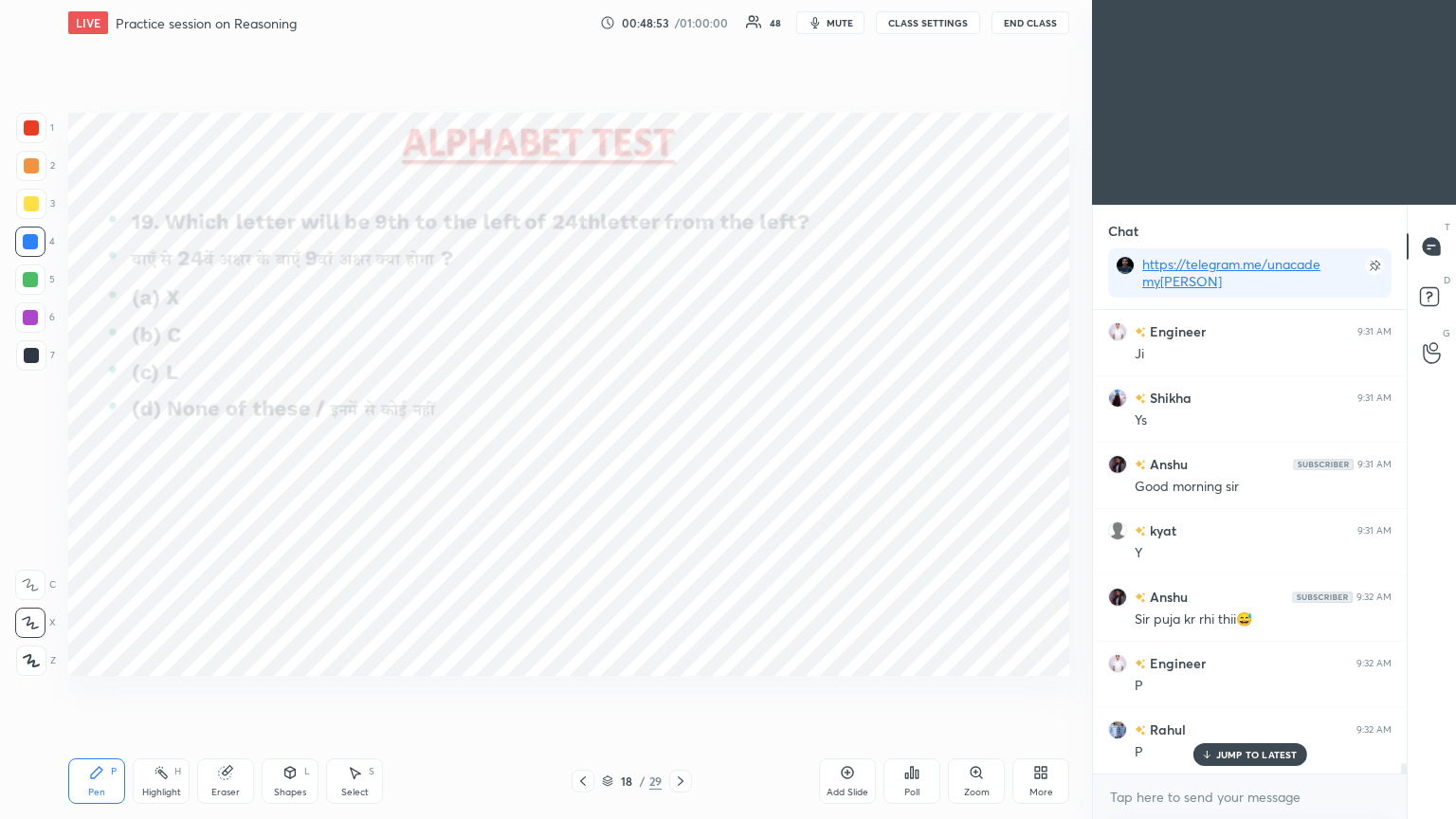click 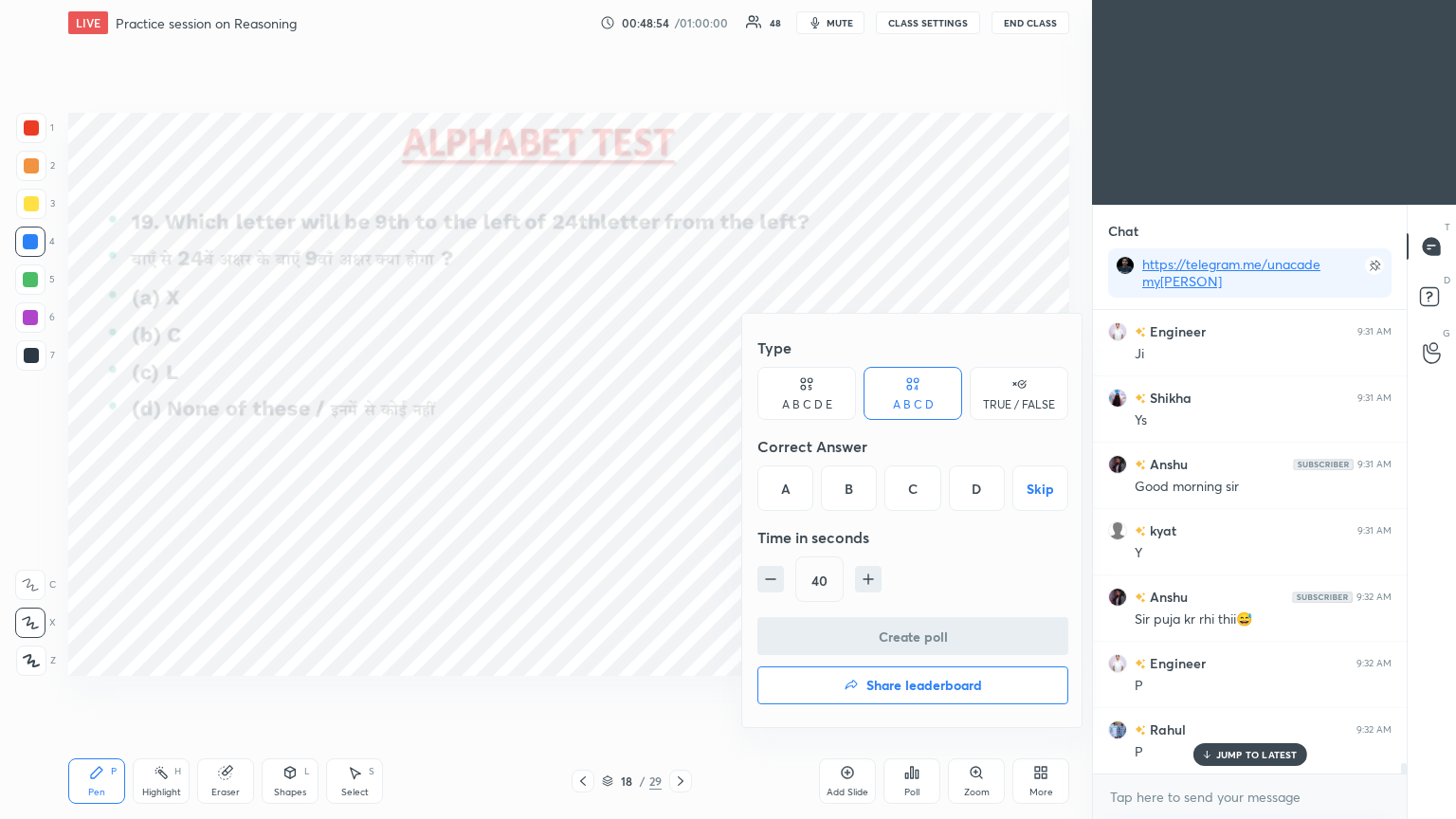click on "C" at bounding box center (912, 488) 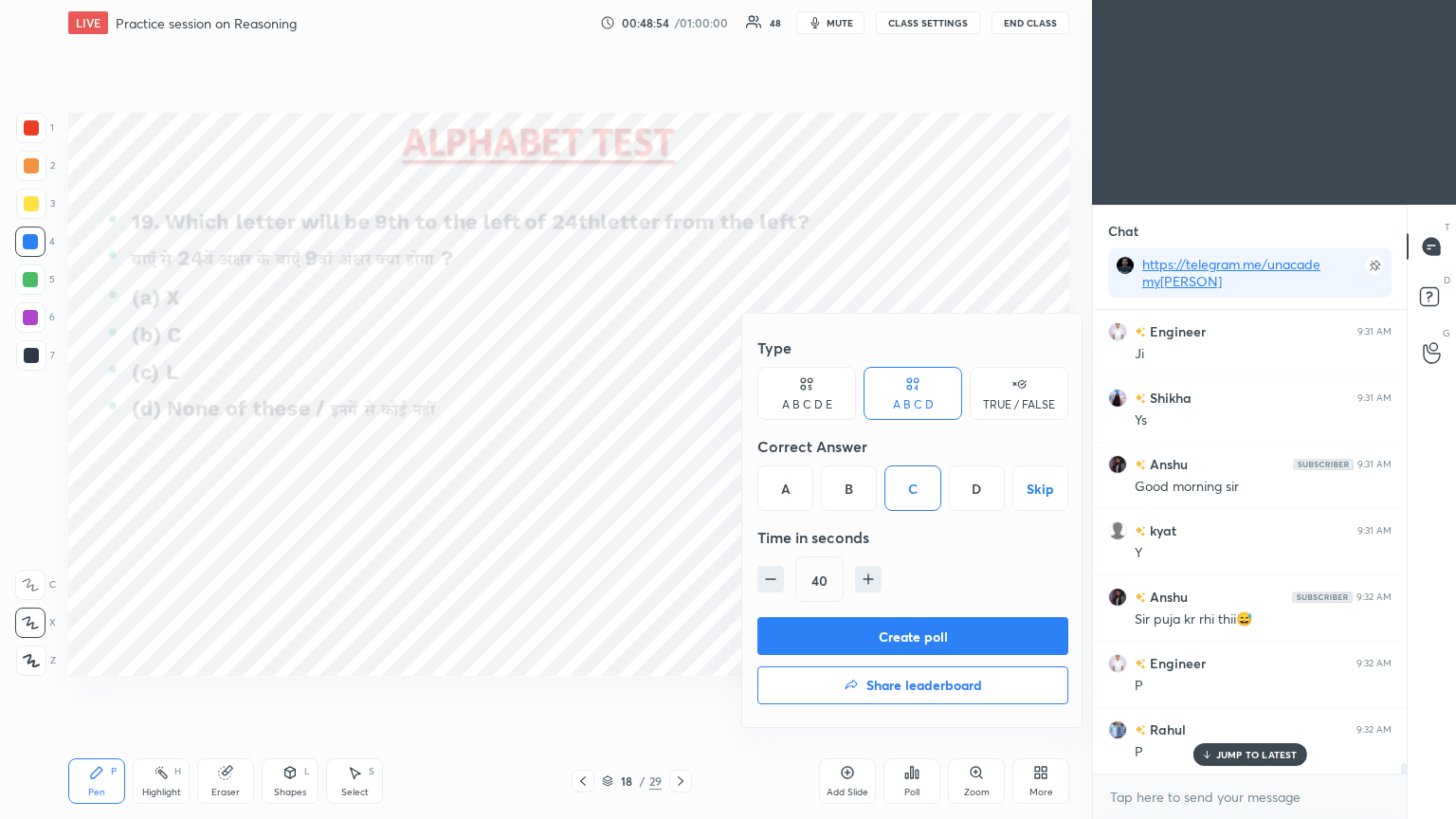click on "Create poll" at bounding box center (913, 636) 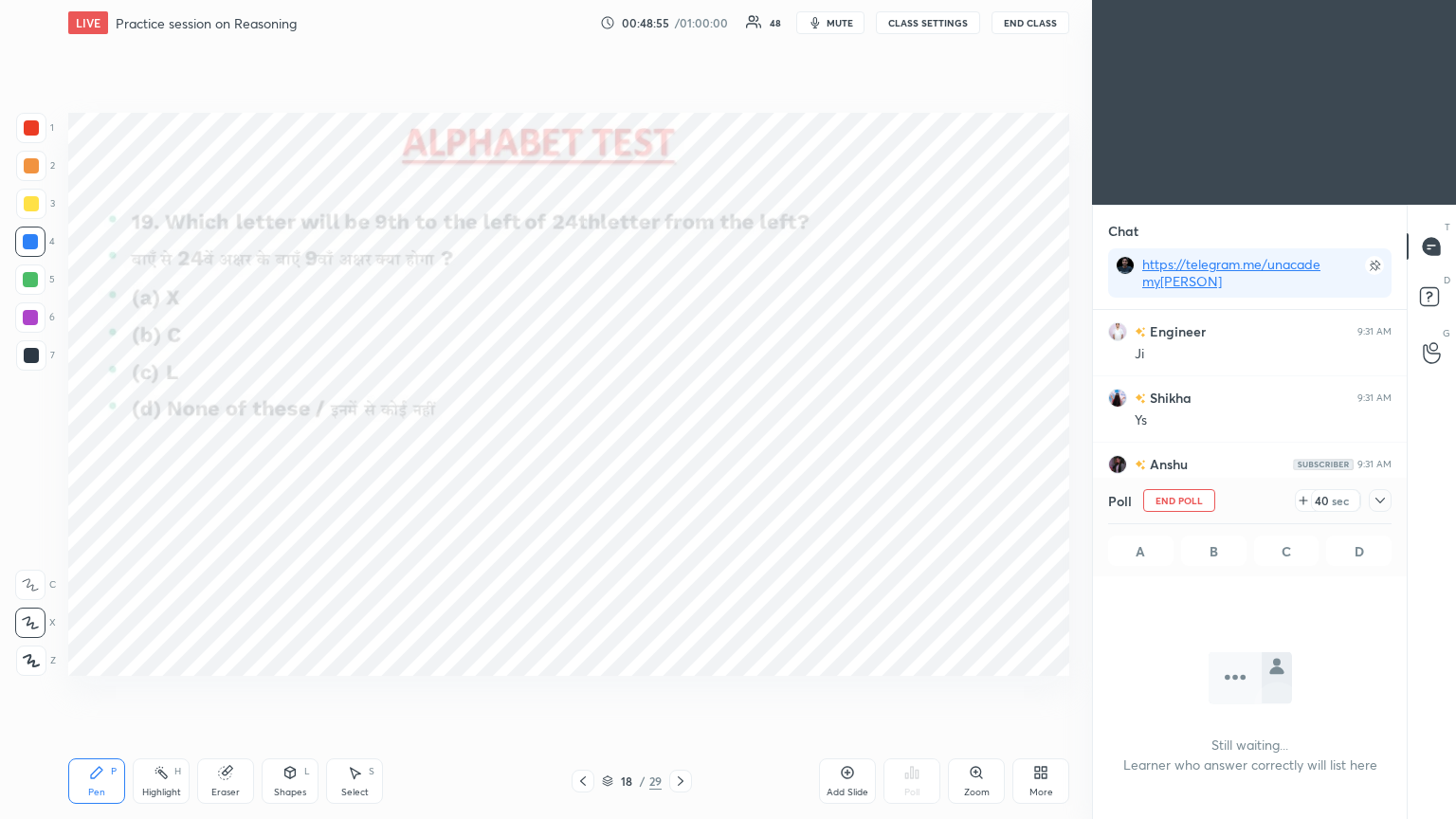 scroll, scrollTop: 237, scrollLeft: 308, axis: both 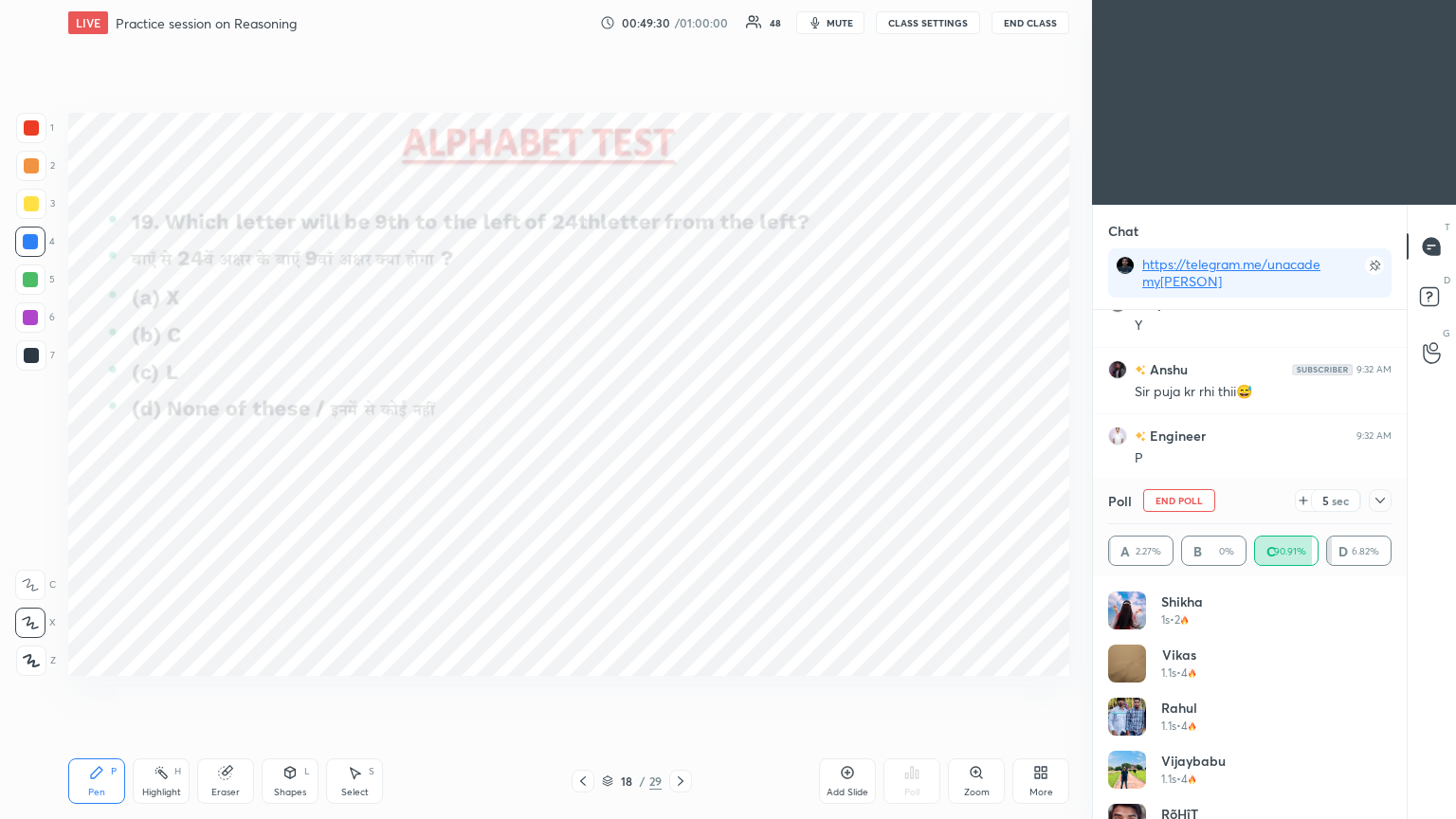 click 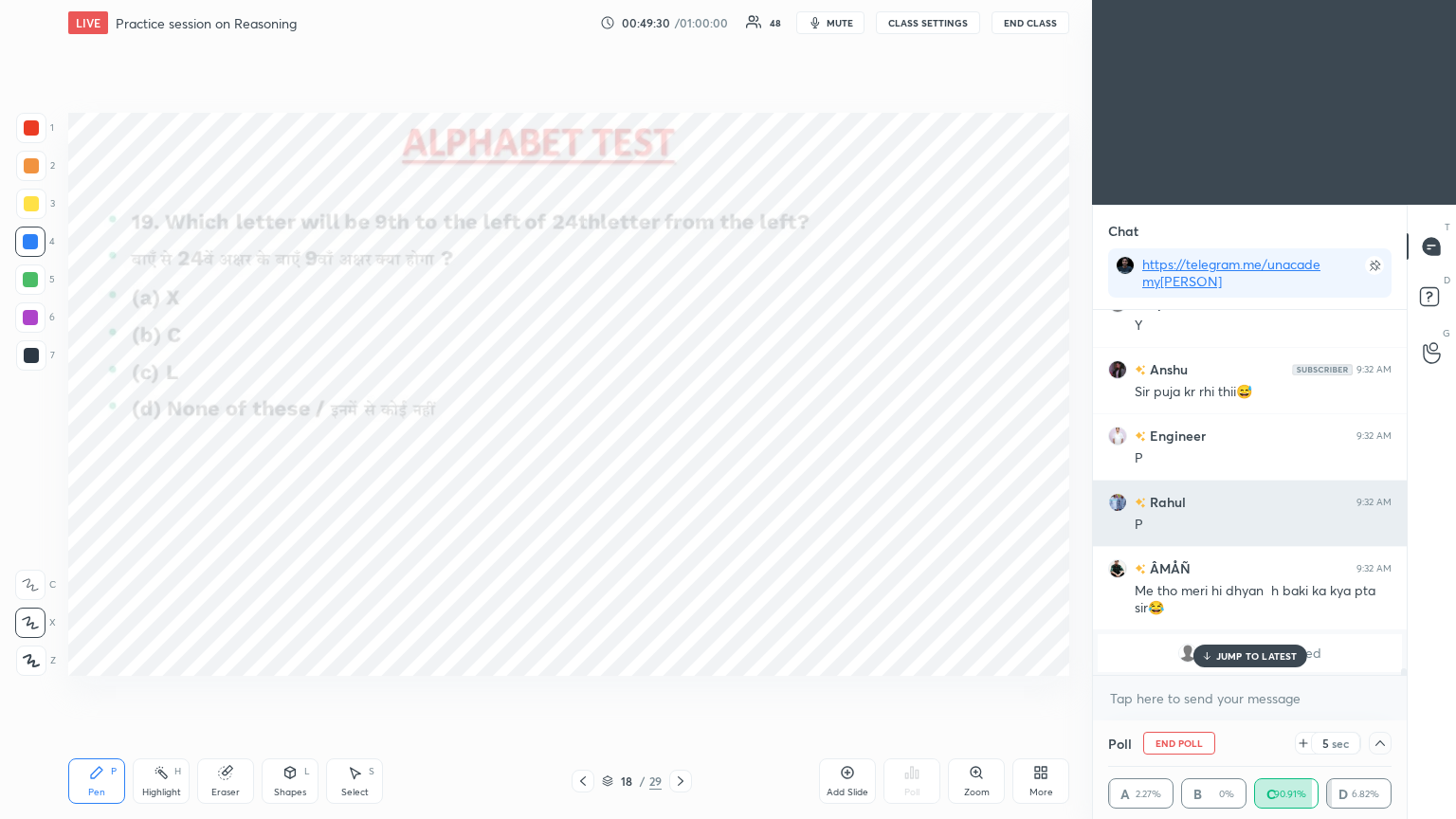 scroll, scrollTop: 66, scrollLeft: 278, axis: both 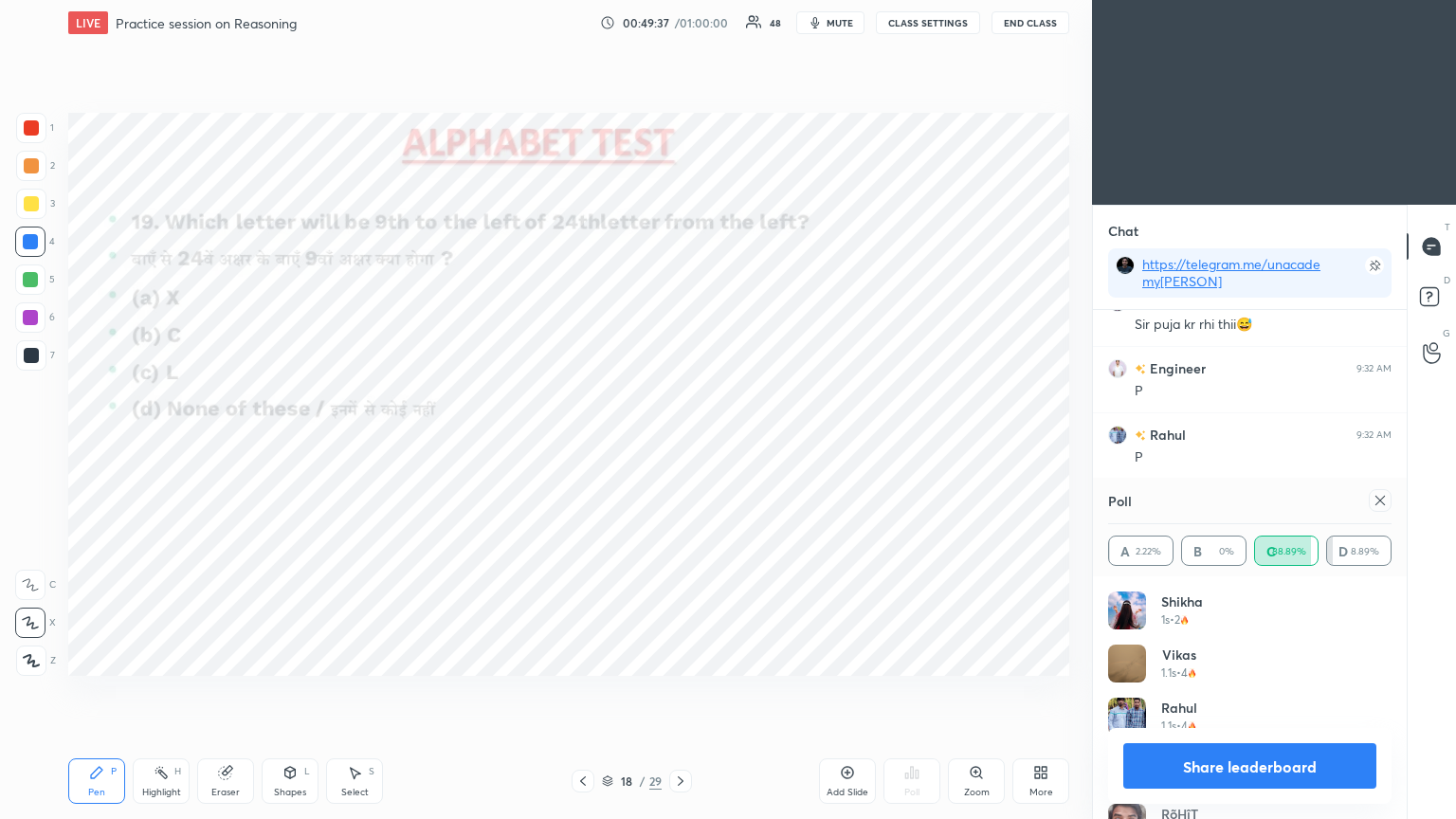 click 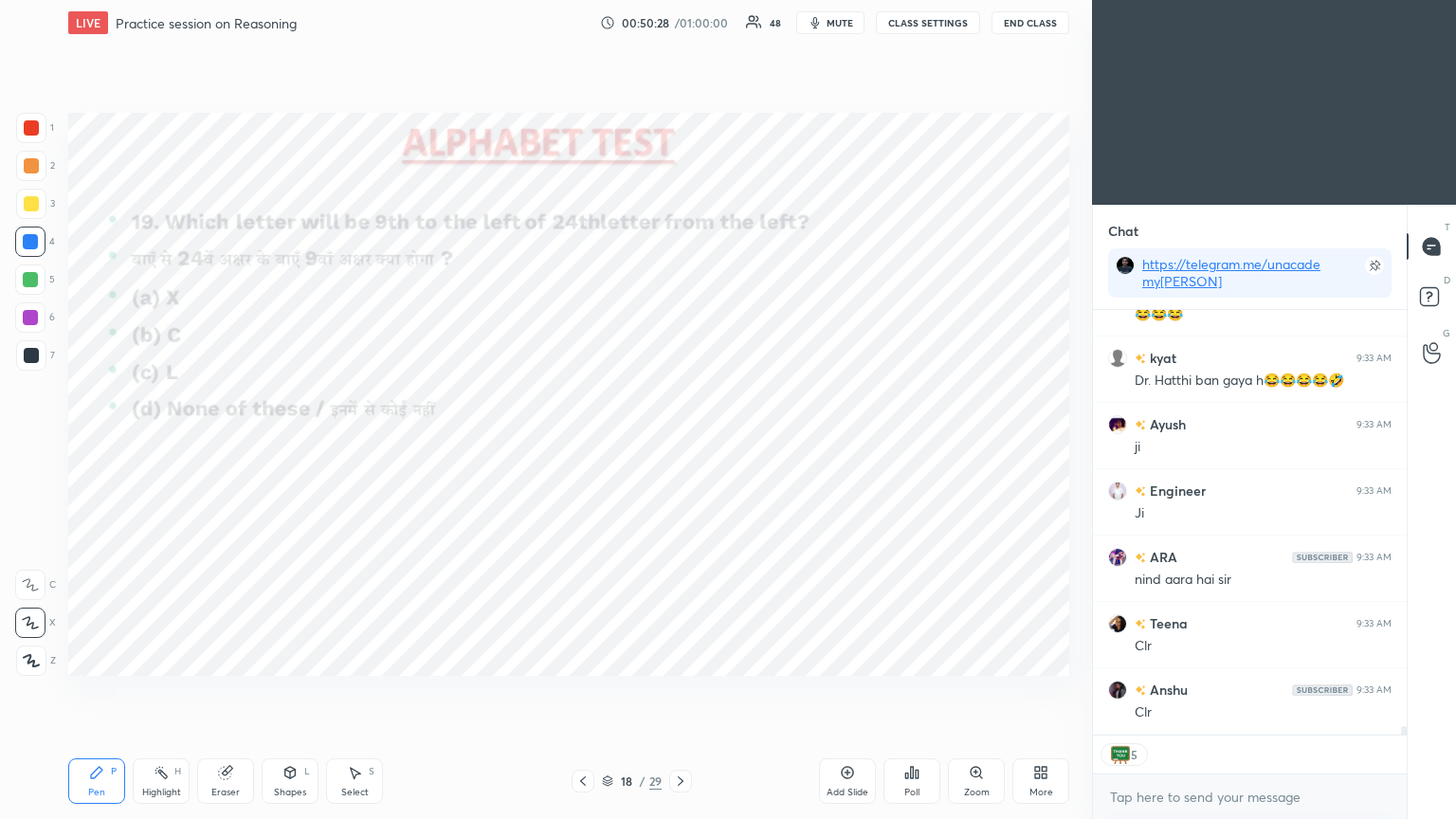 click 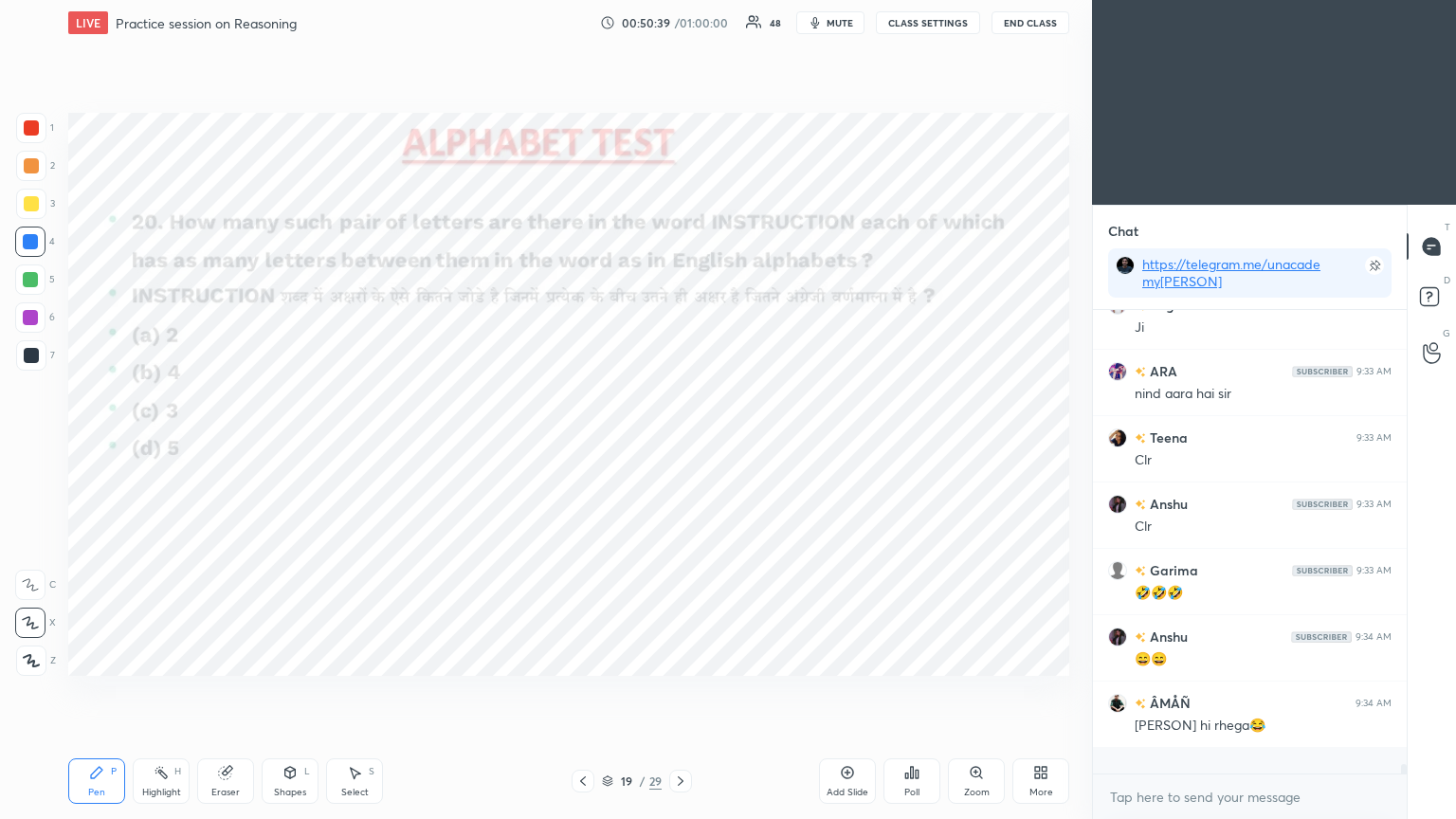 scroll, scrollTop: 6, scrollLeft: 6, axis: both 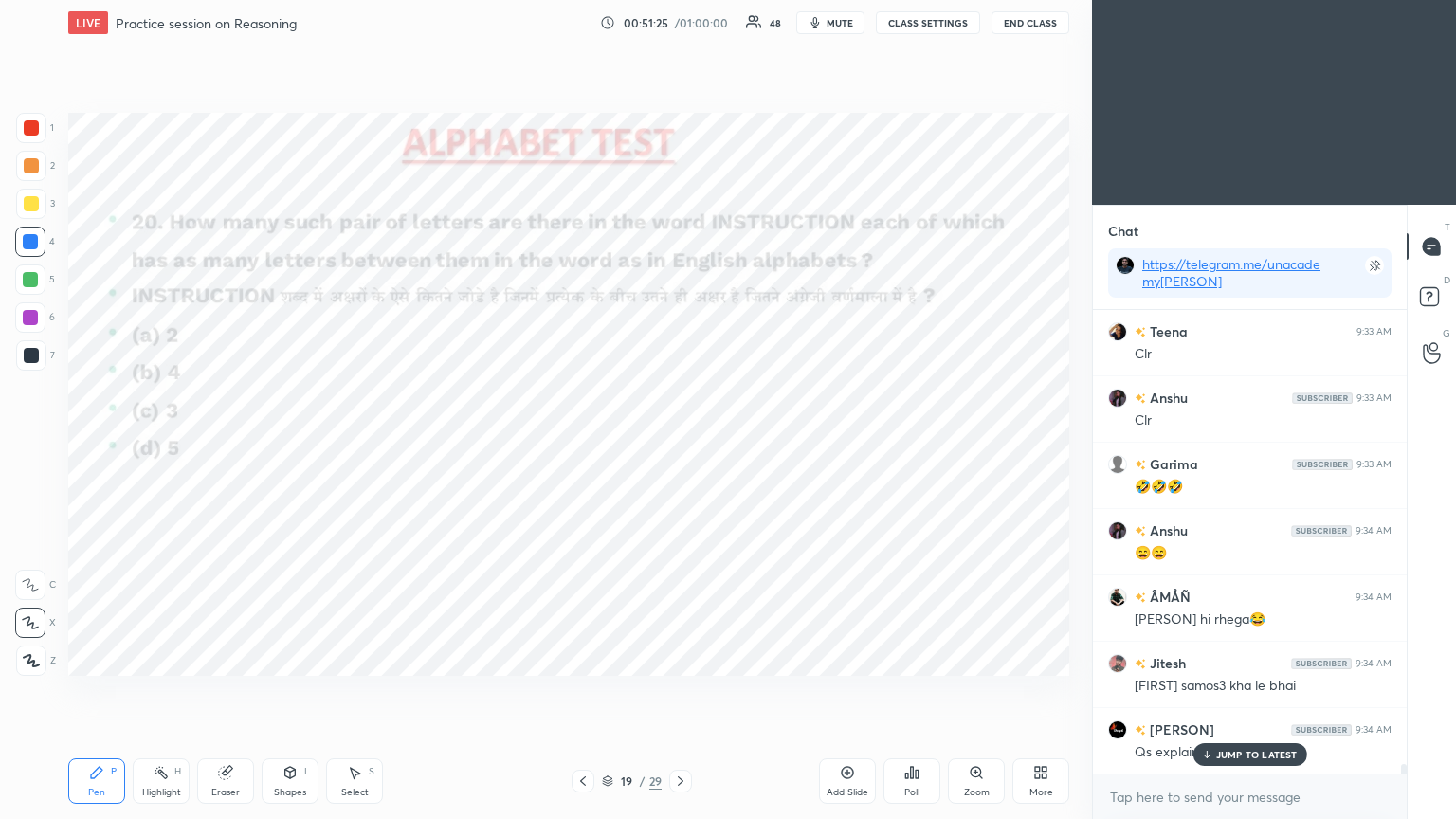 click on "JUMP TO LATEST" at bounding box center (1257, 755) 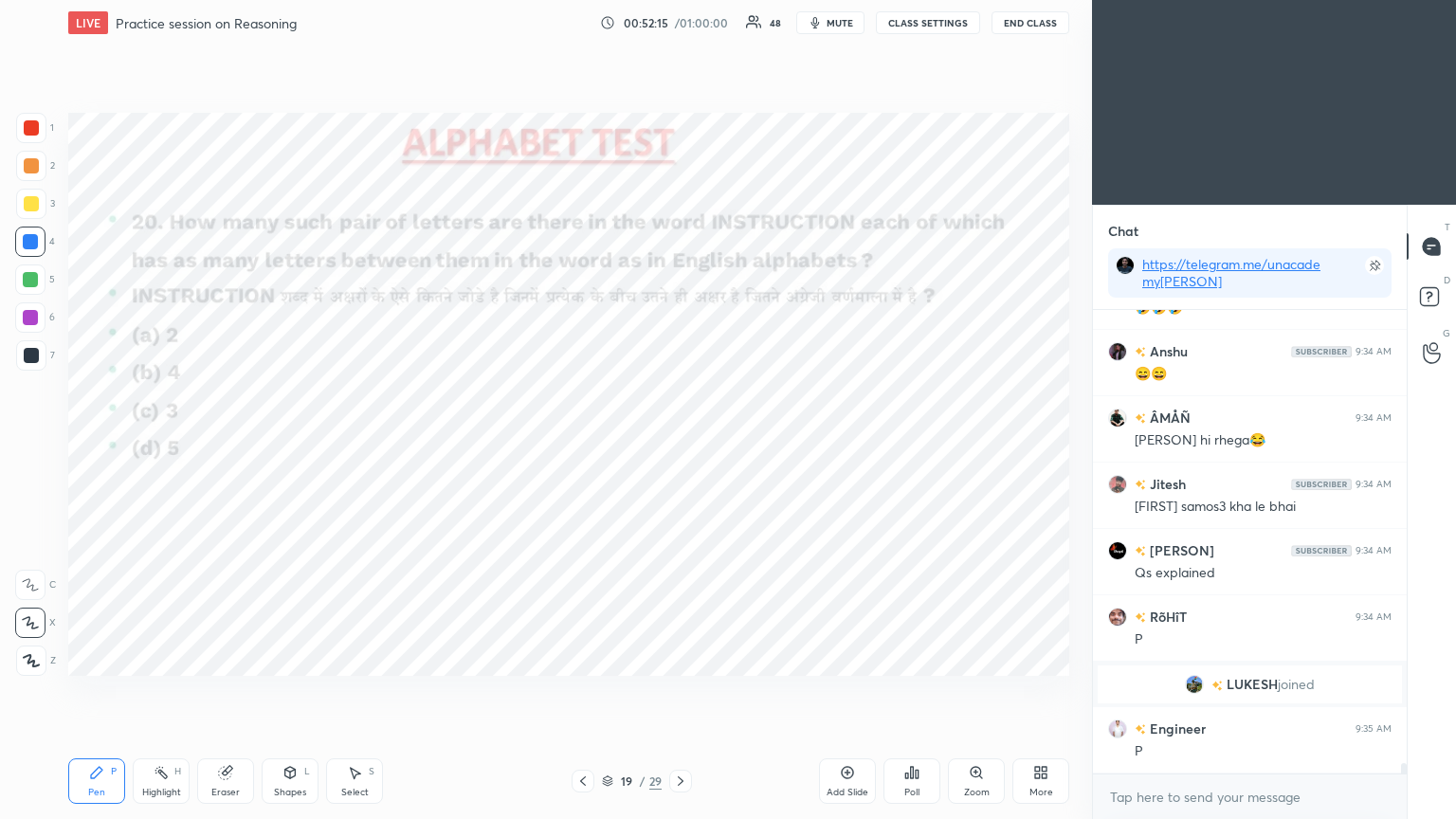 scroll, scrollTop: 20972, scrollLeft: 0, axis: vertical 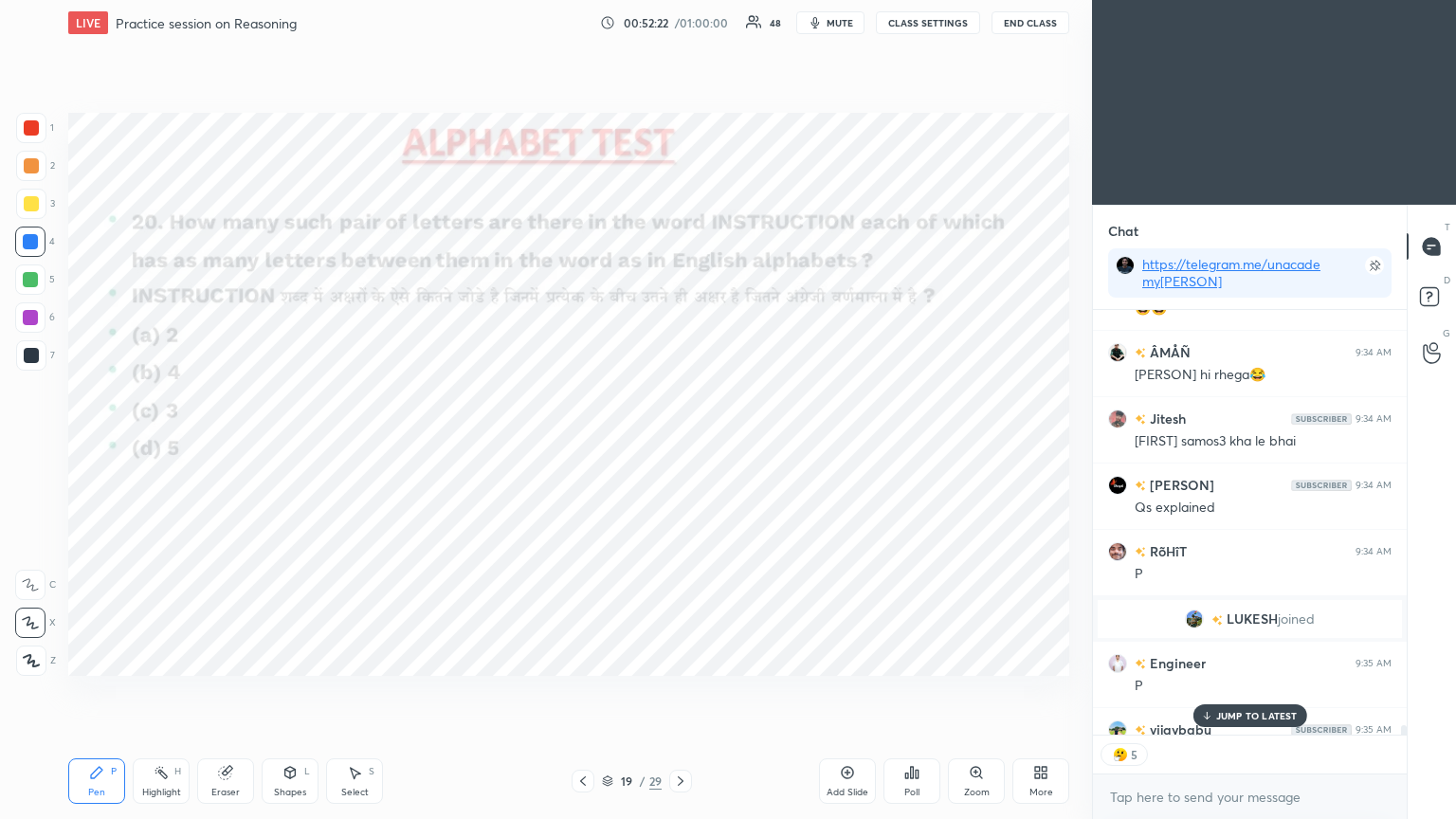 click on "JUMP TO LATEST" at bounding box center (1257, 716) 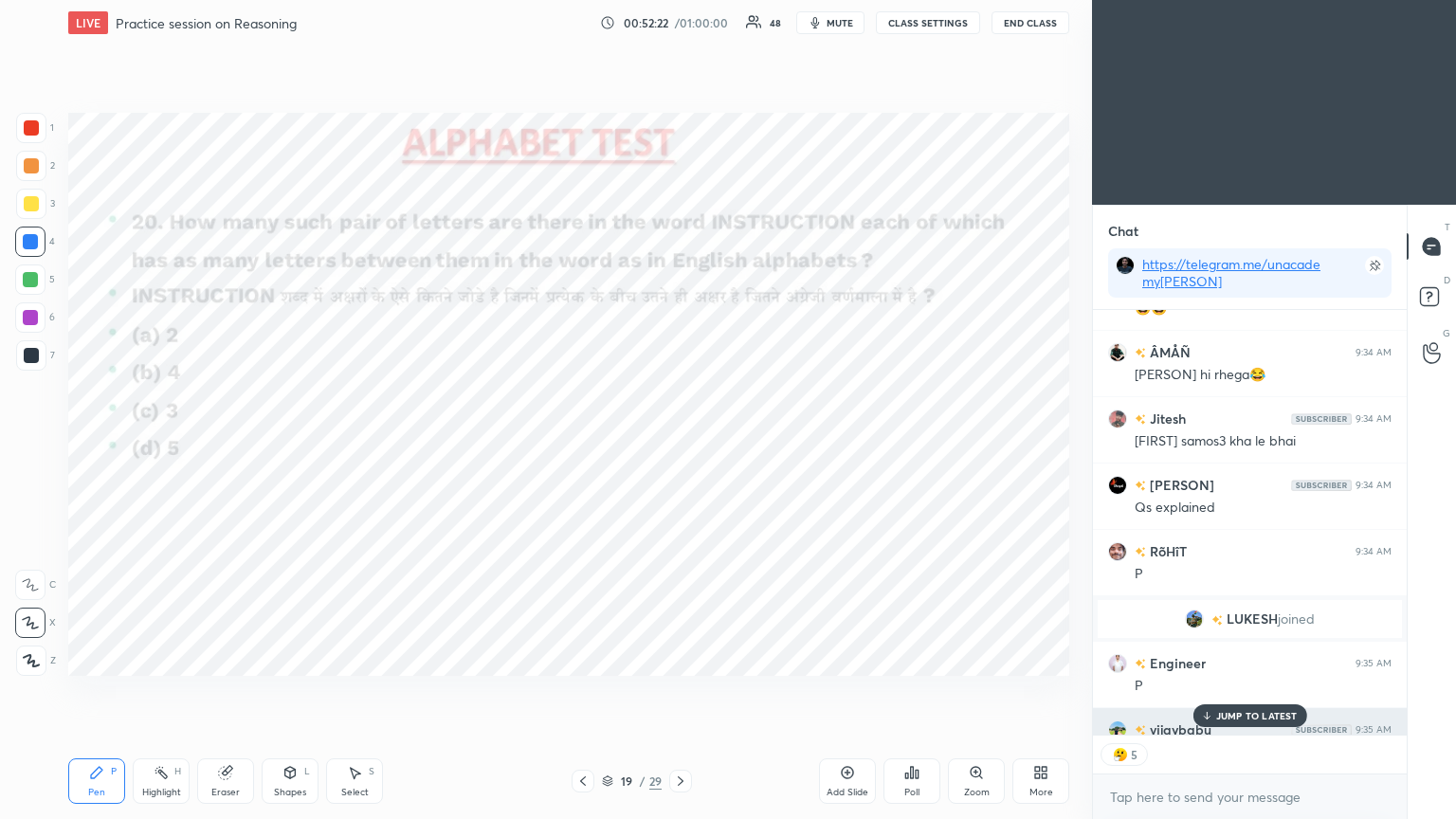 scroll, scrollTop: 21012, scrollLeft: 0, axis: vertical 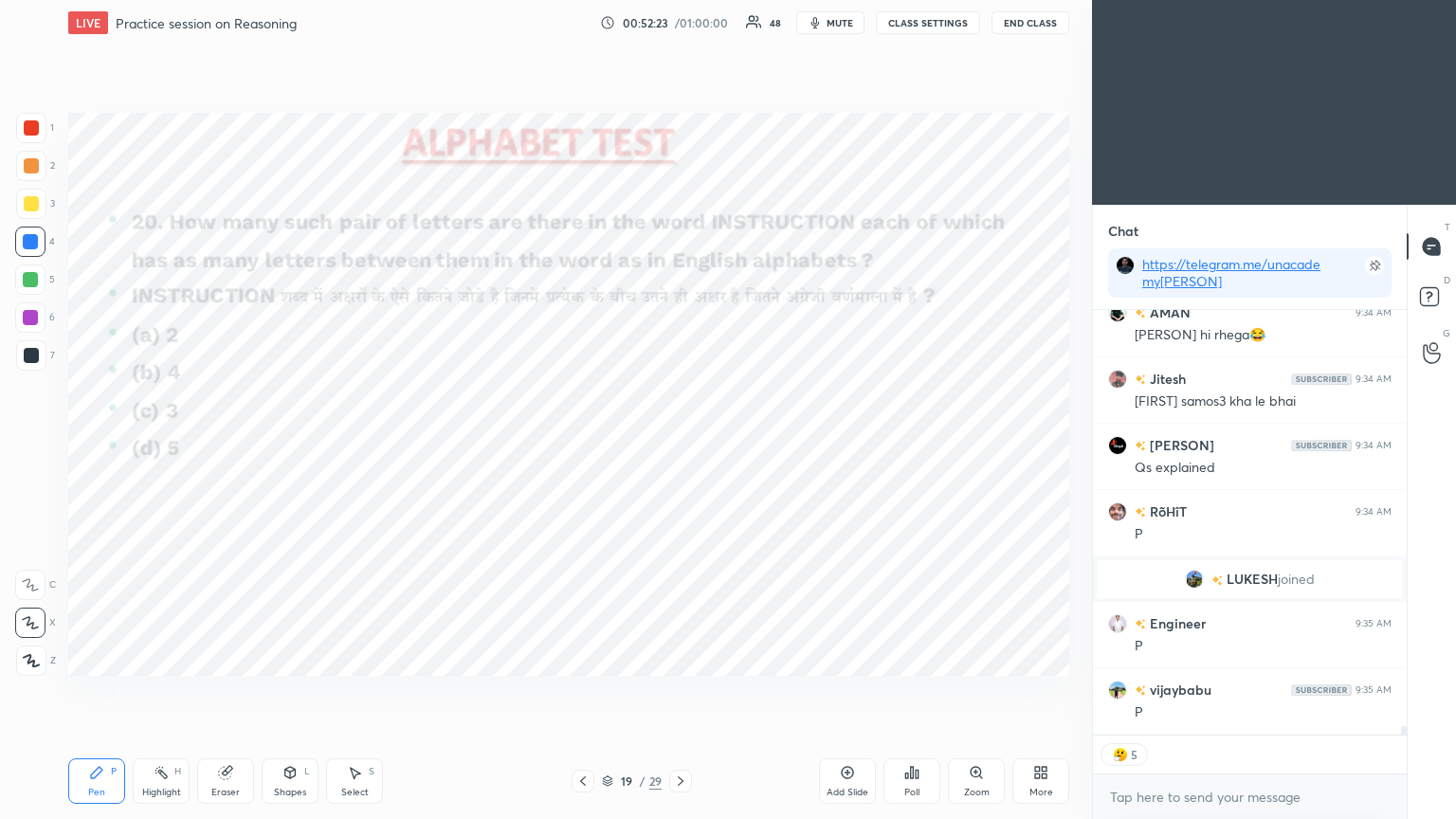 click on "Poll" at bounding box center (912, 781) 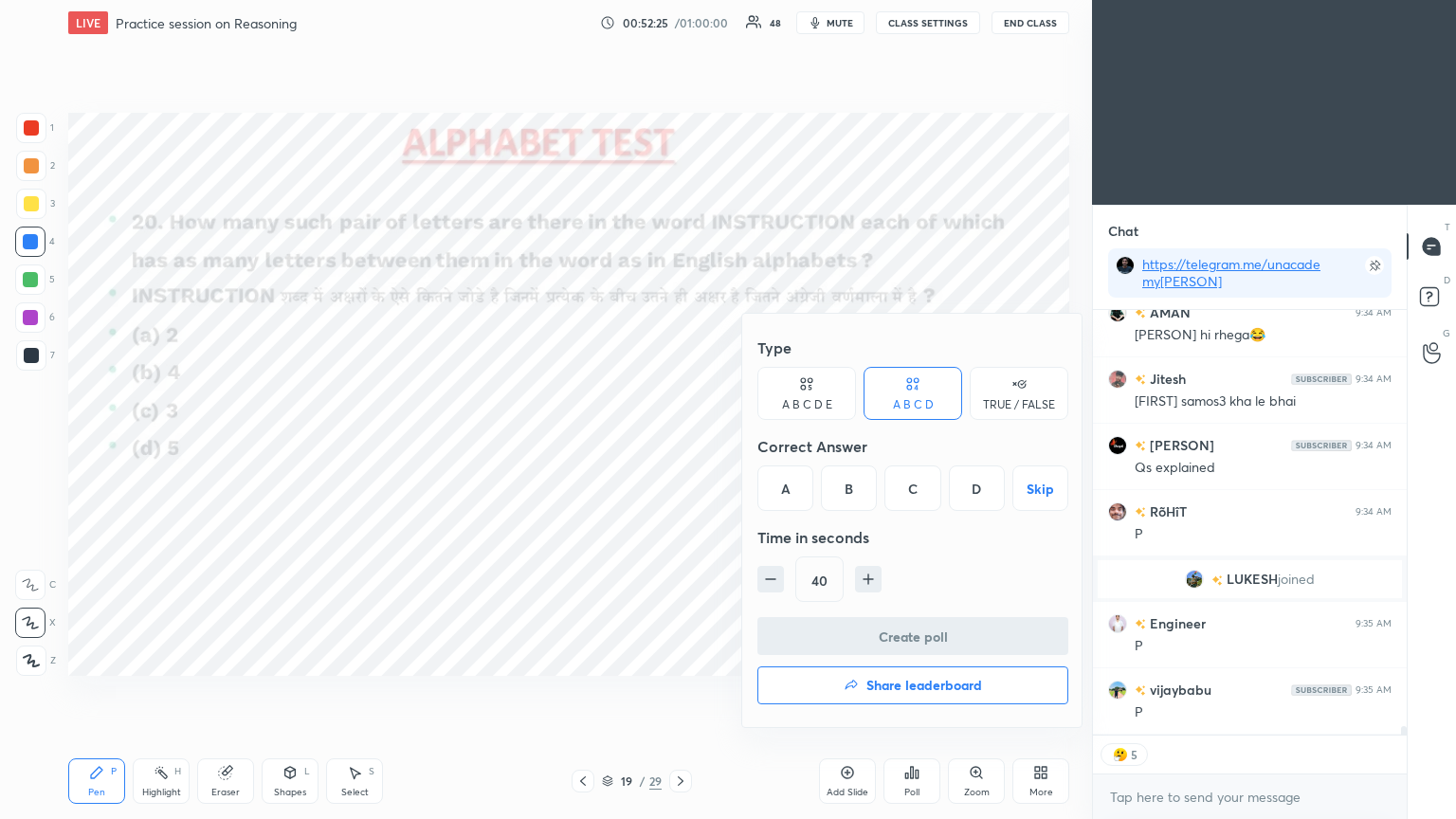 click on "B" at bounding box center (848, 488) 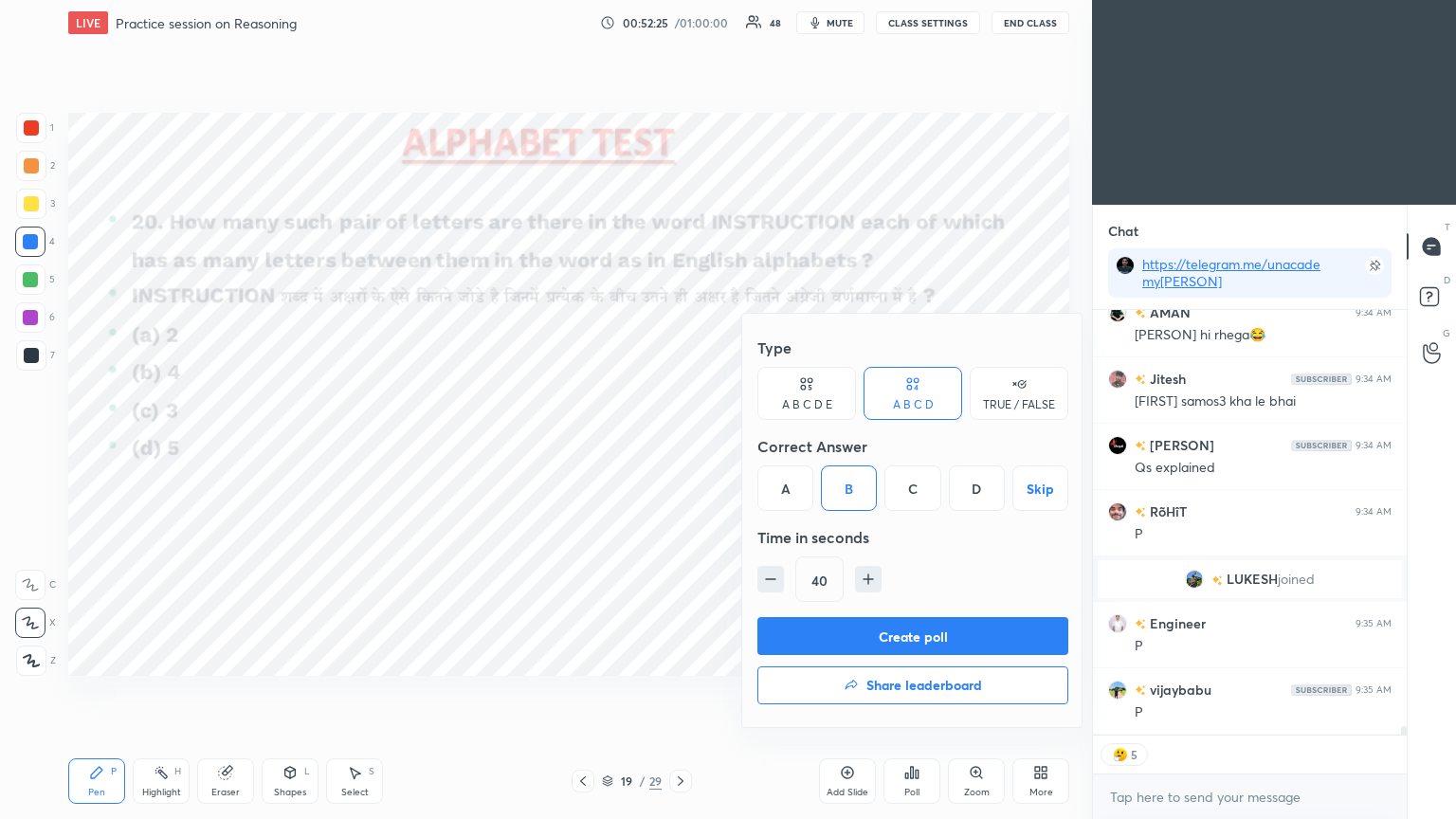 click on "Create poll" at bounding box center [913, 636] 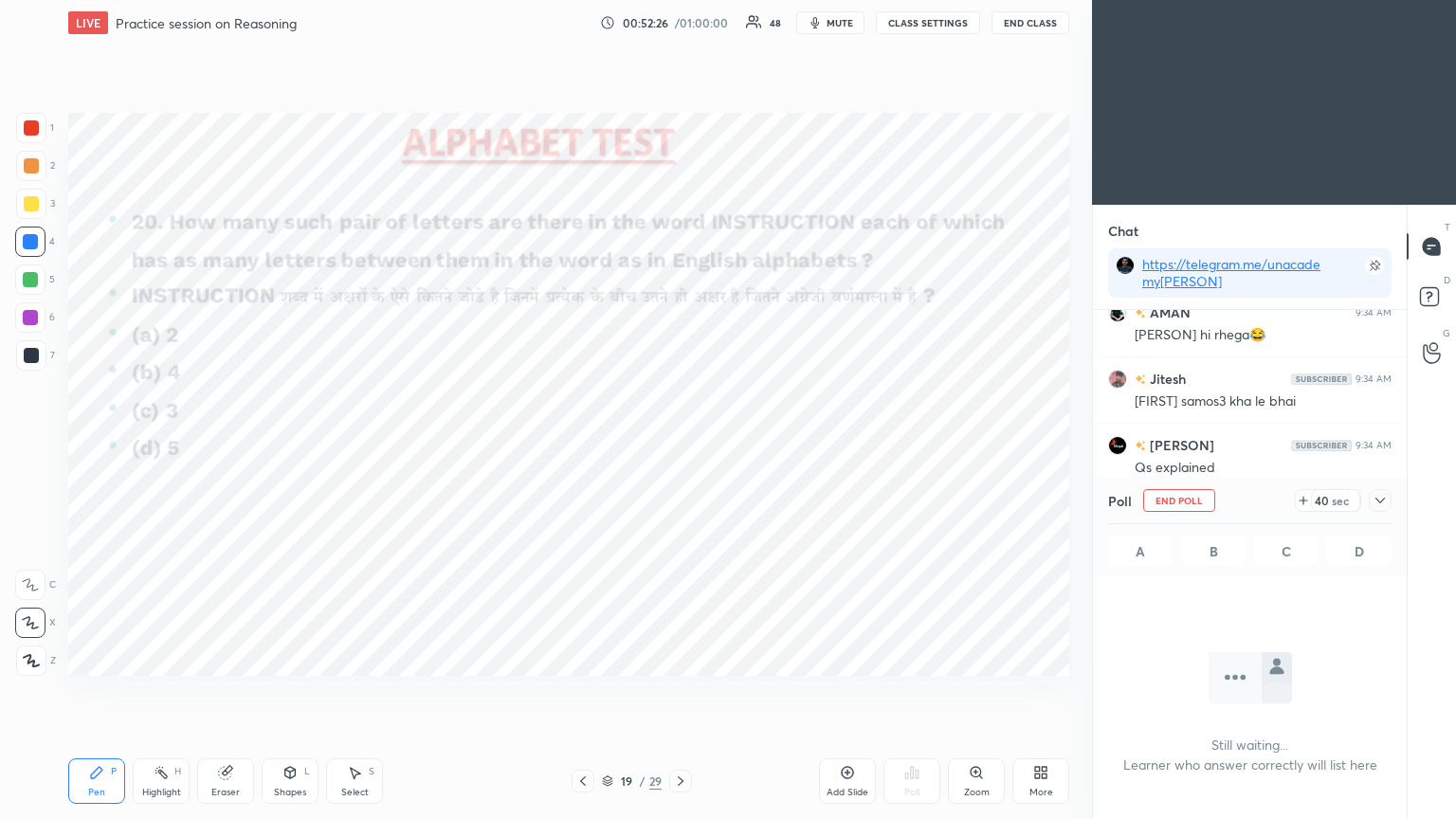 scroll, scrollTop: 356, scrollLeft: 308, axis: both 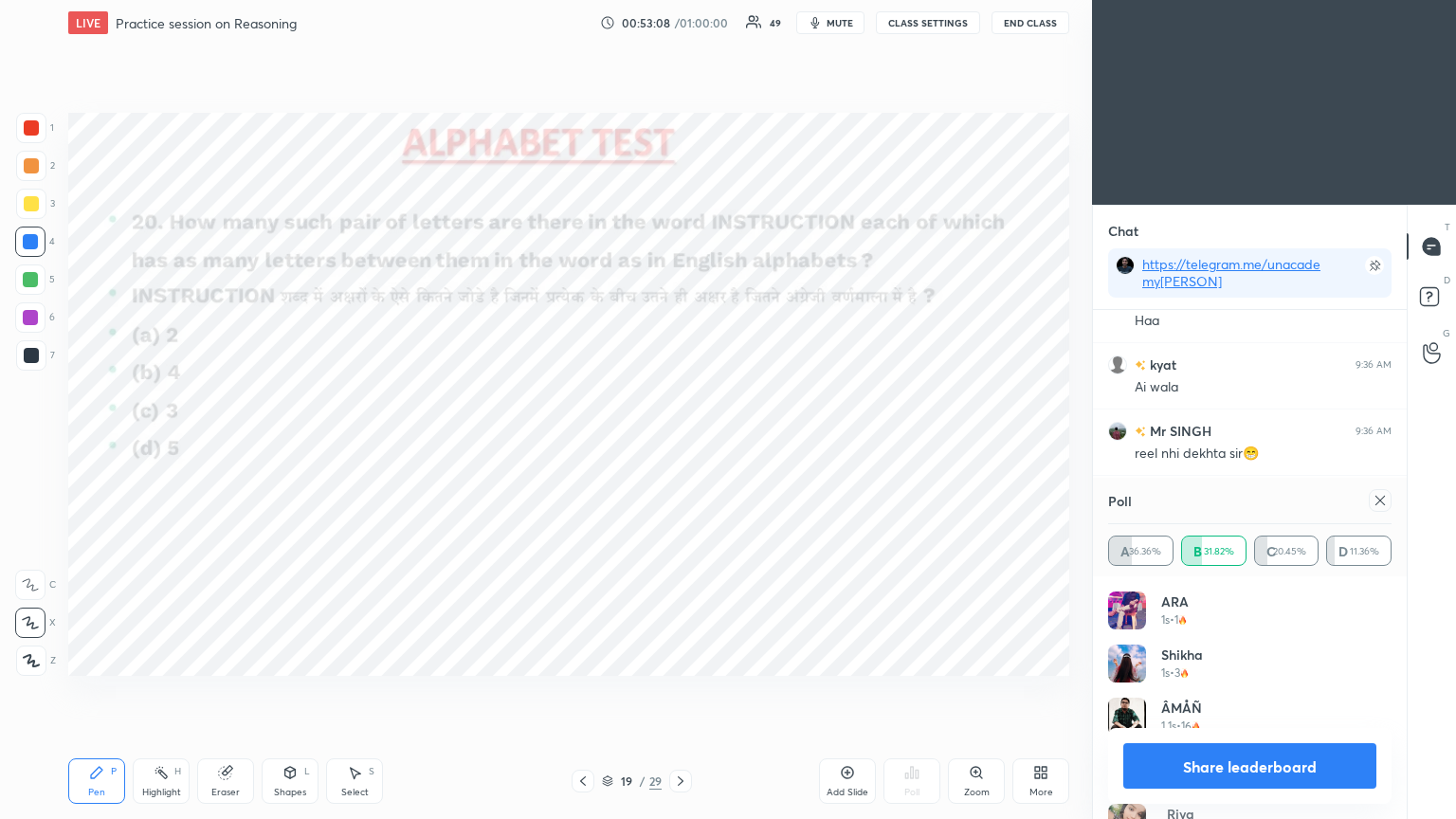 click 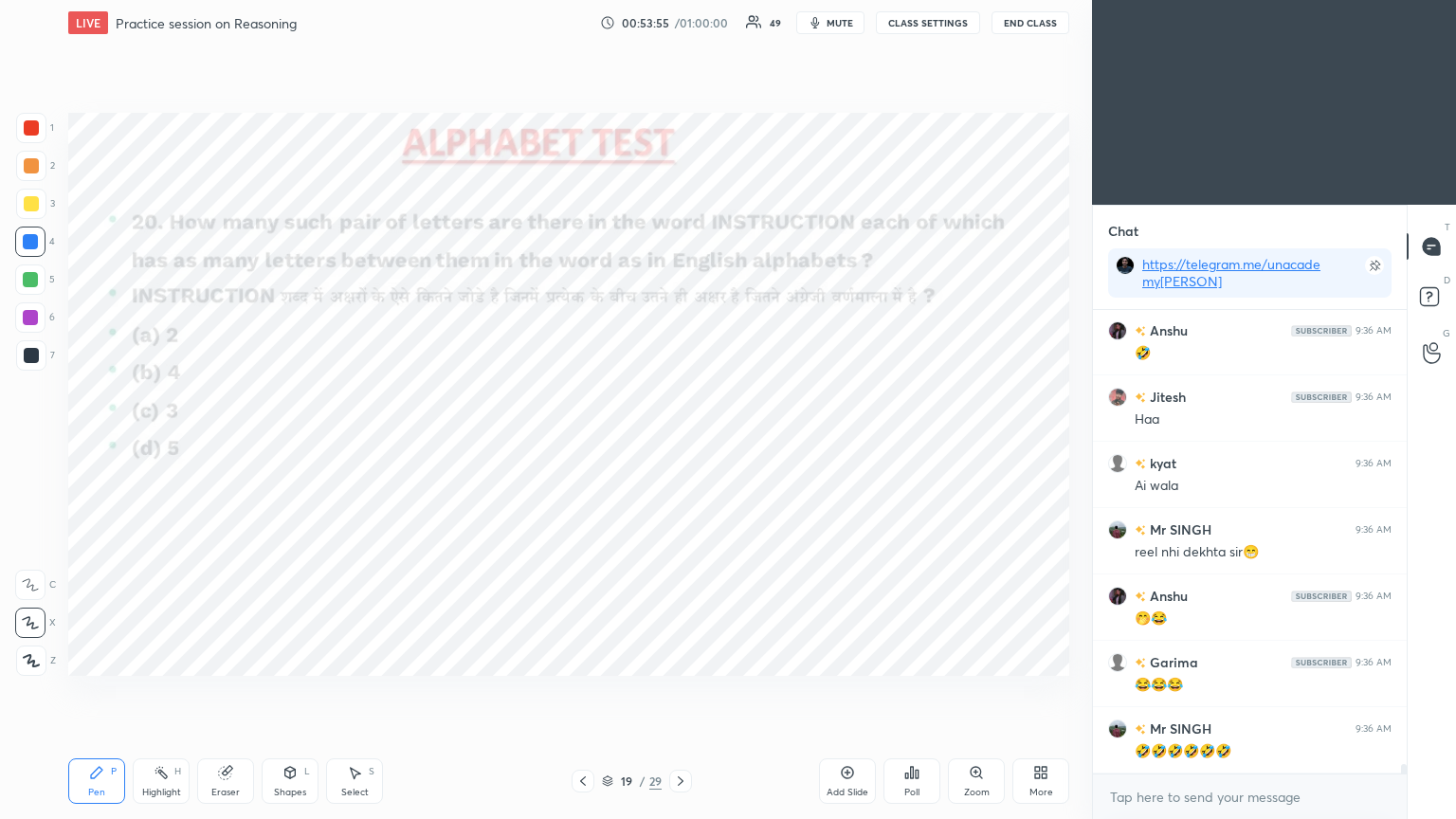 scroll, scrollTop: 21635, scrollLeft: 0, axis: vertical 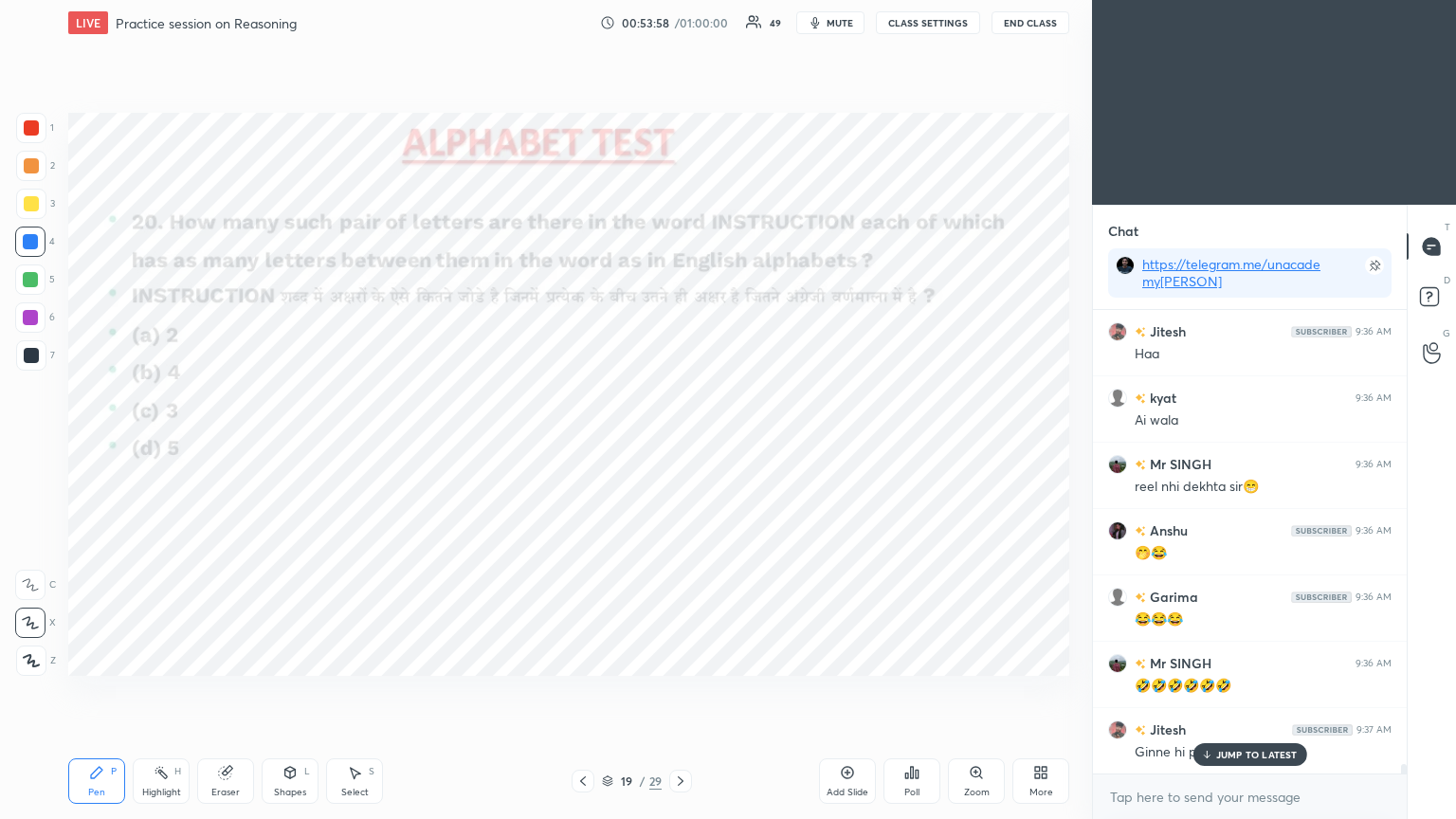 click on "Highlight" at bounding box center [161, 792] 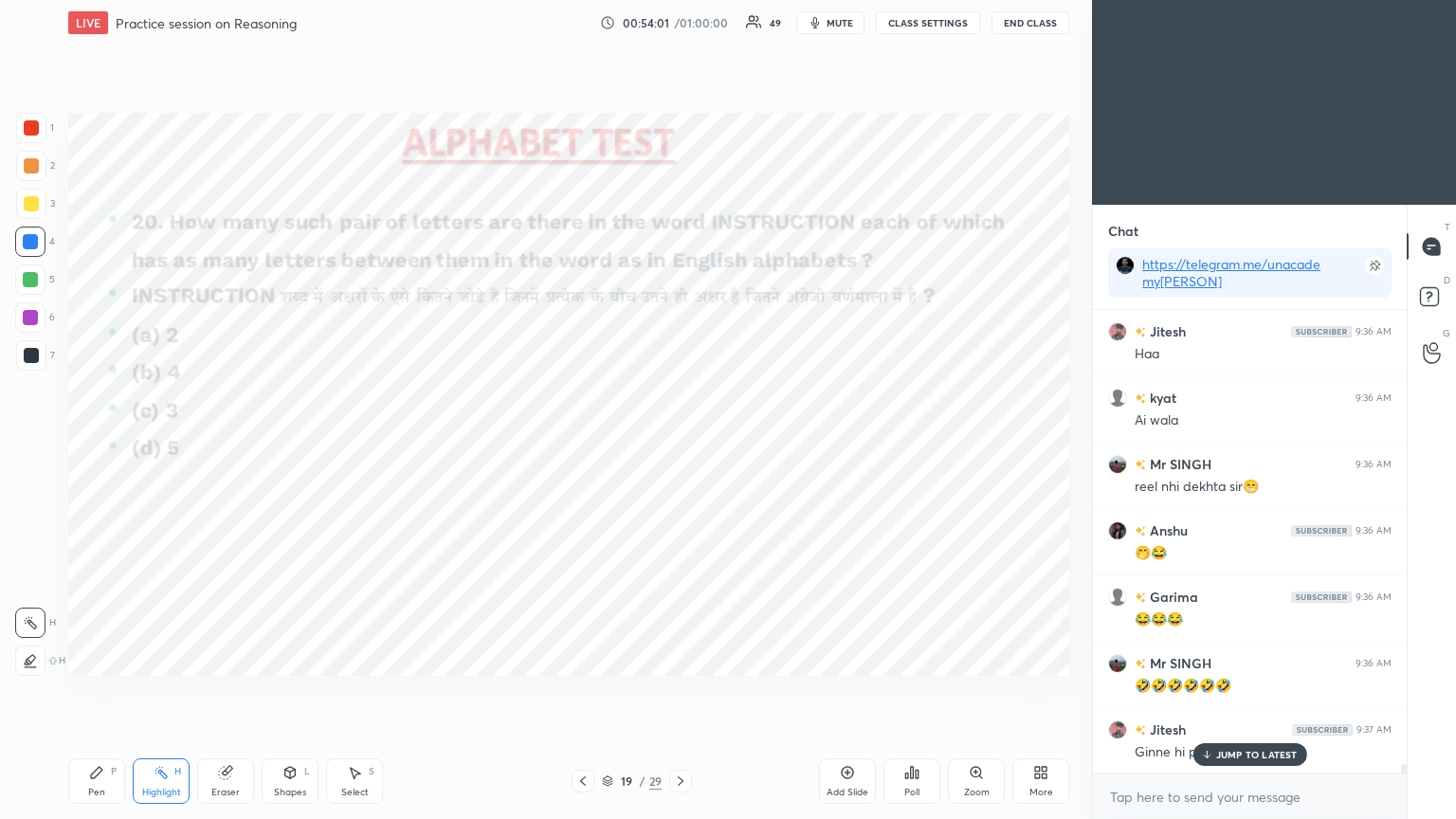scroll, scrollTop: 21719, scrollLeft: 0, axis: vertical 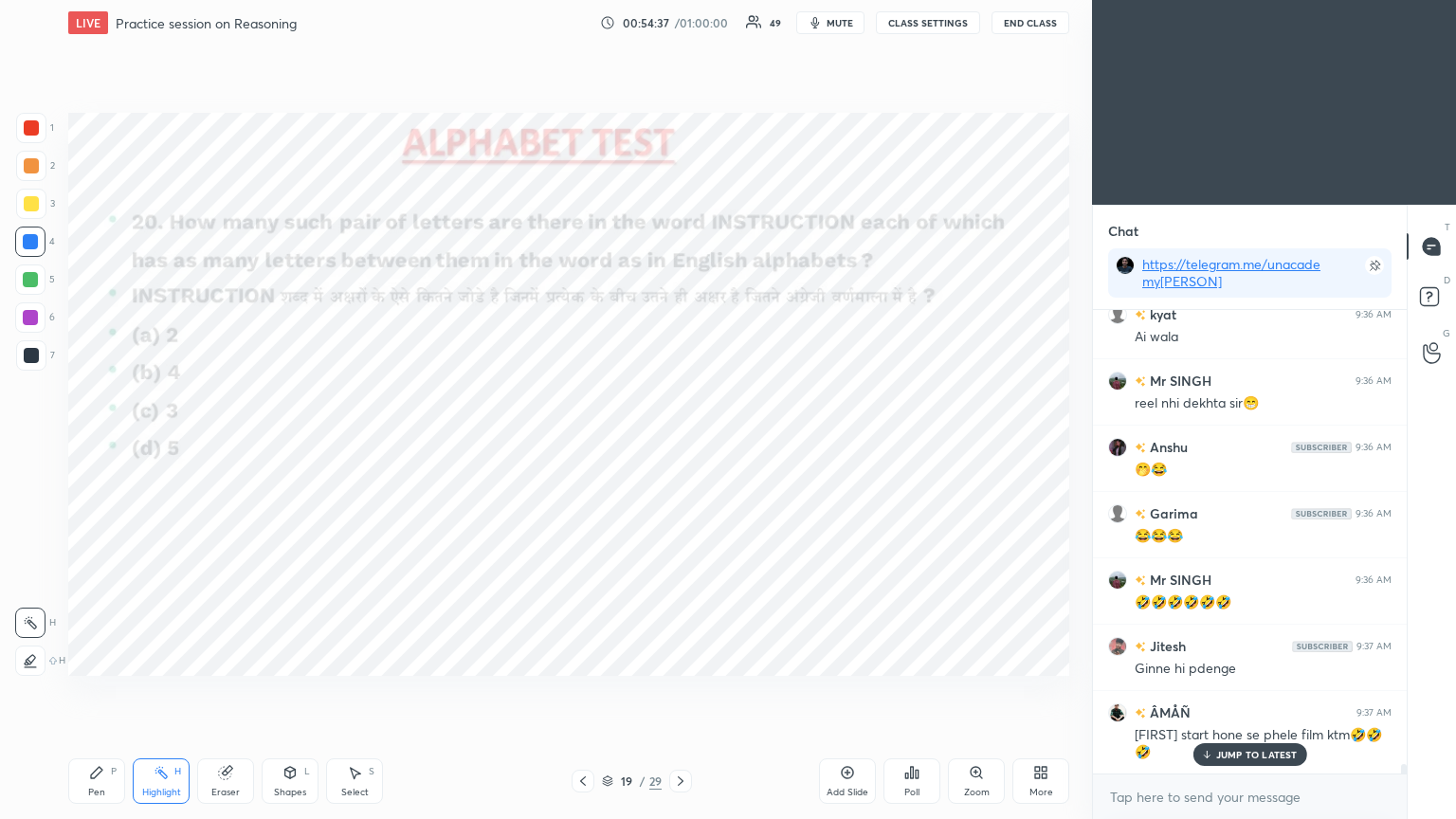 click on "Pen" at bounding box center [97, 792] 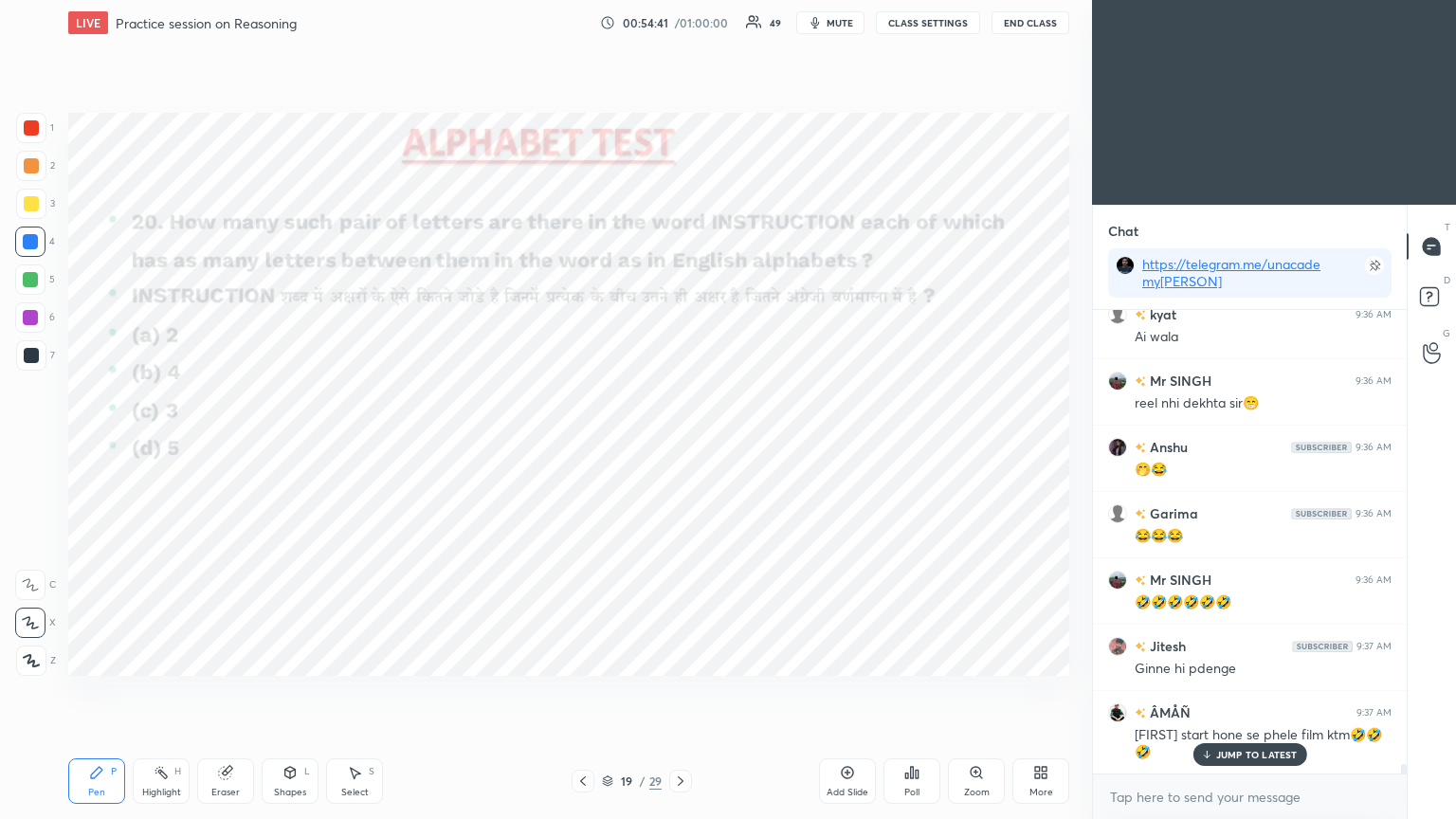 click on "Highlight H" at bounding box center [161, 781] 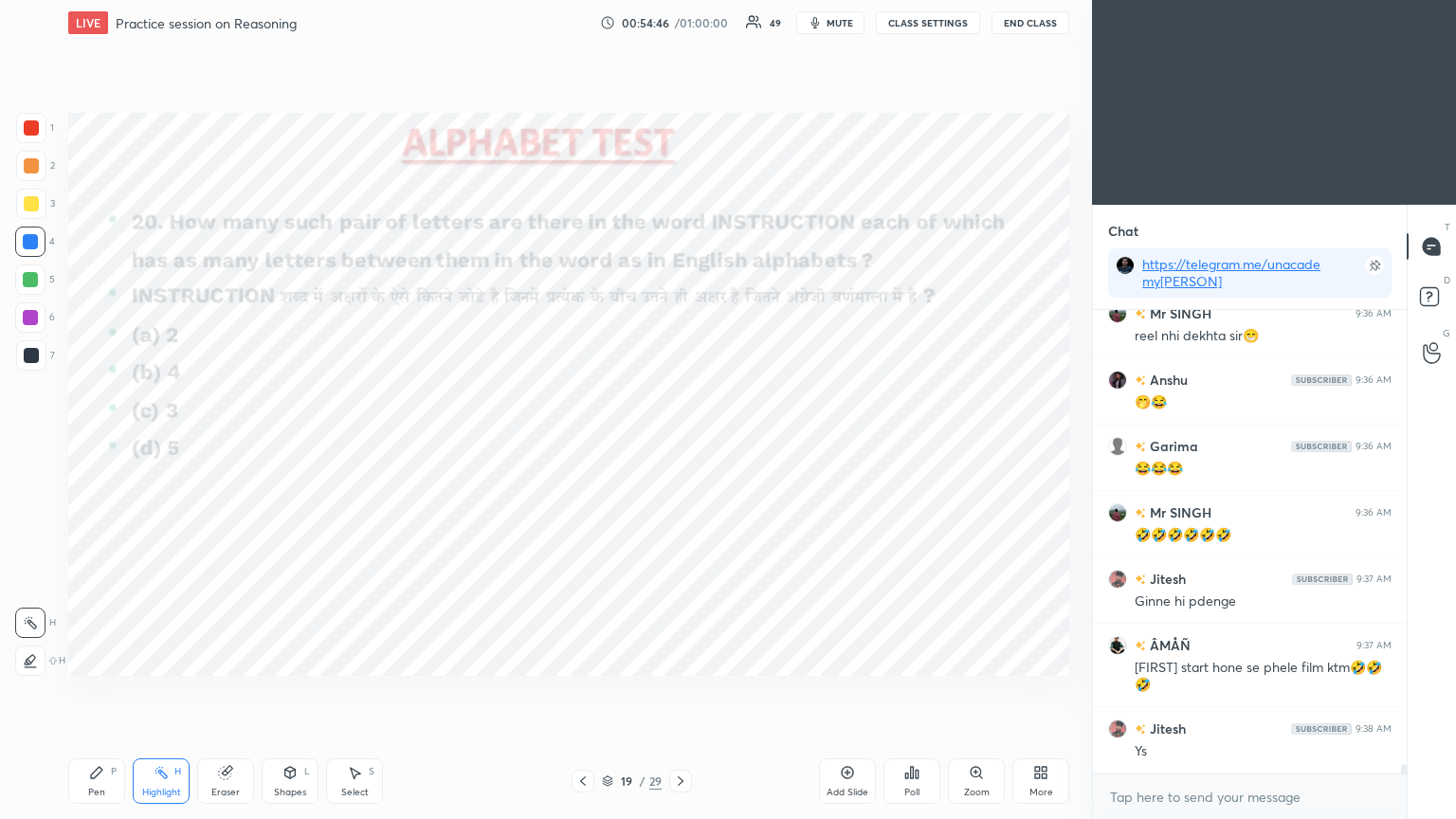scroll, scrollTop: 21869, scrollLeft: 0, axis: vertical 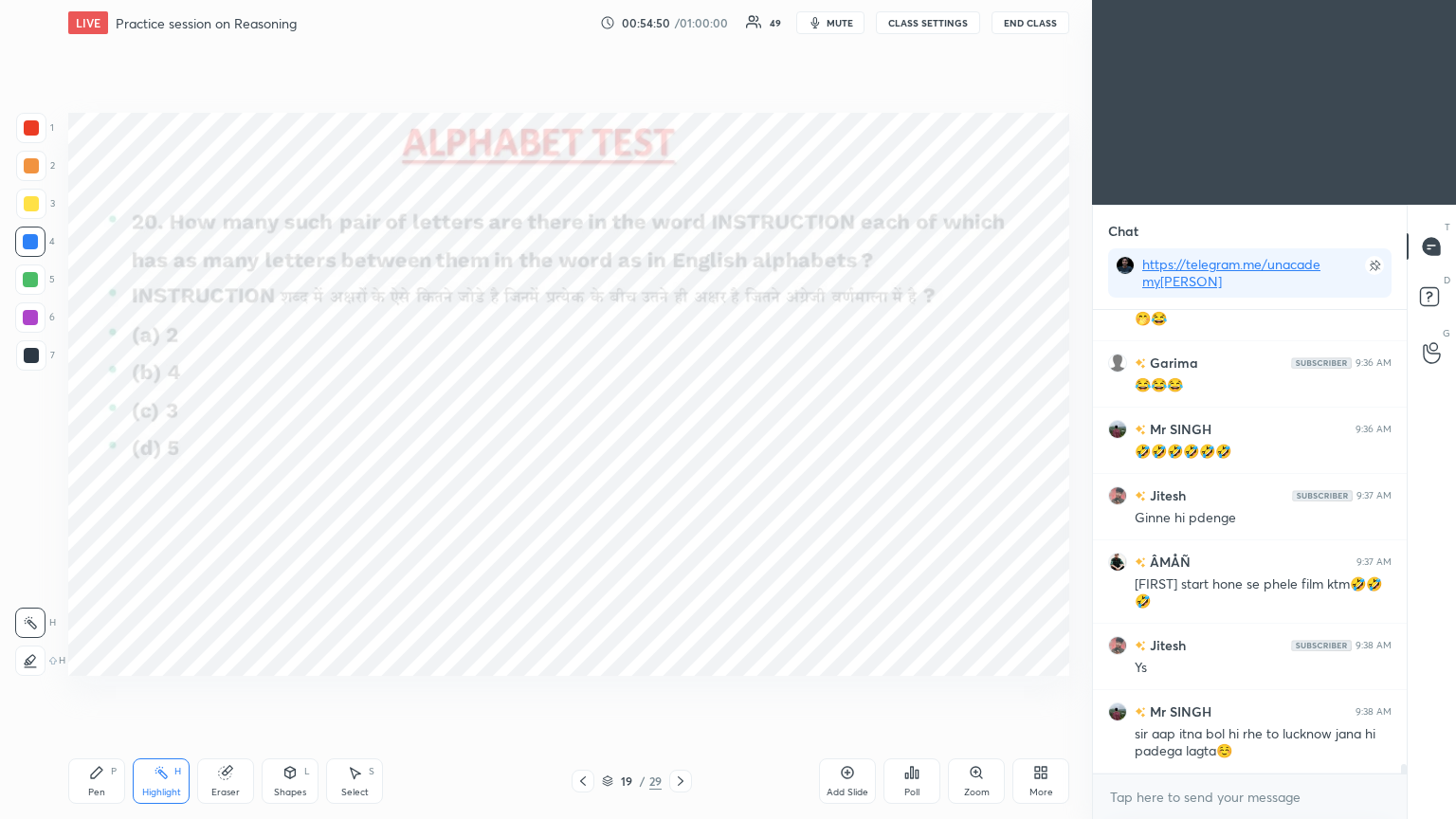 click on "Pen" at bounding box center [97, 792] 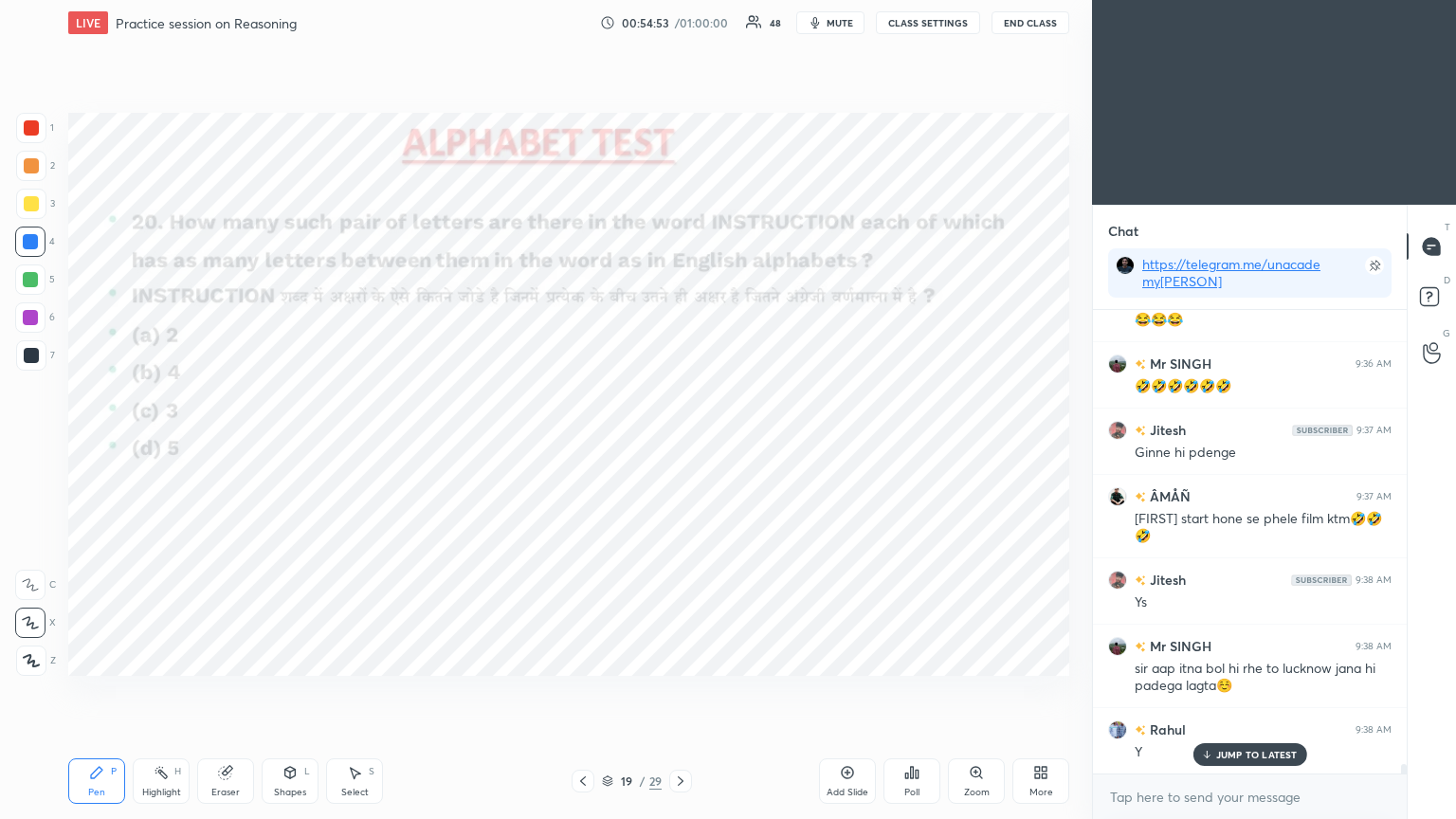 click on "Highlight" at bounding box center (161, 792) 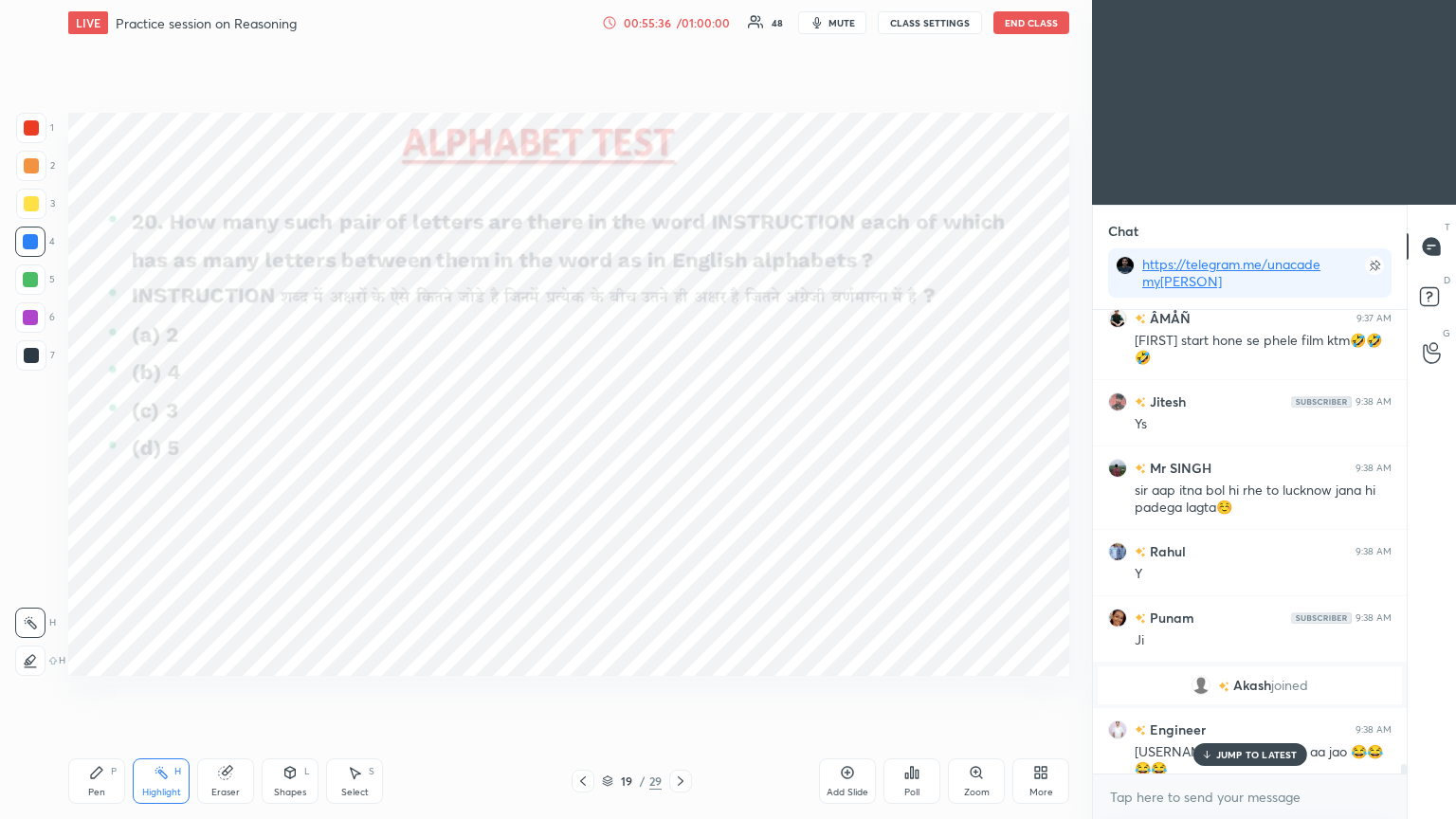 scroll, scrollTop: 21840, scrollLeft: 0, axis: vertical 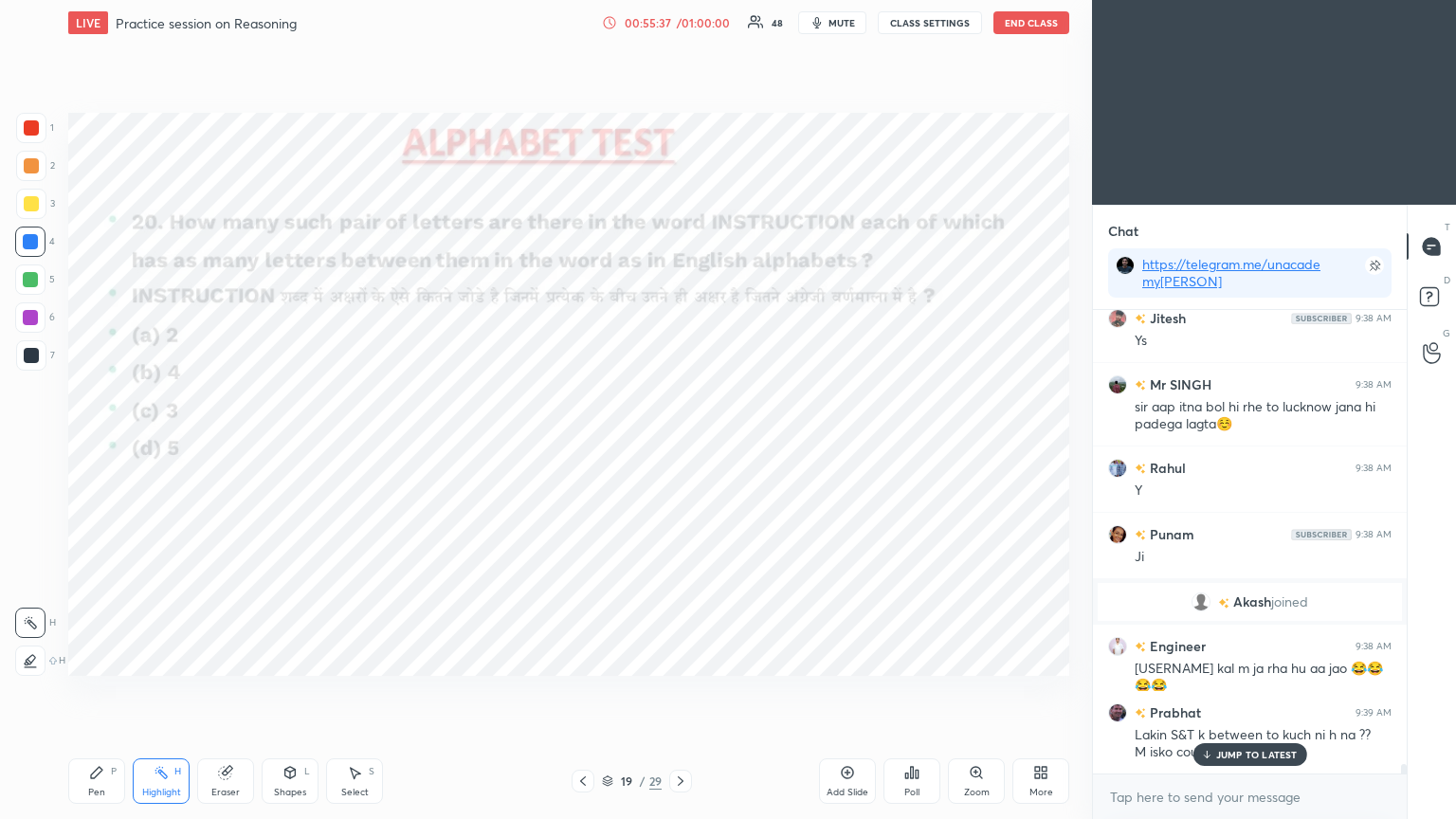 click on "Pen P" at bounding box center [97, 781] 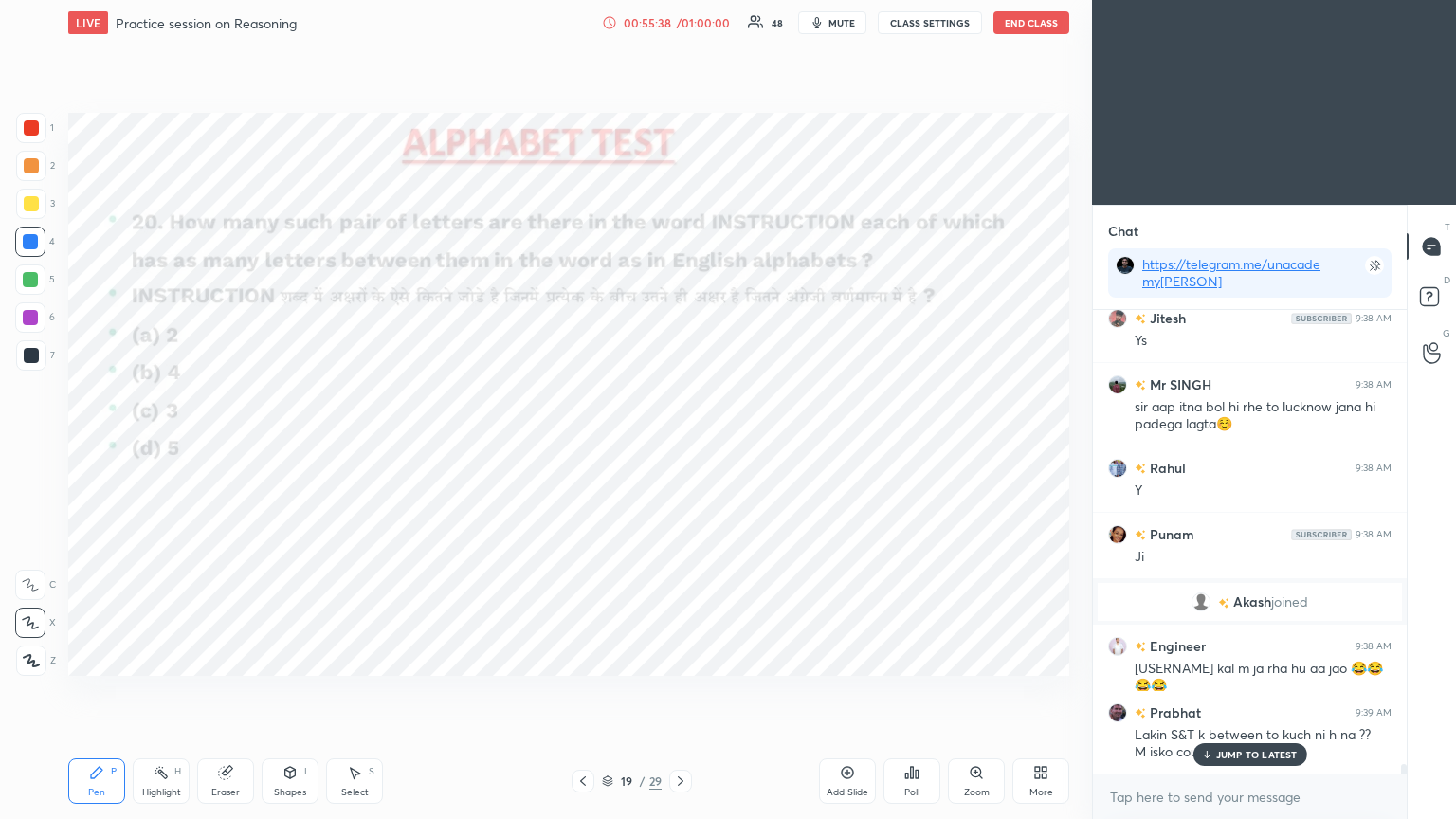 click at bounding box center (31, 128) 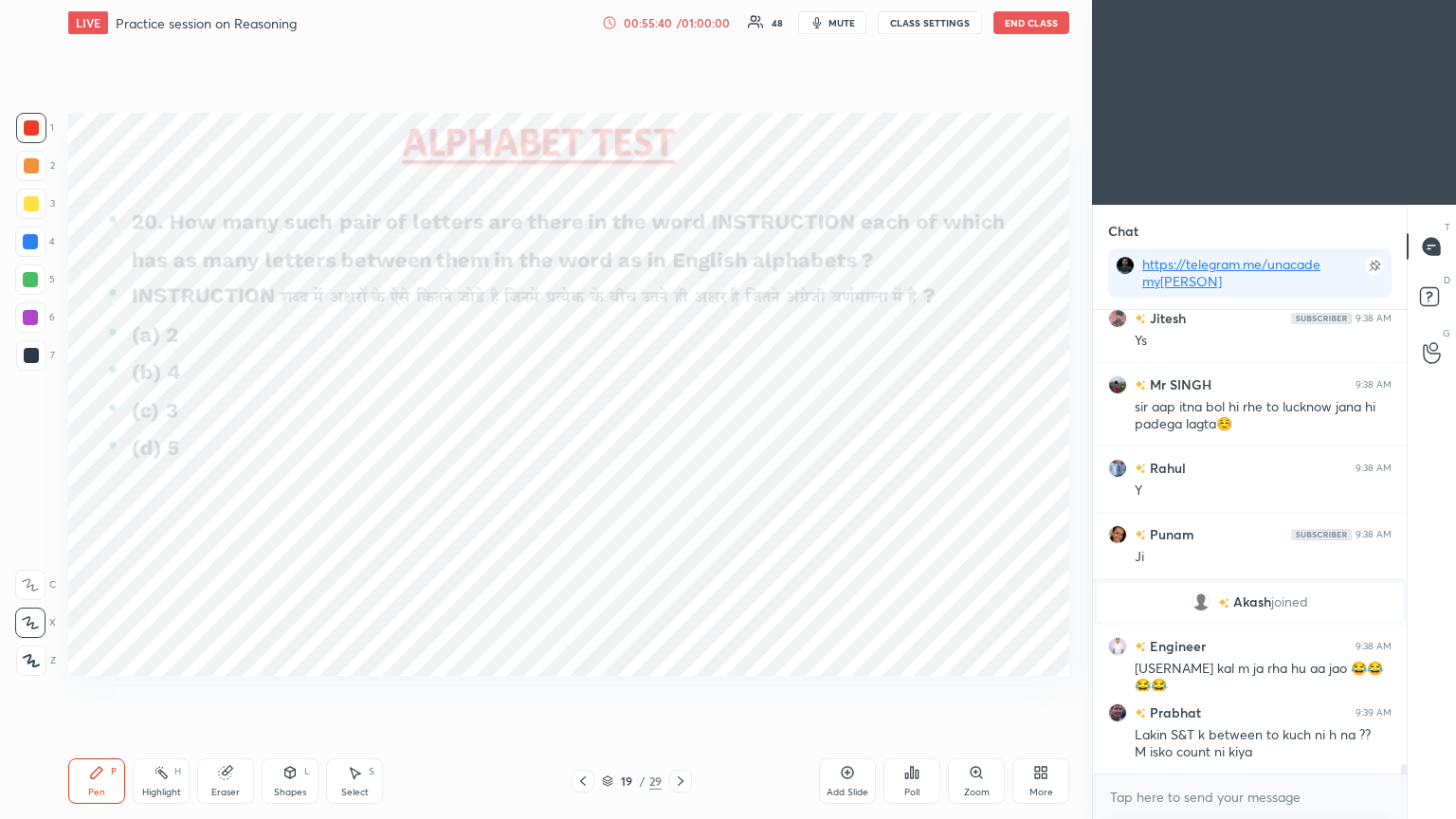 scroll, scrollTop: 21907, scrollLeft: 0, axis: vertical 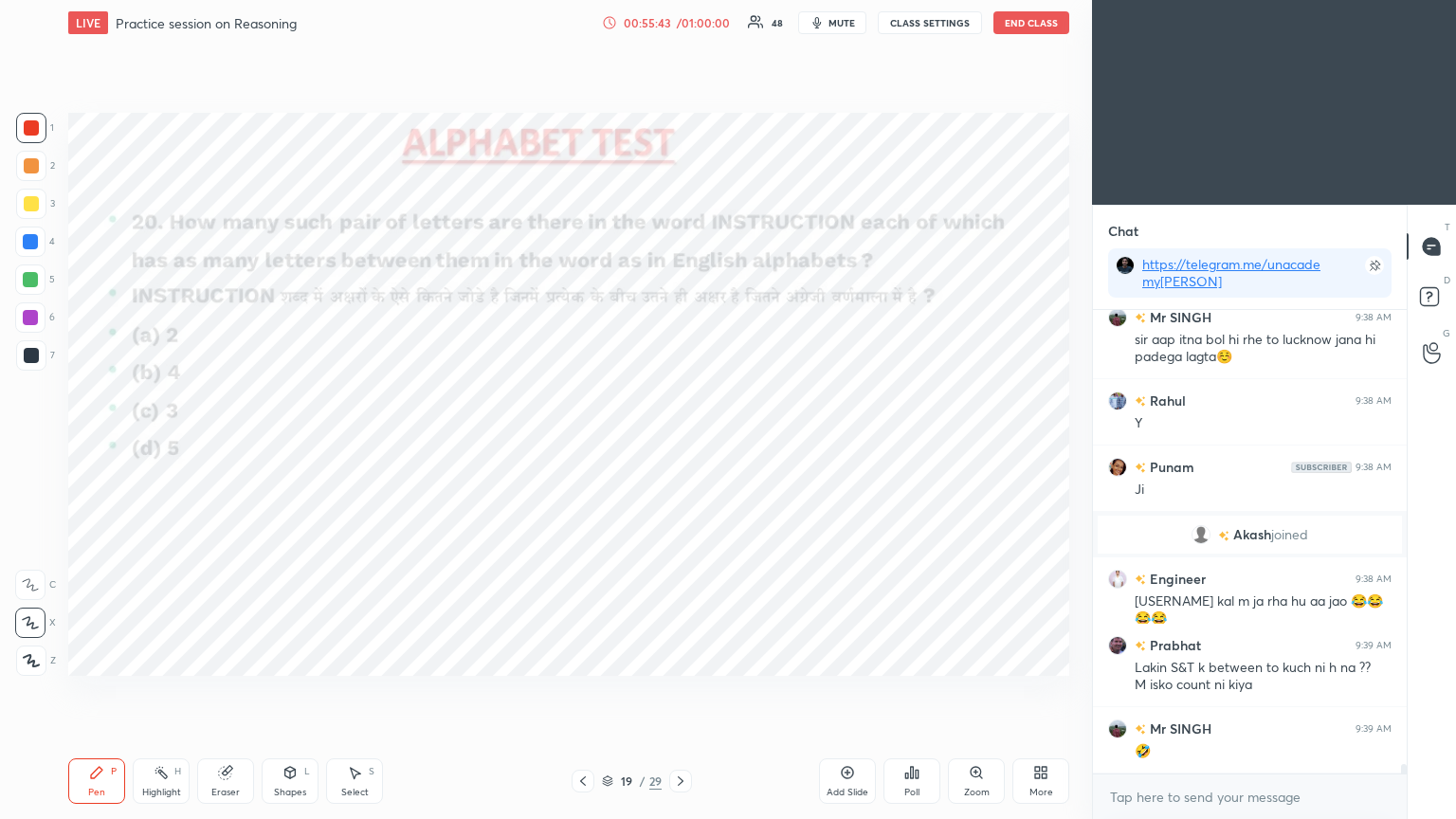 click 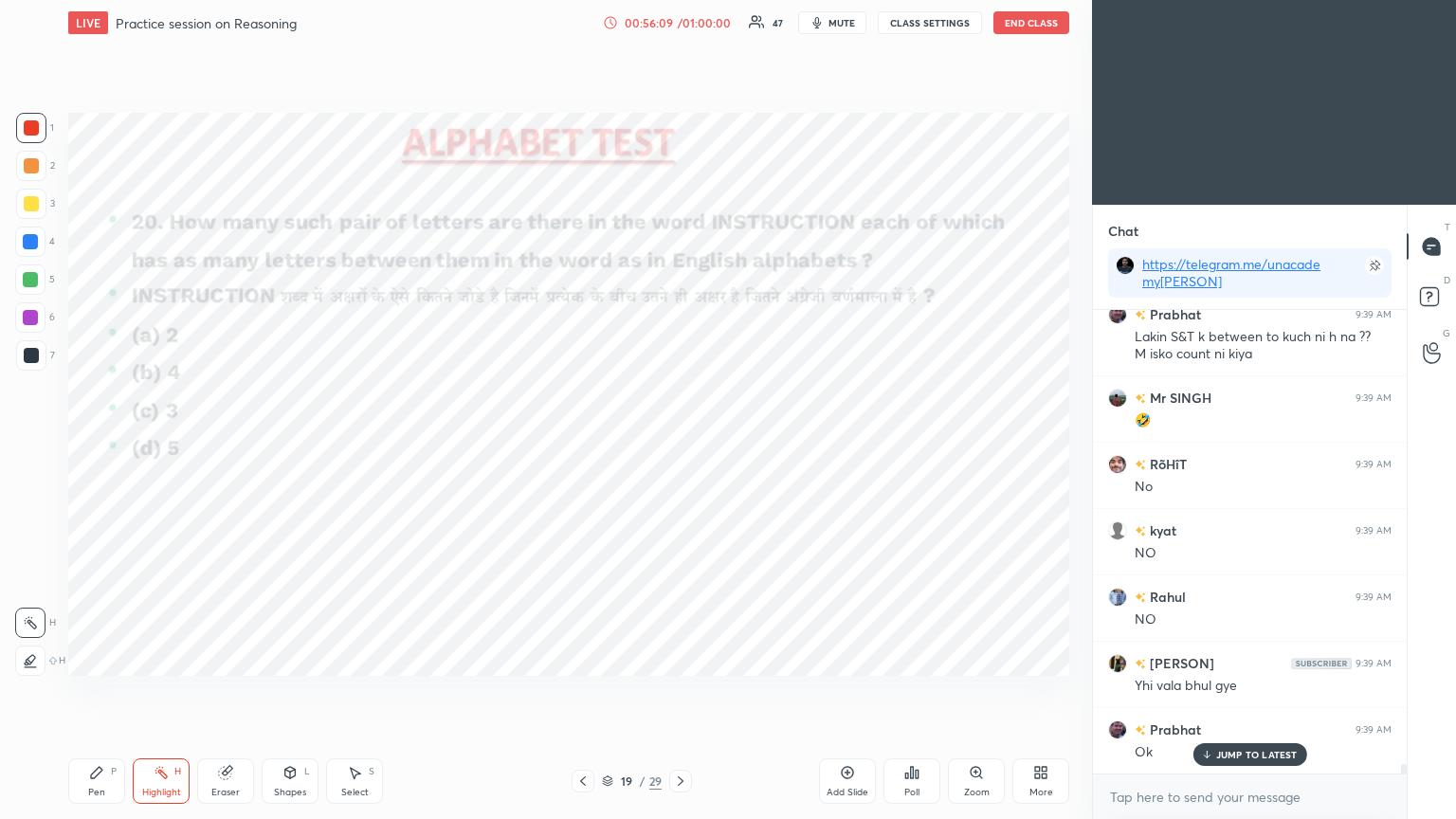 scroll, scrollTop: 22305, scrollLeft: 0, axis: vertical 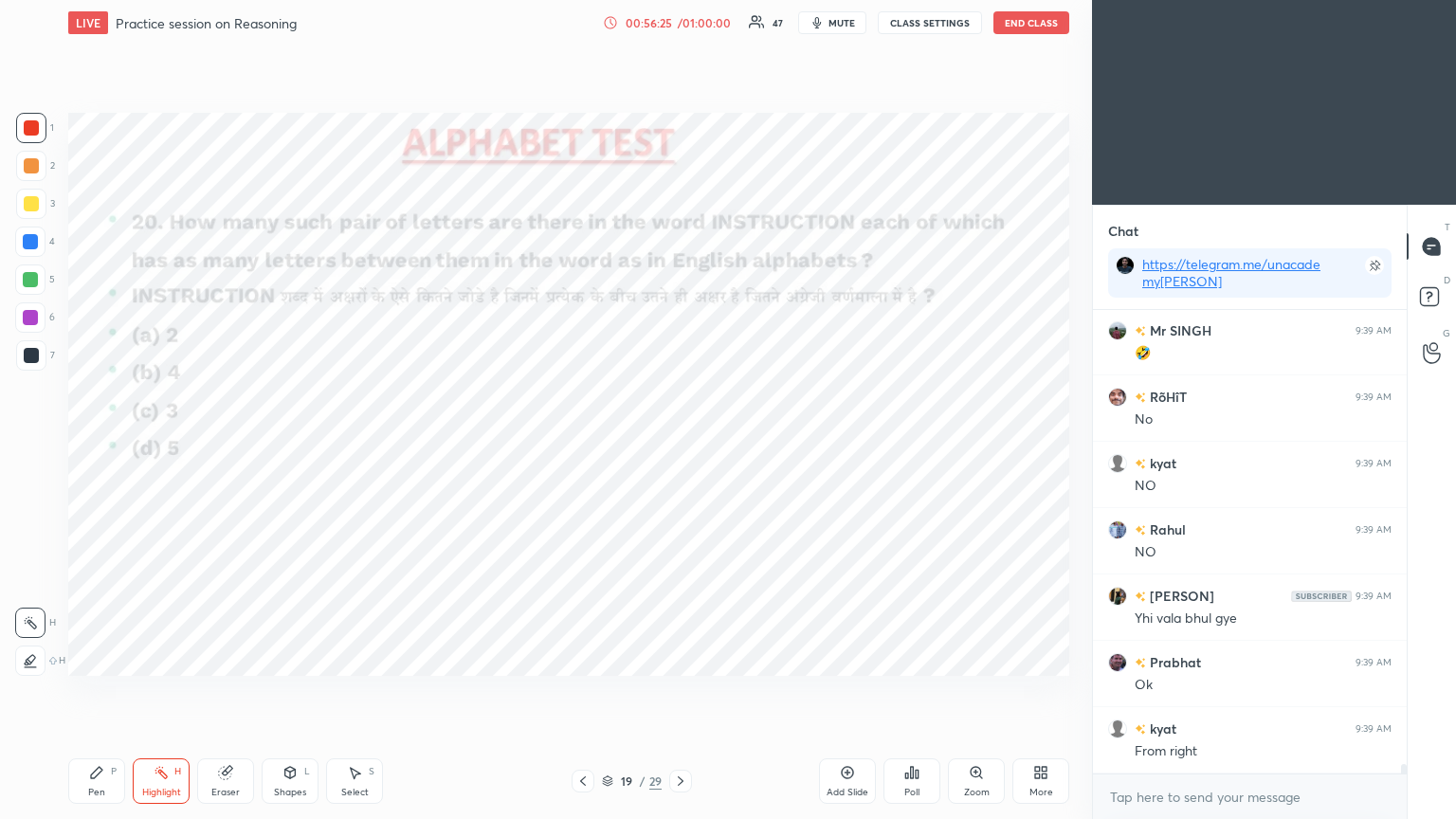 click 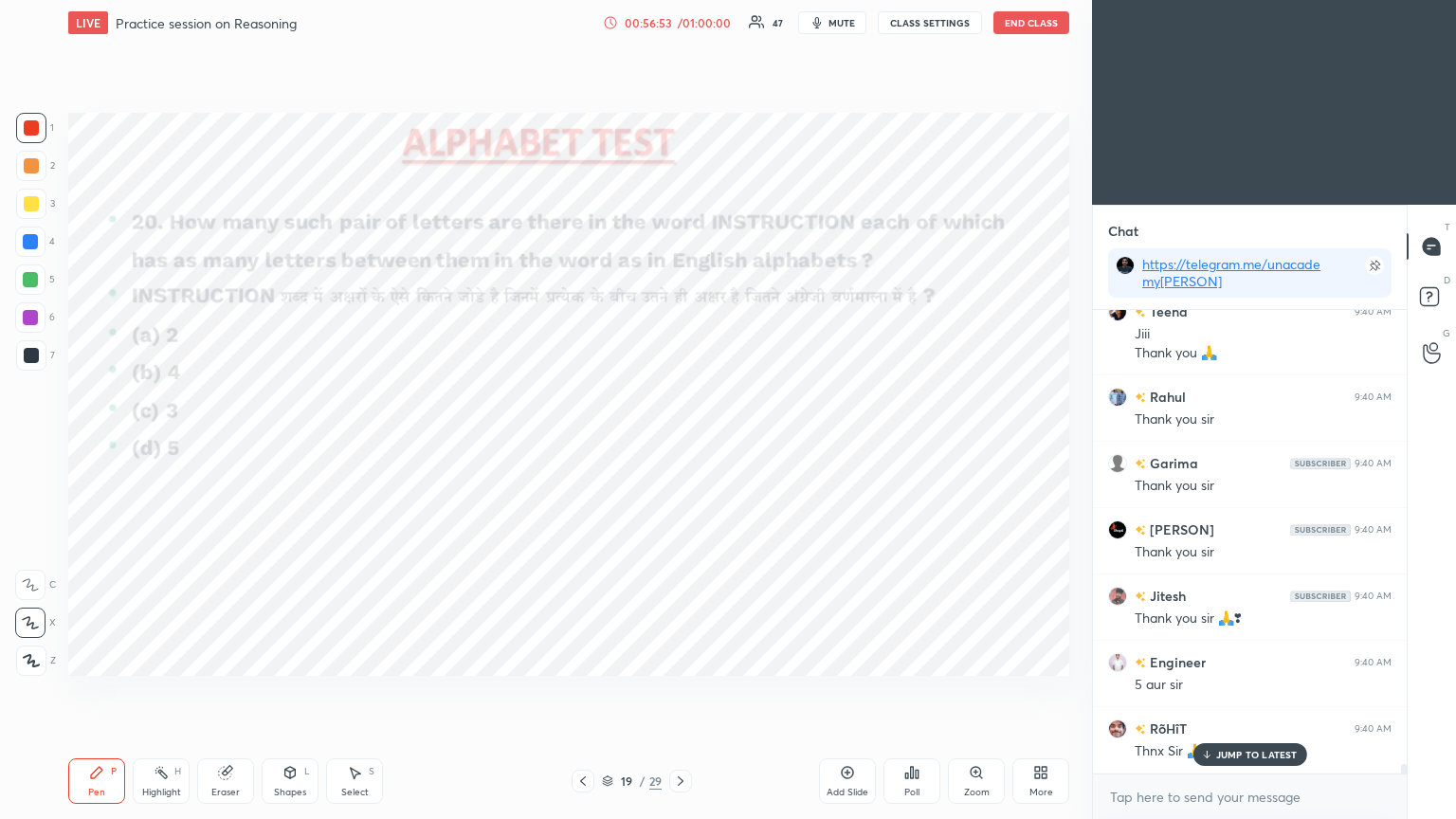 scroll, scrollTop: 23186, scrollLeft: 0, axis: vertical 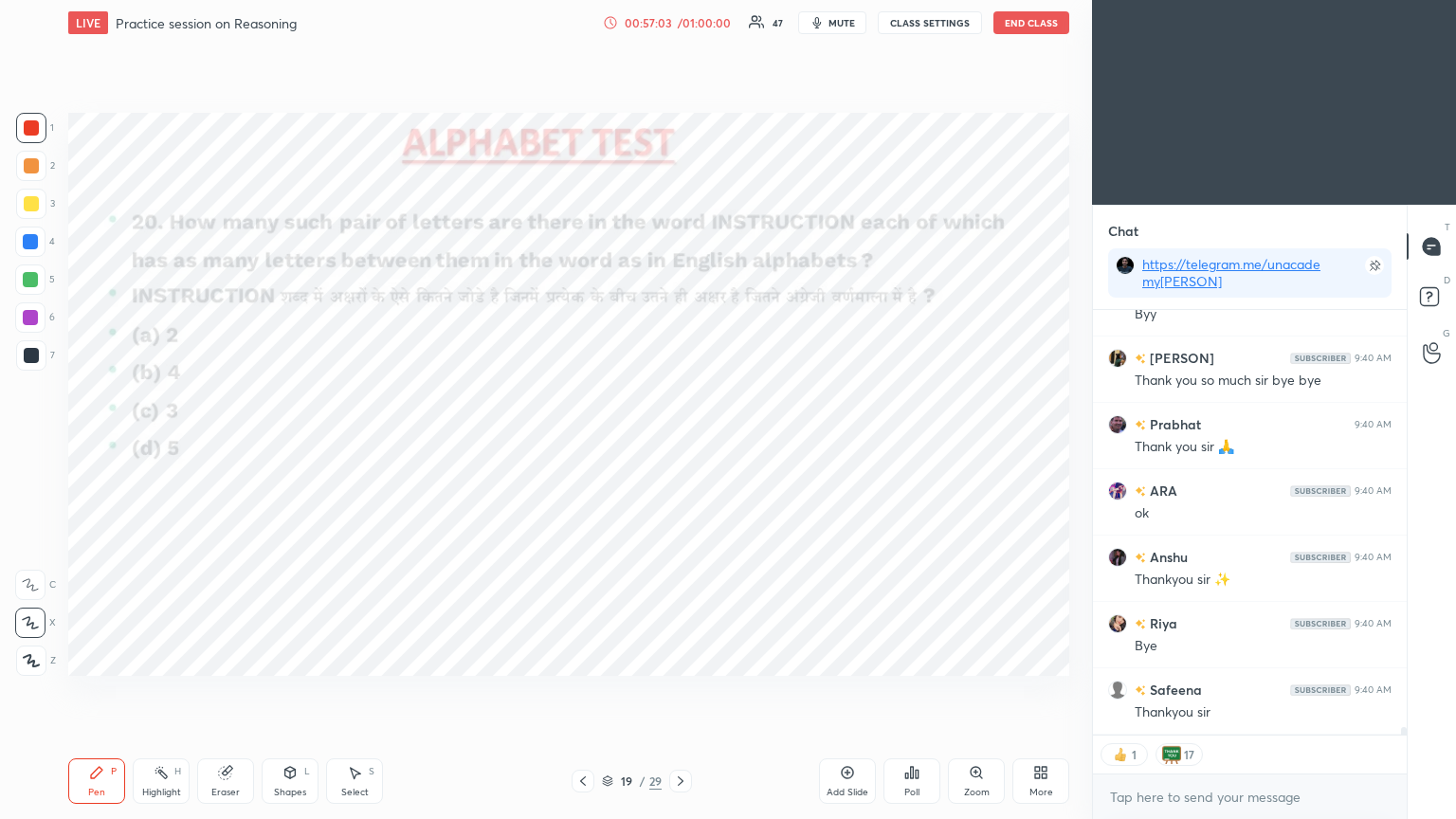 click on "Poll" at bounding box center [912, 792] 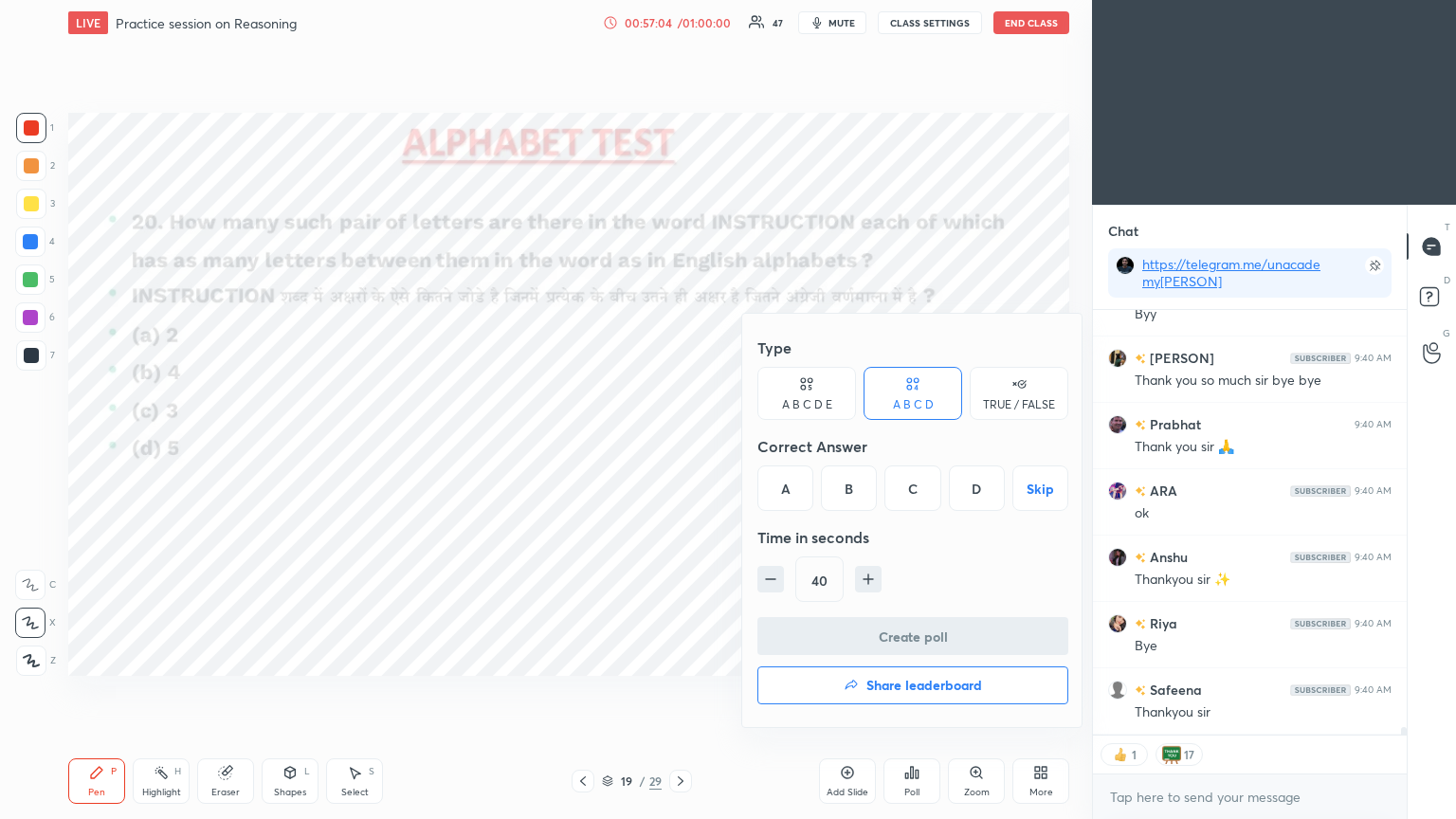 click on "Share leaderboard" at bounding box center [913, 685] 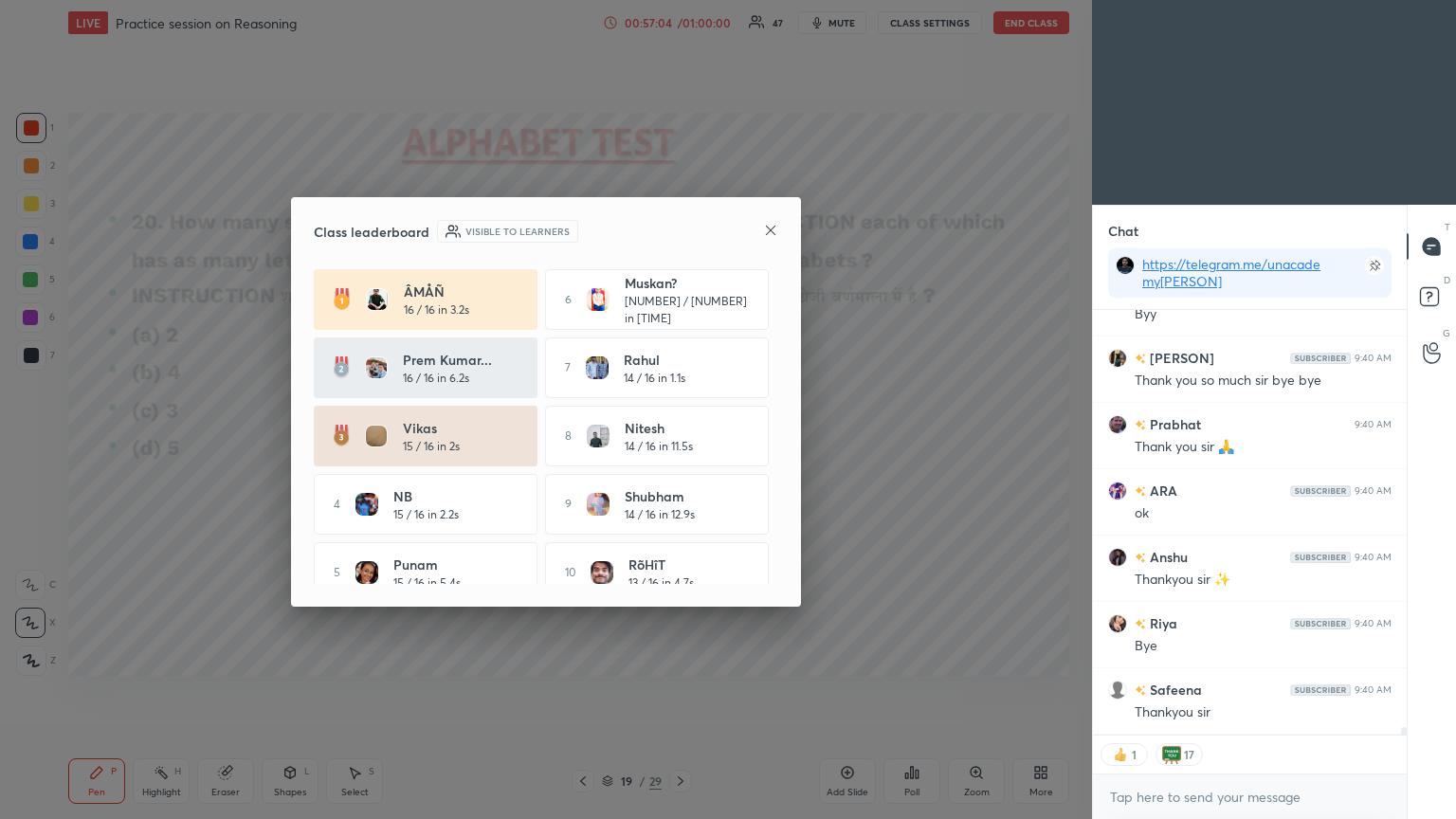 scroll, scrollTop: 23558, scrollLeft: 0, axis: vertical 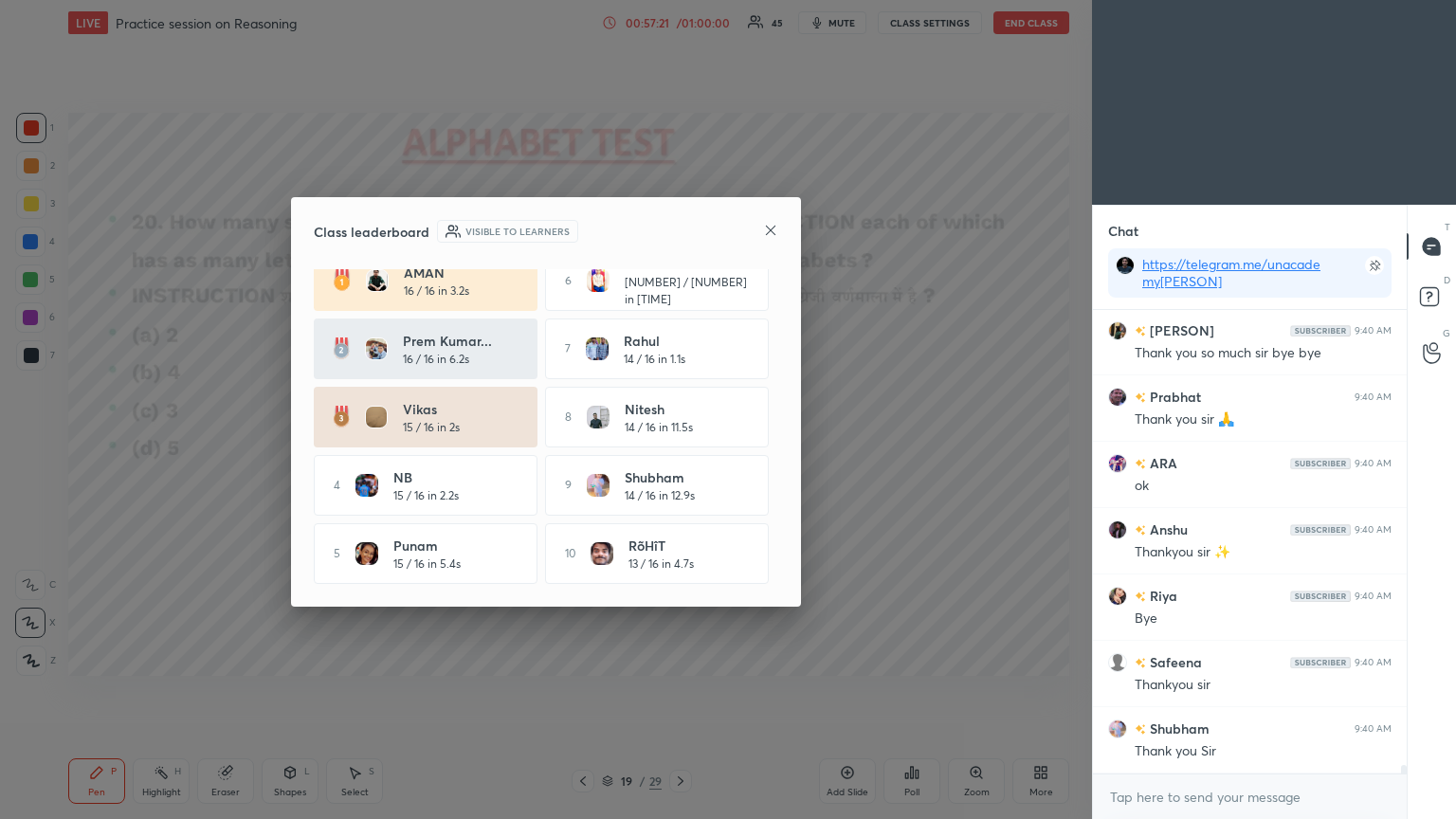 click 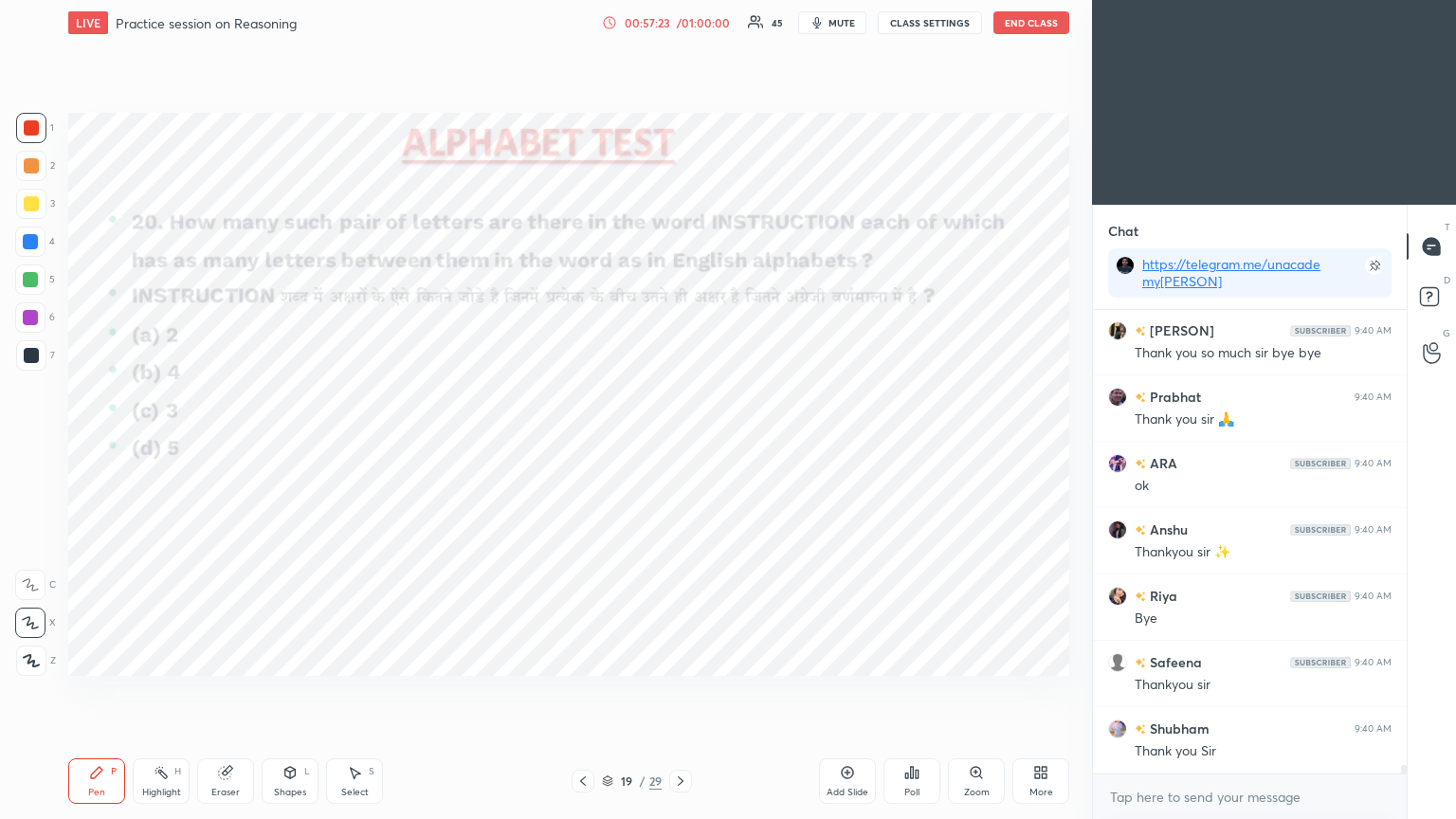 scroll, scrollTop: 23584, scrollLeft: 0, axis: vertical 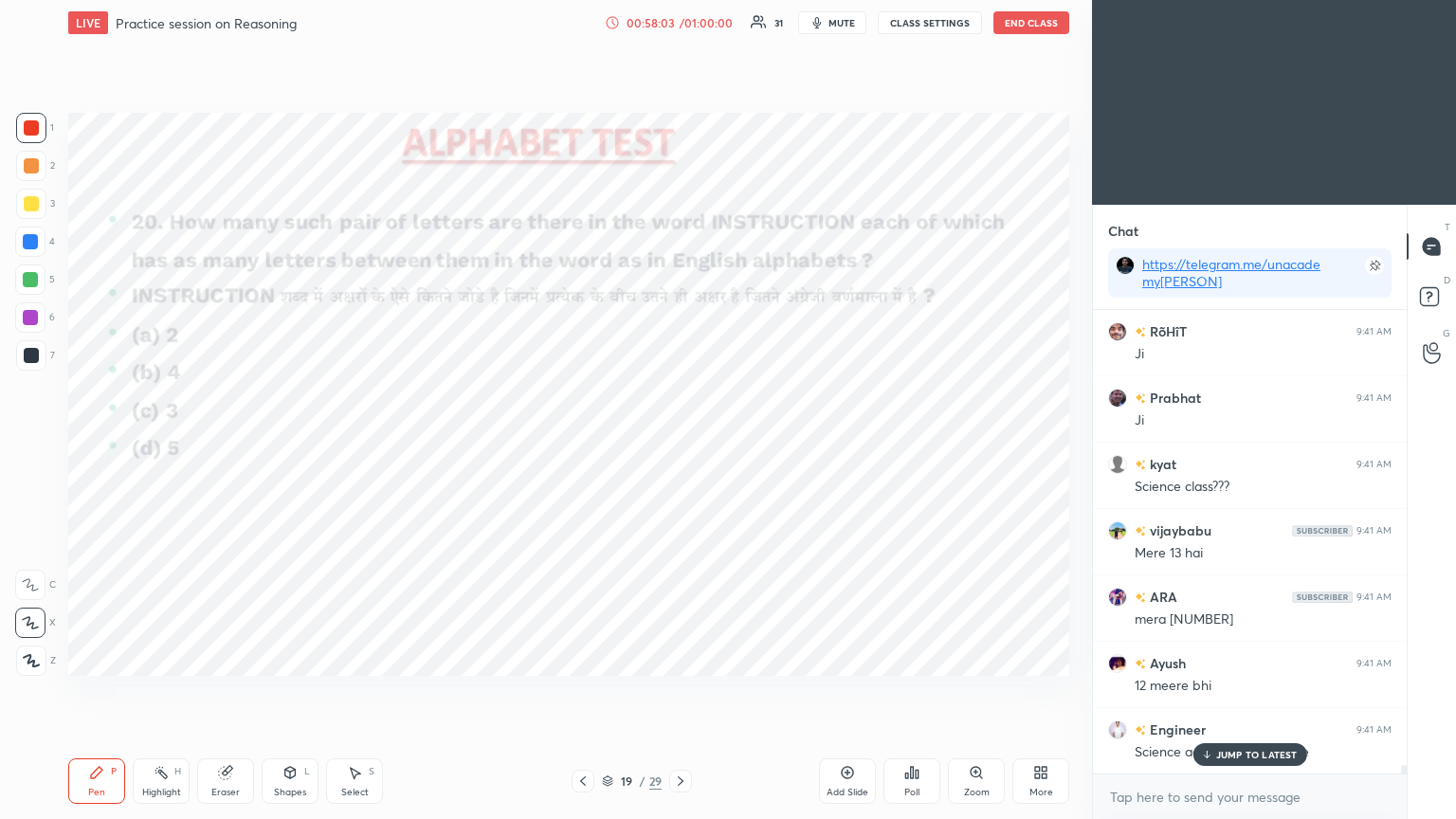 drag, startPoint x: 1258, startPoint y: 762, endPoint x: 982, endPoint y: 704, distance: 282.02837 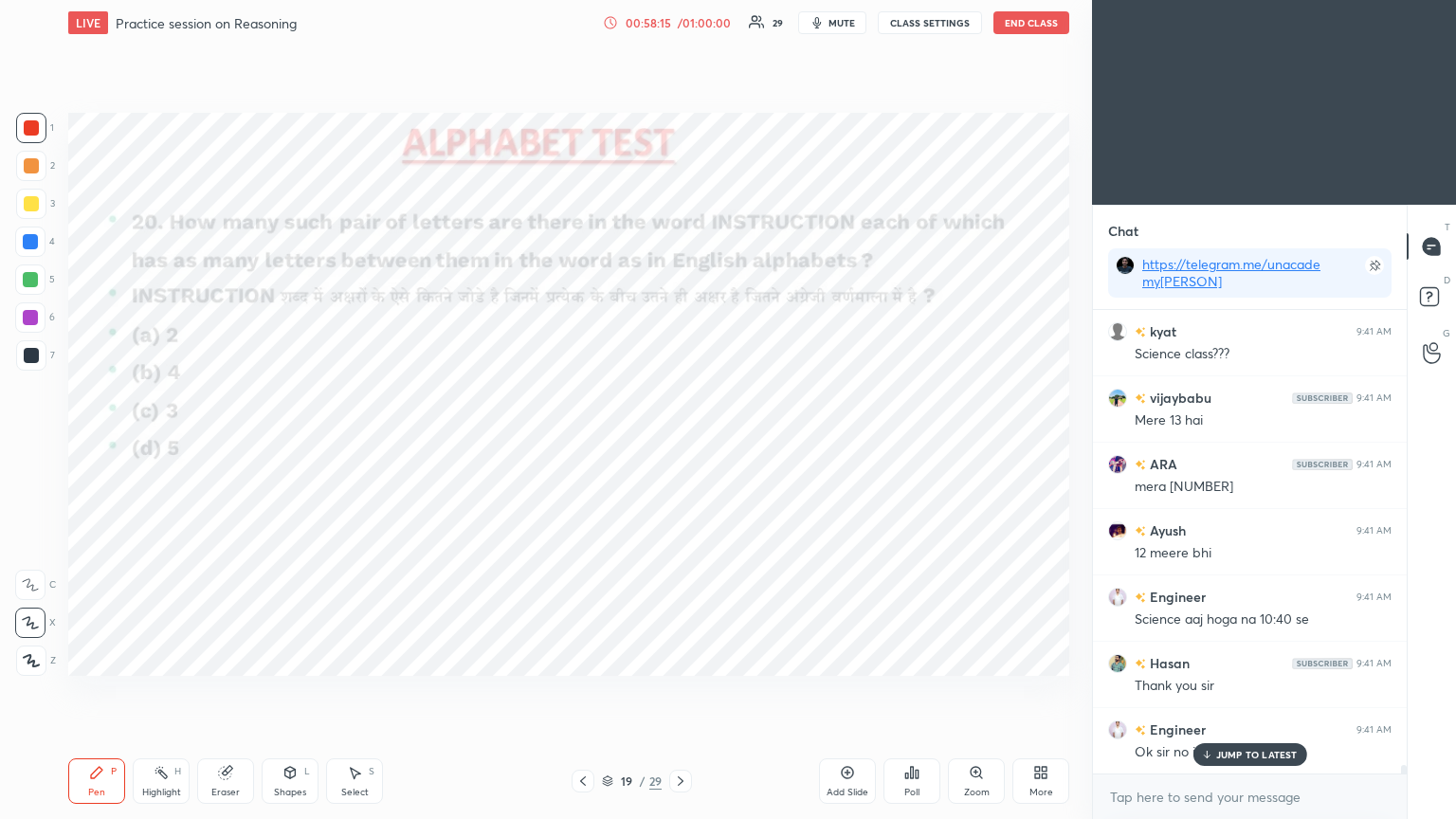 scroll, scrollTop: 24713, scrollLeft: 0, axis: vertical 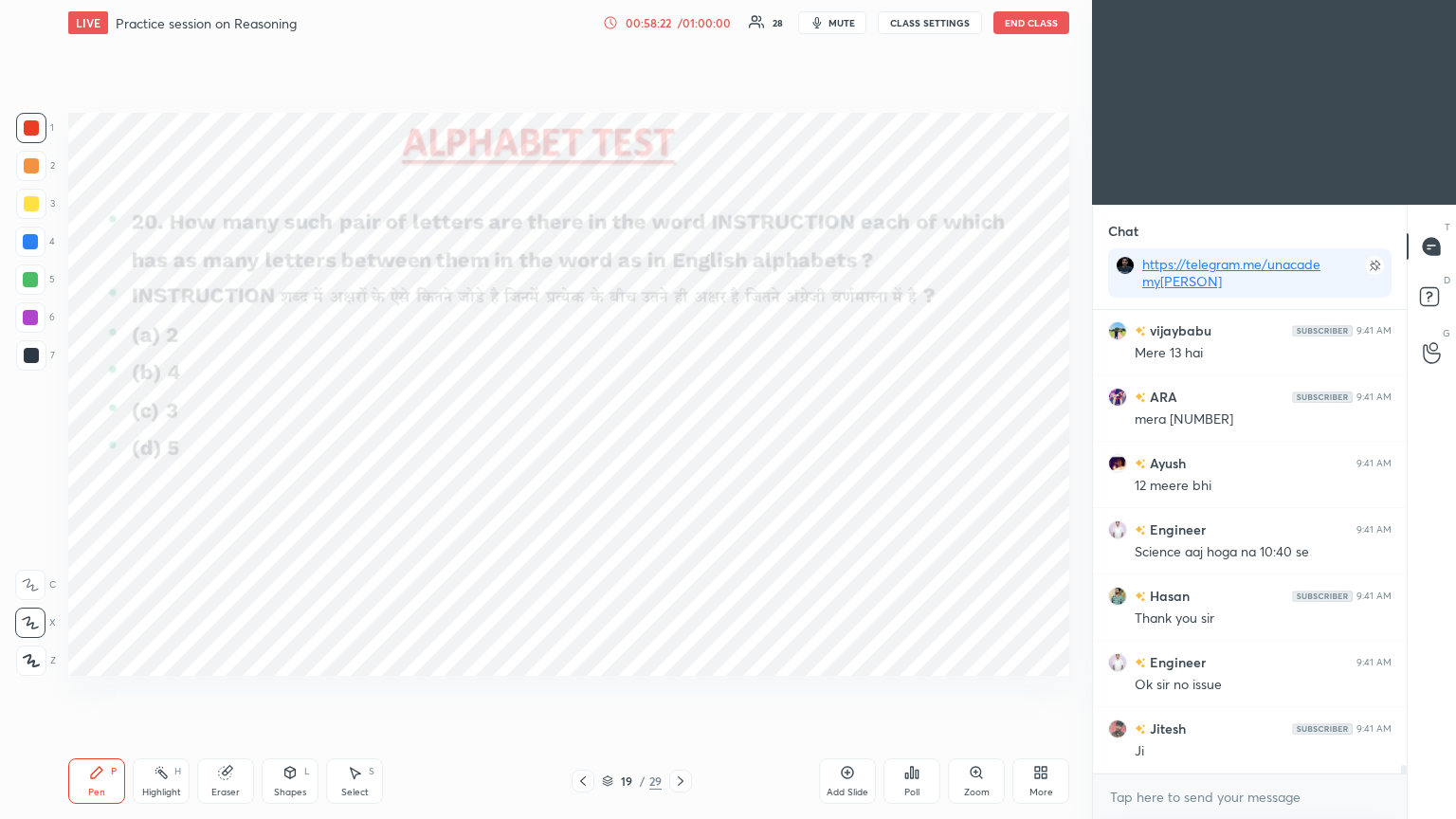 click on "End Class" at bounding box center (1031, 23) 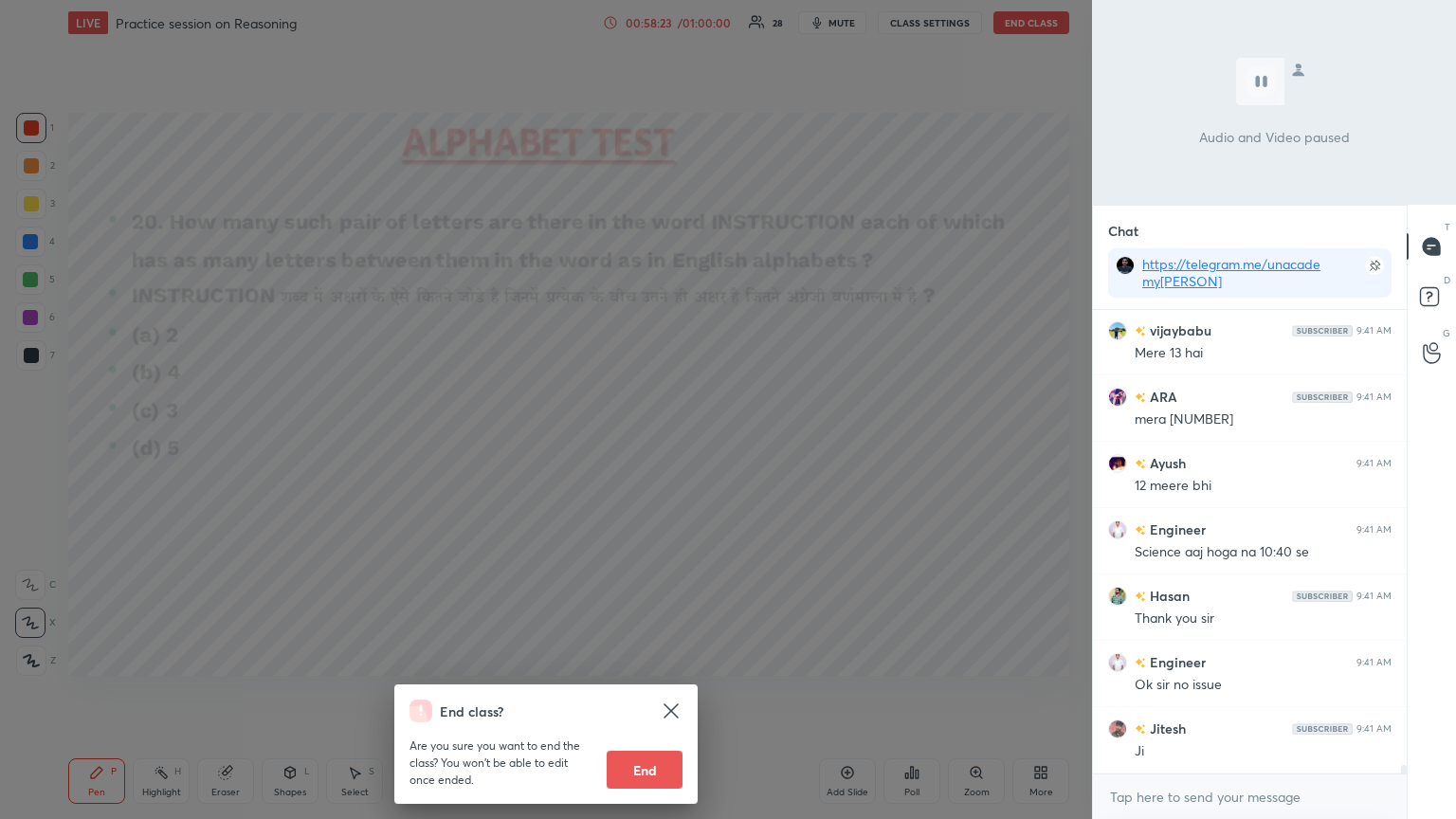 drag, startPoint x: 641, startPoint y: 781, endPoint x: 635, endPoint y: 770, distance: 12.529964 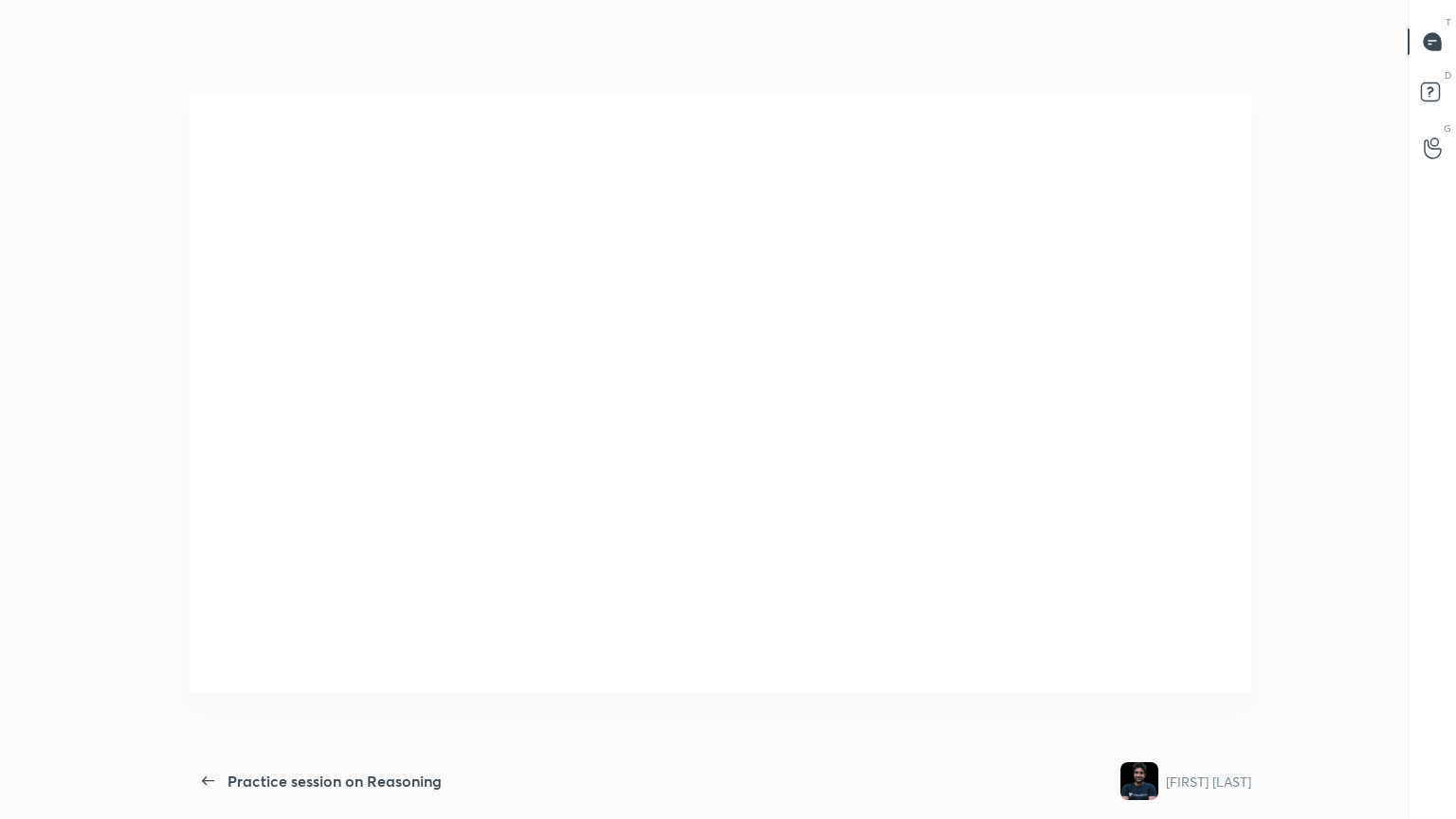 scroll, scrollTop: 94094, scrollLeft: 93704, axis: both 